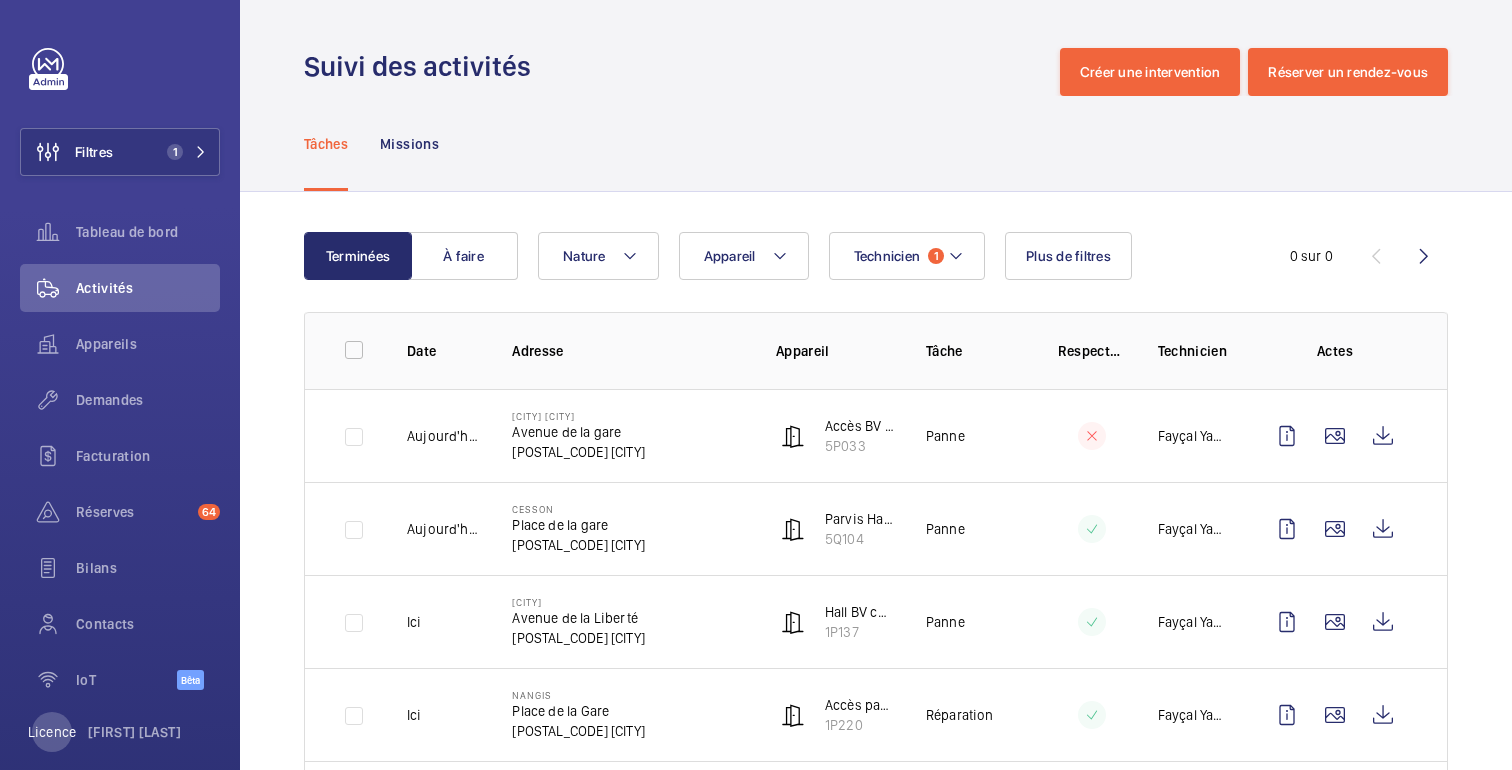 scroll, scrollTop: 0, scrollLeft: 0, axis: both 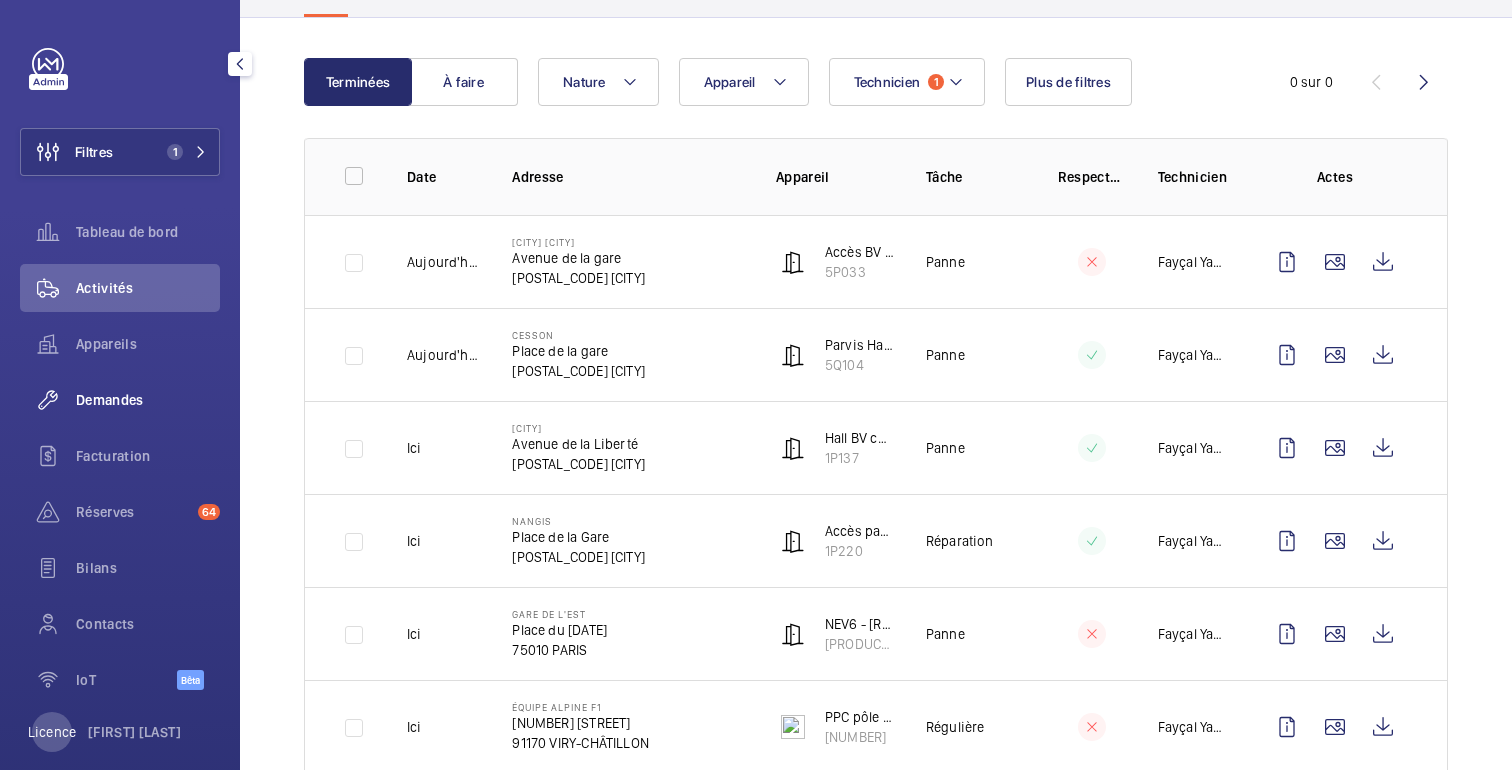 click on "Demandes" 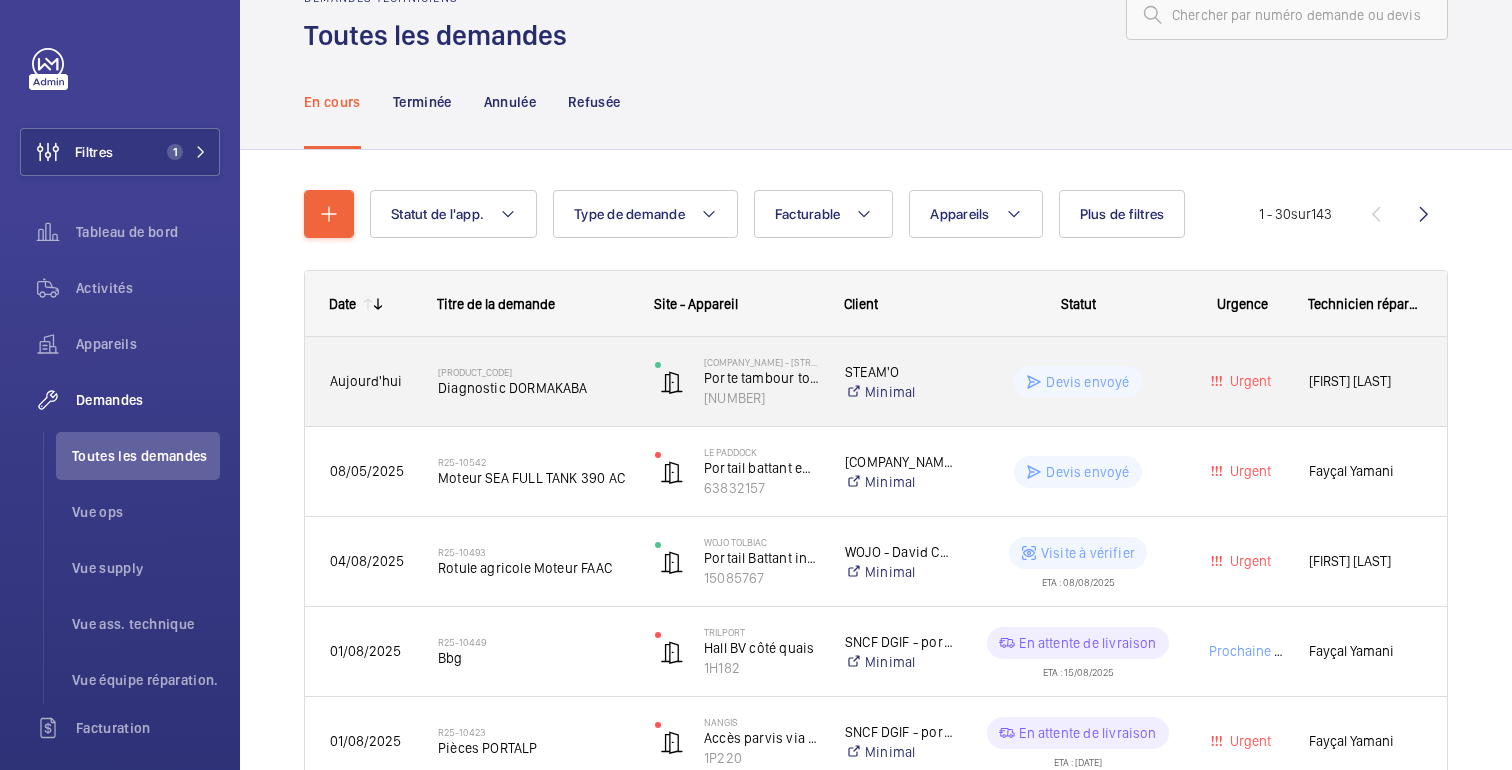 scroll, scrollTop: 0, scrollLeft: 0, axis: both 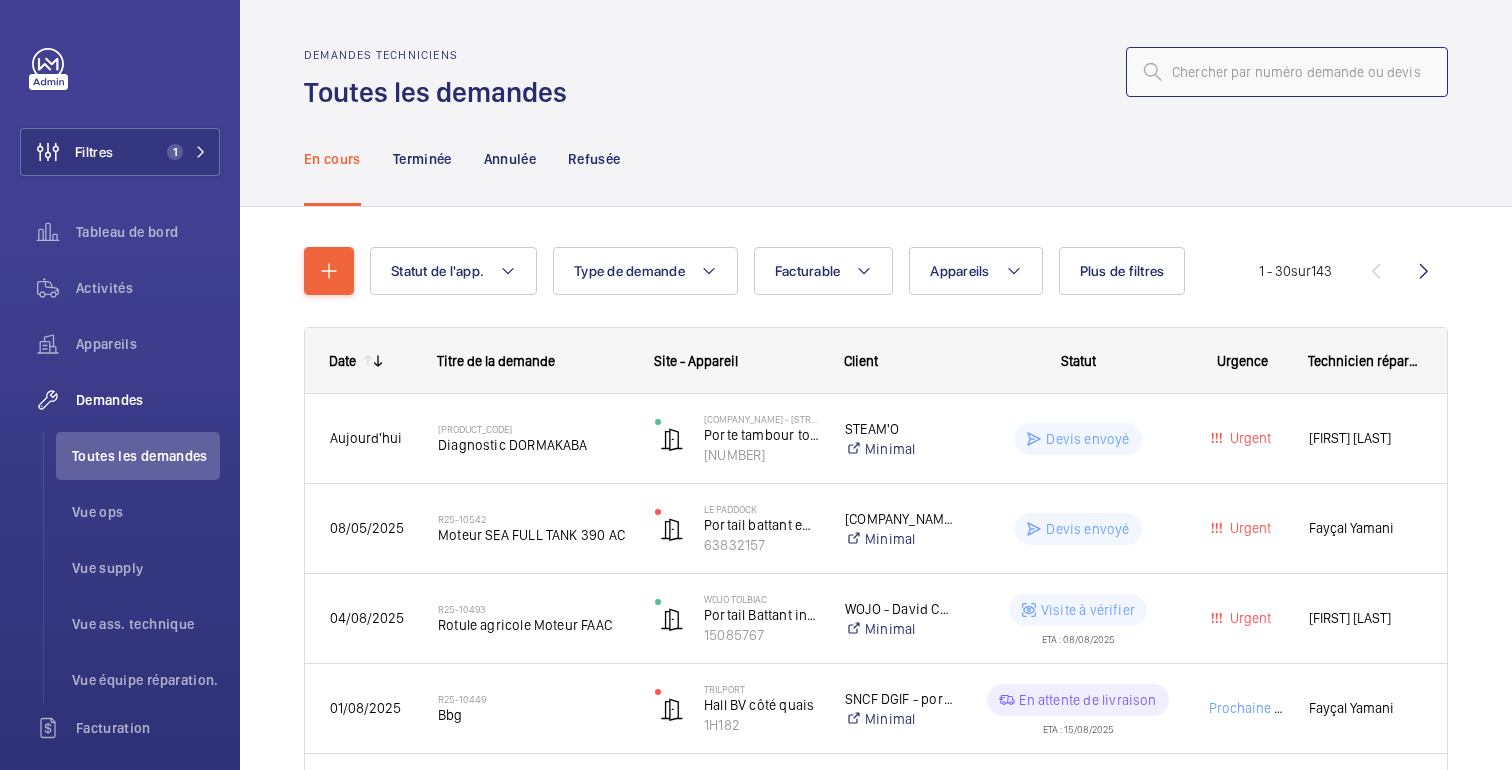 click 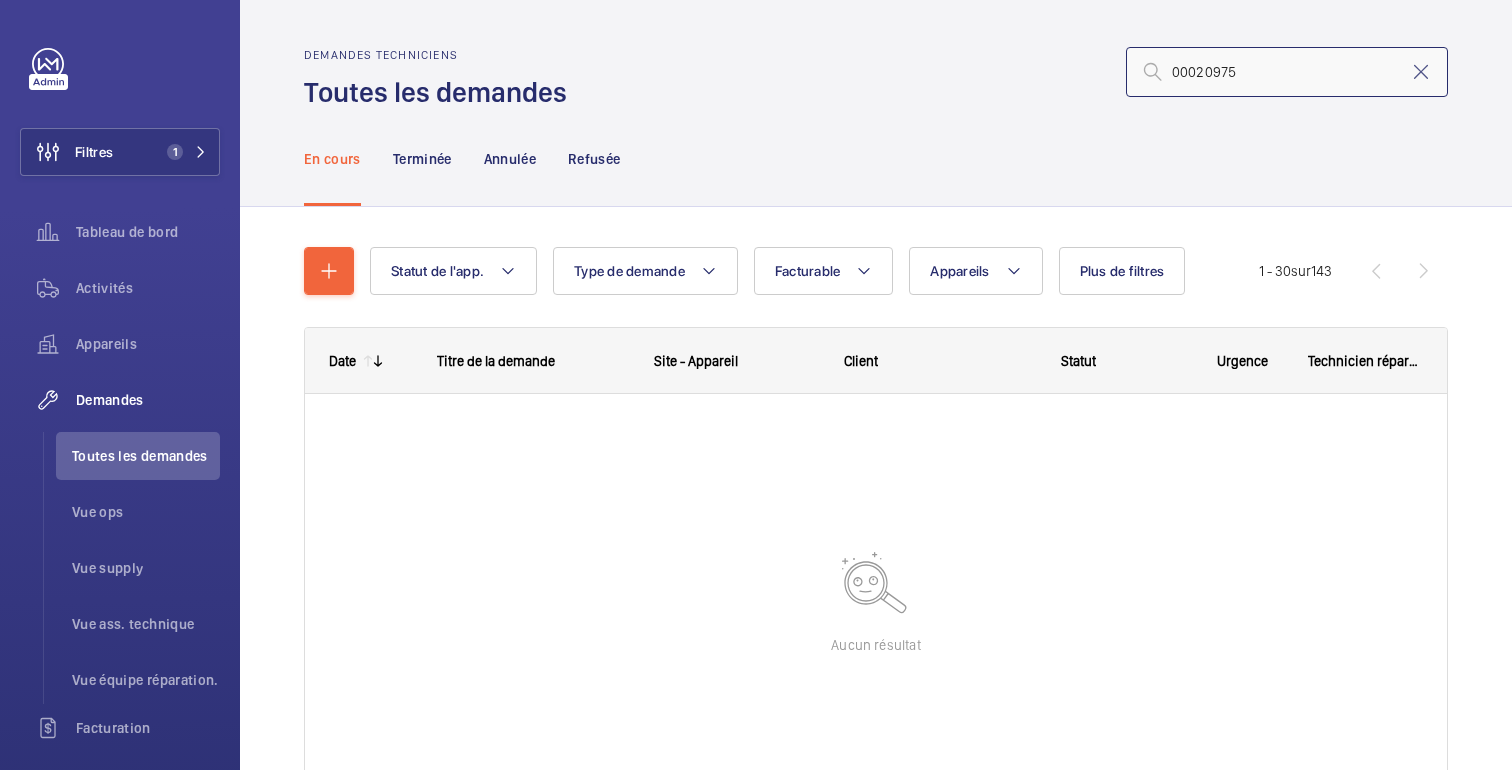 click on "00020975" 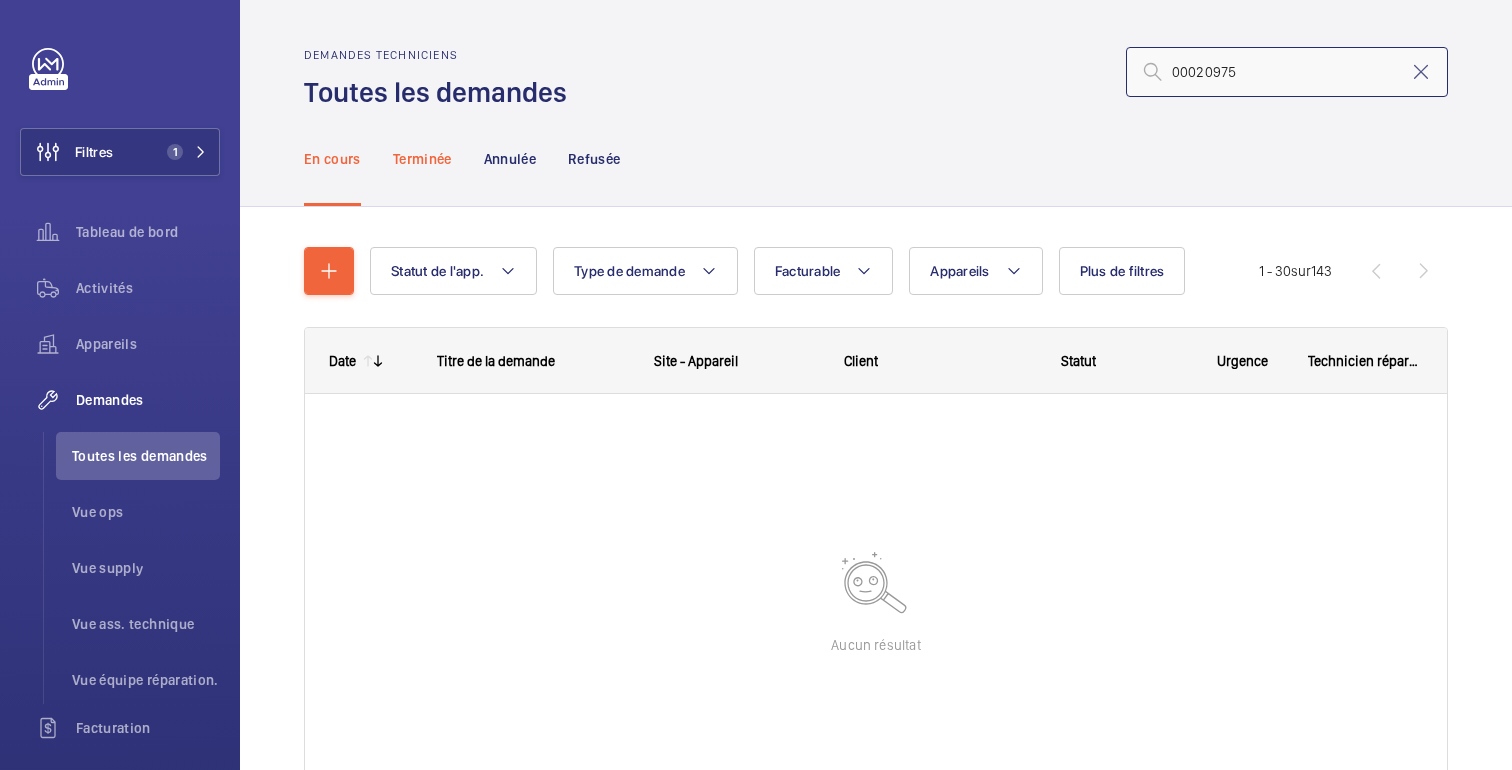 type on "00020975" 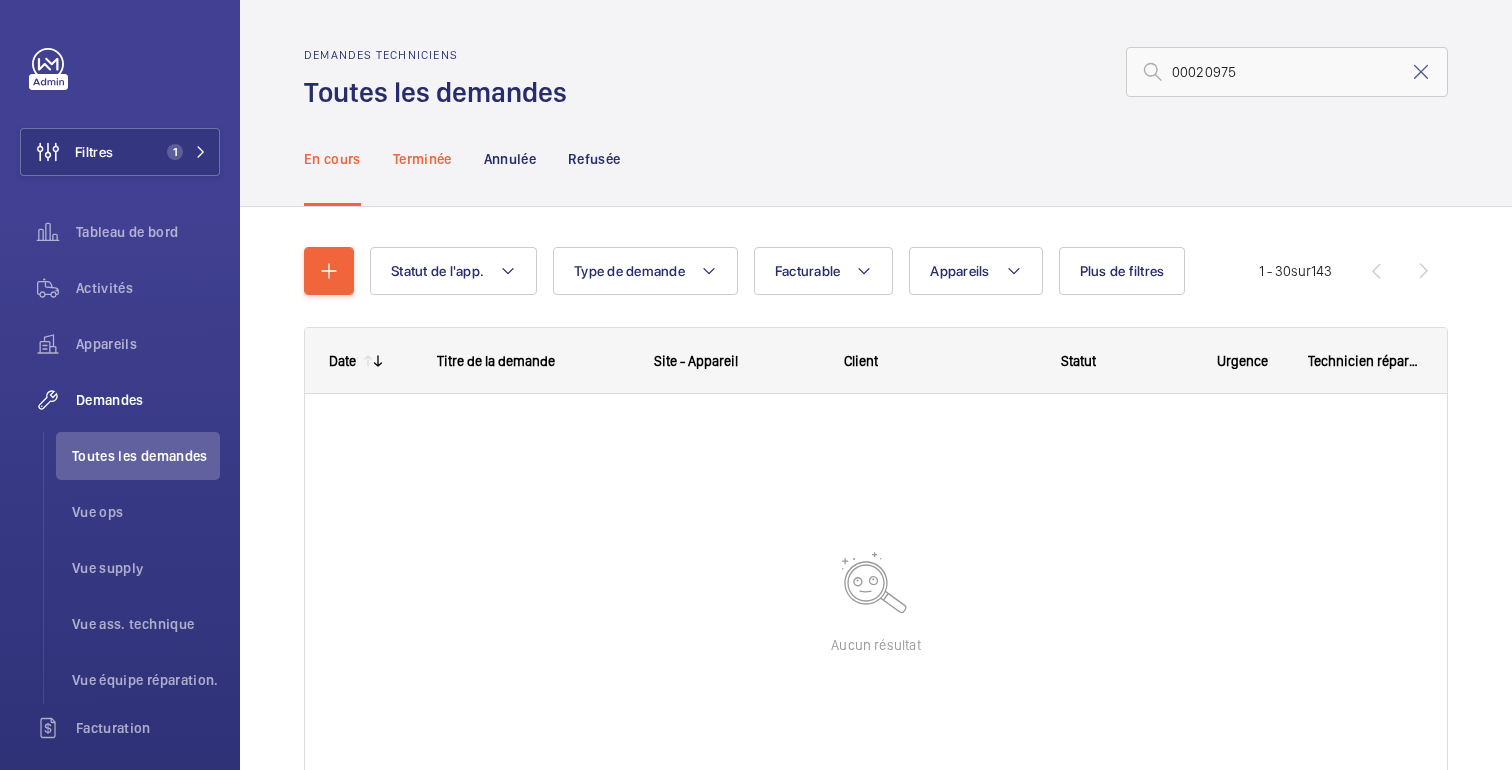 click on "Terminée" 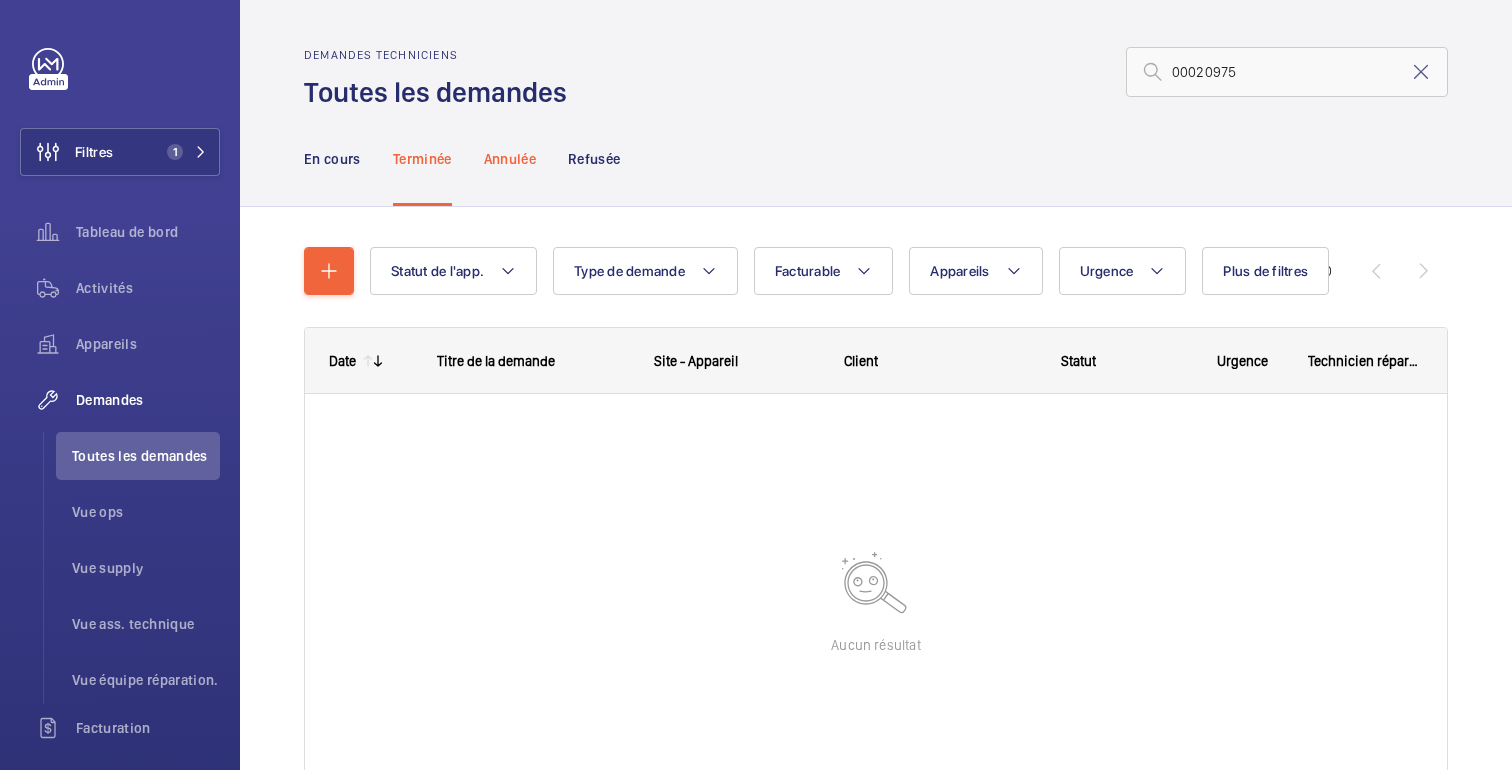 click on "Annulée" 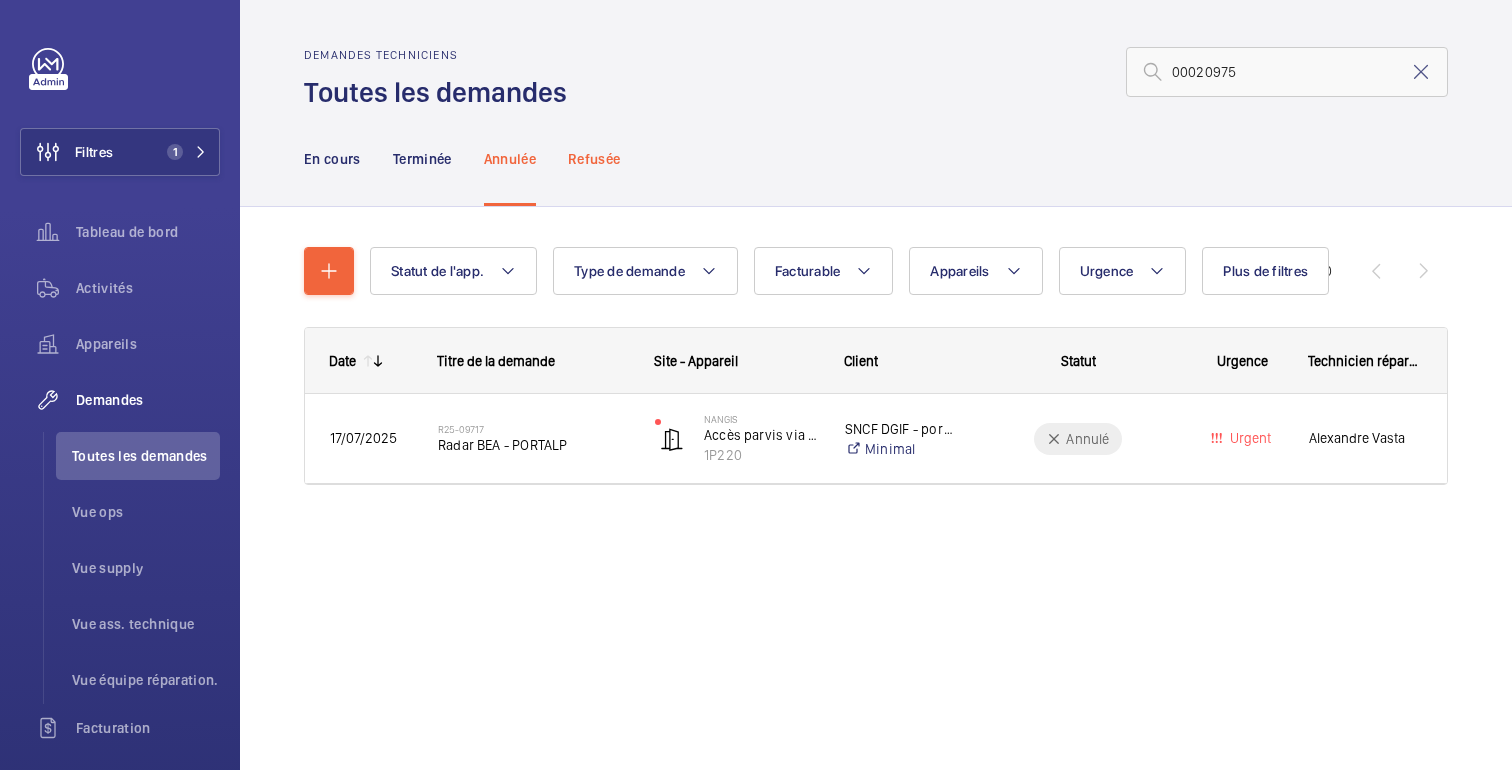click on "Refusée" 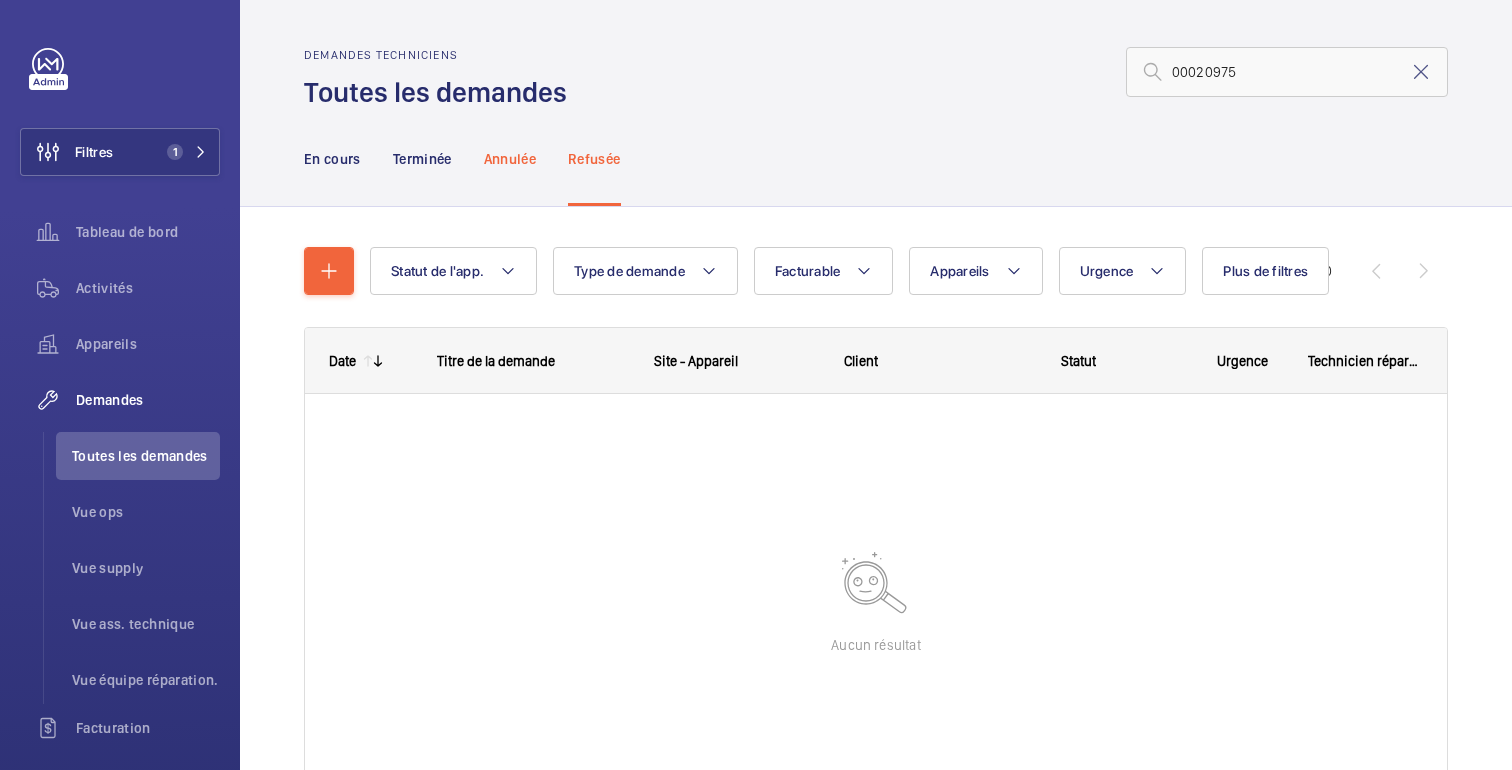 click on "Annulée" 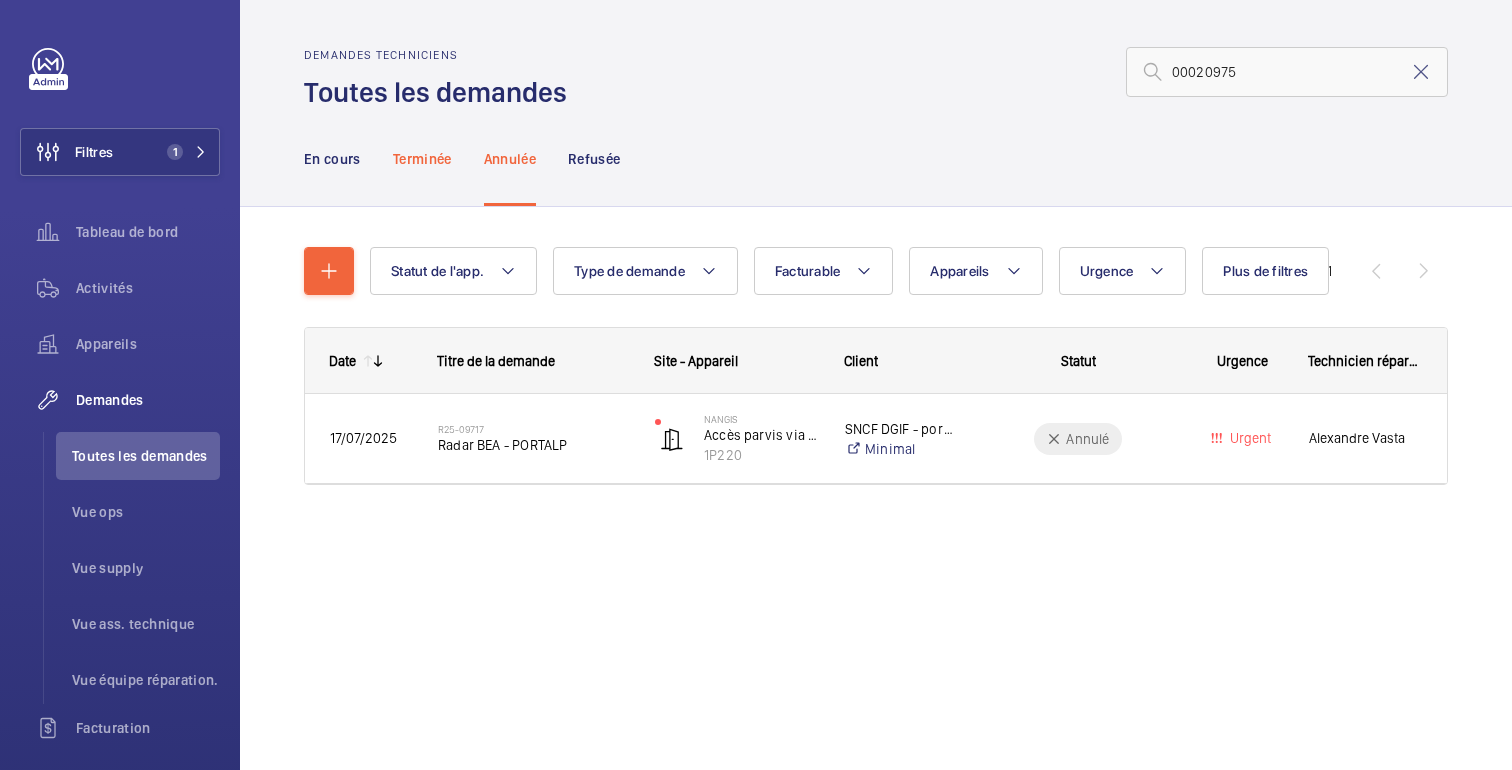 click on "Terminée" 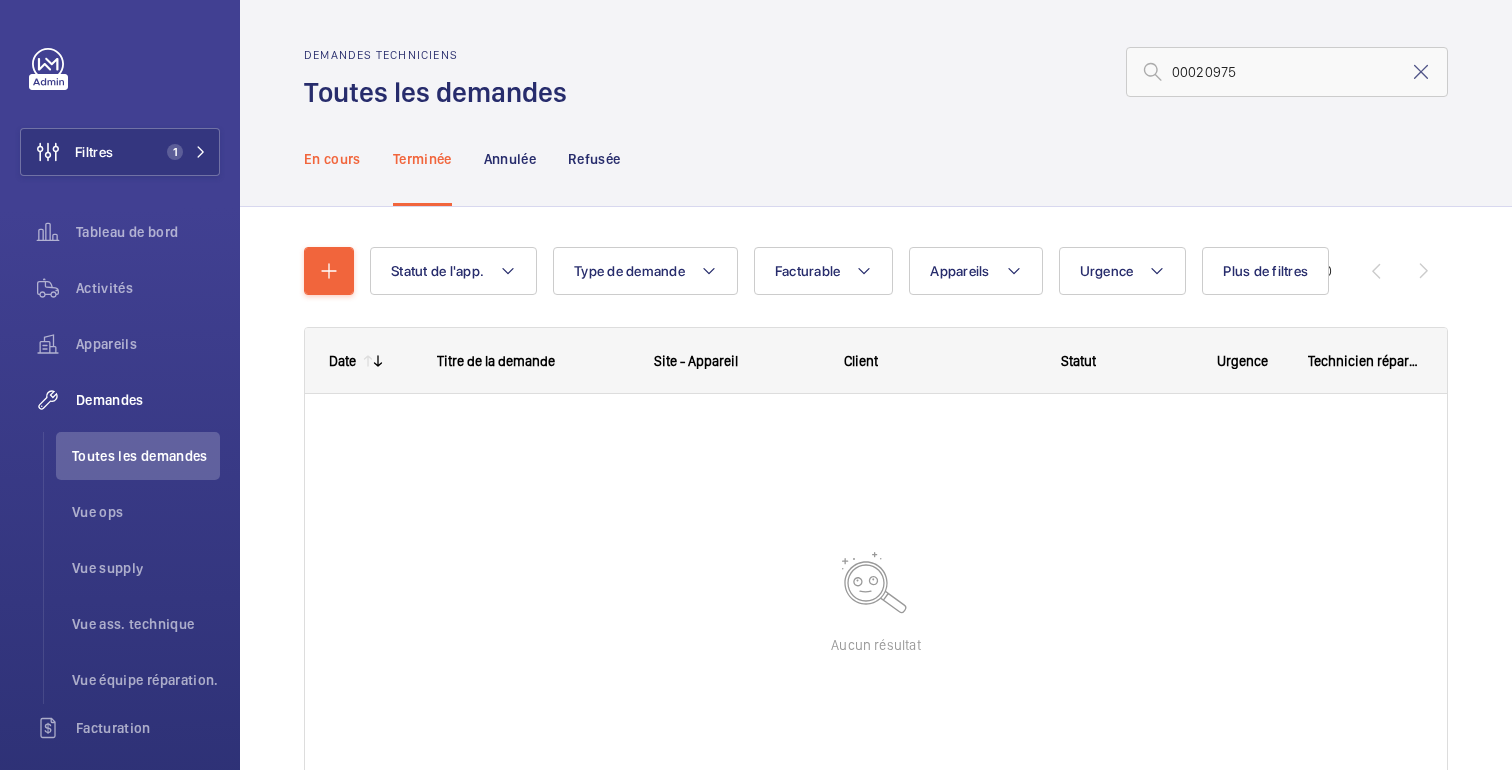 click on "En cours" 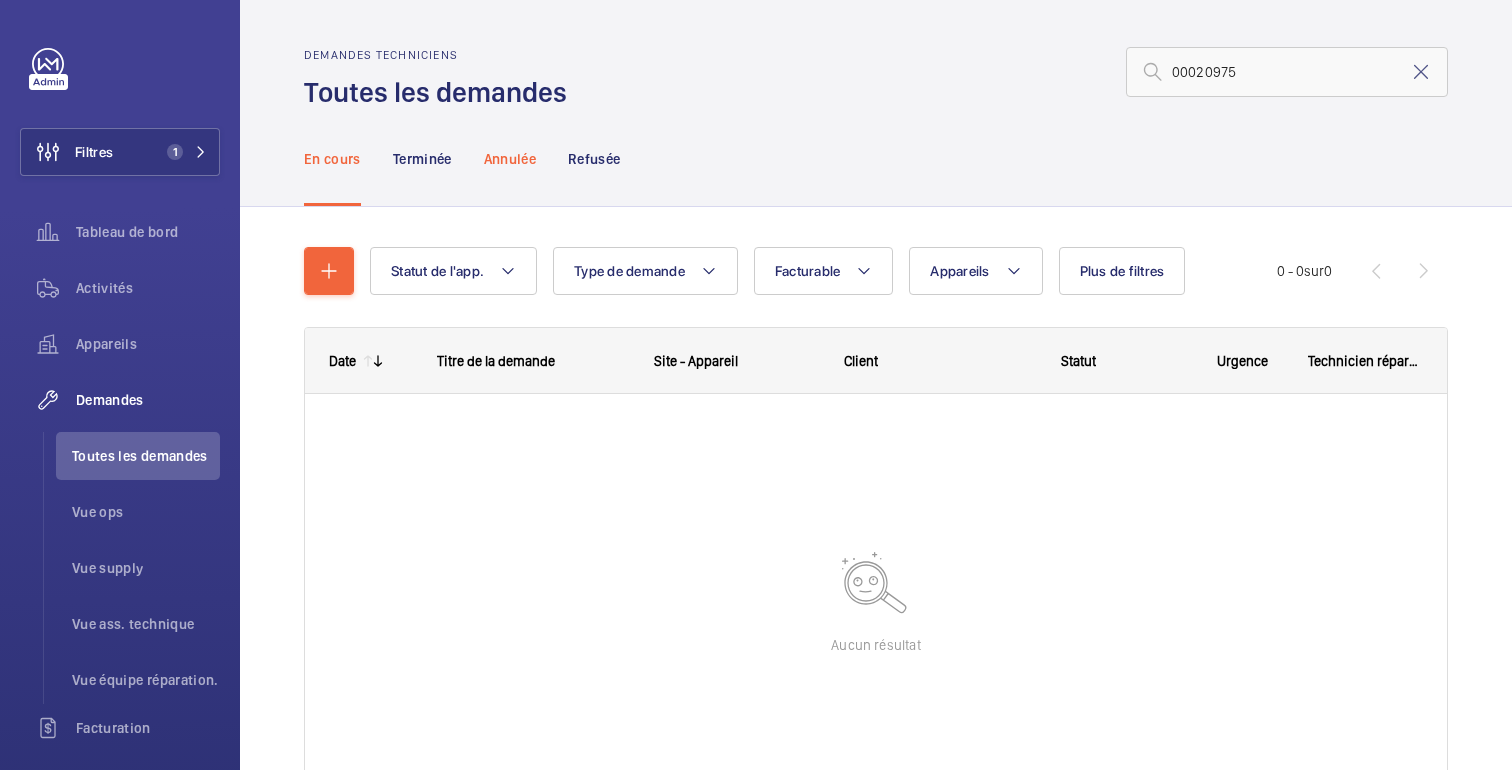 click on "Annulée" 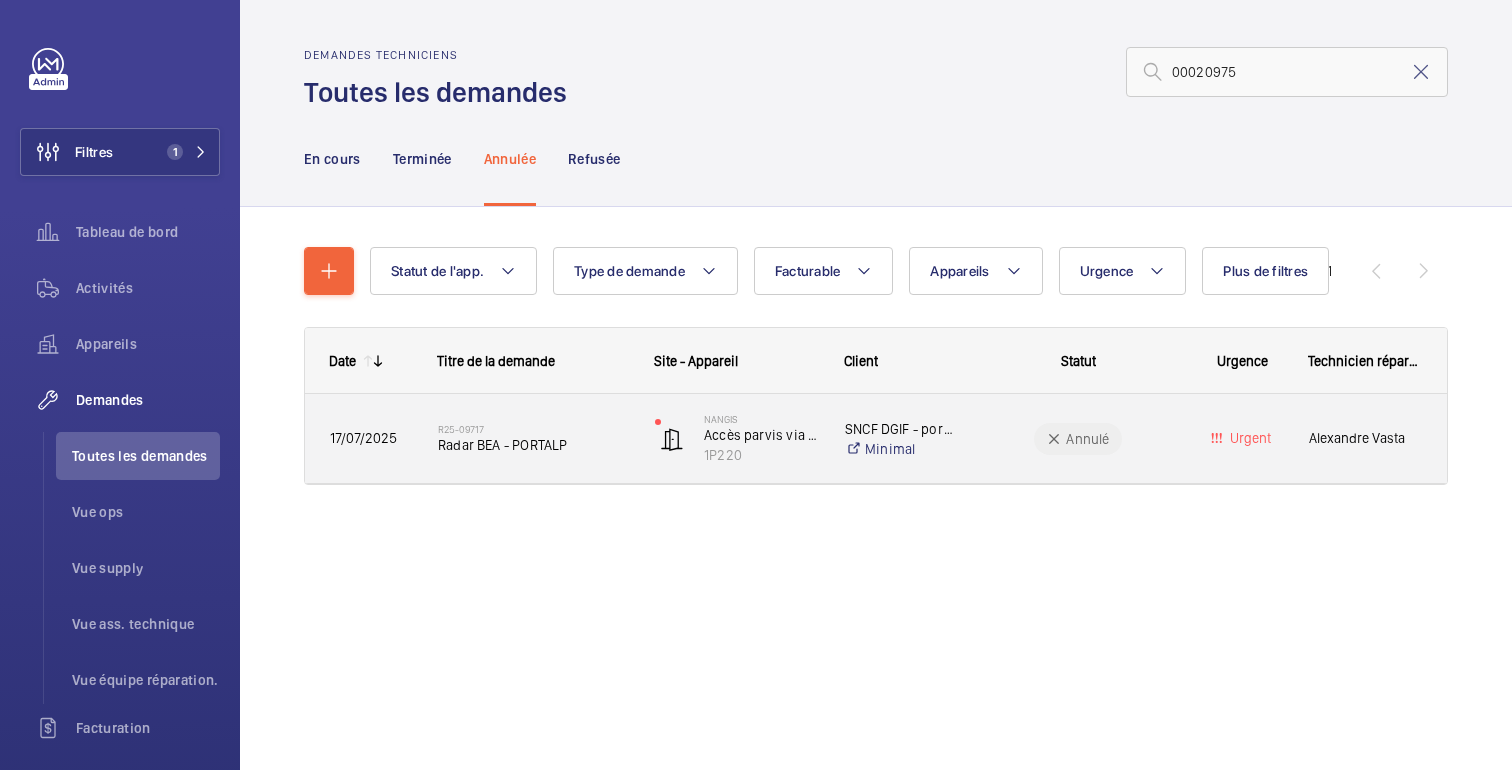 click on "Annulé" 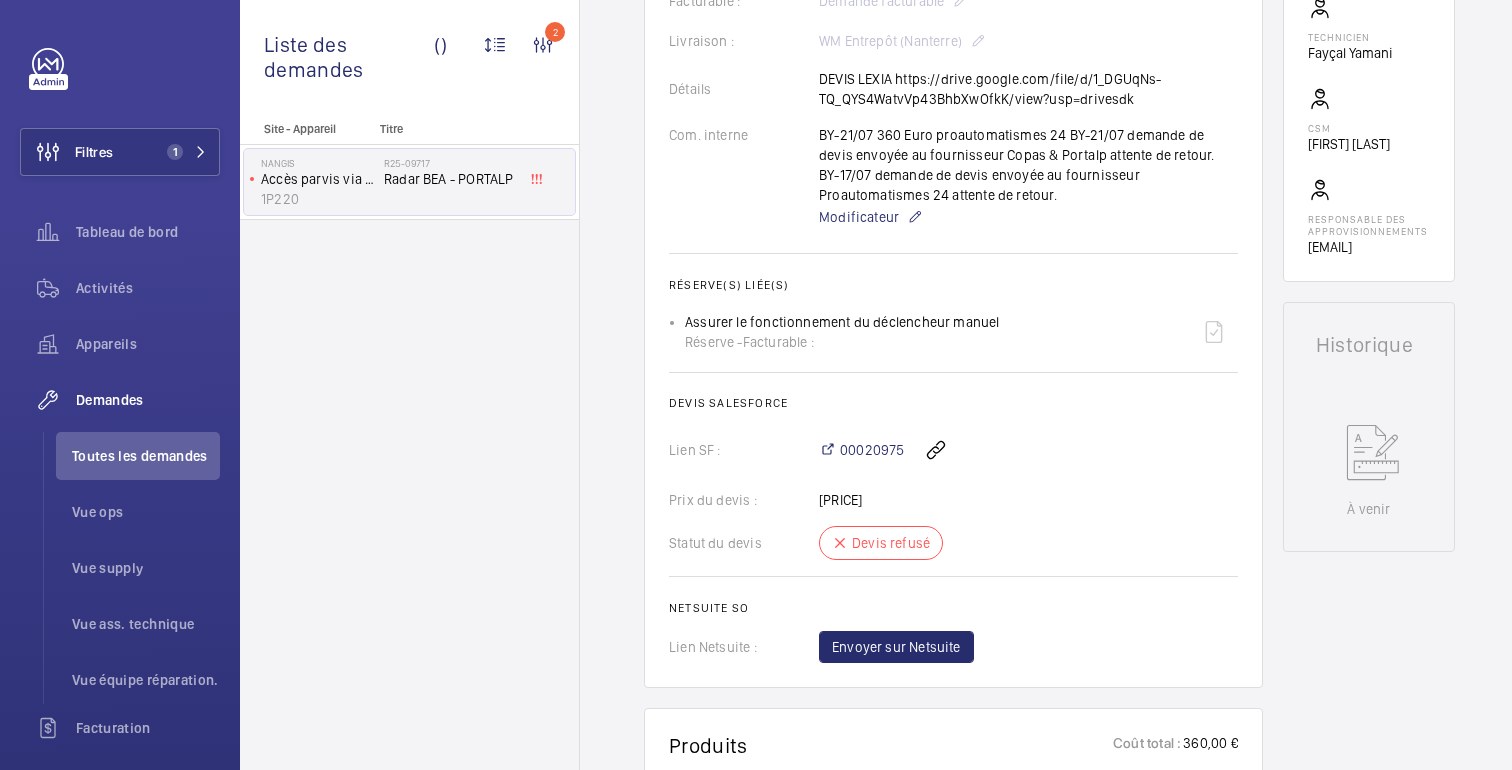scroll, scrollTop: 0, scrollLeft: 0, axis: both 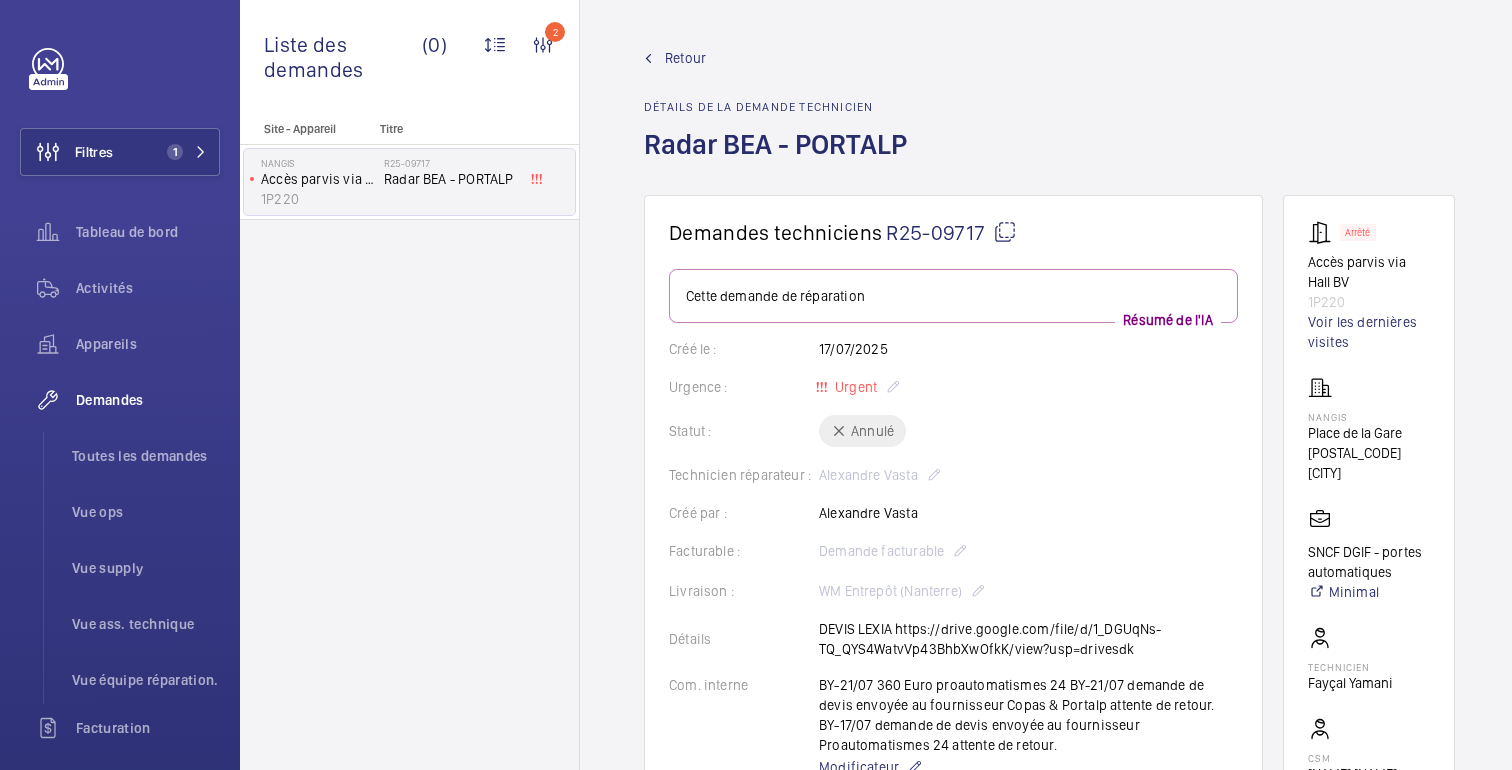 click on "Retour" 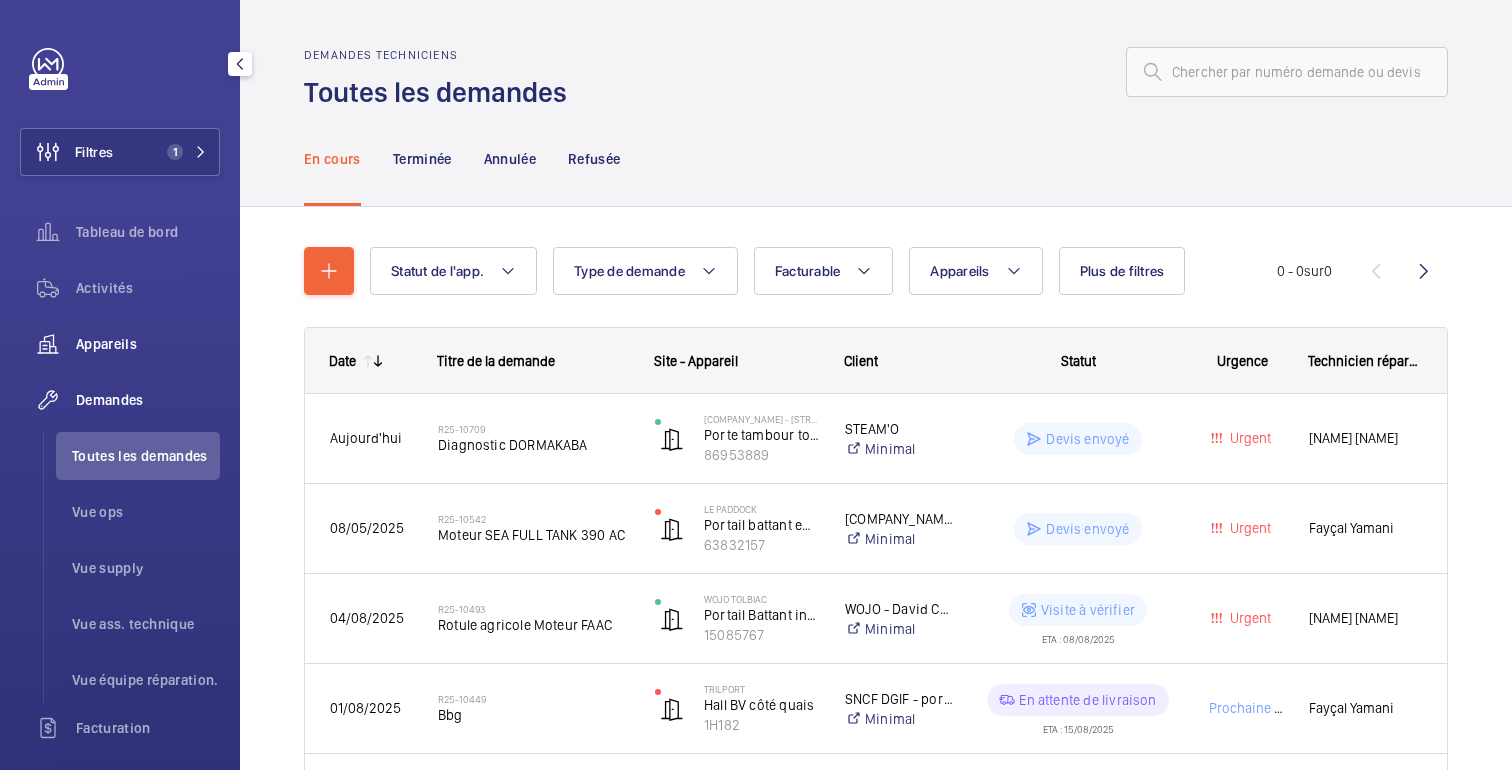 click on "Appareils" 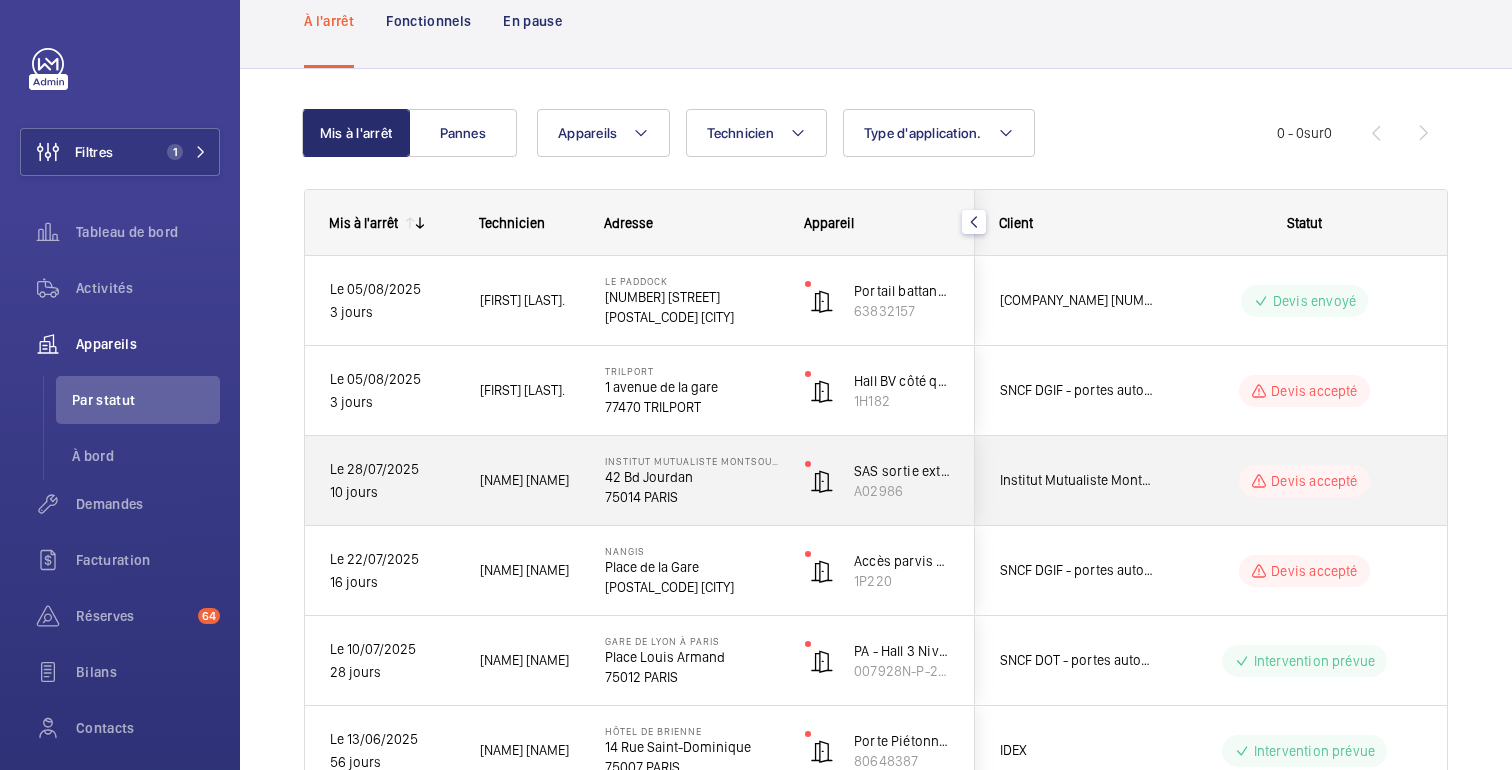 scroll, scrollTop: 119, scrollLeft: 0, axis: vertical 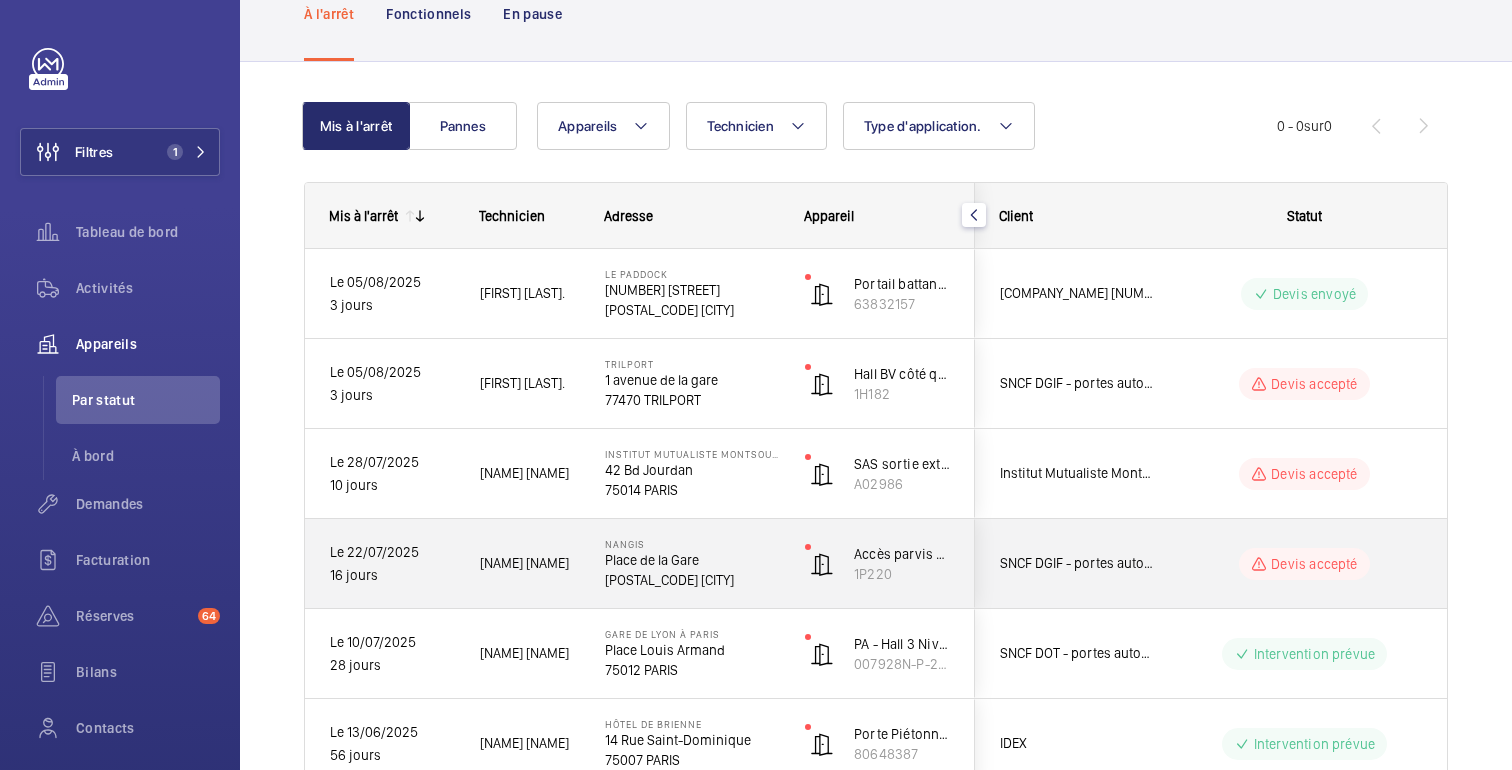 click on "Devis accepté" 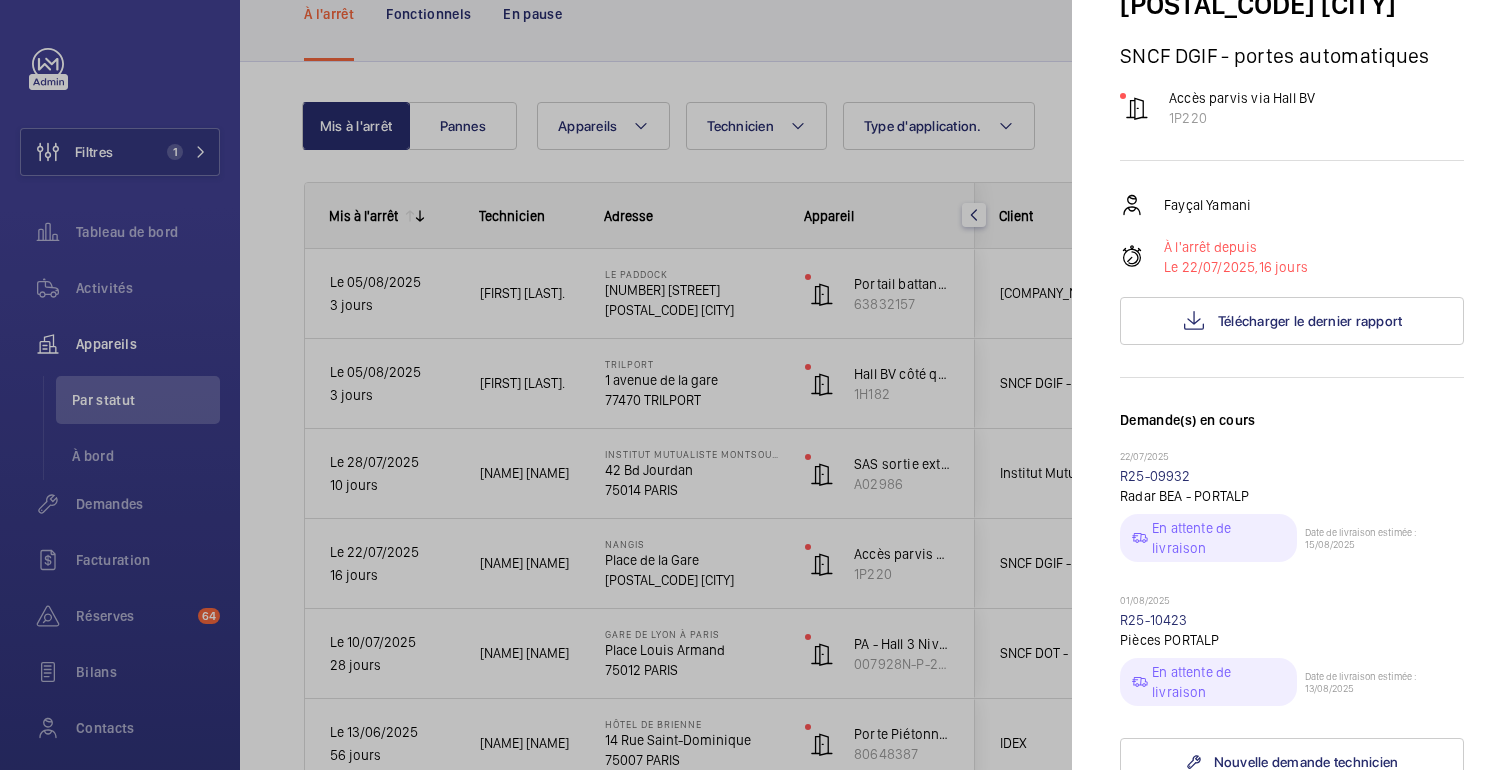 scroll, scrollTop: 189, scrollLeft: 0, axis: vertical 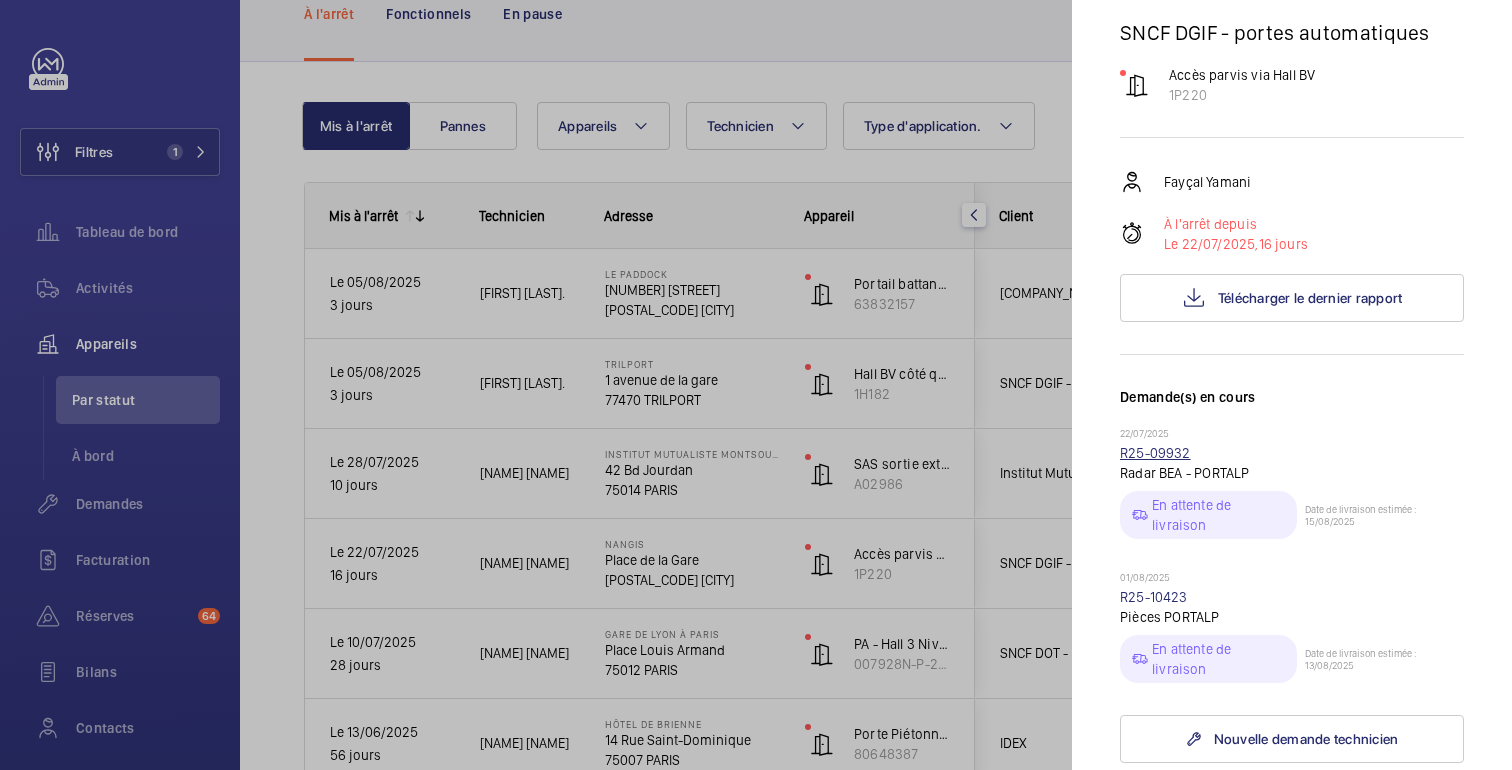 click on "R25-09932" 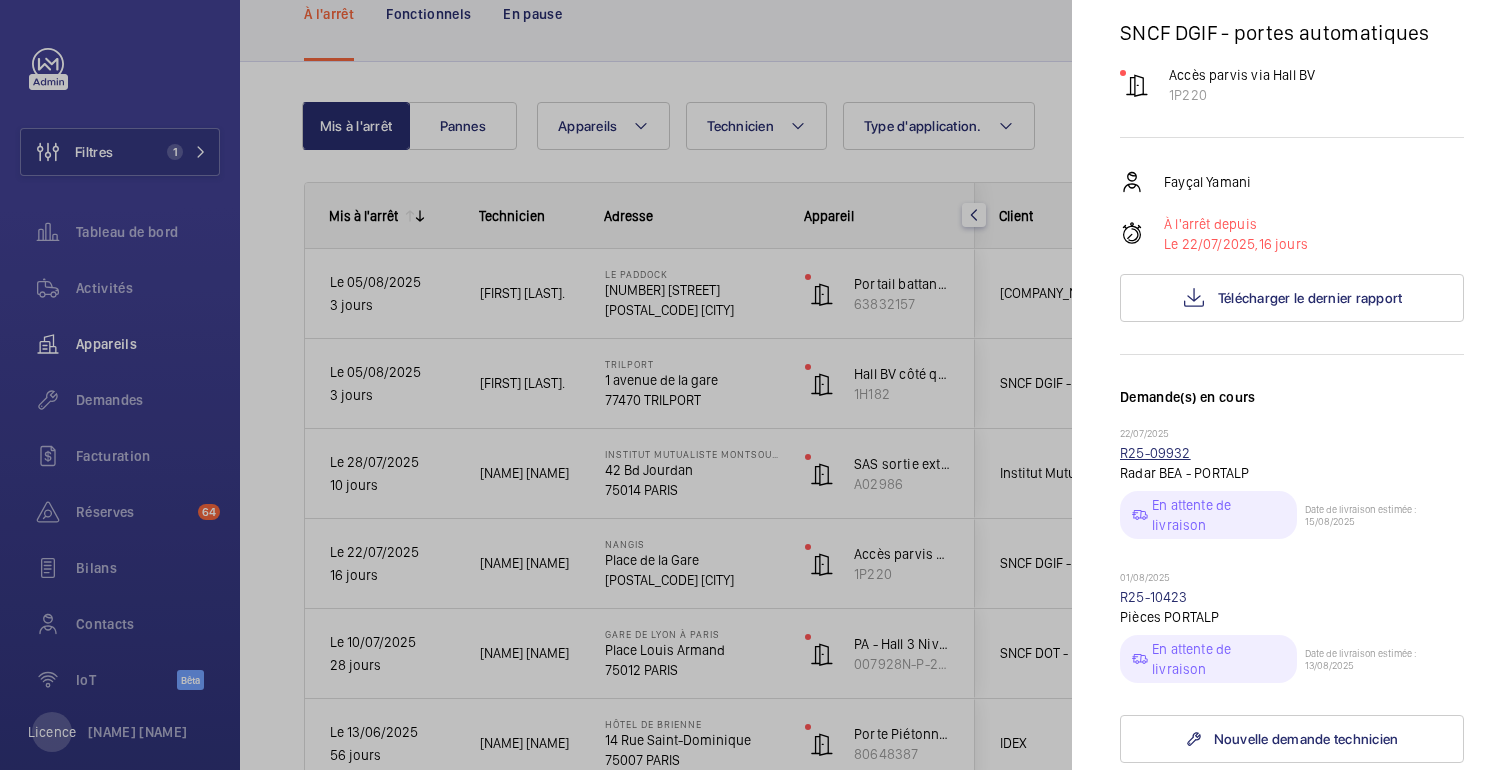 scroll, scrollTop: 0, scrollLeft: 0, axis: both 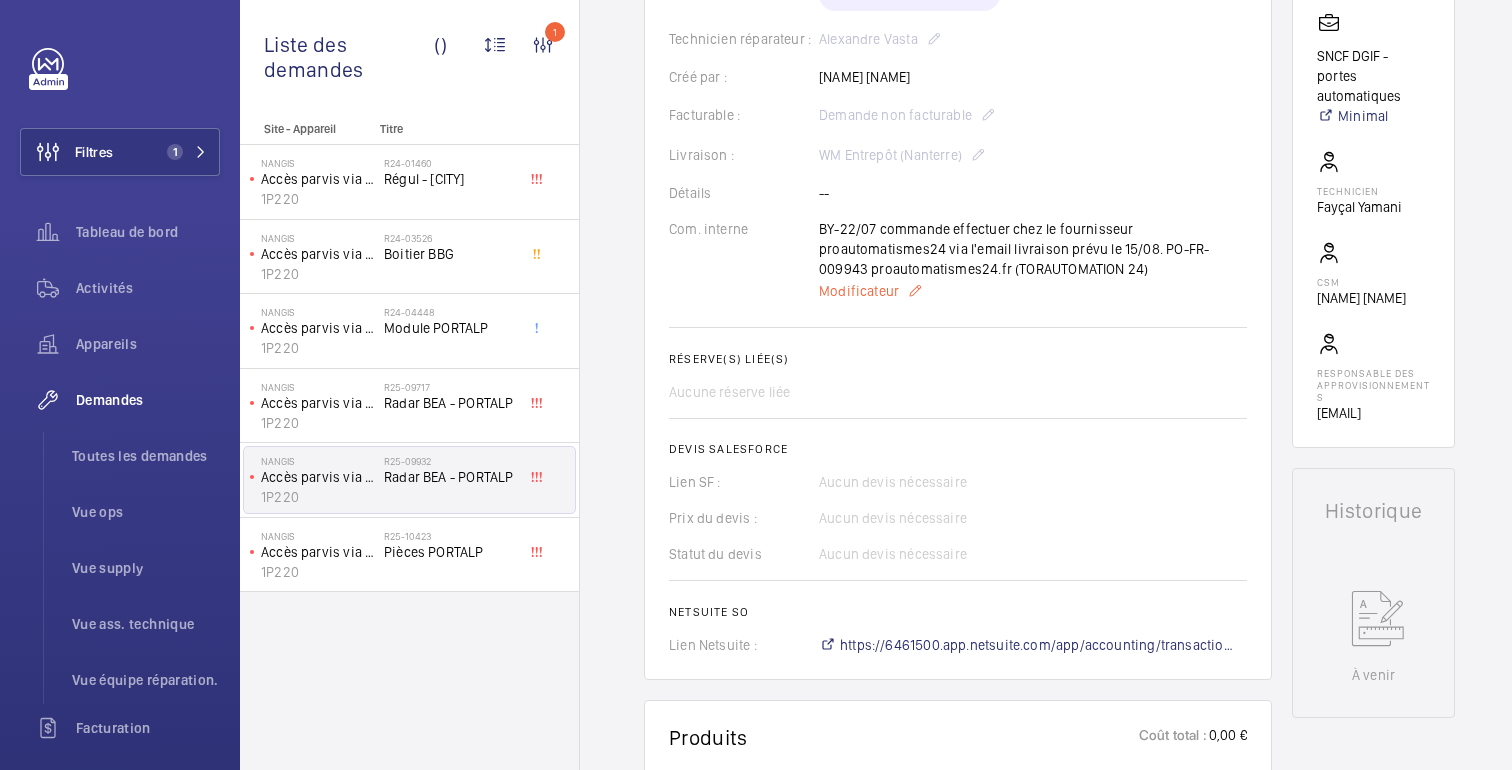 click on "Modificateur" 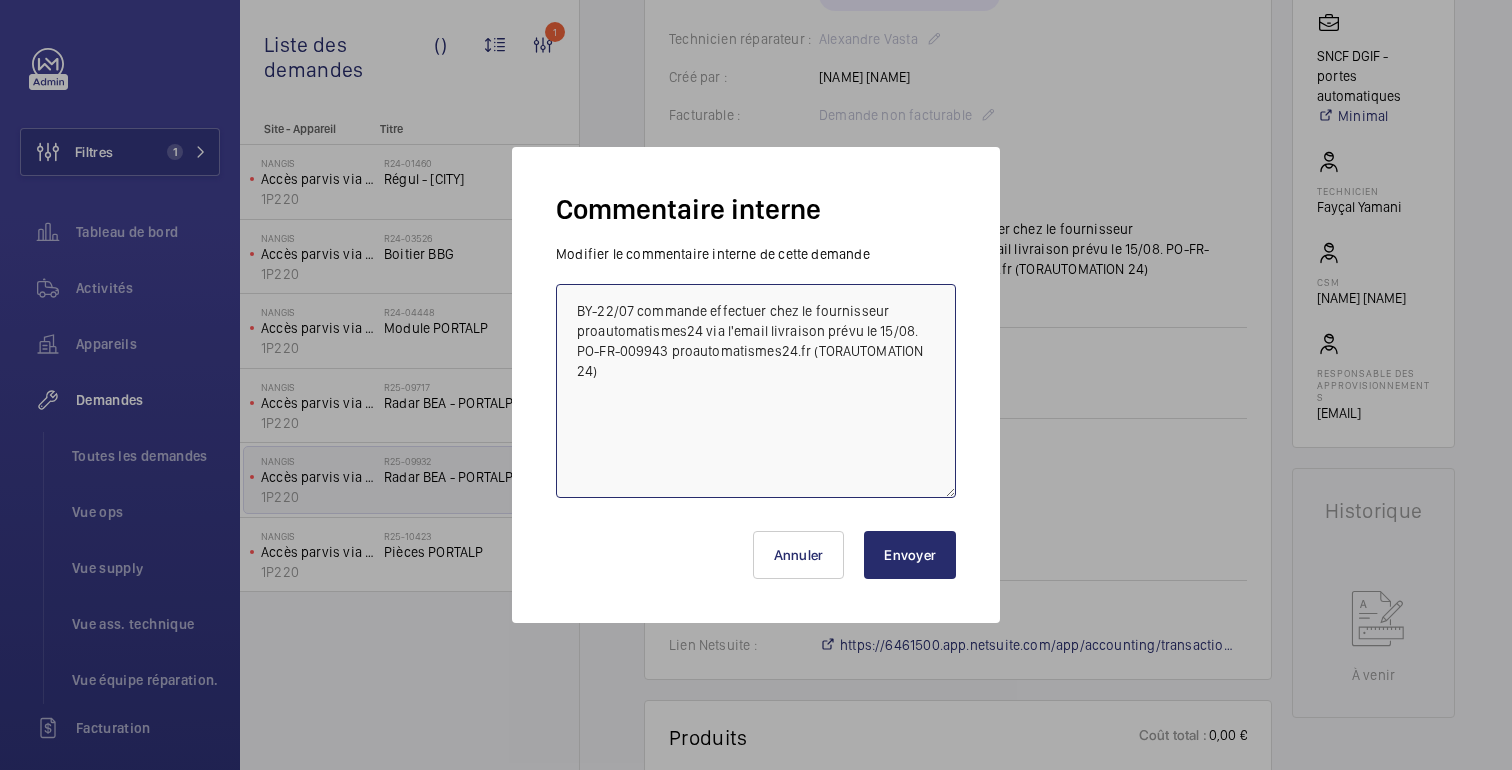 click on "BY-22/07 commande effectuer chez le fournisseur proautomatismes24 via l'email livraison prévu le 15/08.
PO-FR-009943 proautomatismes24.fr (TORAUTOMATION 24)" at bounding box center [756, 391] 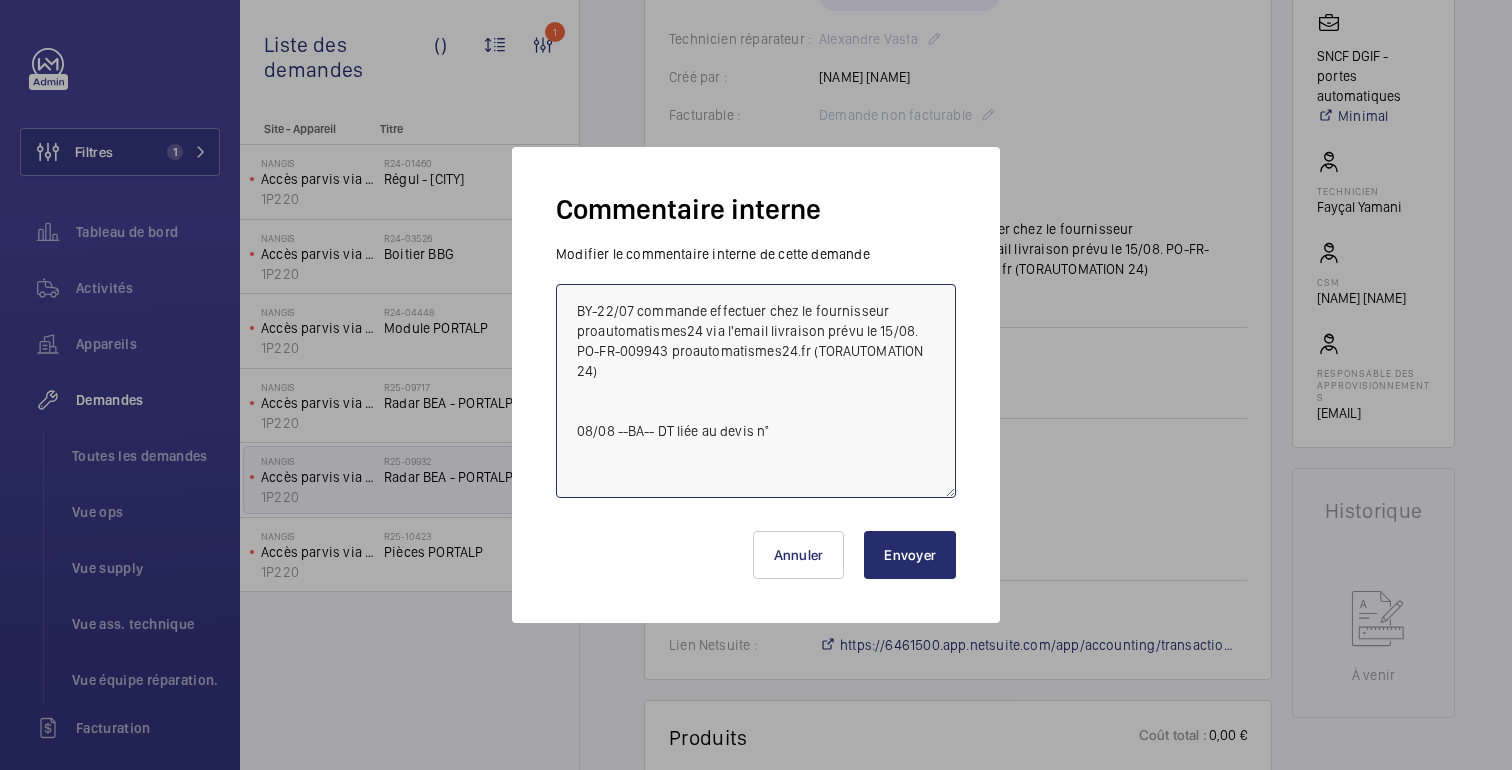 paste on "CDA PROVISOIRE
01613-00000XXXXX" 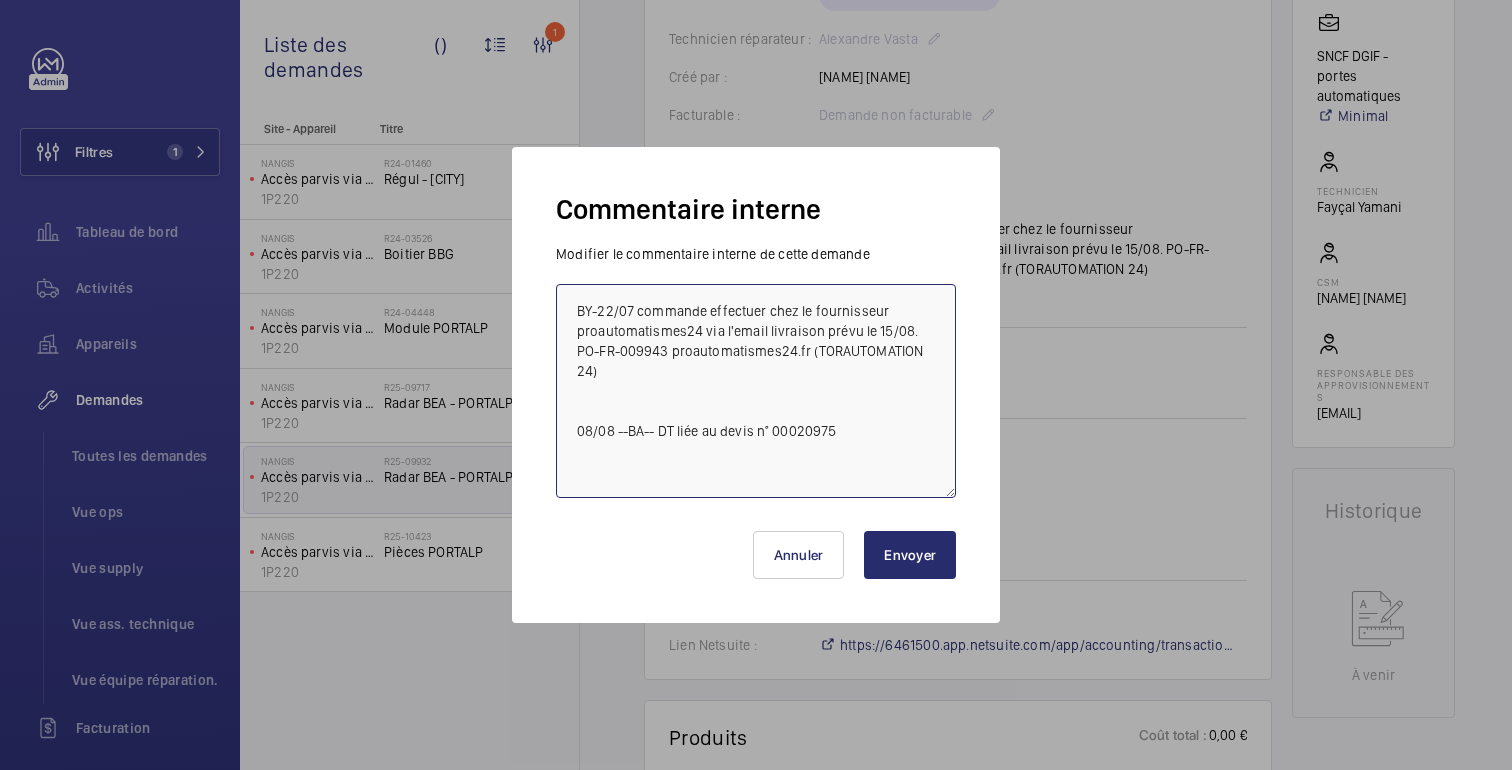 drag, startPoint x: 677, startPoint y: 451, endPoint x: 774, endPoint y: 430, distance: 99.24717 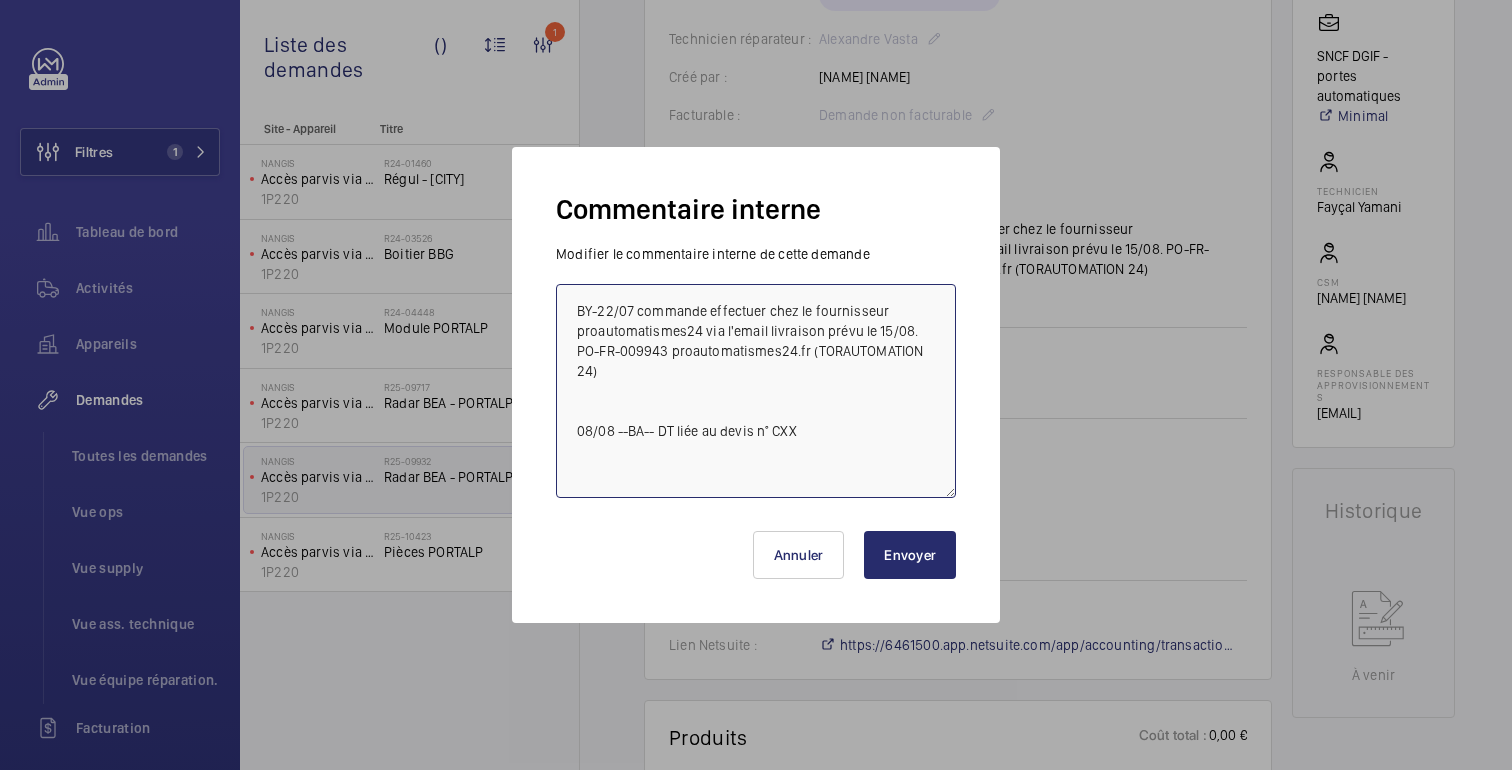 click on "BY-22/07 commande effectuer chez le fournisseur proautomatismes24 via l'email livraison prévu le 15/08.
PO-FR-009943 proautomatismes24.fr (TORAUTOMATION 24)
08/08 --BA-- DT liée au devis n° CXX" at bounding box center (756, 391) 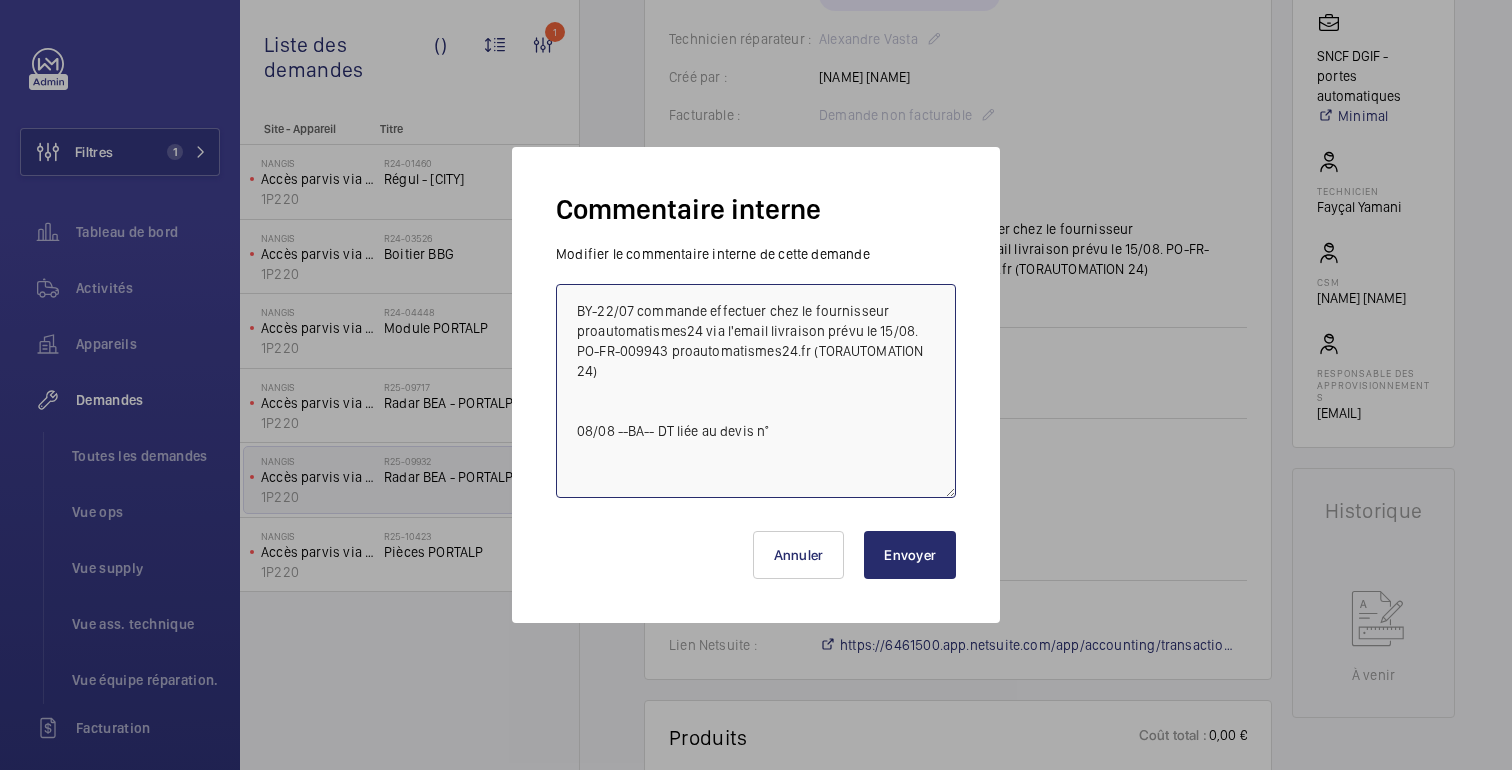 paste on "Q00020975" 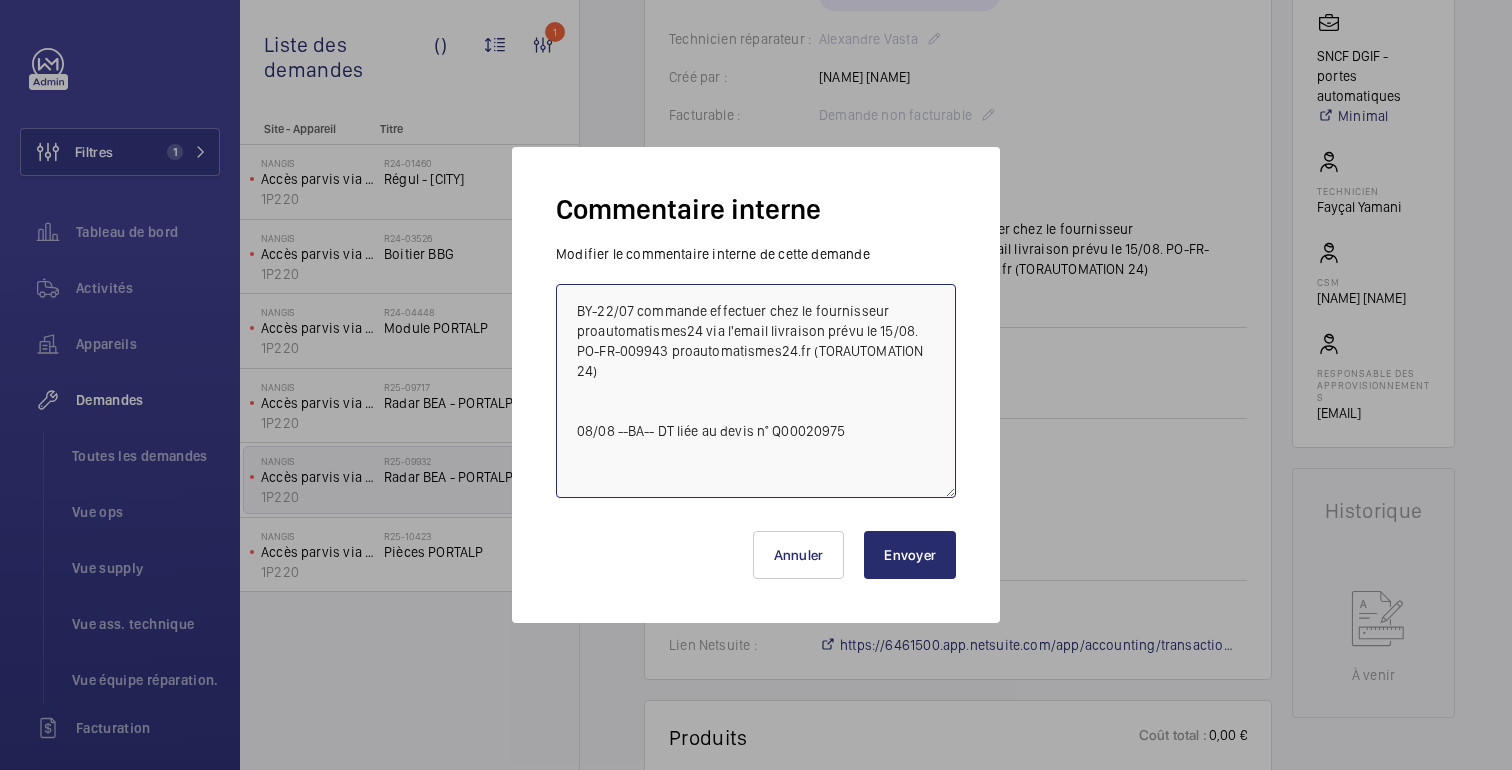 click on "BY-22/07 commande effectuer chez le fournisseur proautomatismes24 via l'email livraison prévu le 15/08.
PO-FR-009943 proautomatismes24.fr (TORAUTOMATION 24)
08/08 --BA-- DT liée au devis n° Q00020975" at bounding box center [756, 391] 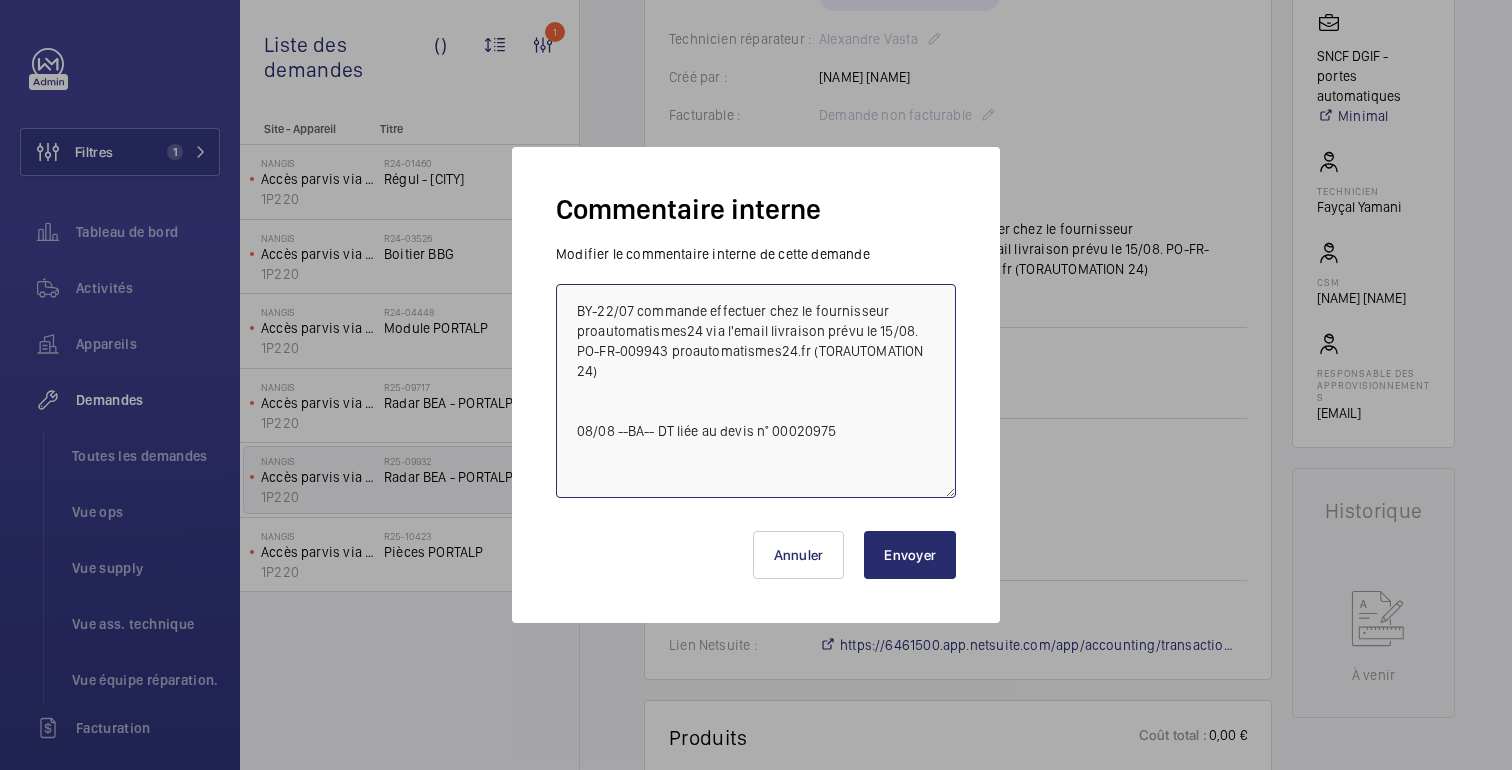 type on "BY-22/07 commande effectuer chez le fournisseur proautomatismes24 via l'email livraison prévu le 15/08.
PO-FR-009943 proautomatismes24.fr (TORAUTOMATION 24)
08/08 --BA-- DT liée au devis n° 00020975" 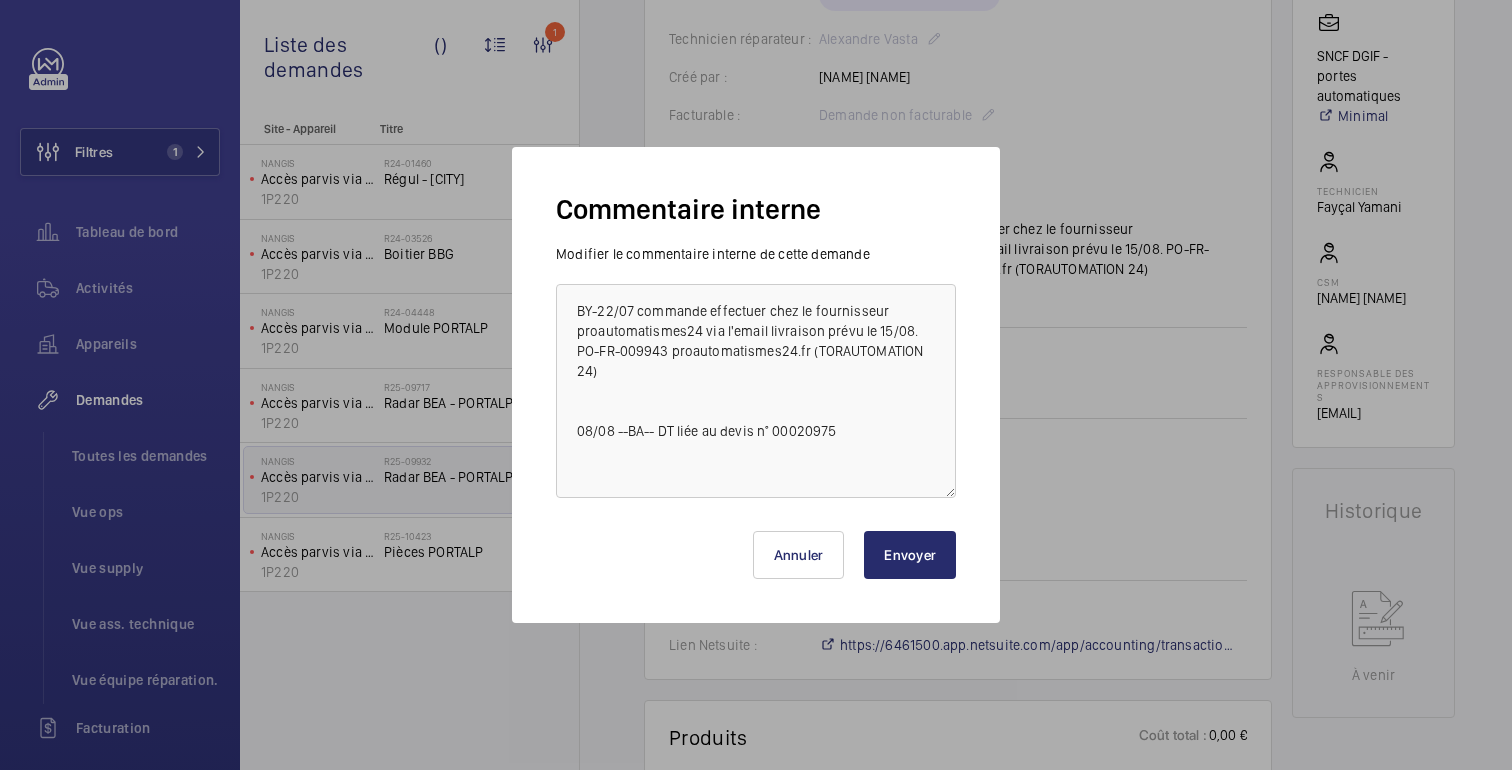 click on "Envoyer" at bounding box center (910, 555) 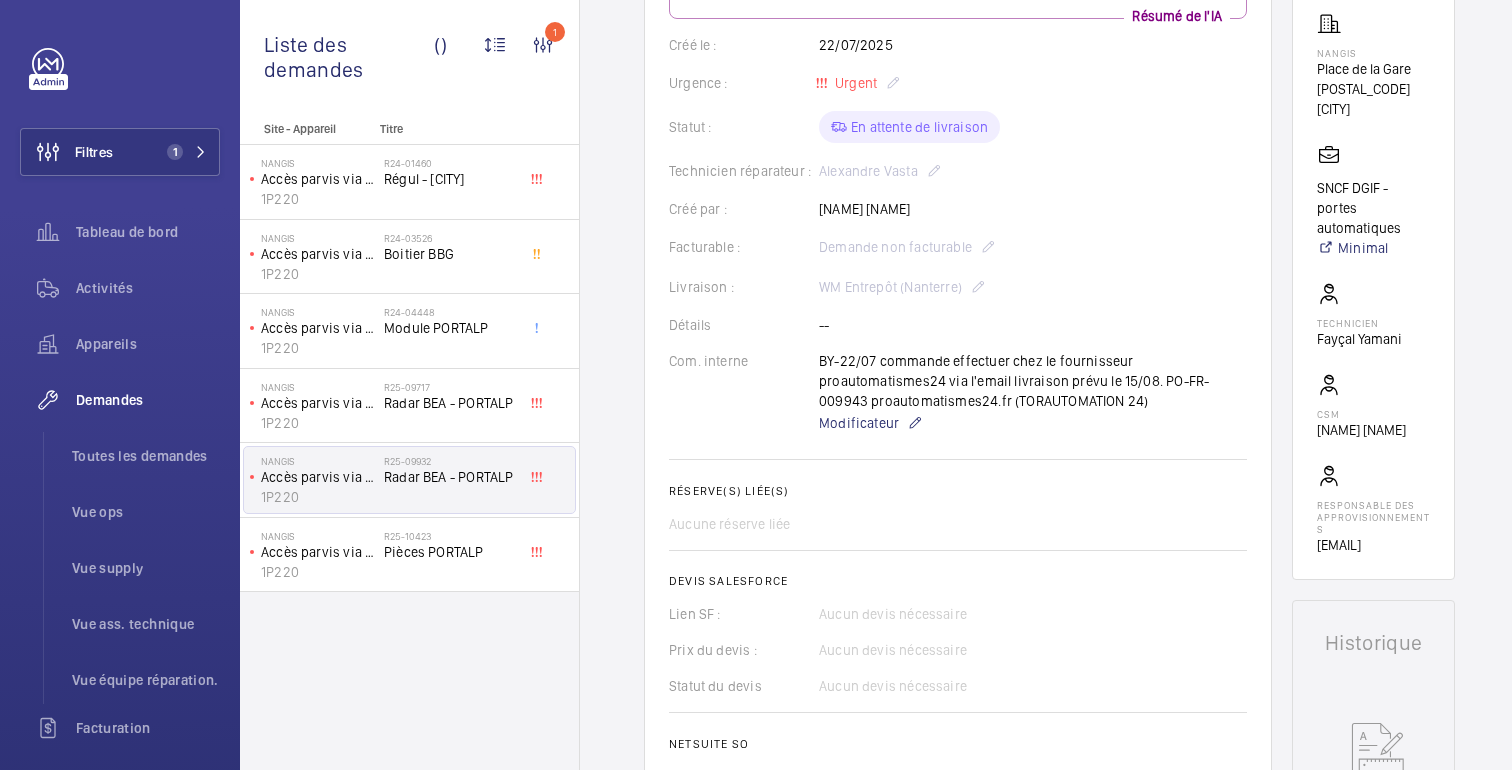 scroll, scrollTop: 0, scrollLeft: 0, axis: both 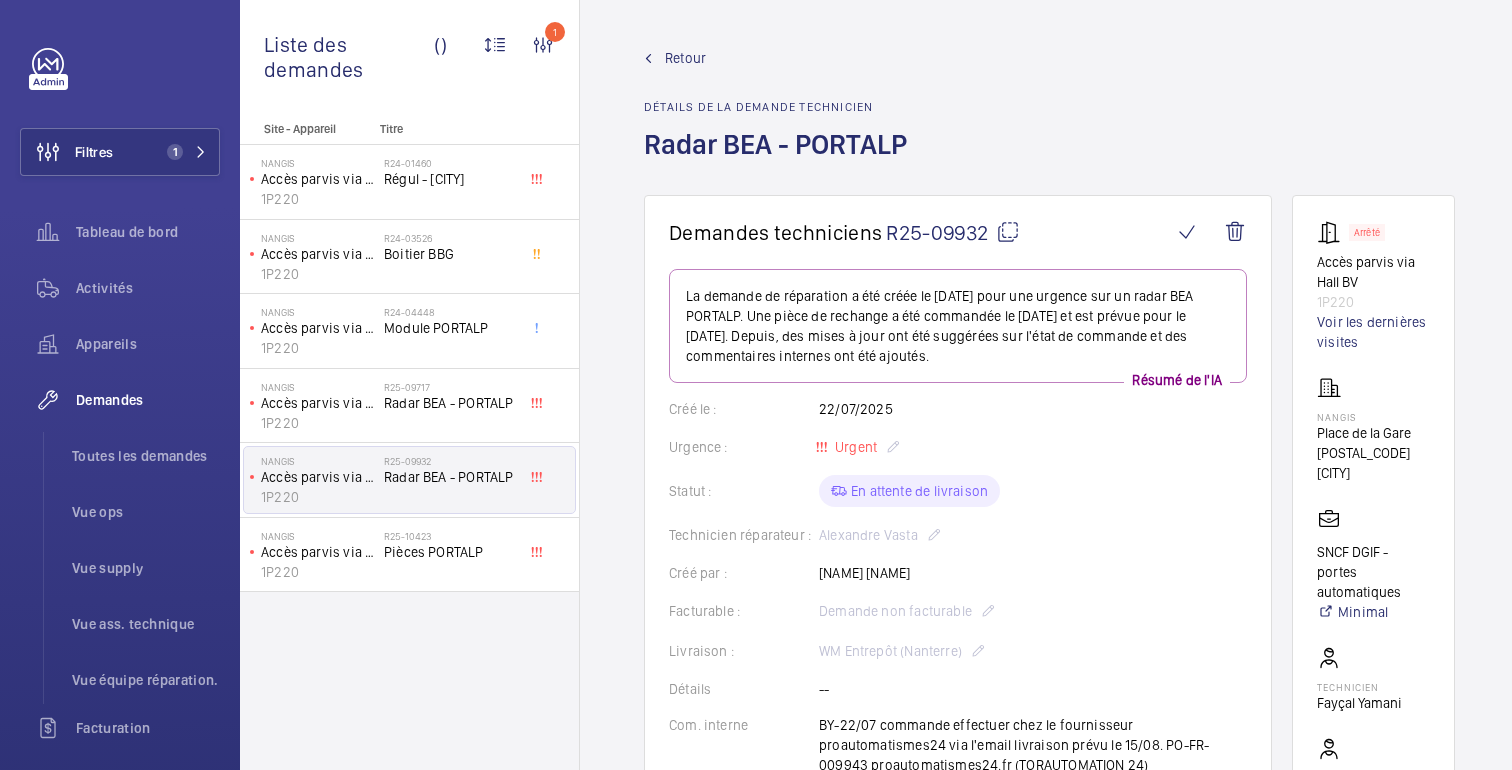 click on "Retour" 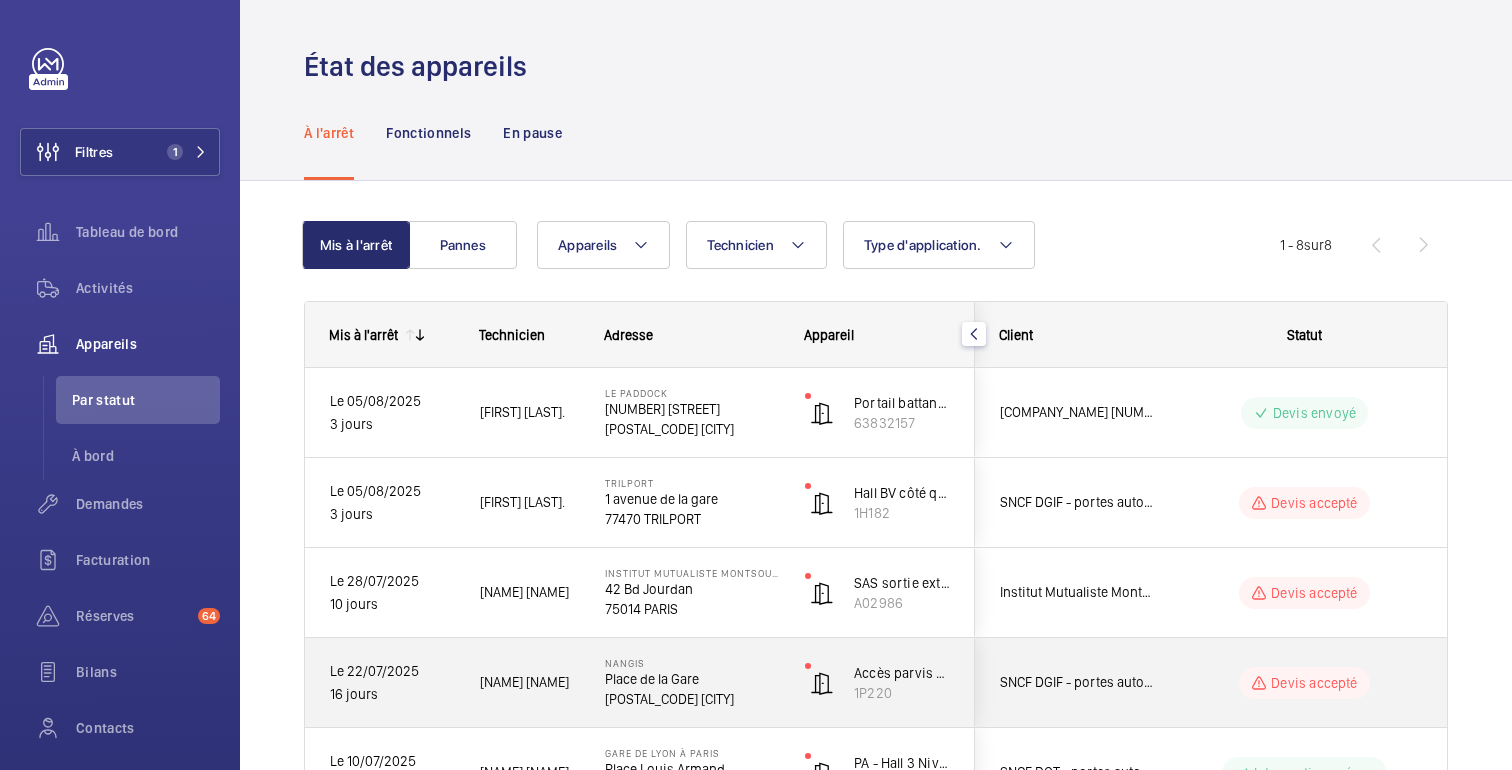 click on "Devis accepté" 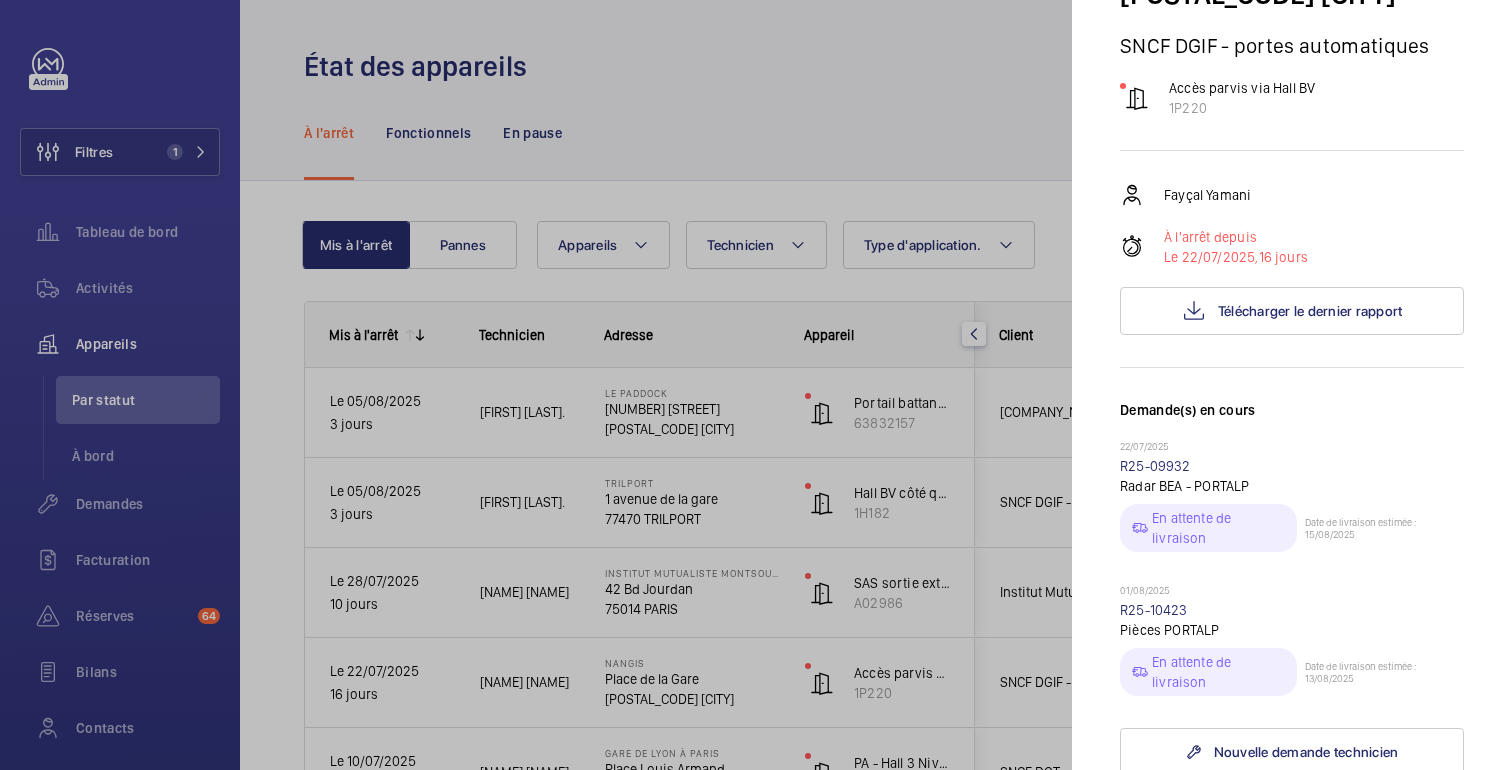 scroll, scrollTop: 182, scrollLeft: 0, axis: vertical 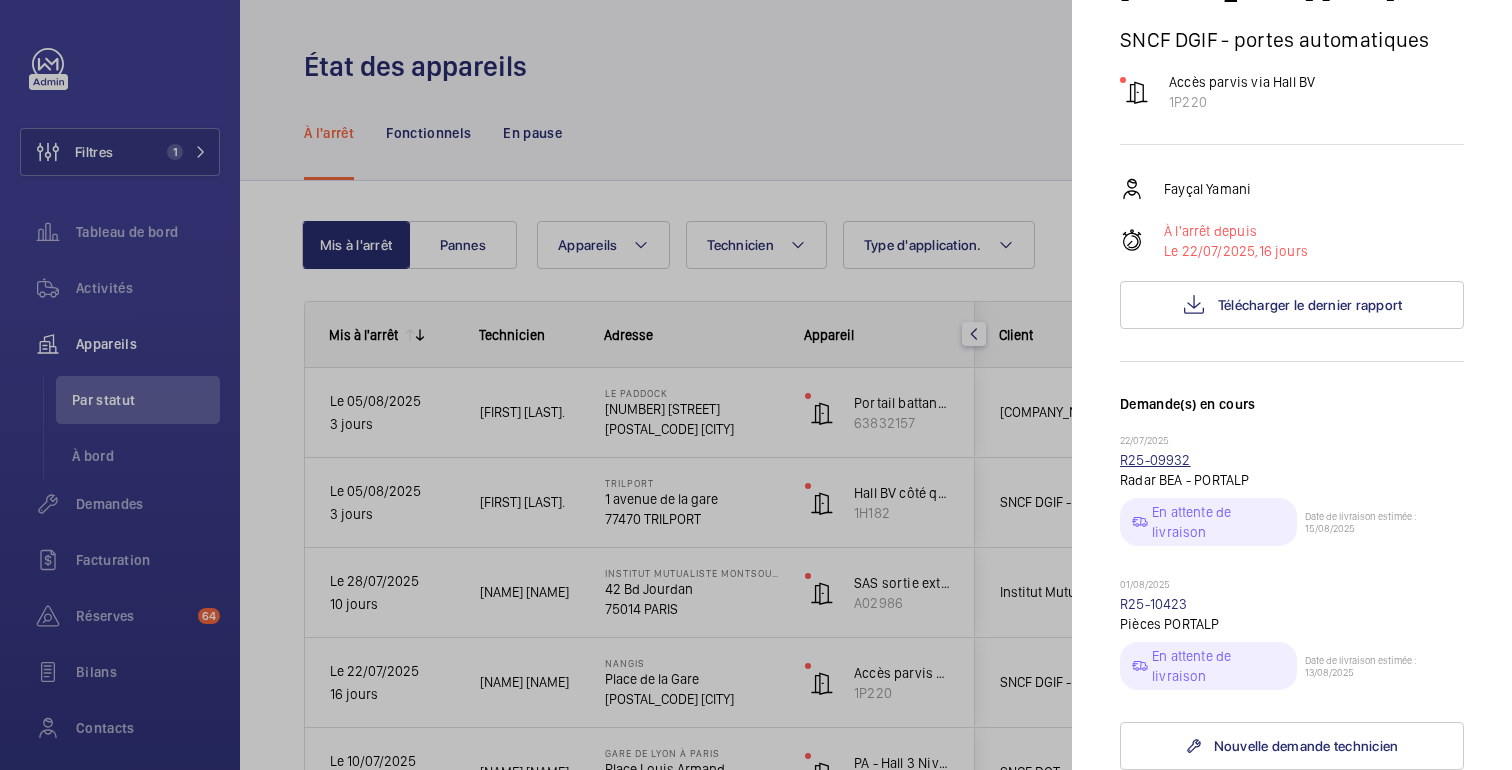 click on "R25-09932" 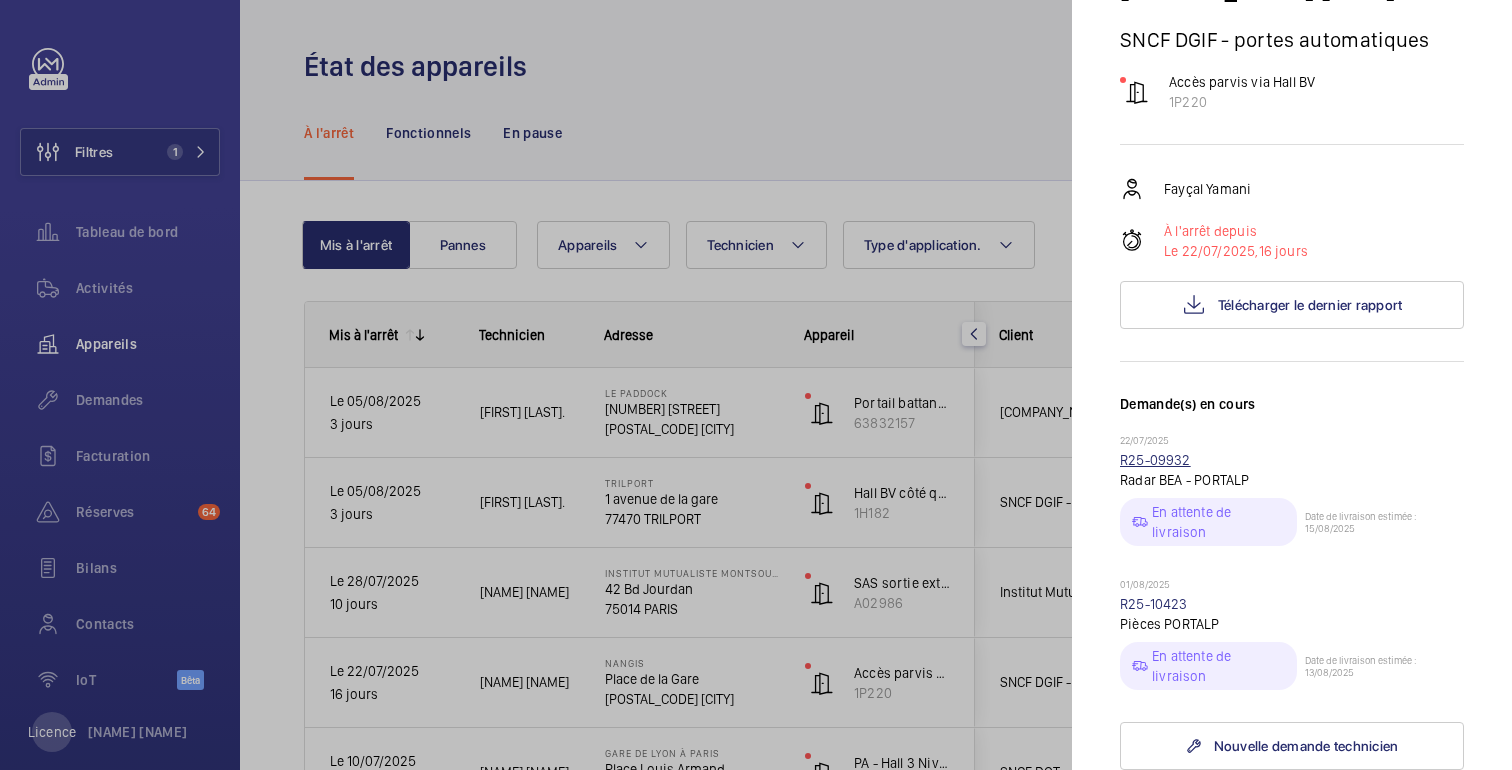 scroll, scrollTop: 0, scrollLeft: 0, axis: both 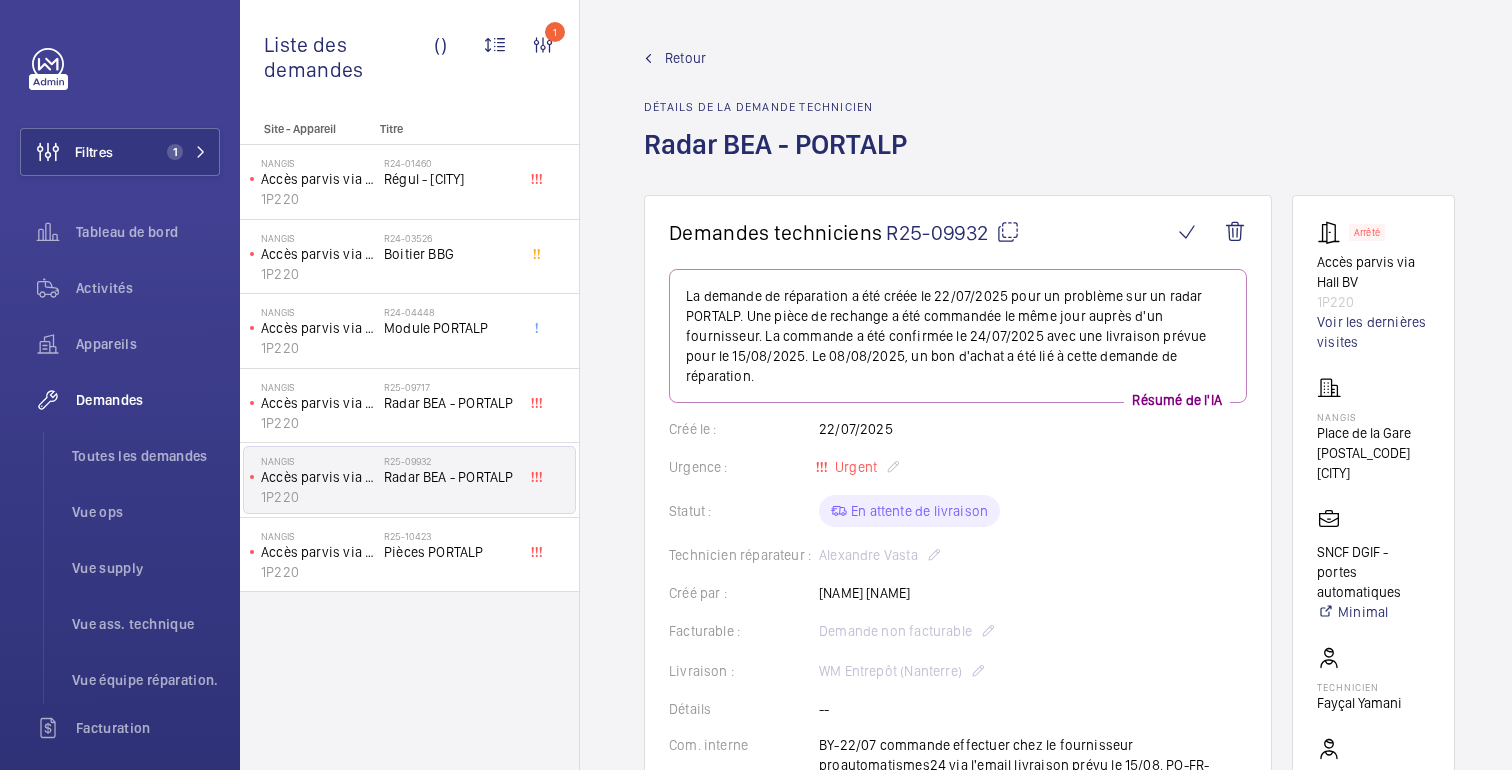 click on "Retour" 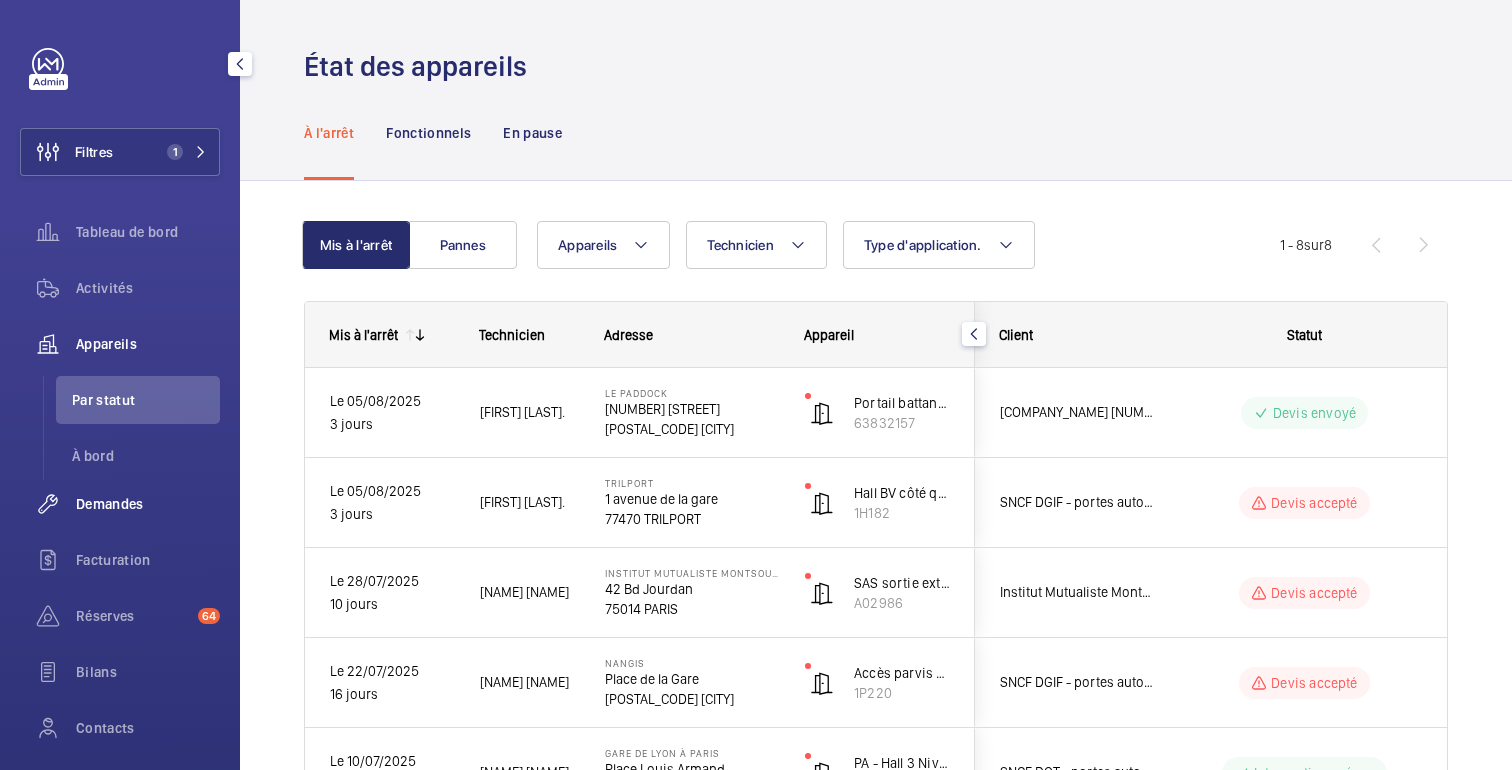 click on "Demandes" 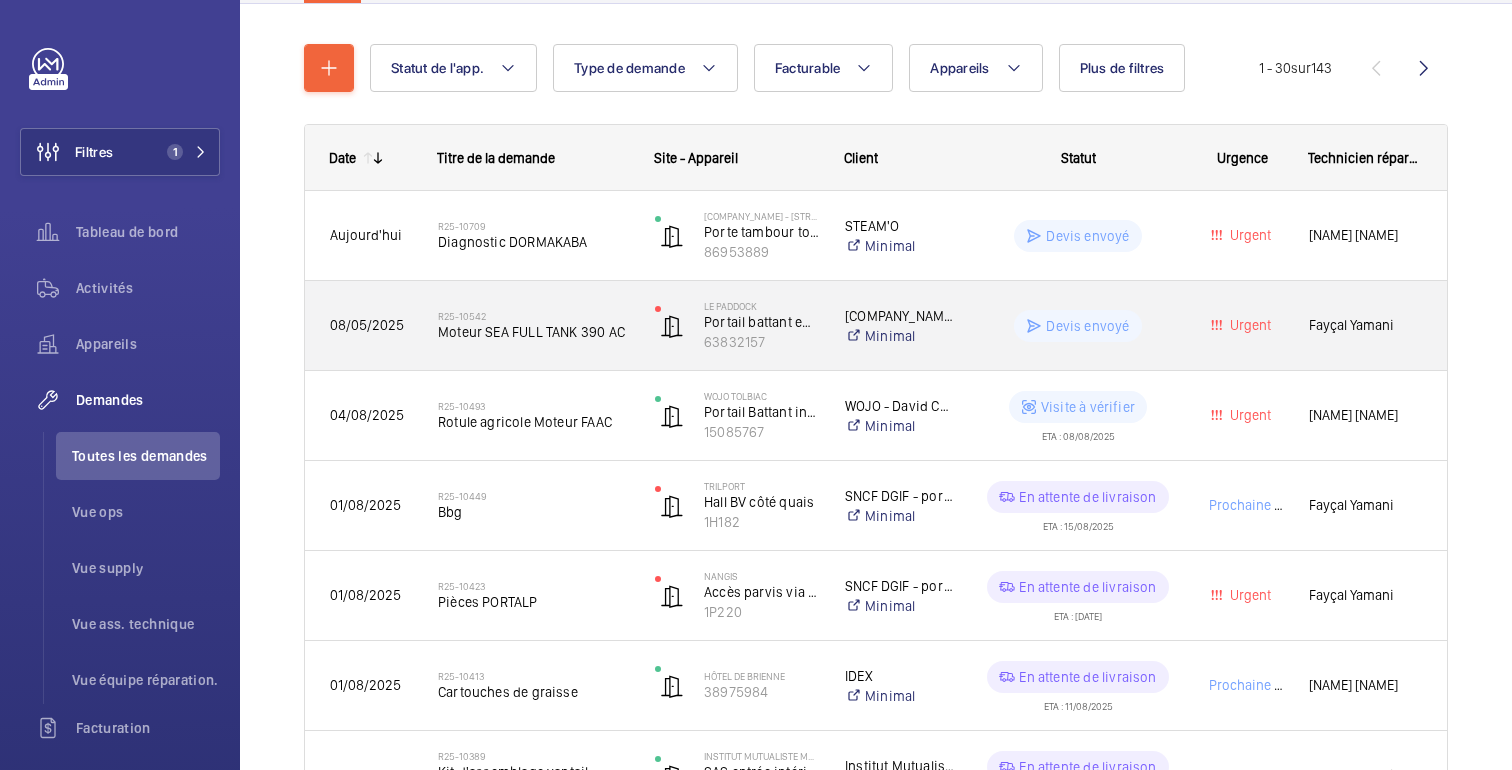 scroll, scrollTop: 0, scrollLeft: 0, axis: both 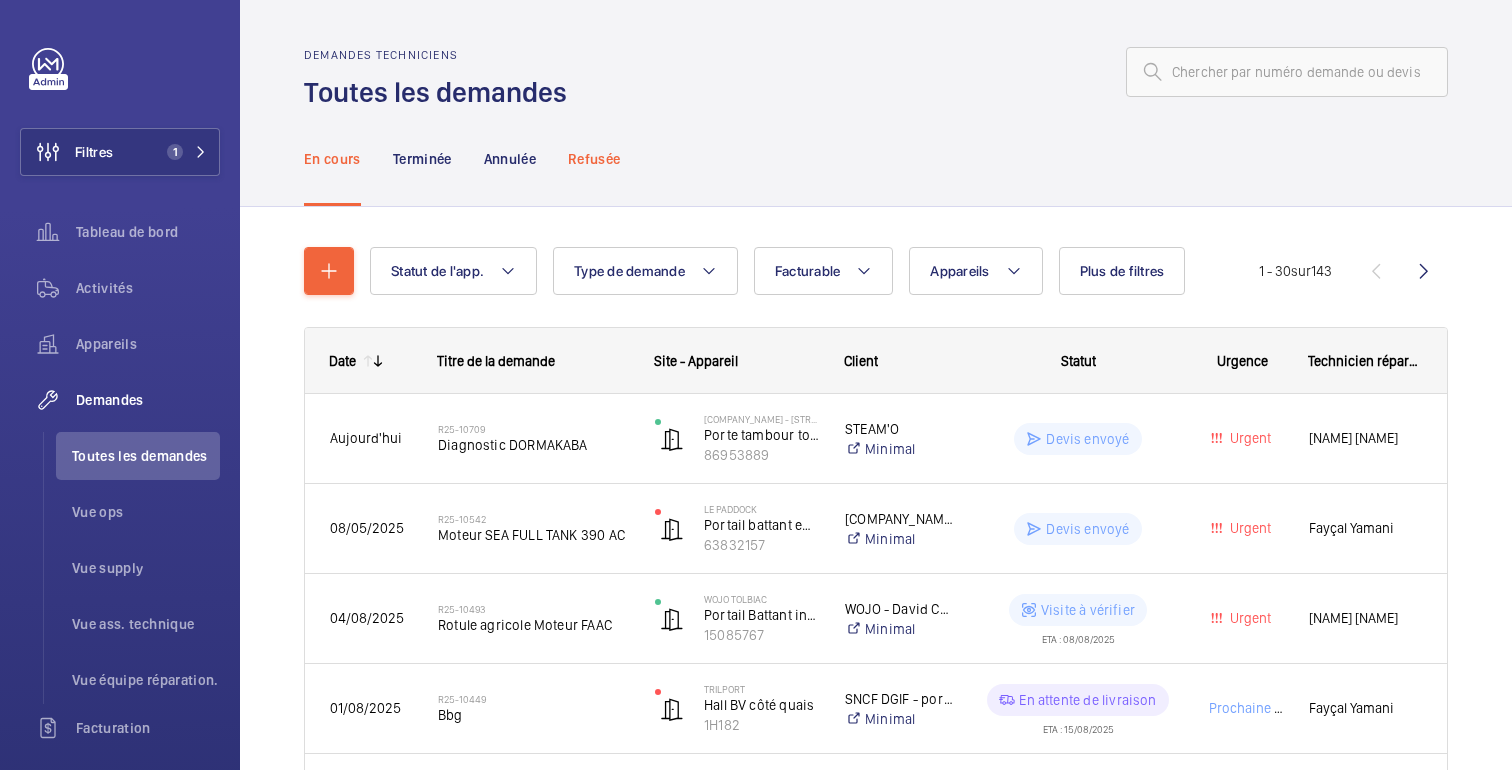 click on "Refusée" 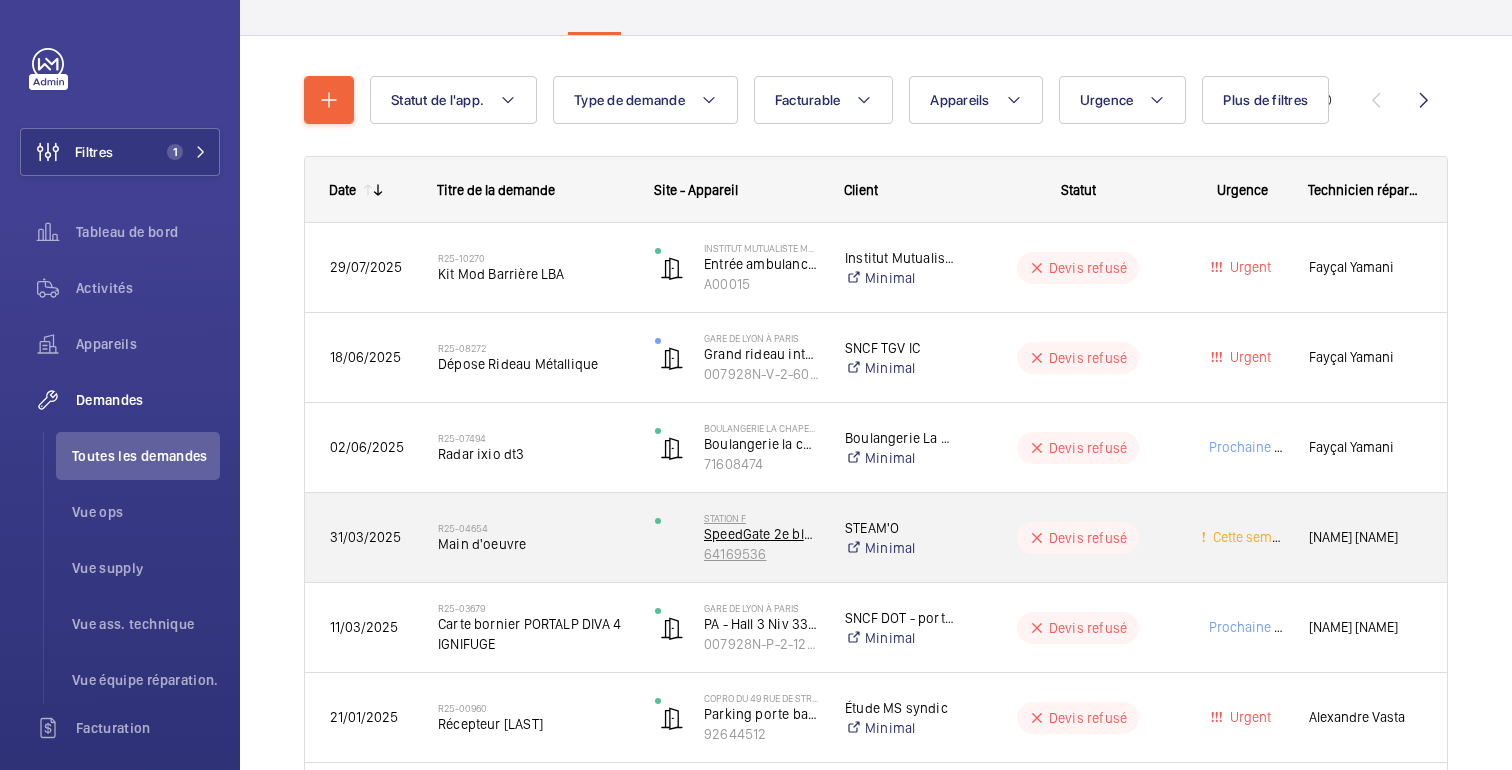 scroll, scrollTop: 0, scrollLeft: 0, axis: both 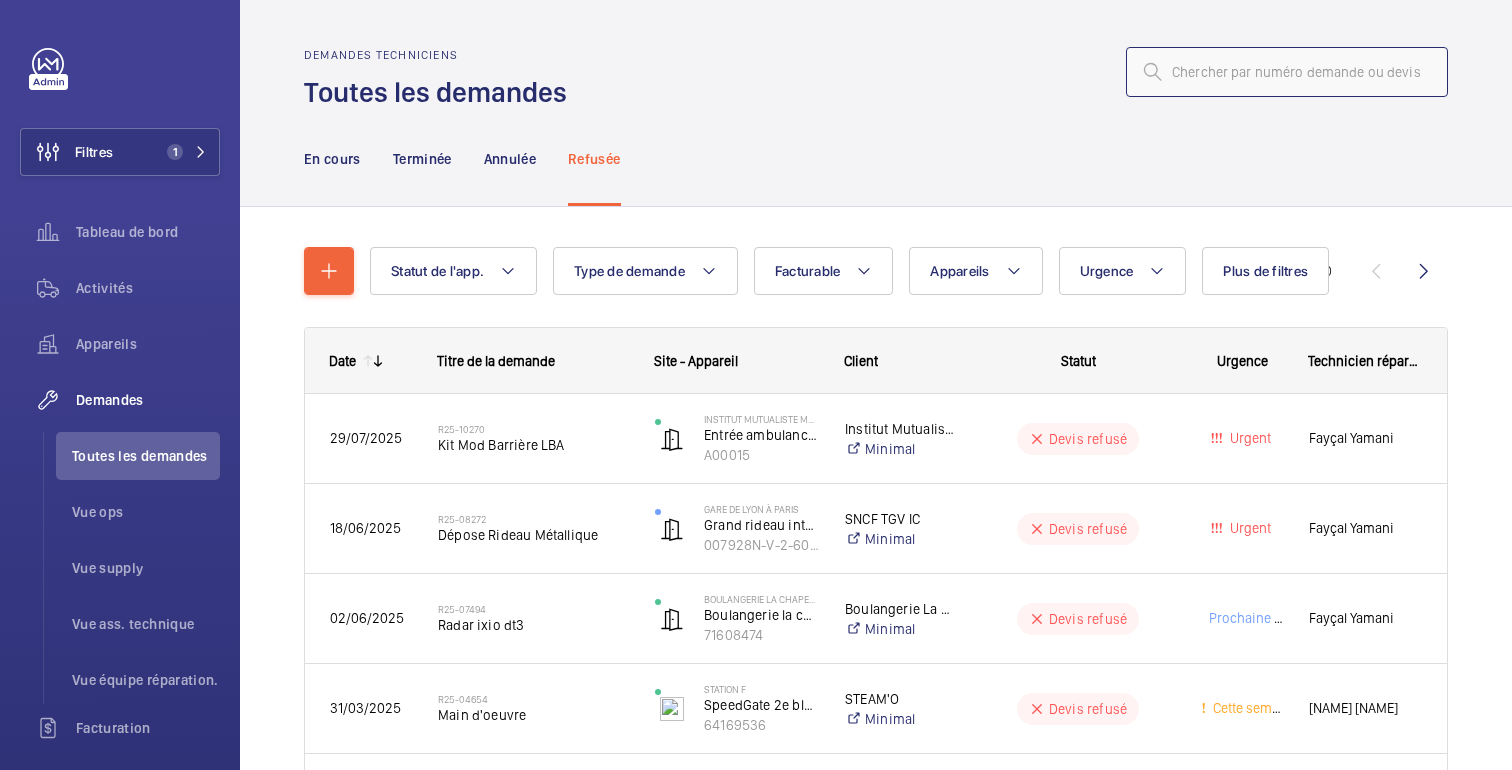 click 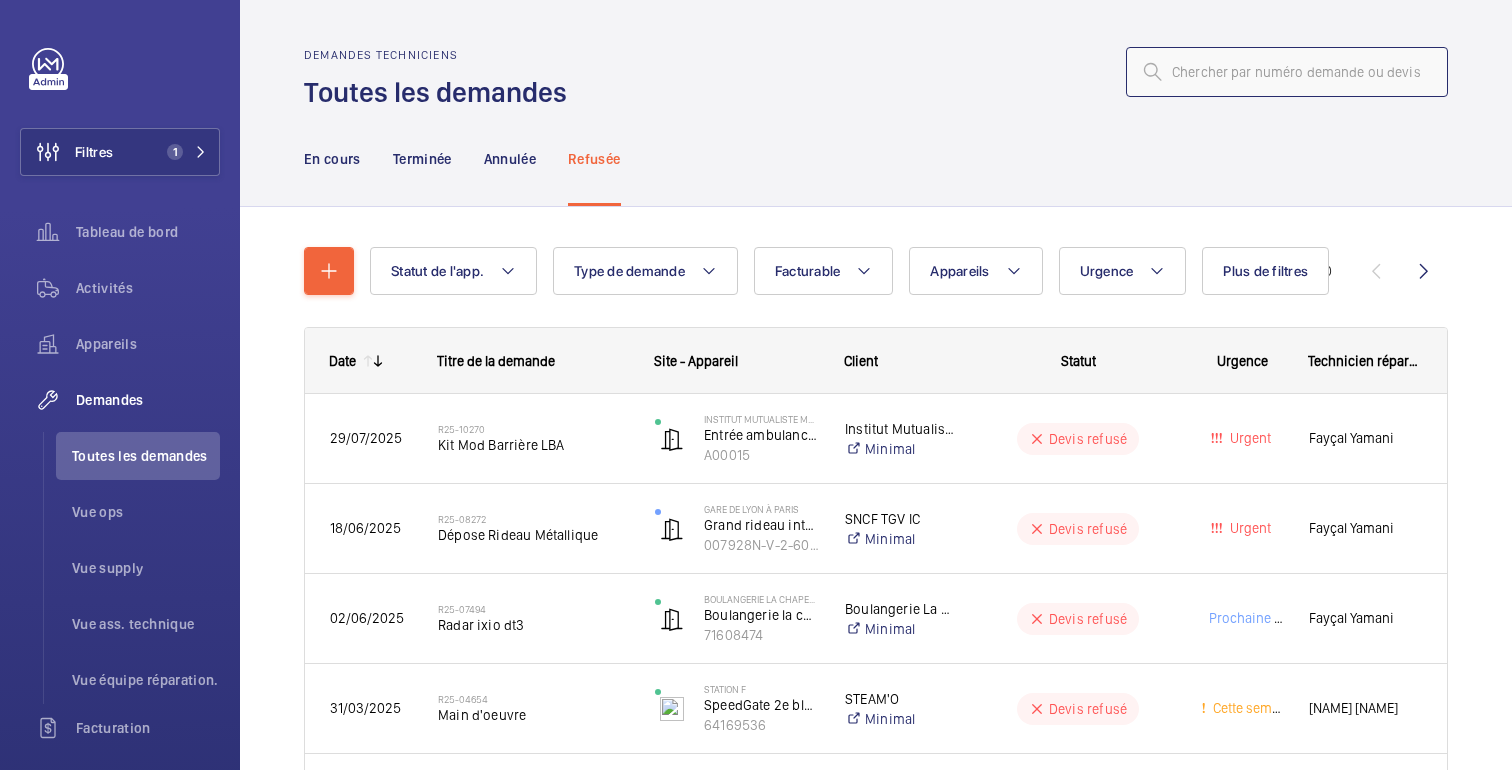 paste on "Q00020975" 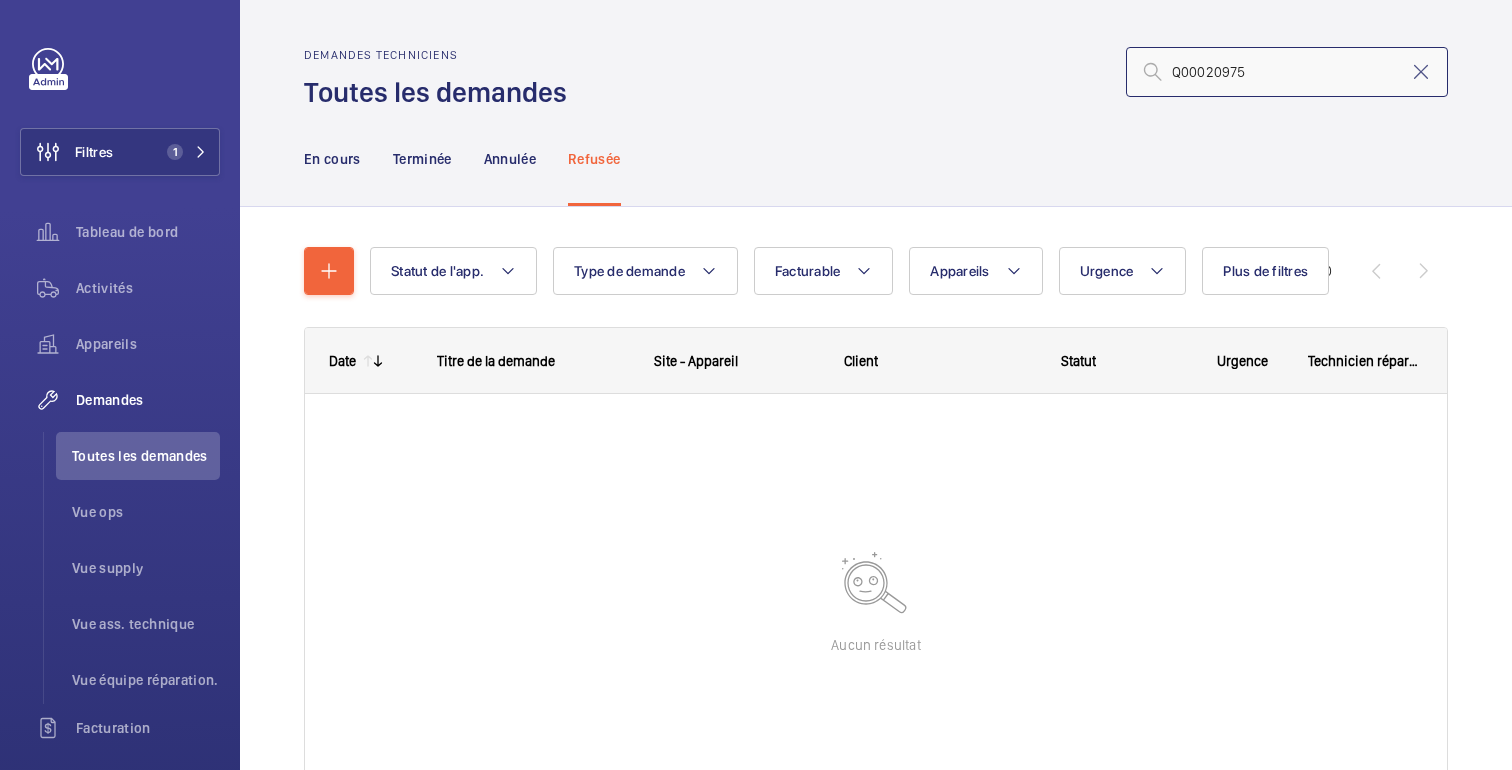 click on "Q00020975" 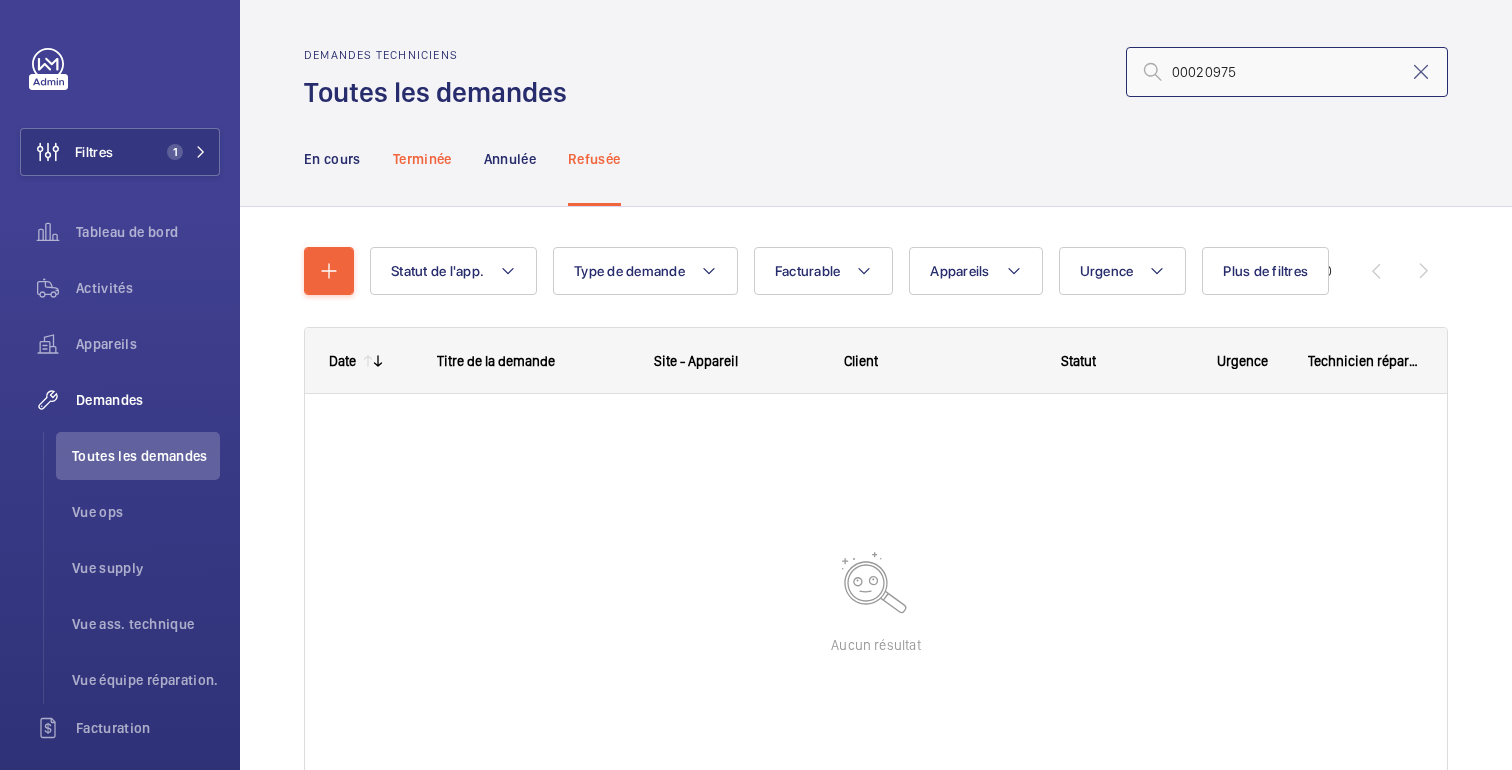 type on "00020975" 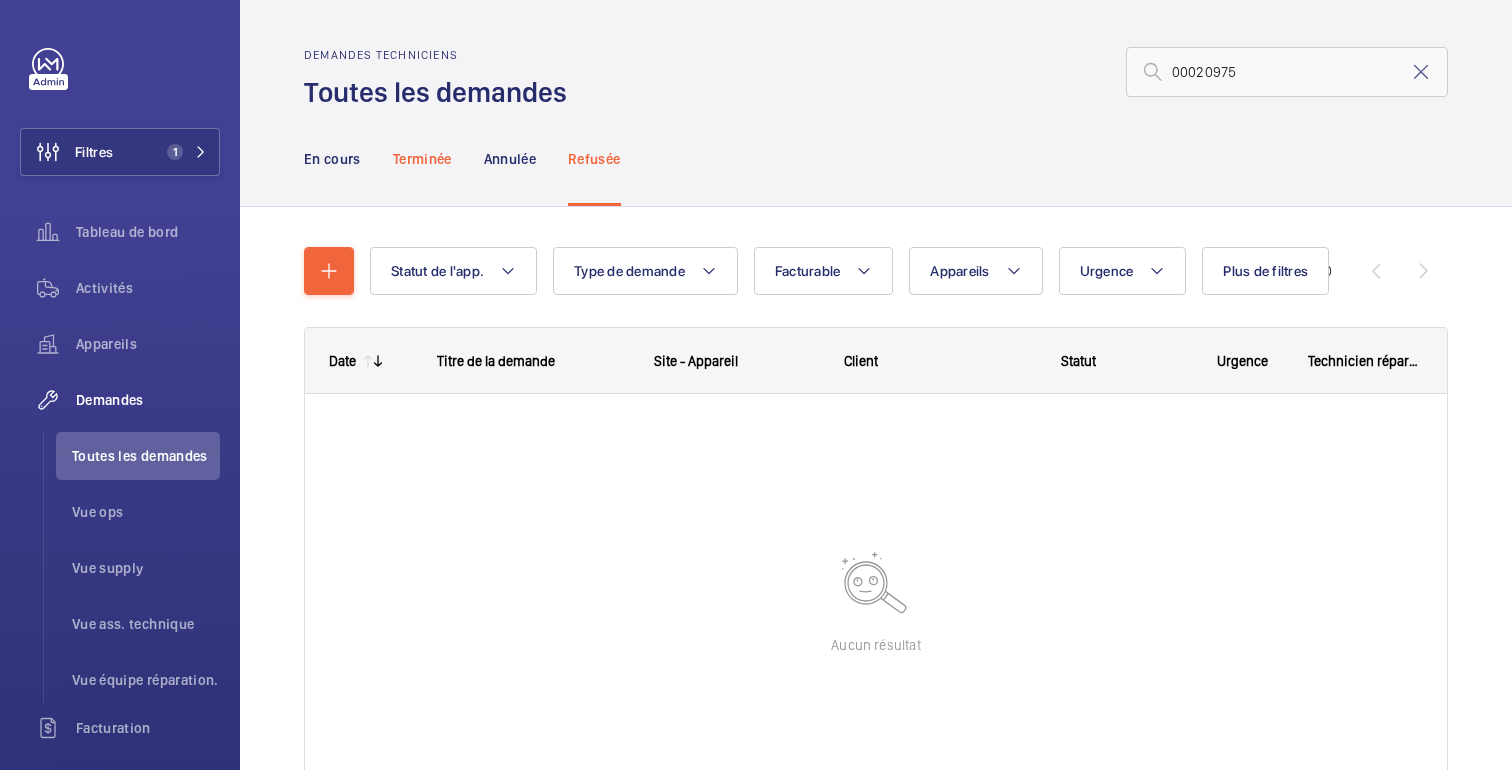 click on "Terminée" 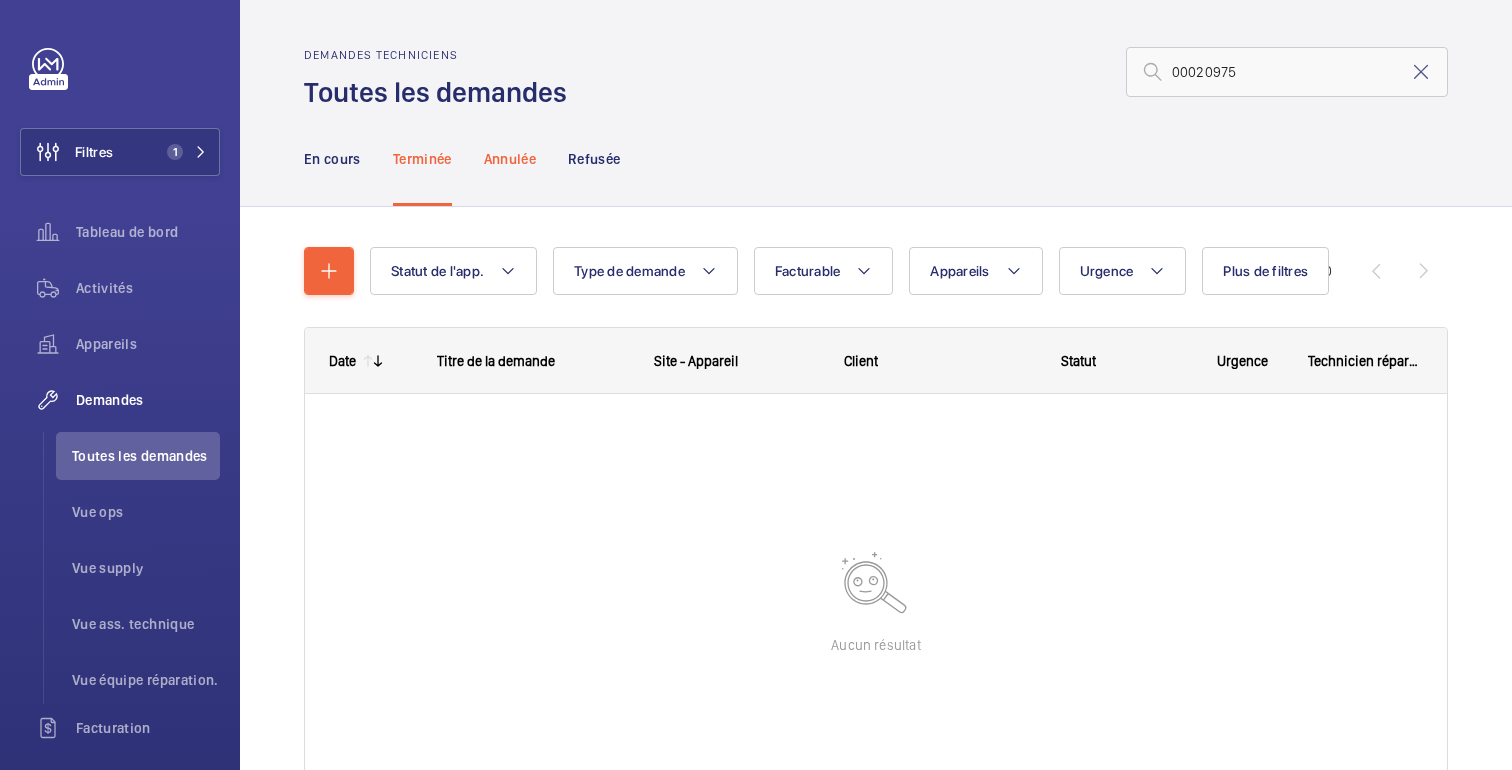 click on "Annulée" 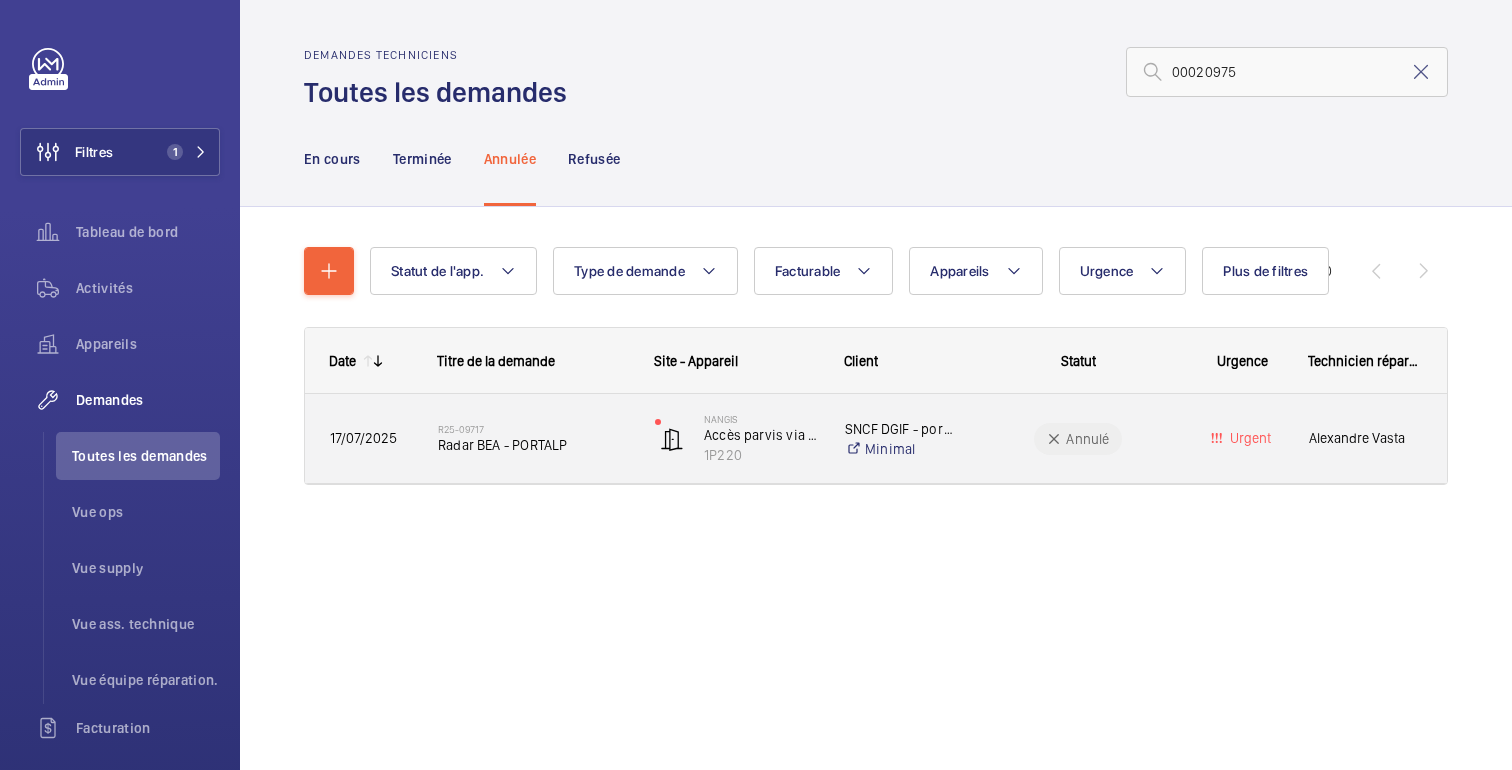 click on "Annulé" 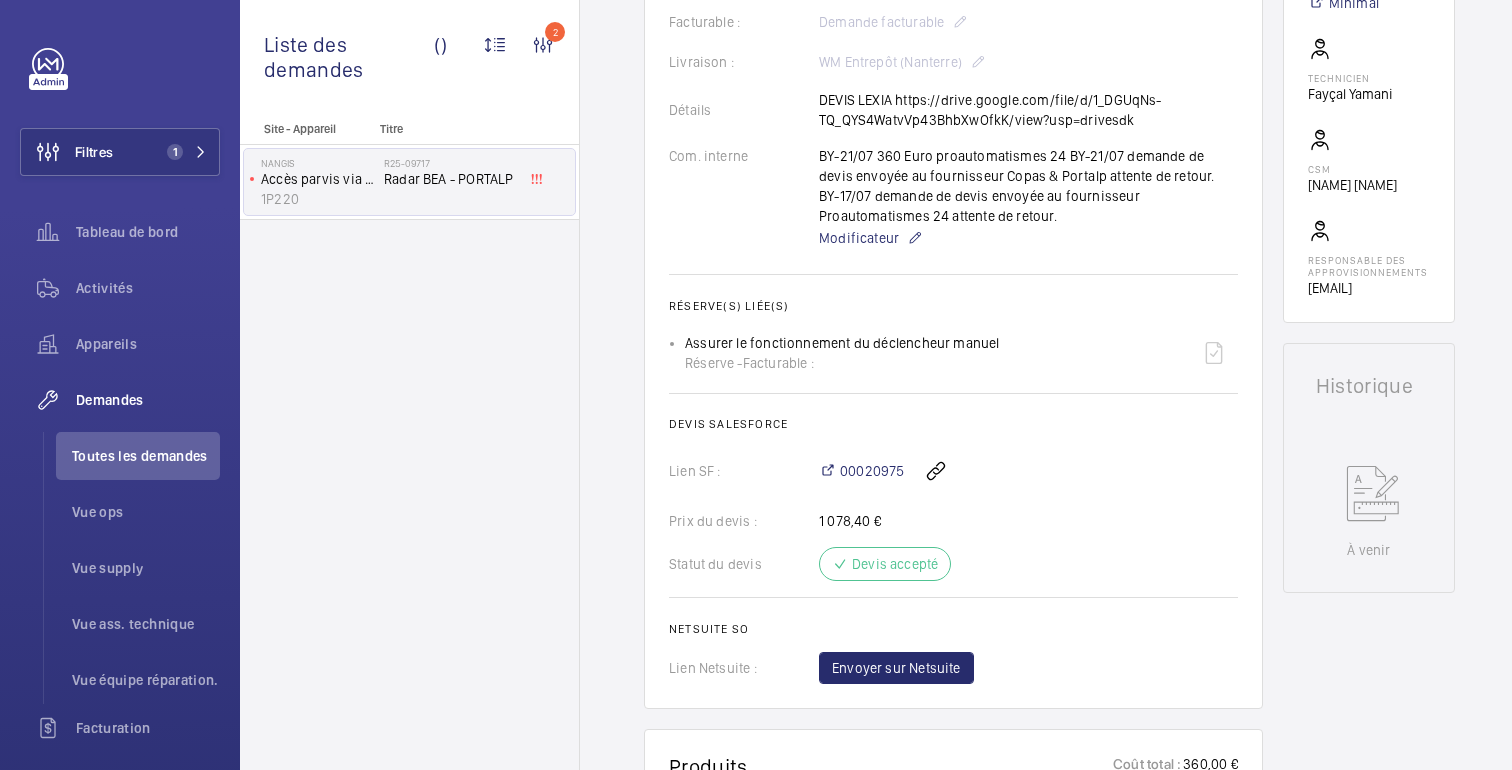 scroll, scrollTop: 547, scrollLeft: 0, axis: vertical 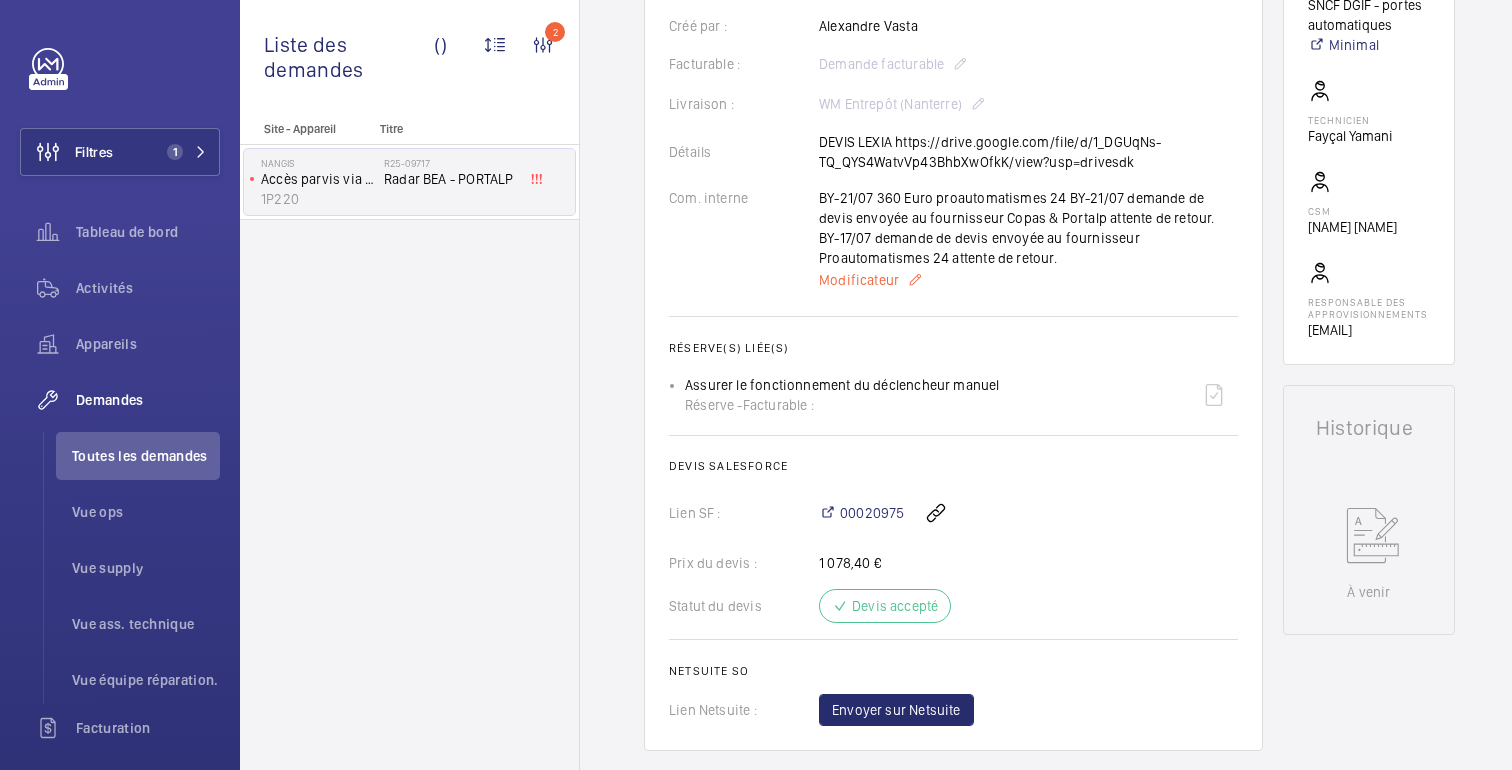 click on "Modificateur" 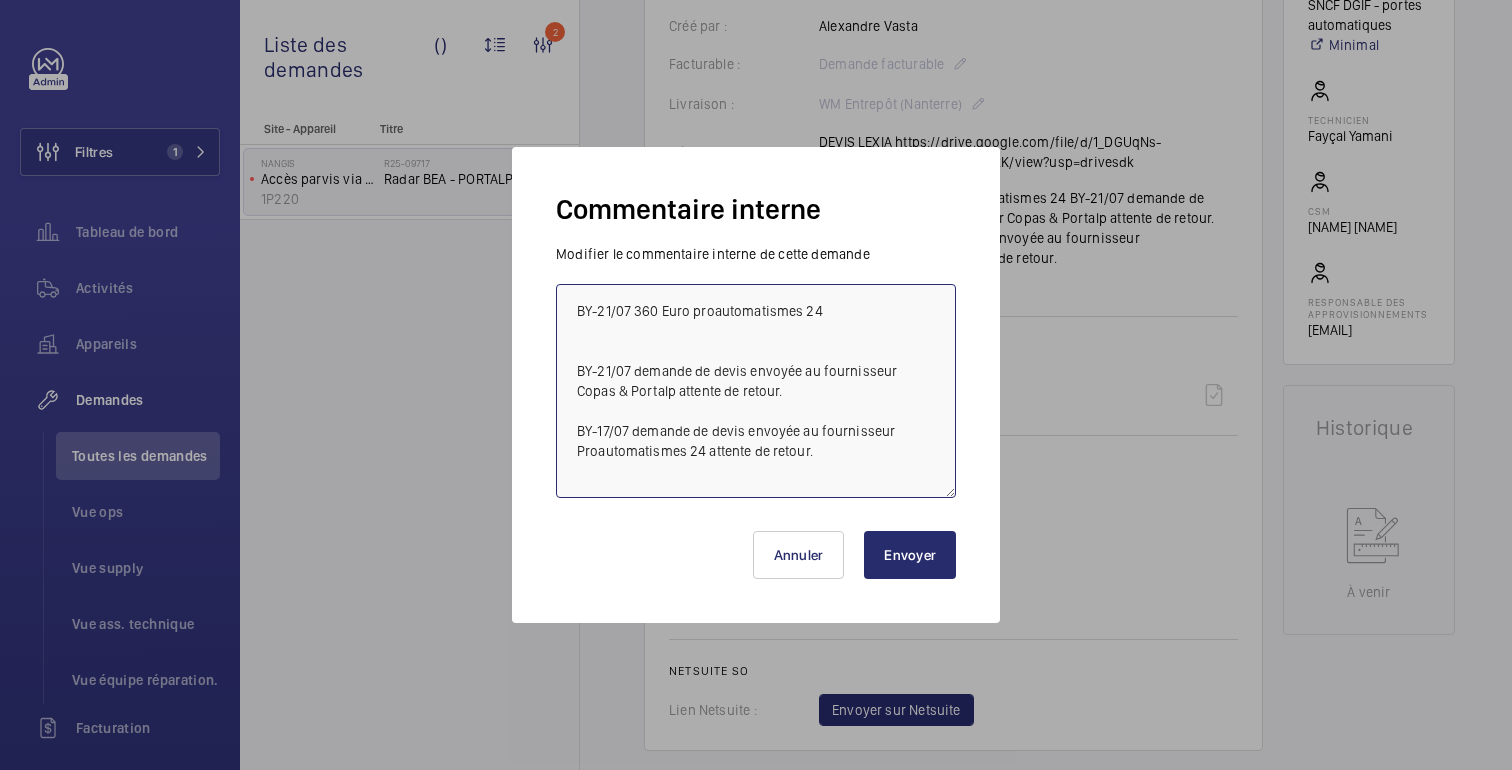 click on "BY-21/07 360 Euro proautomatismes 24
BY-21/07 demande de devis envoyée au fournisseur Copas & Portalp attente de retour.
BY-17/07 demande de devis envoyée au fournisseur Proautomatismes 24 attente de retour." at bounding box center (756, 391) 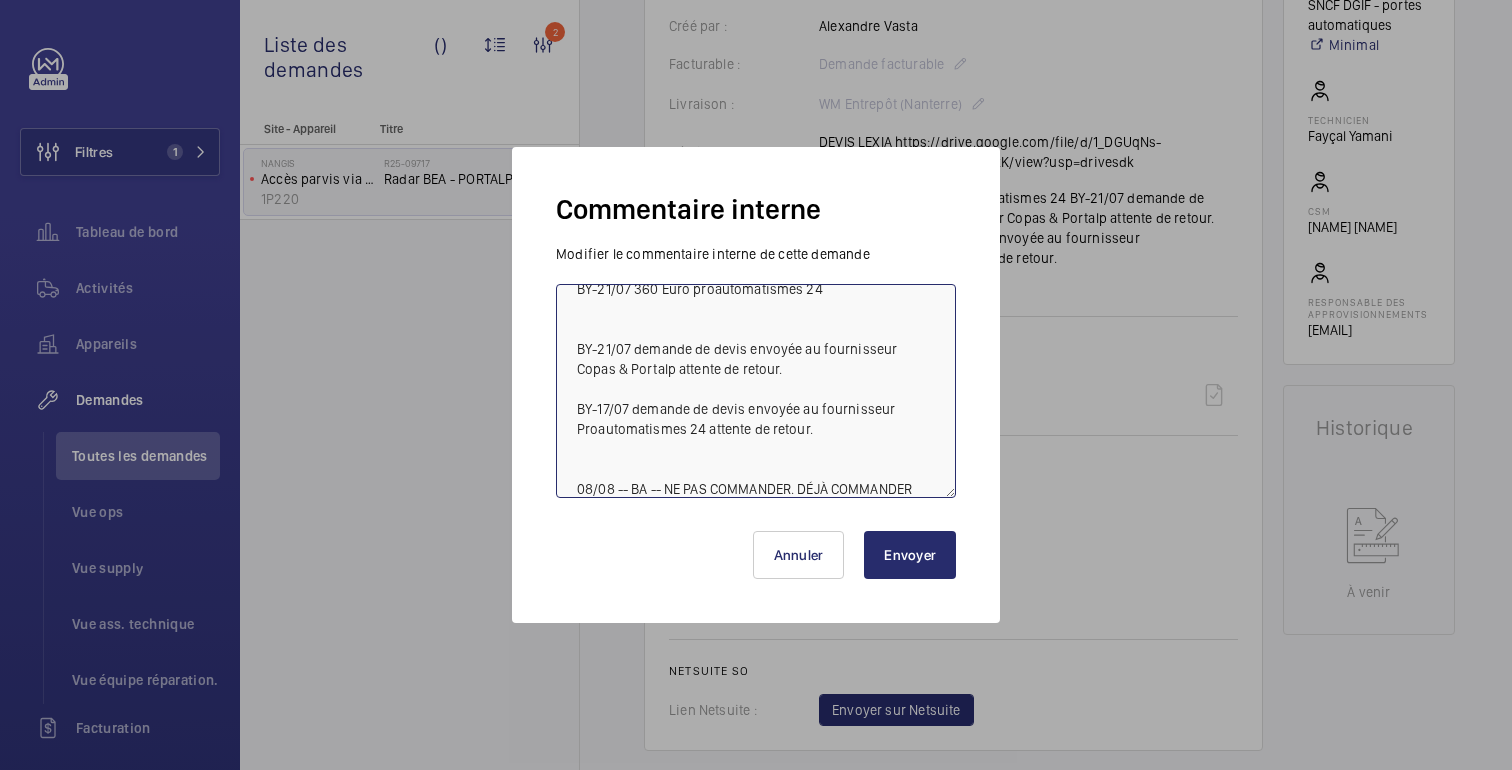 scroll, scrollTop: 42, scrollLeft: 0, axis: vertical 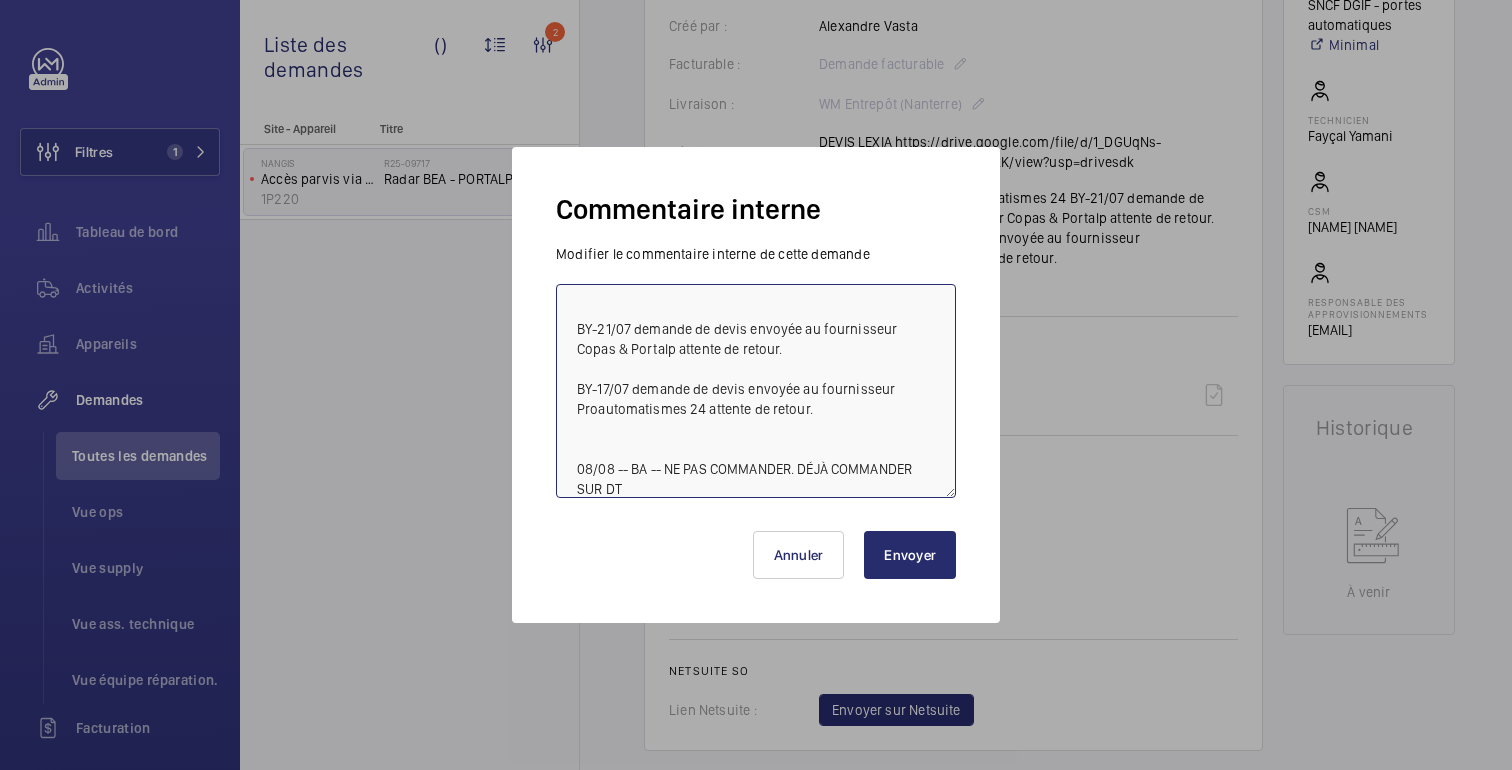 paste on "R25-09932" 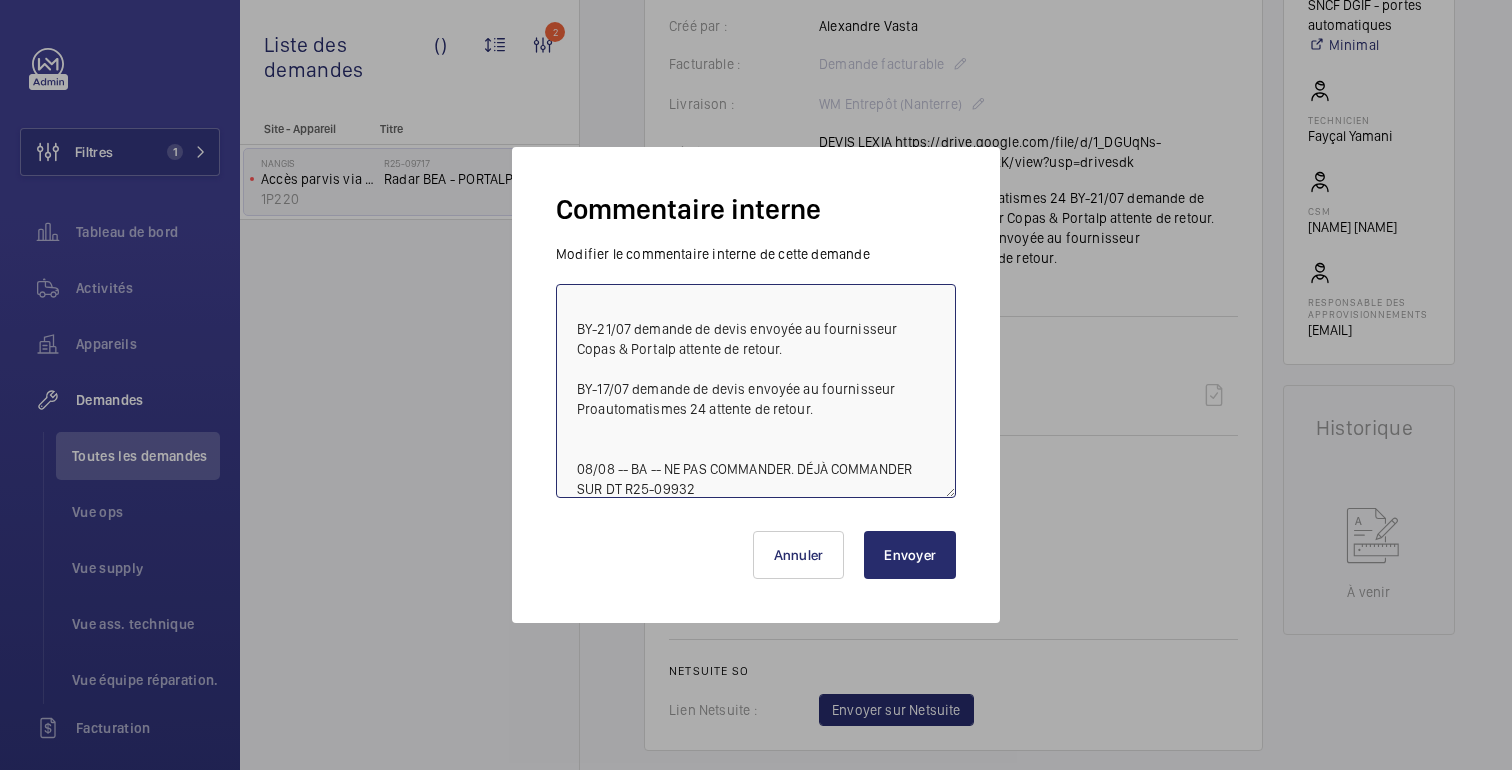 type on "BY-21/07 360 Euro proautomatismes 24
BY-21/07 demande de devis envoyée au fournisseur Copas & Portalp attente de retour.
BY-17/07 demande de devis envoyée au fournisseur Proautomatismes 24 attente de retour.
08/08 -- BA -- NE PAS COMMANDER. DÉJÀ COMMANDER SUR DT R25-09932" 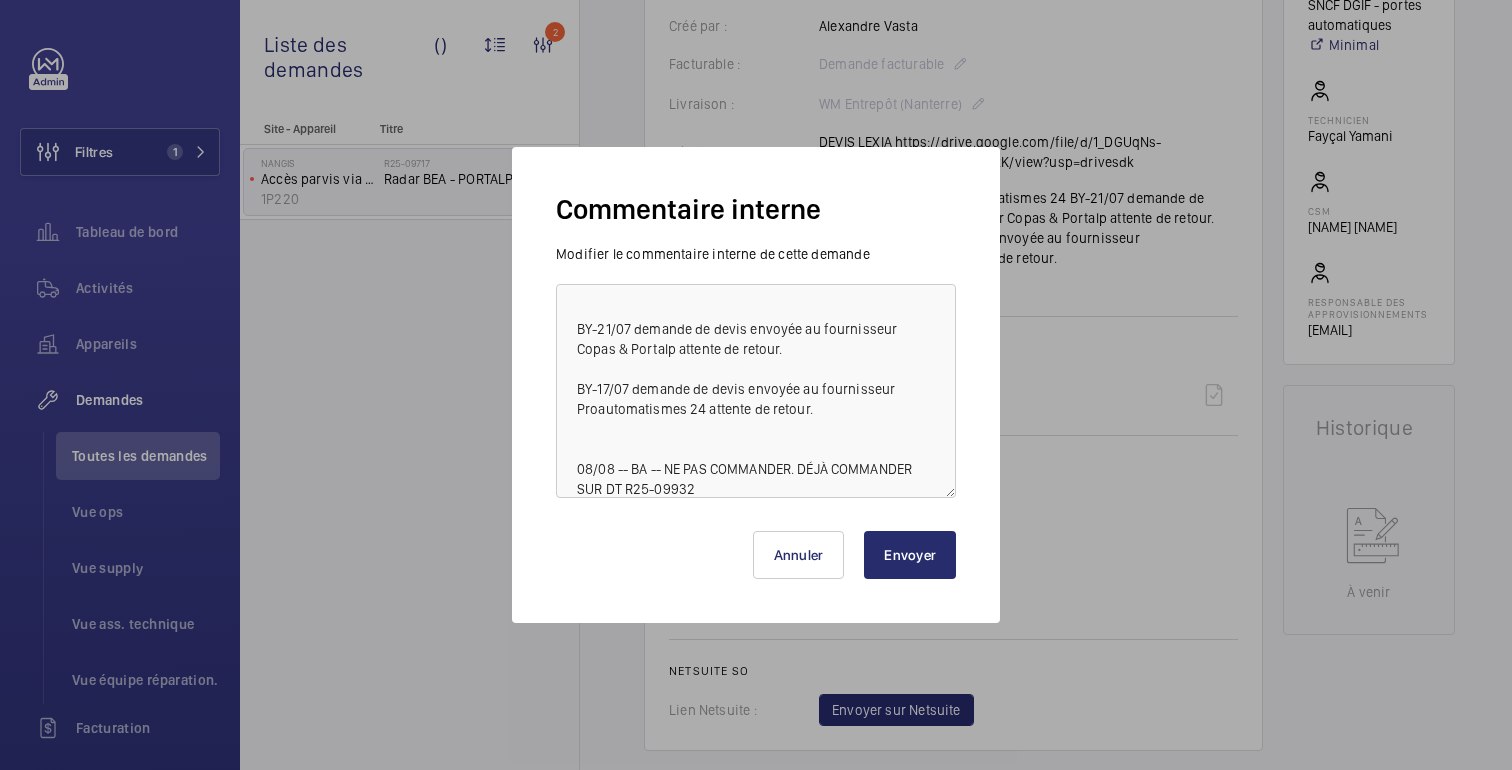 click on "Envoyer" at bounding box center (910, 555) 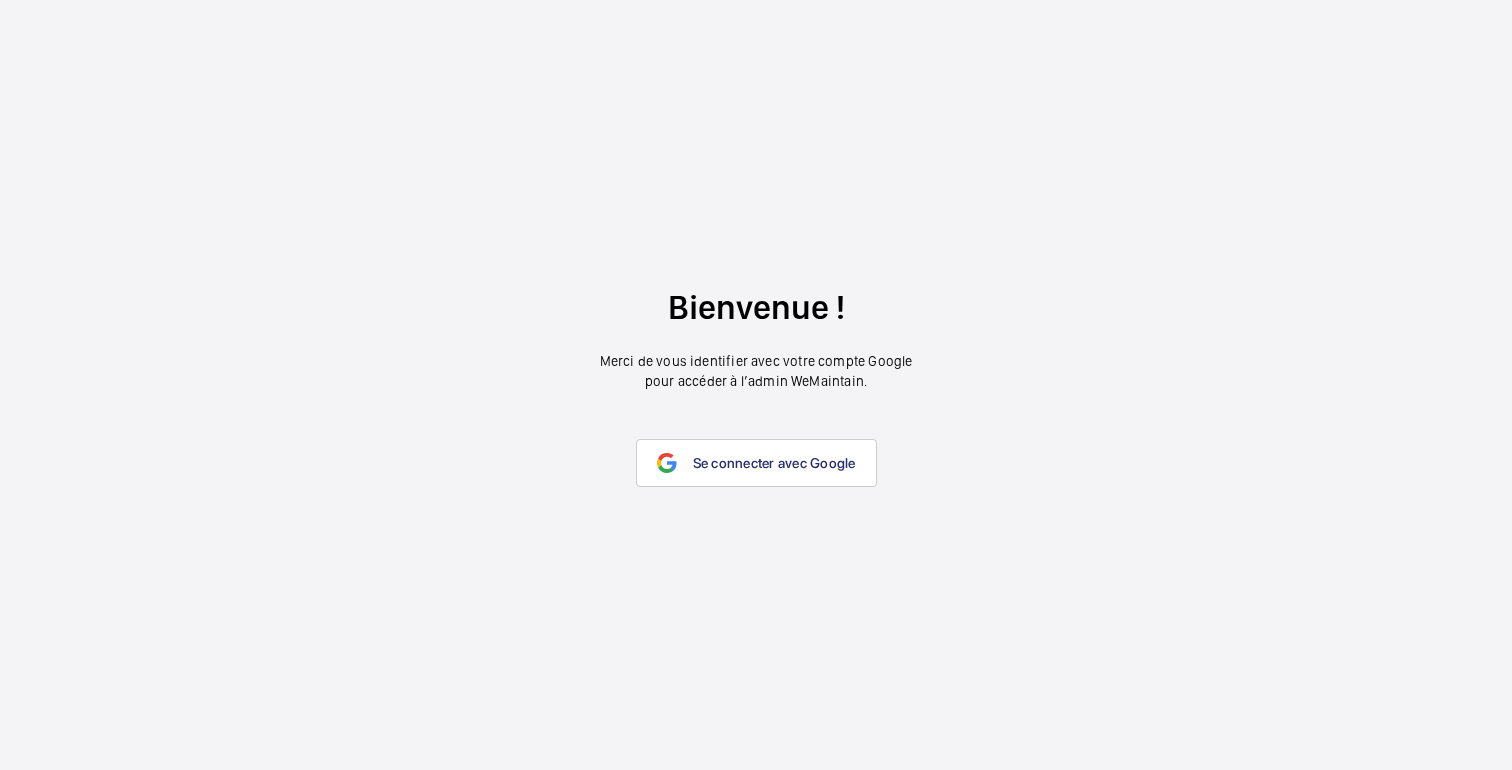 scroll, scrollTop: 0, scrollLeft: 0, axis: both 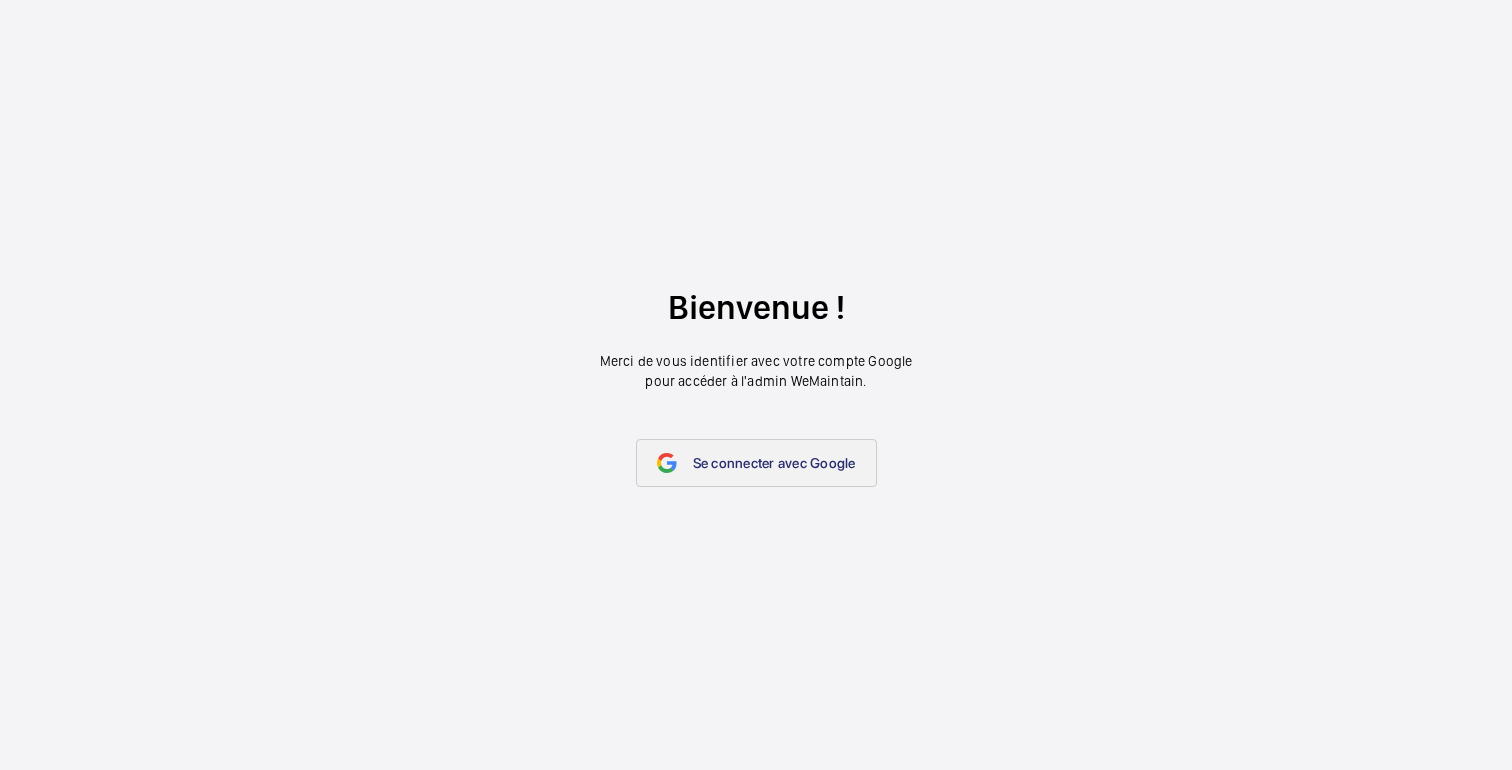 click on "Se connecter avec Google" 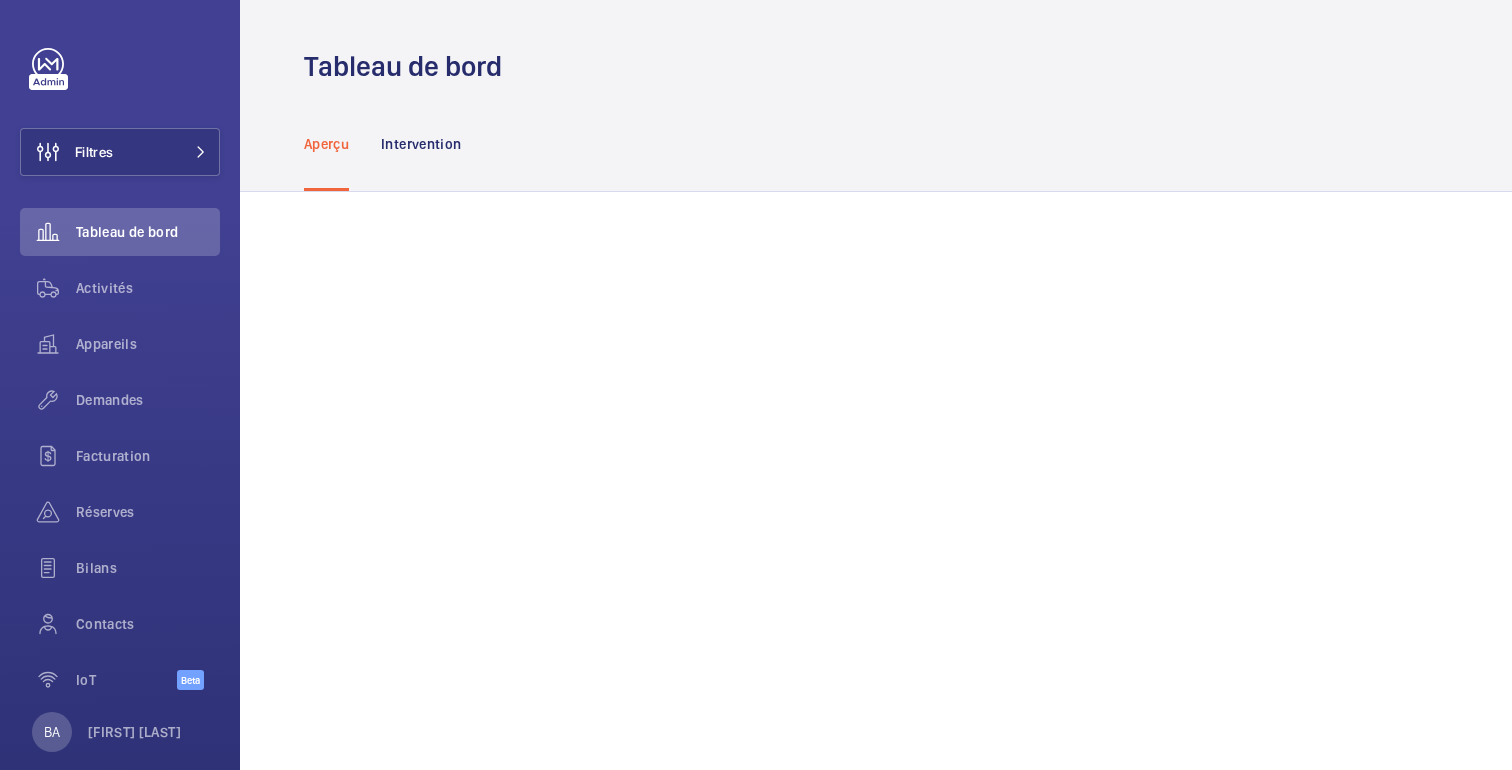 scroll, scrollTop: 0, scrollLeft: 0, axis: both 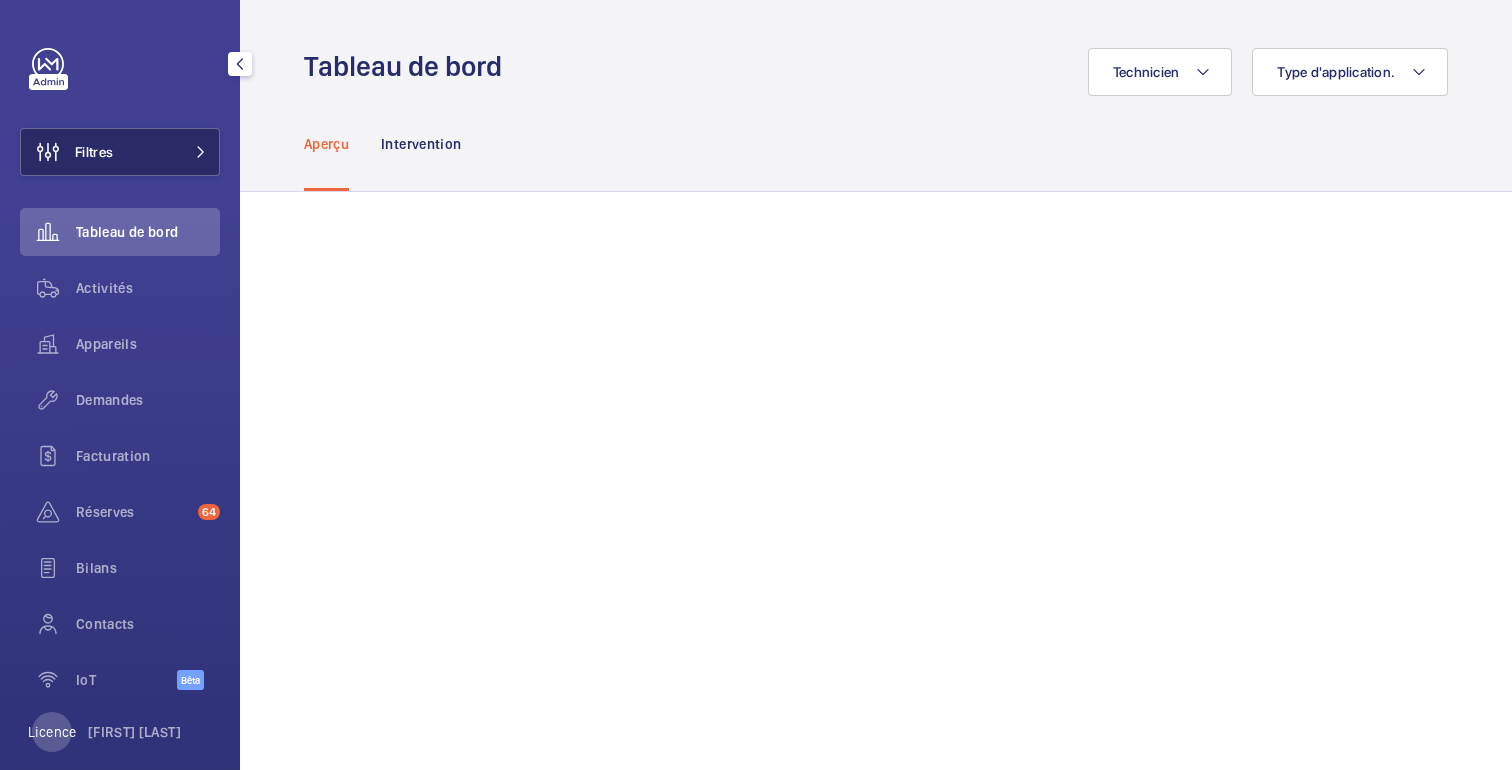 click on "Filtres" 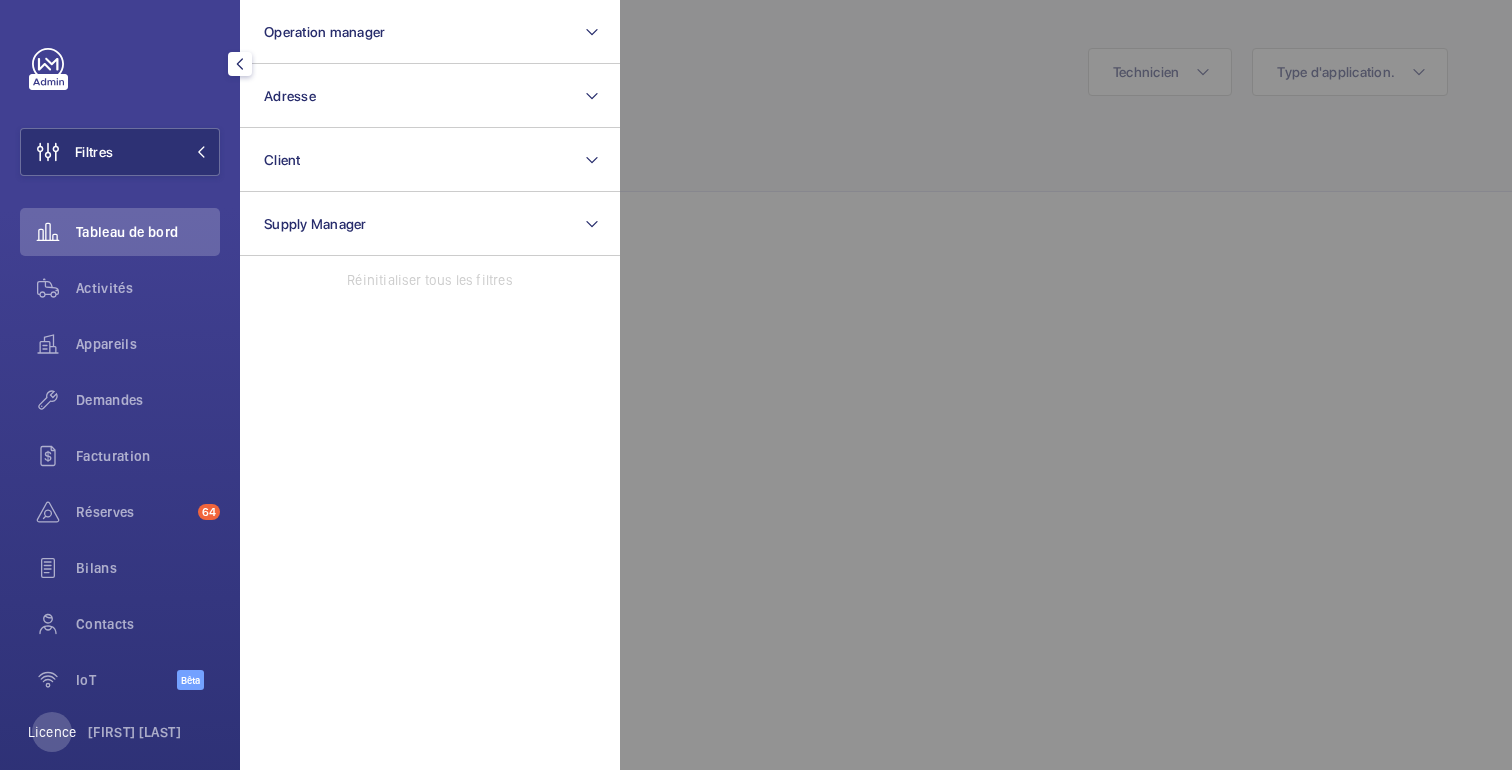 click 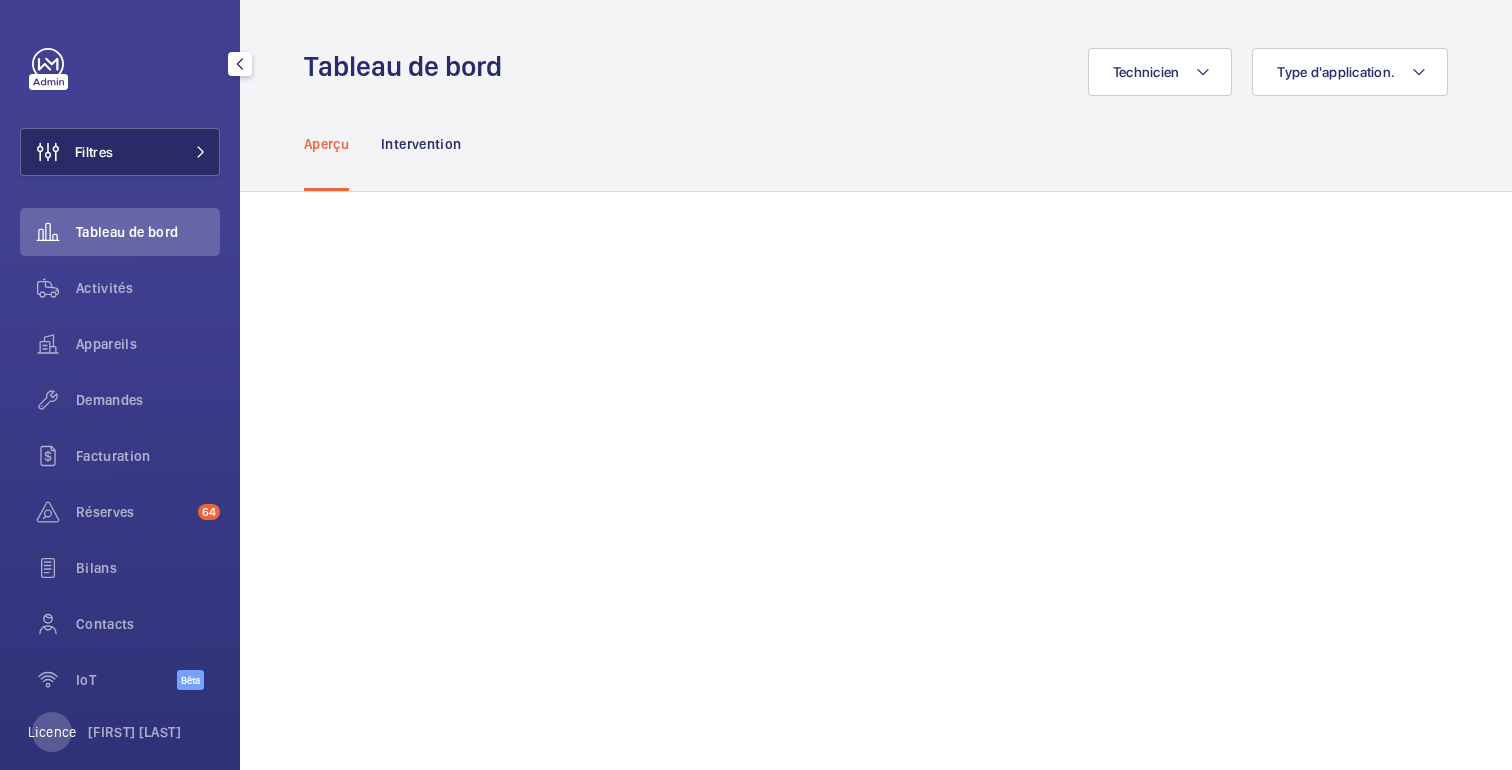 click on "Filtres" 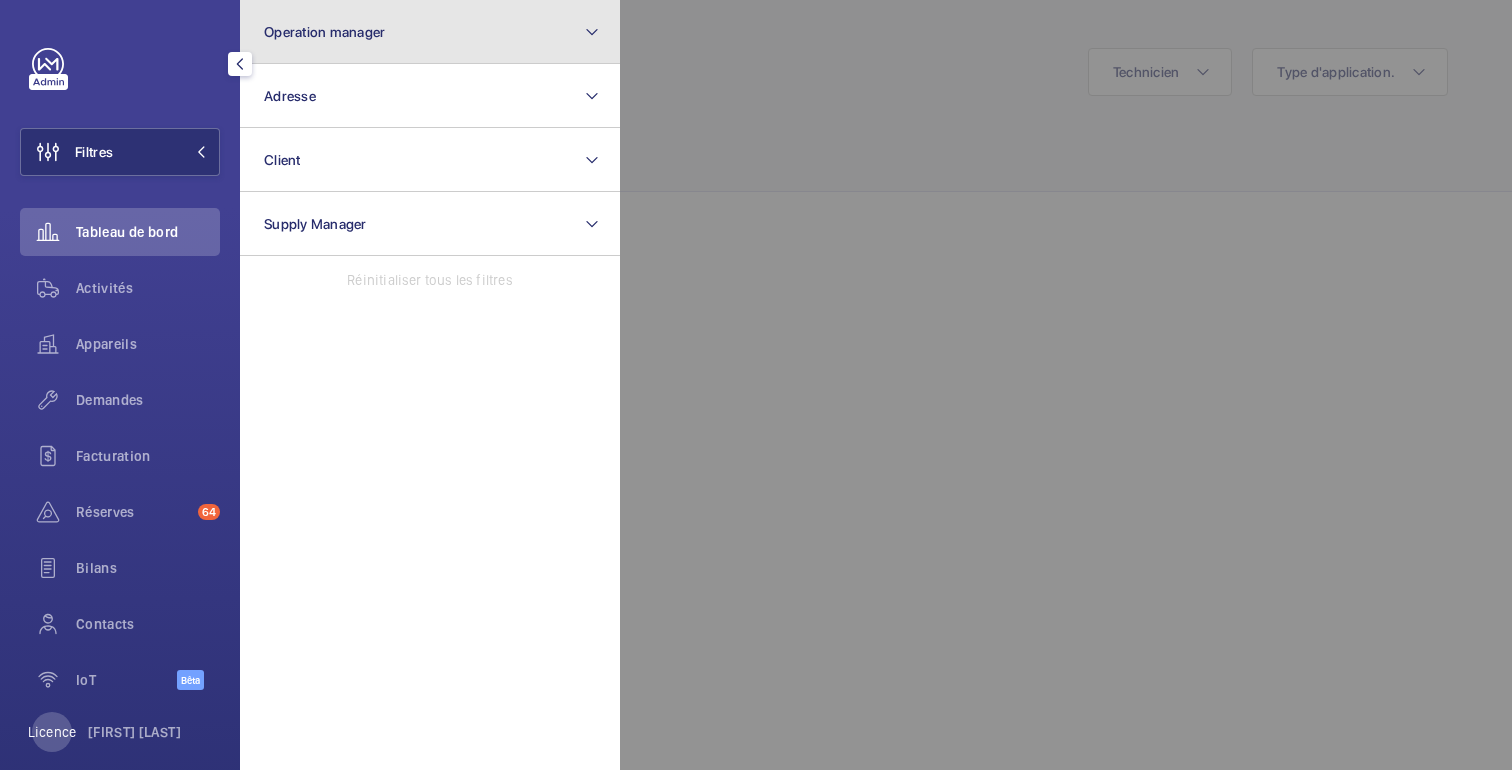 click on "Operation manager" 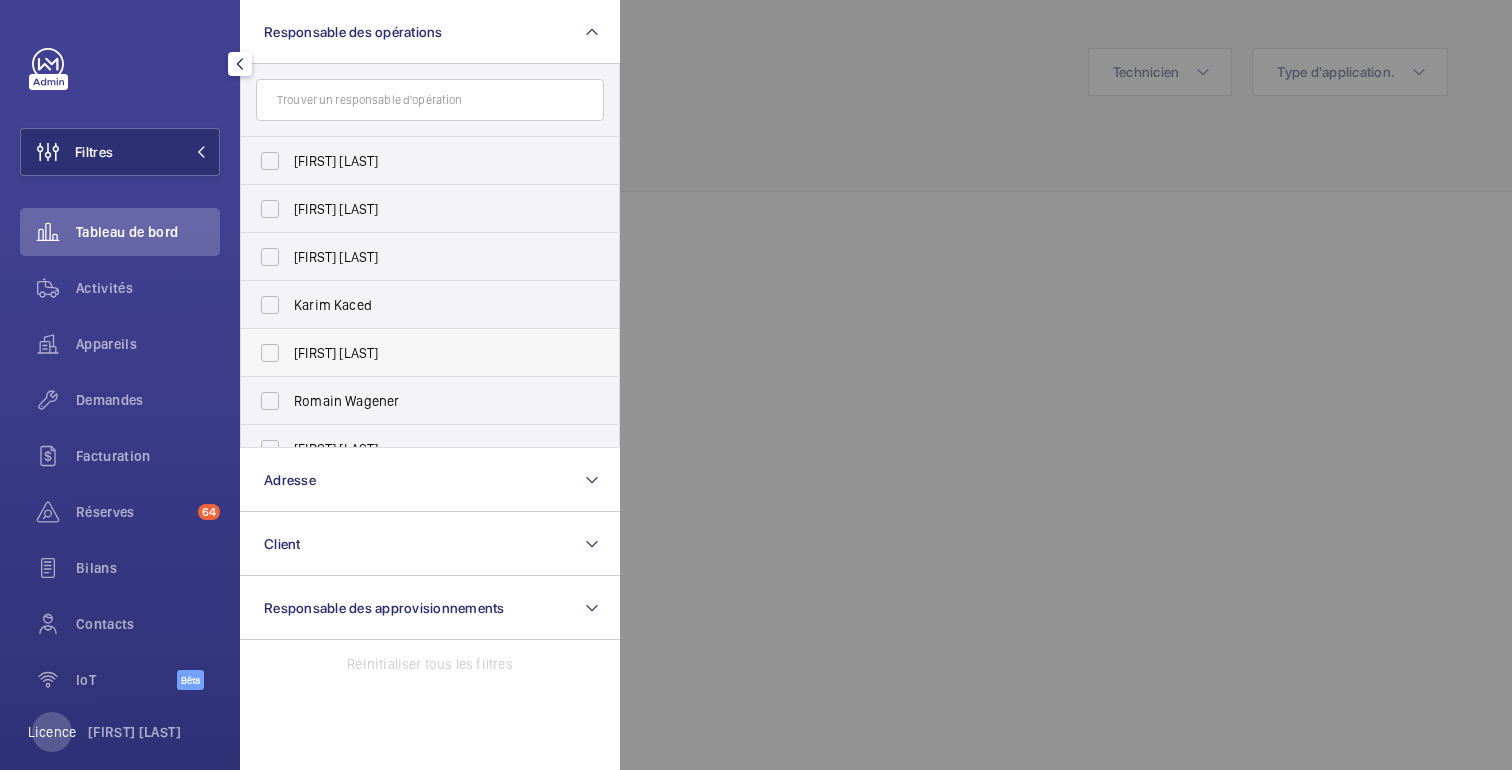 scroll, scrollTop: 74, scrollLeft: 0, axis: vertical 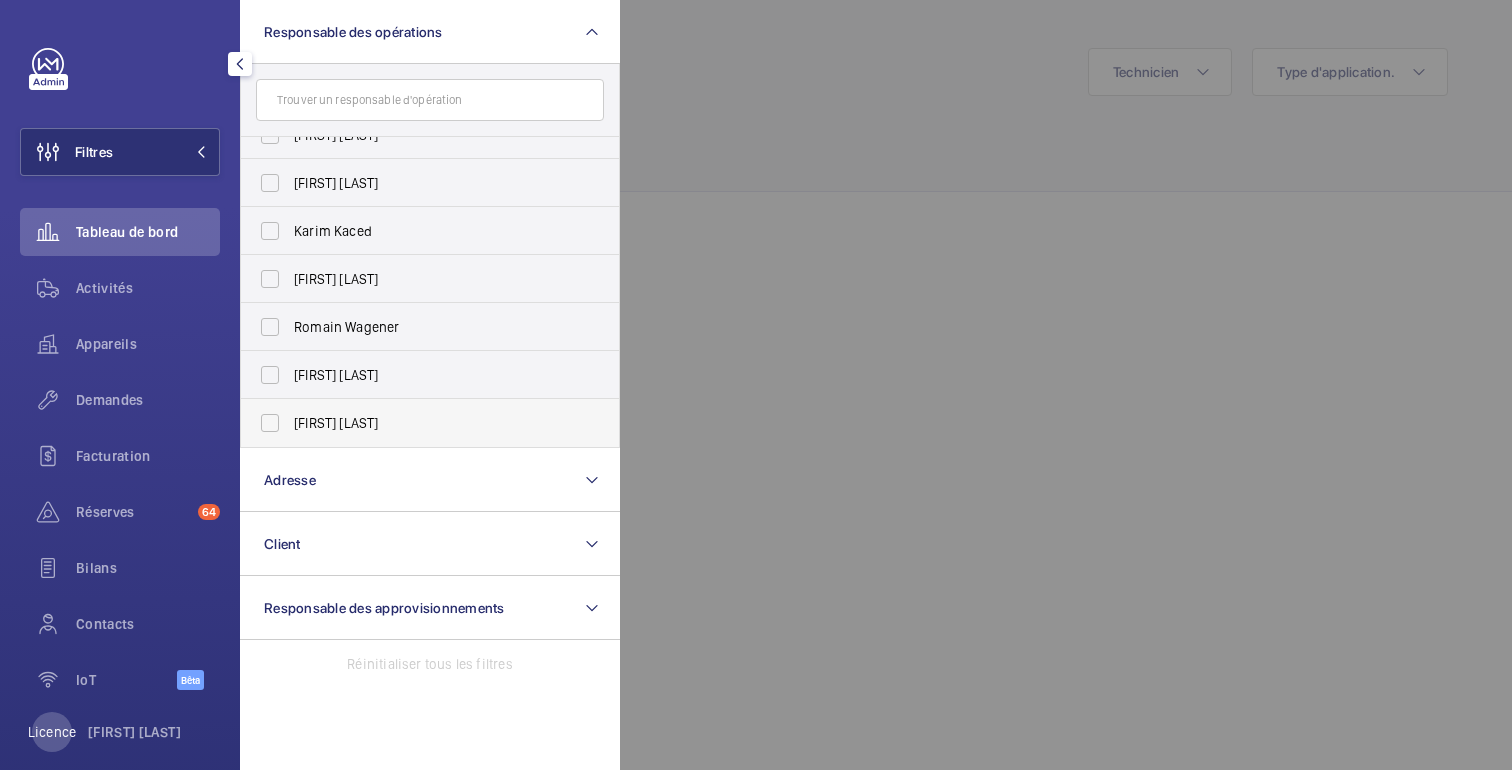 click on "[FIRST] [LAST]" at bounding box center [431, 423] 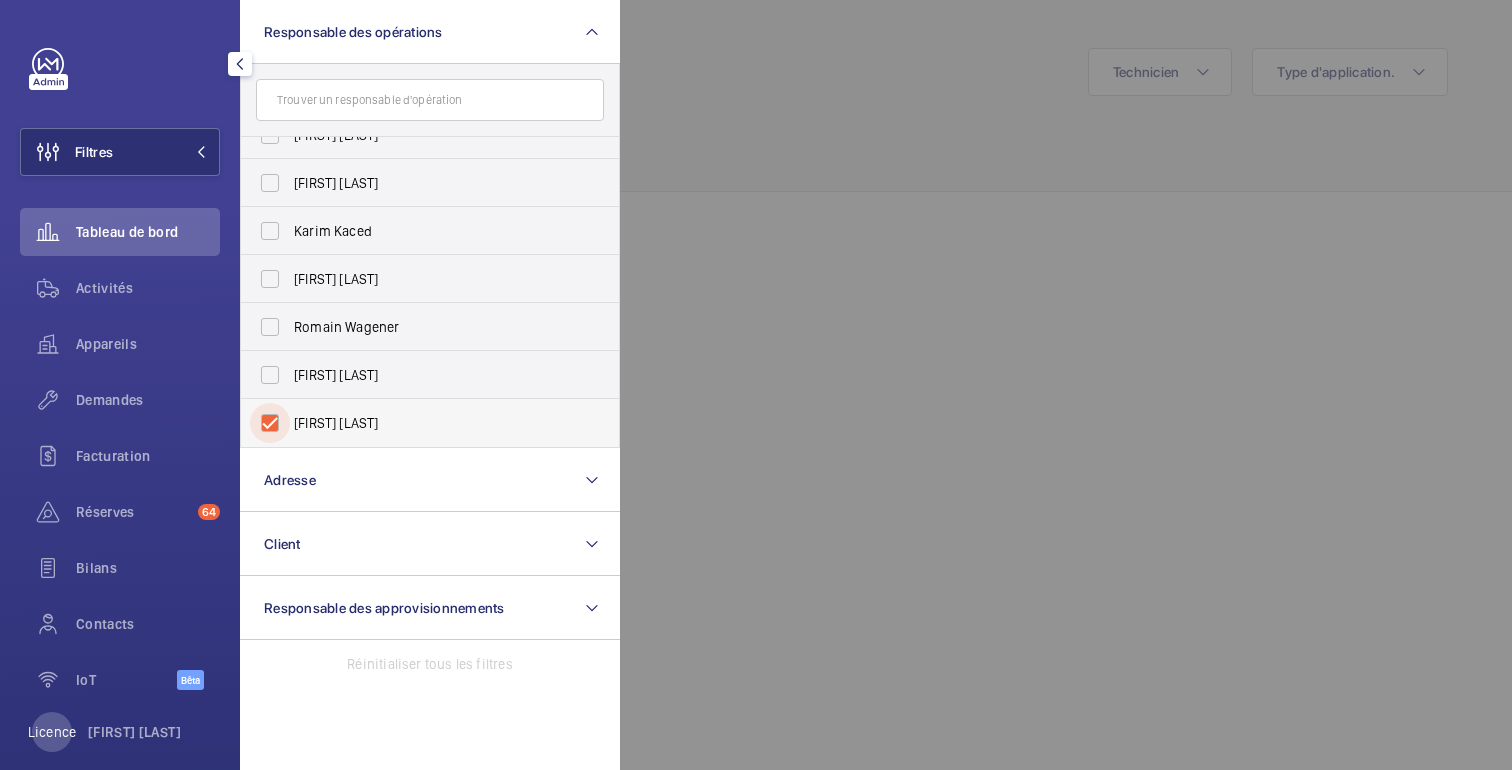 checkbox on "true" 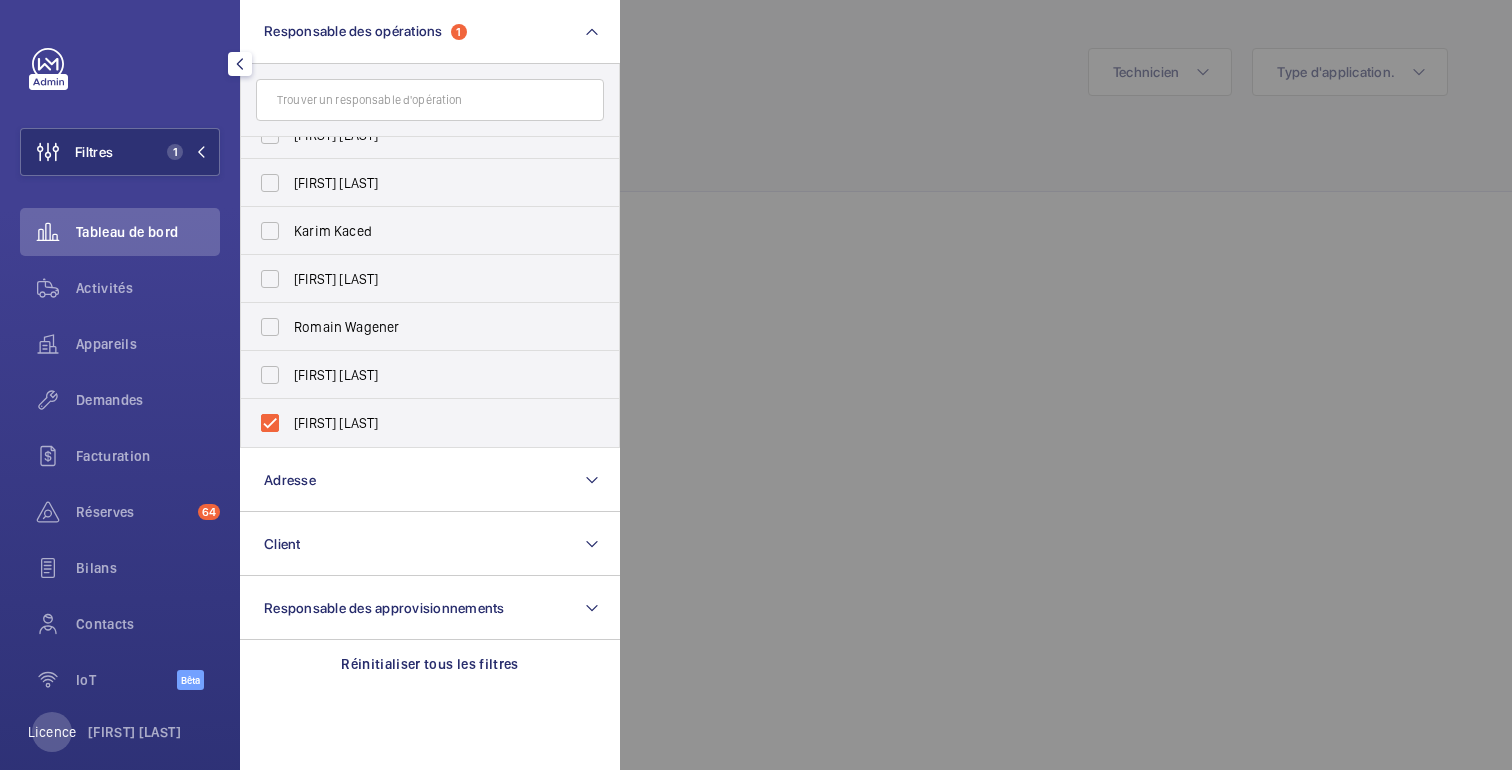 click 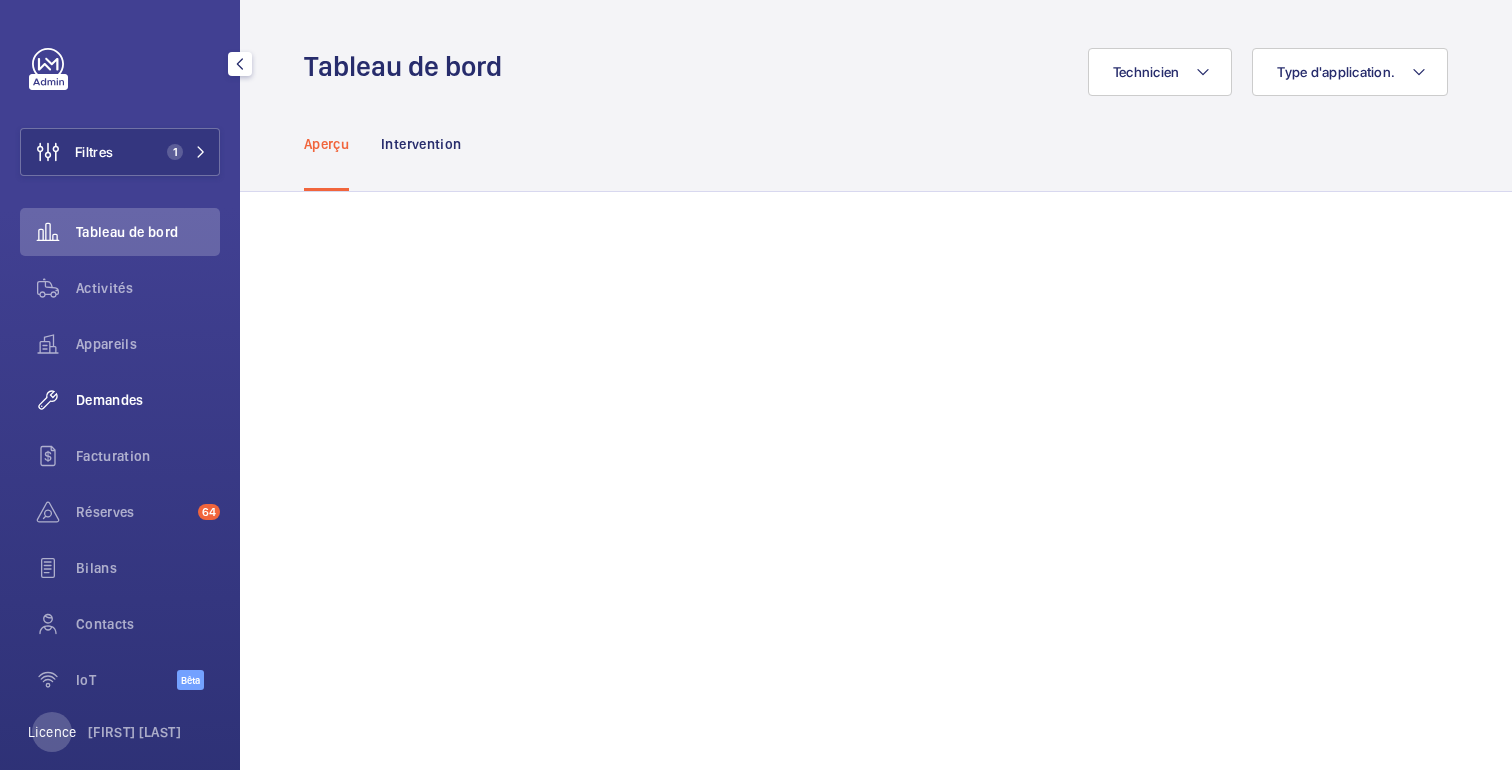 click on "Demandes" 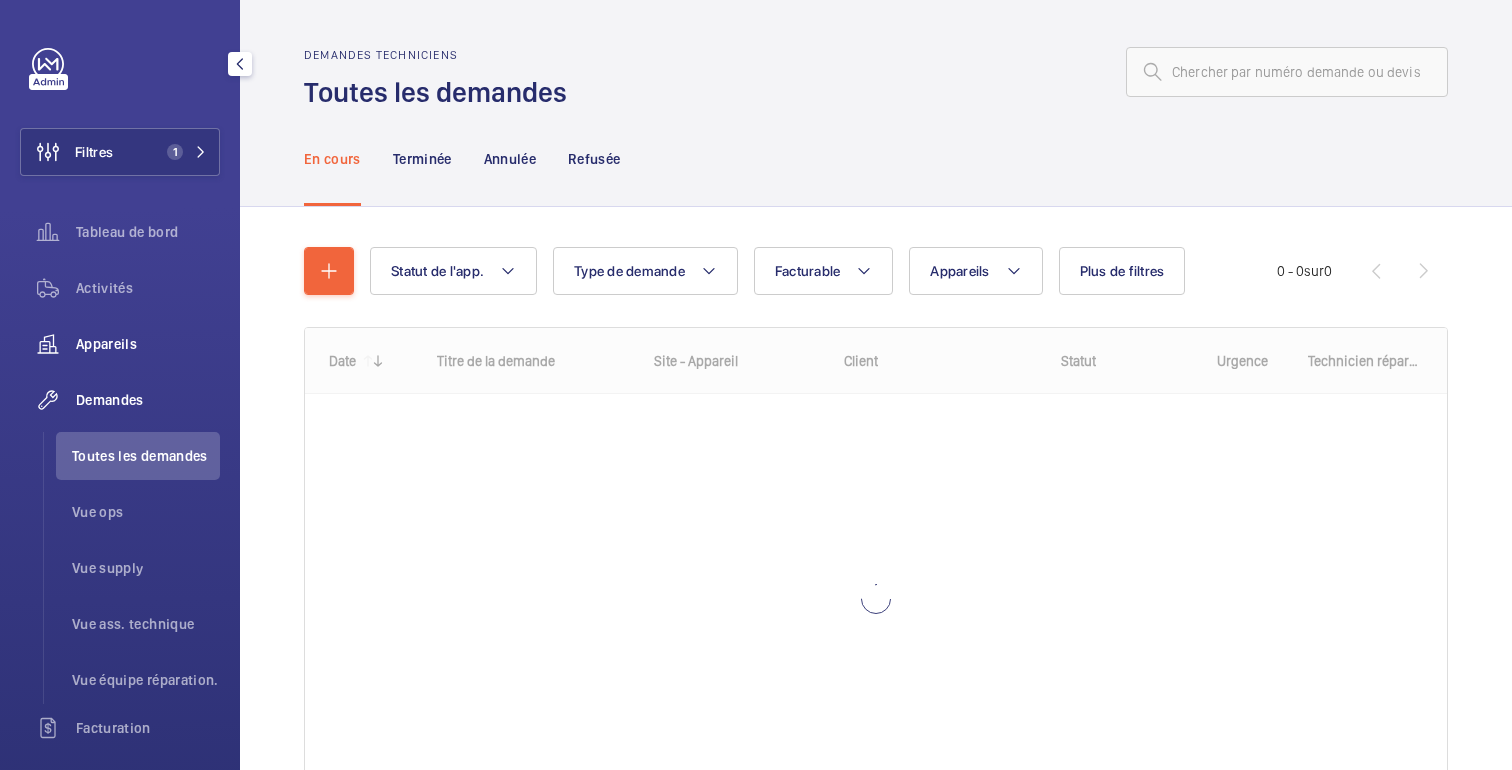 click on "Appareils" 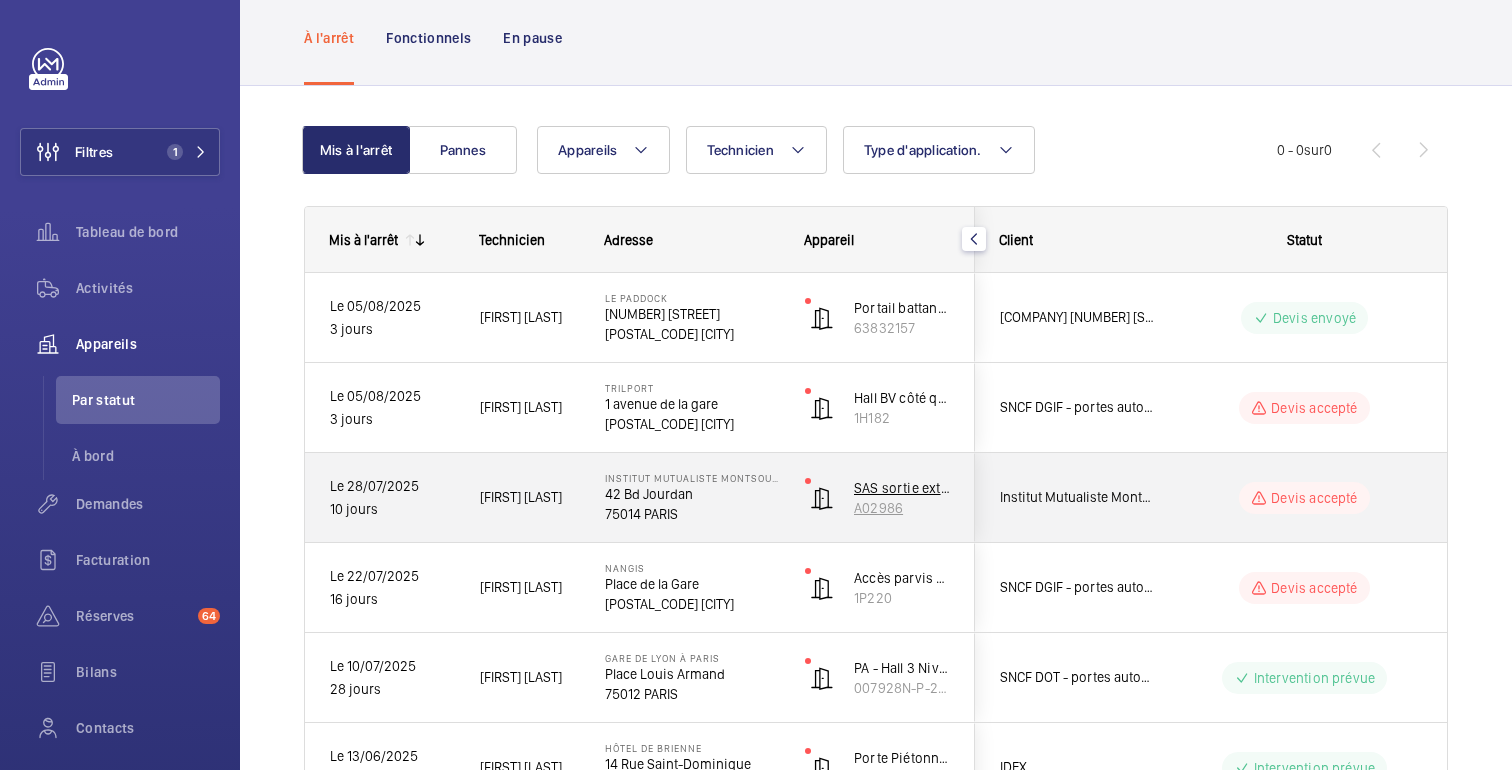 scroll, scrollTop: 117, scrollLeft: 0, axis: vertical 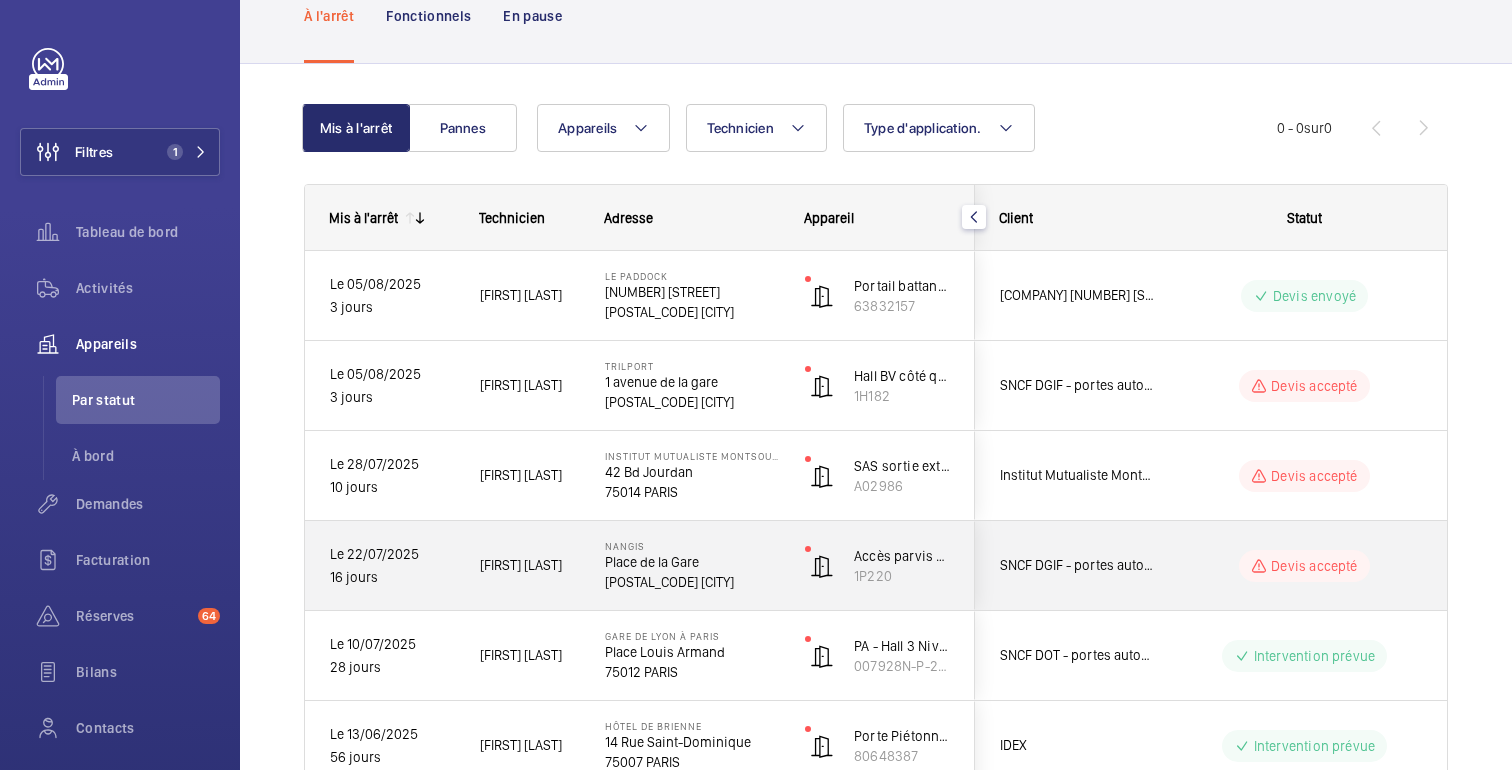 click on "Devis accepté" 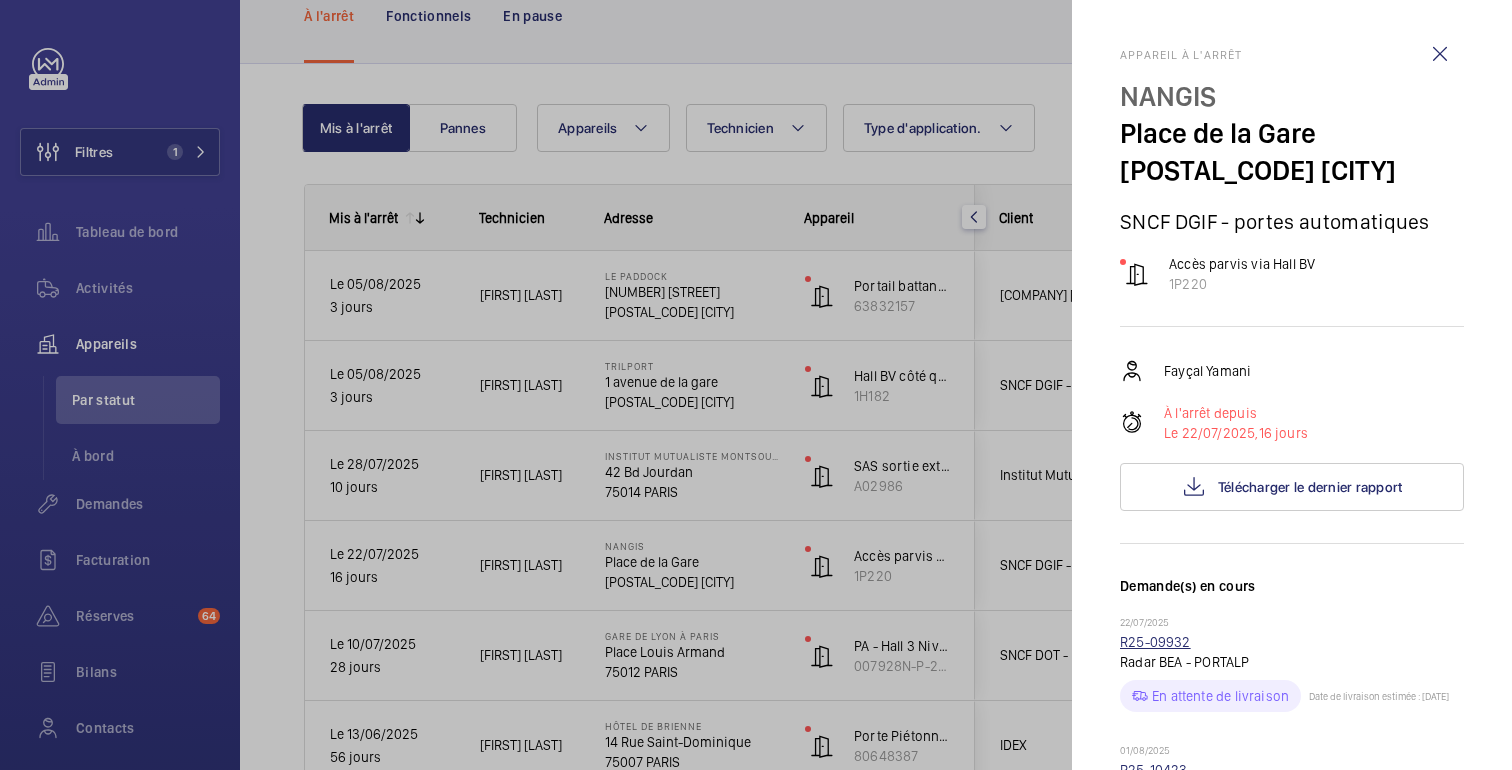 click on "R25-09932" 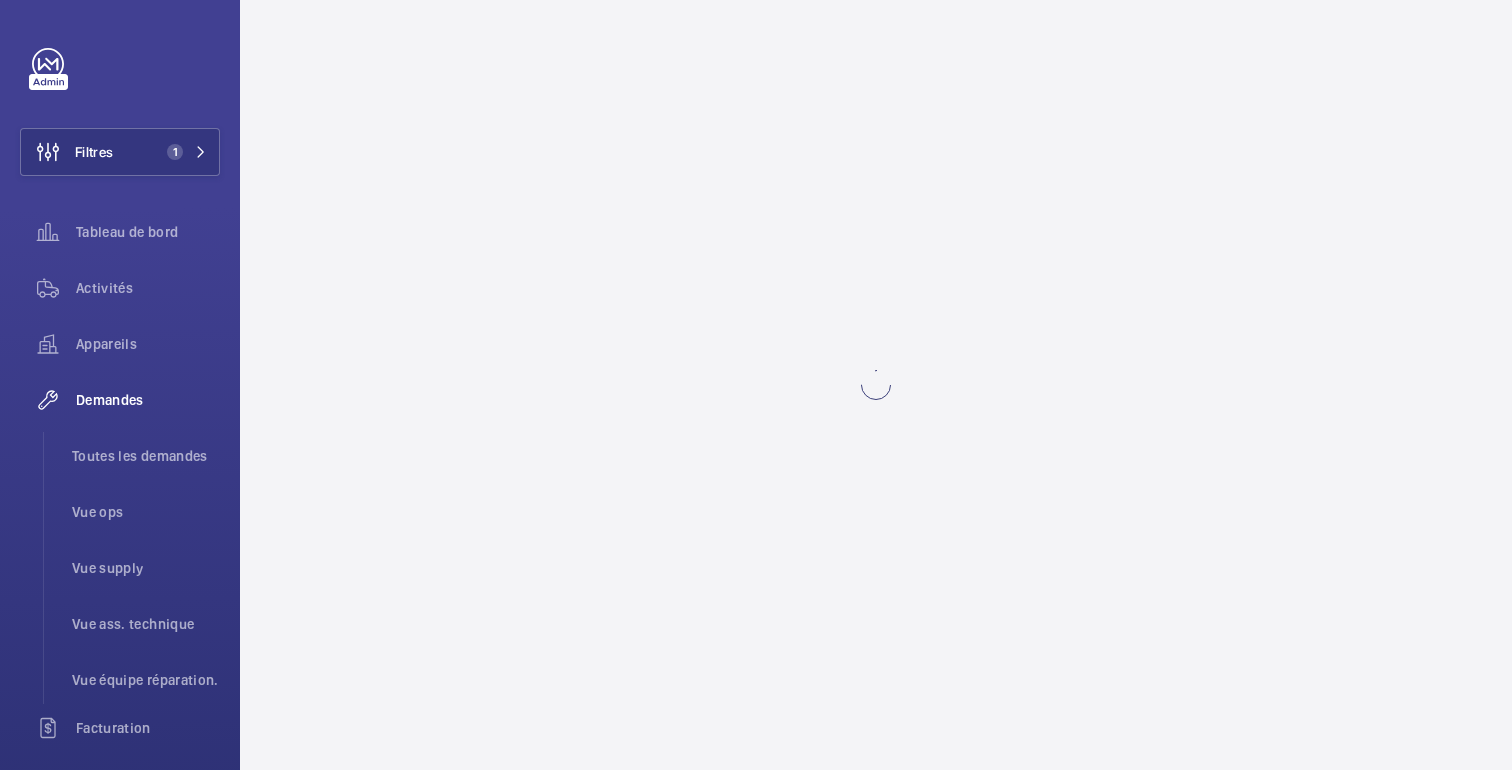 scroll, scrollTop: 0, scrollLeft: 0, axis: both 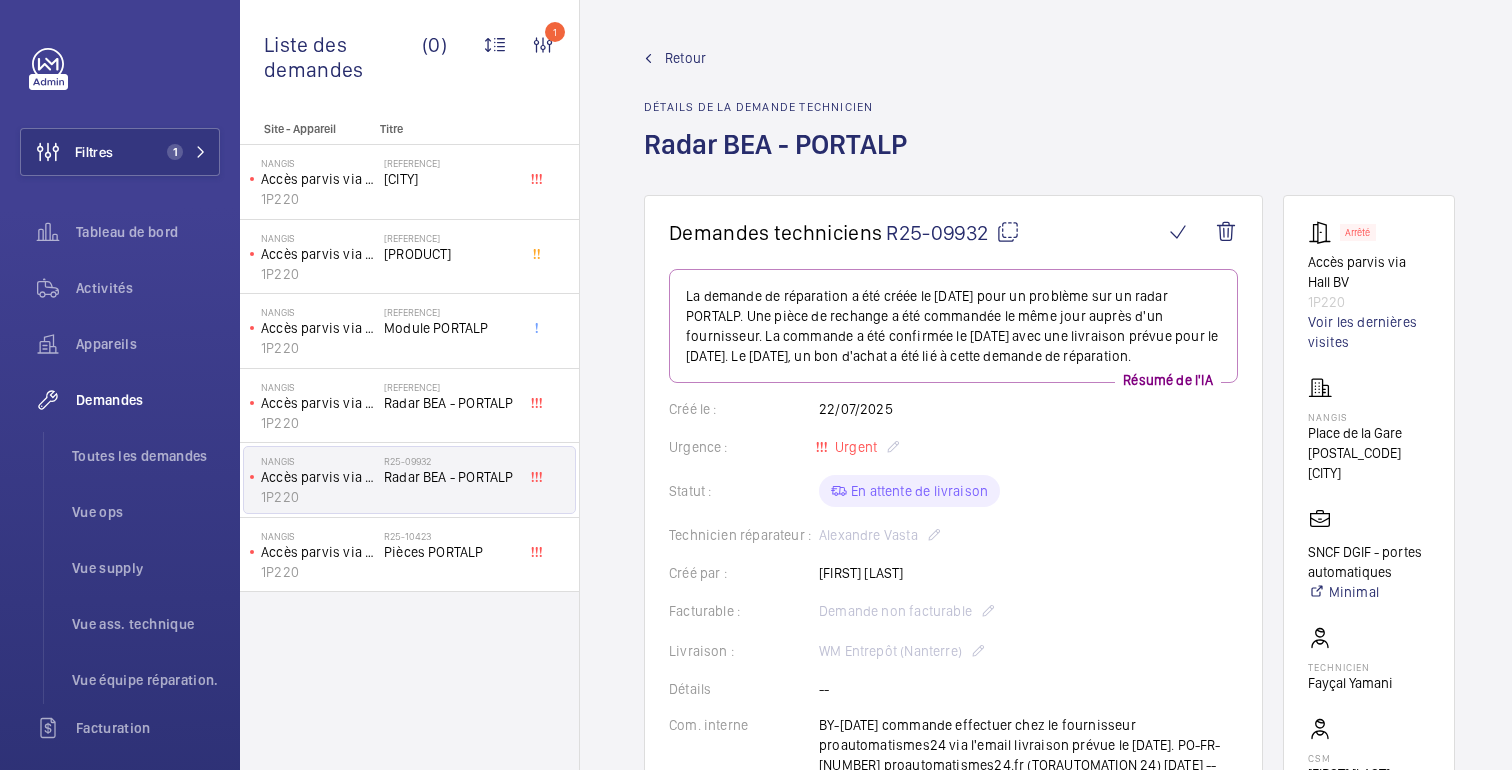 click 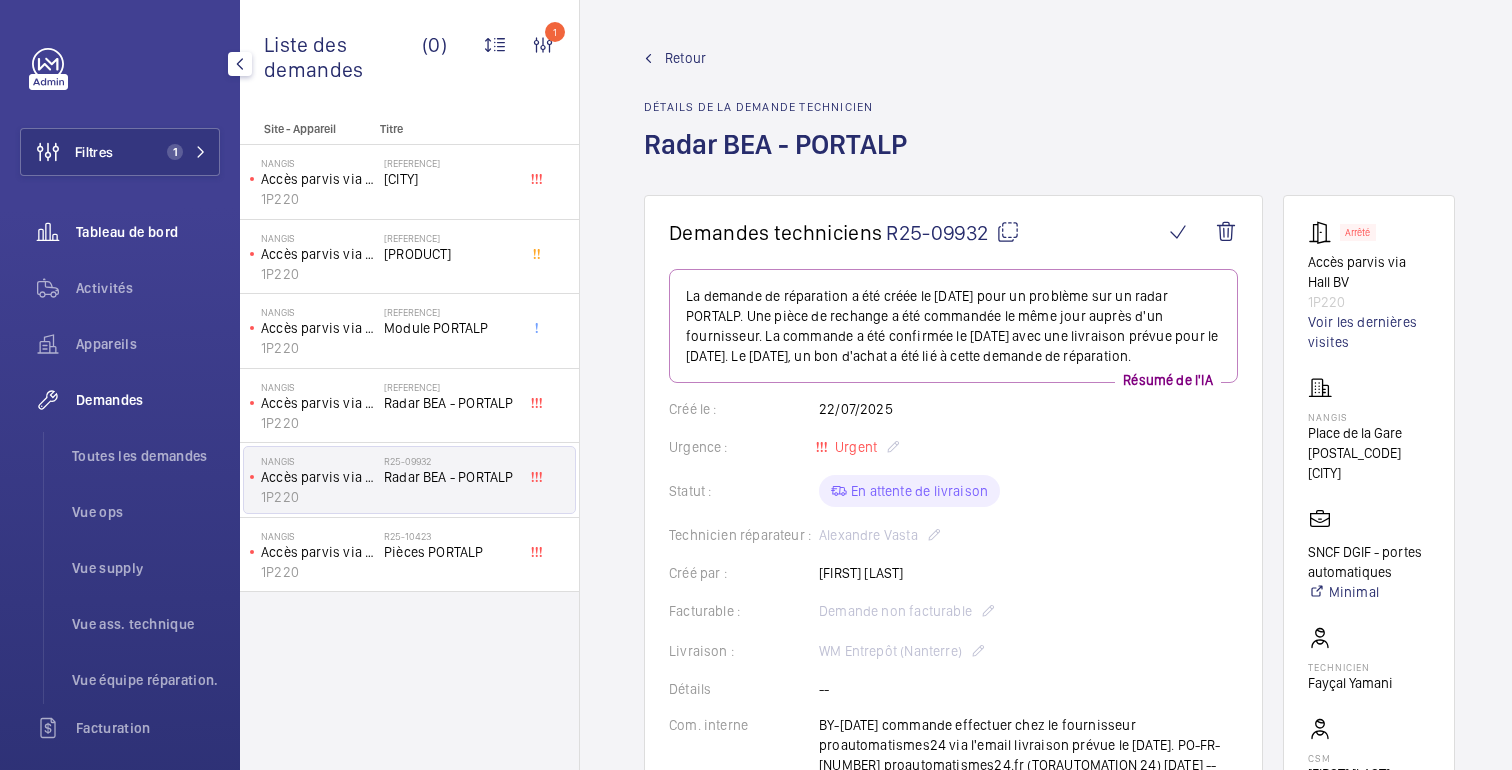 click on "Tableau de bord" 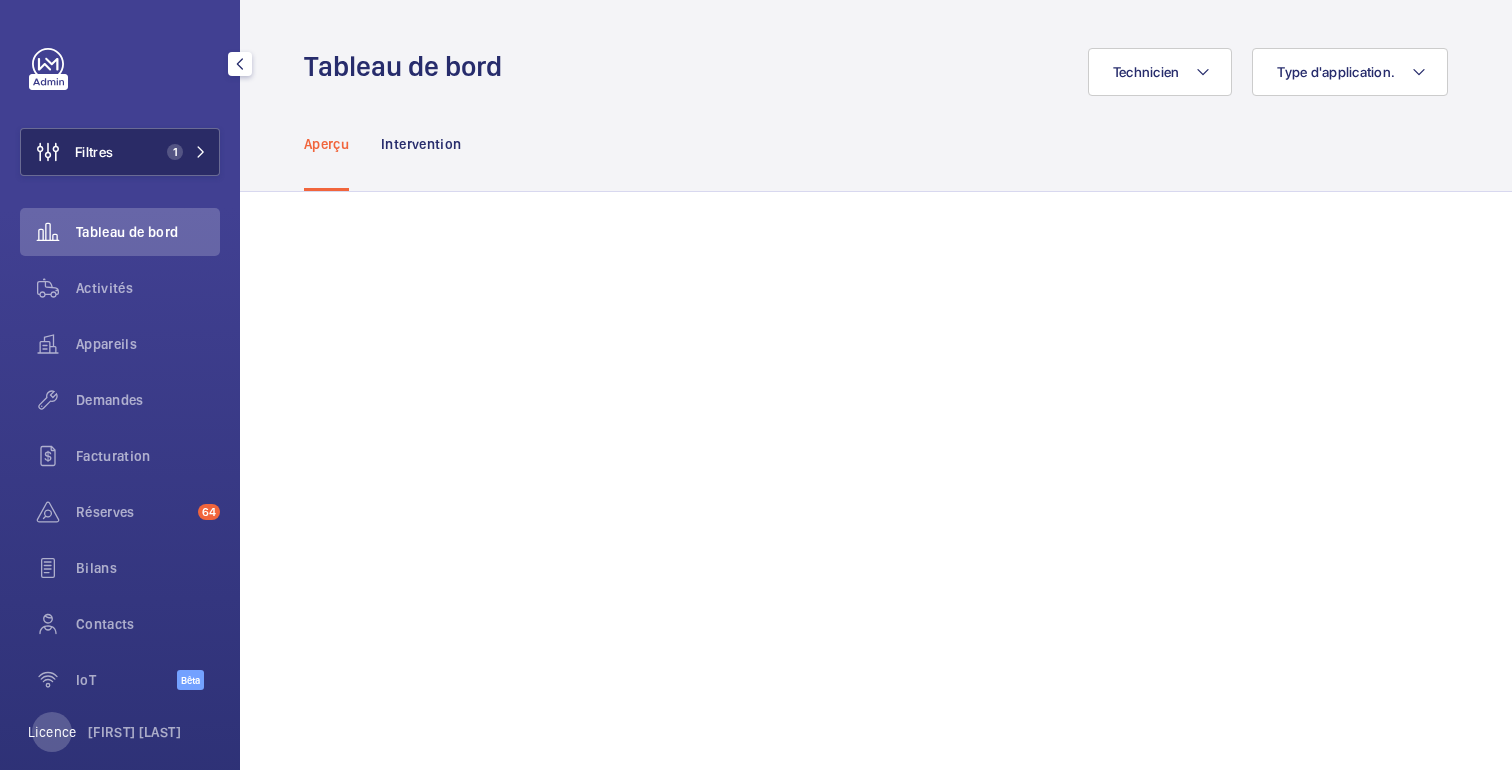click on "Filtres 1" 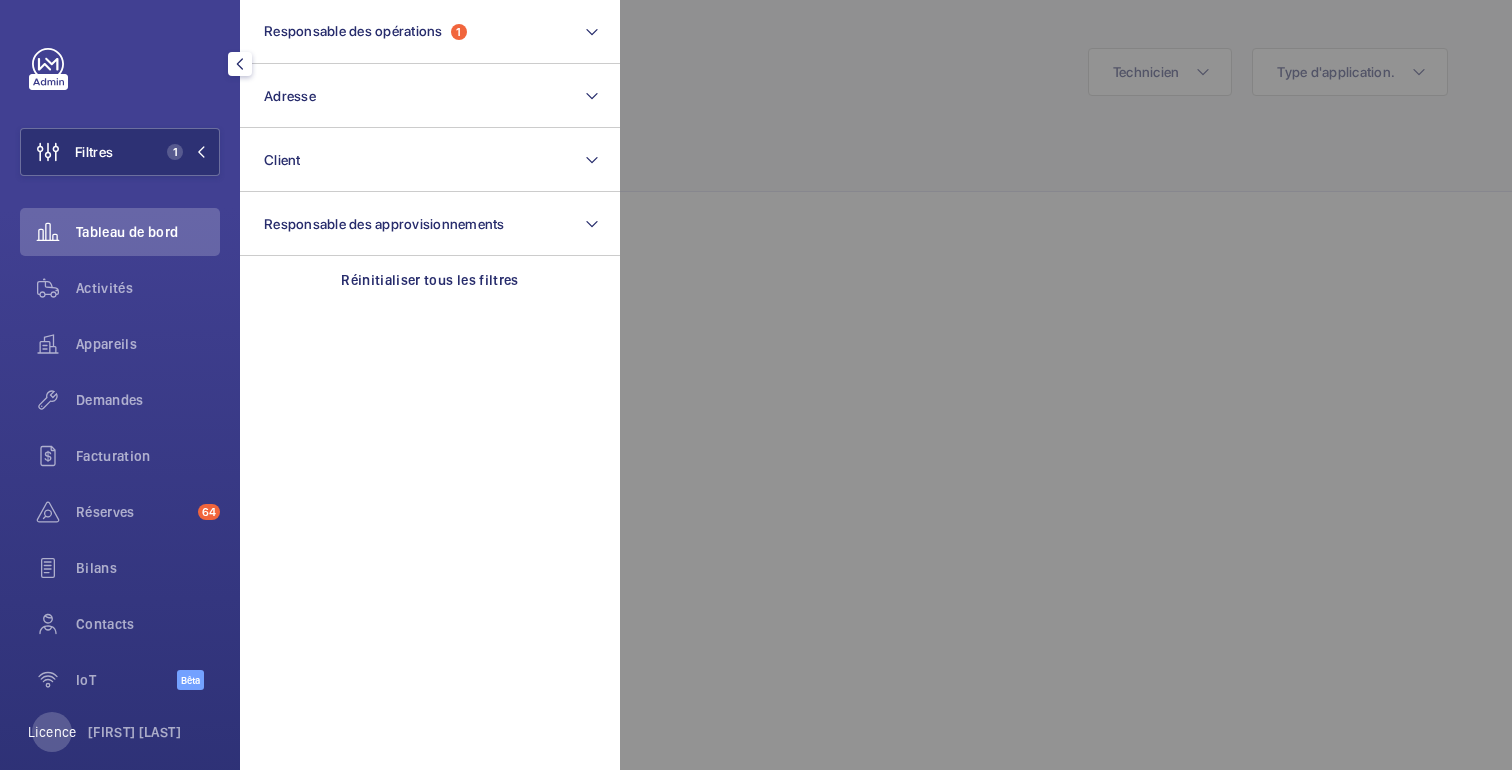 click 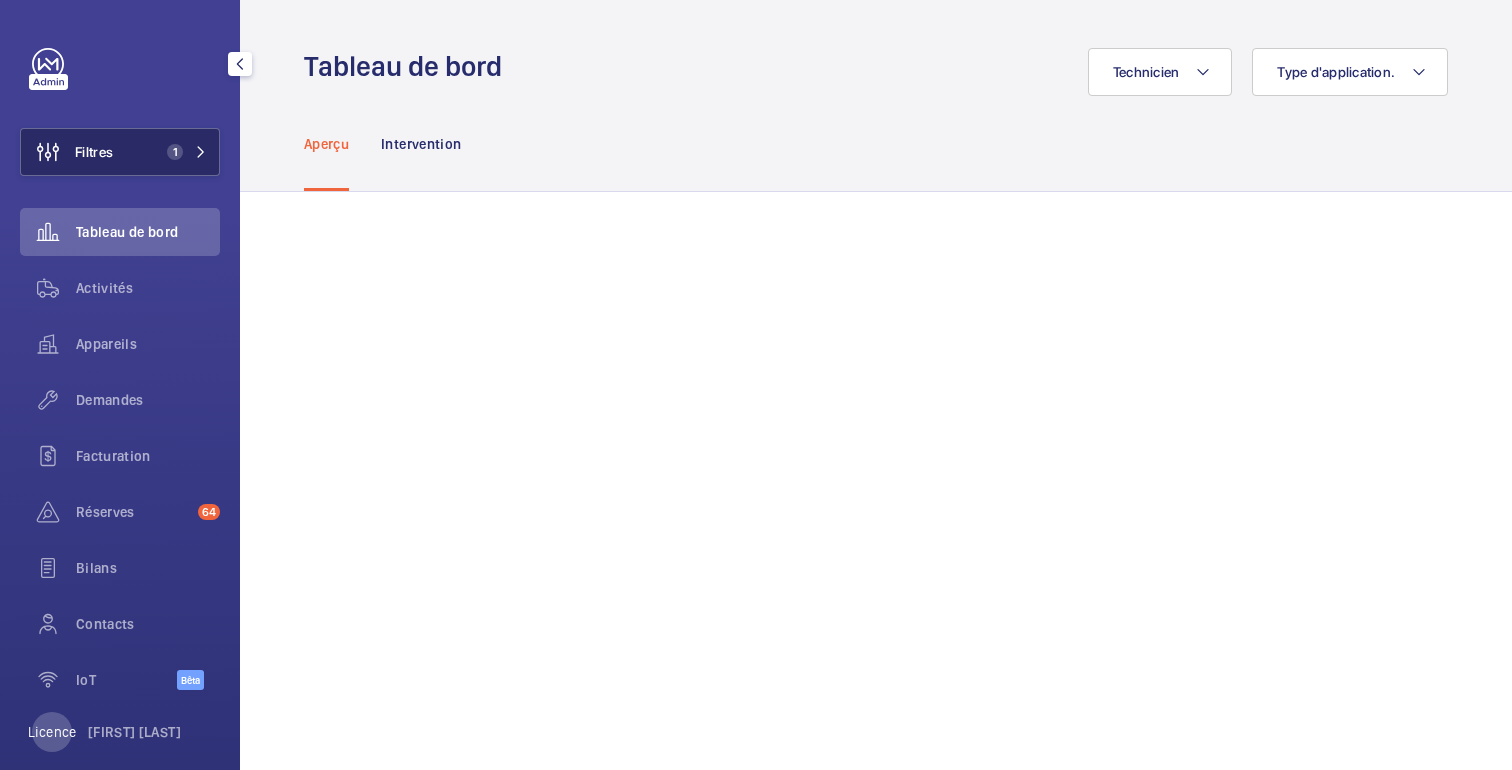 click on "Filtres 1" 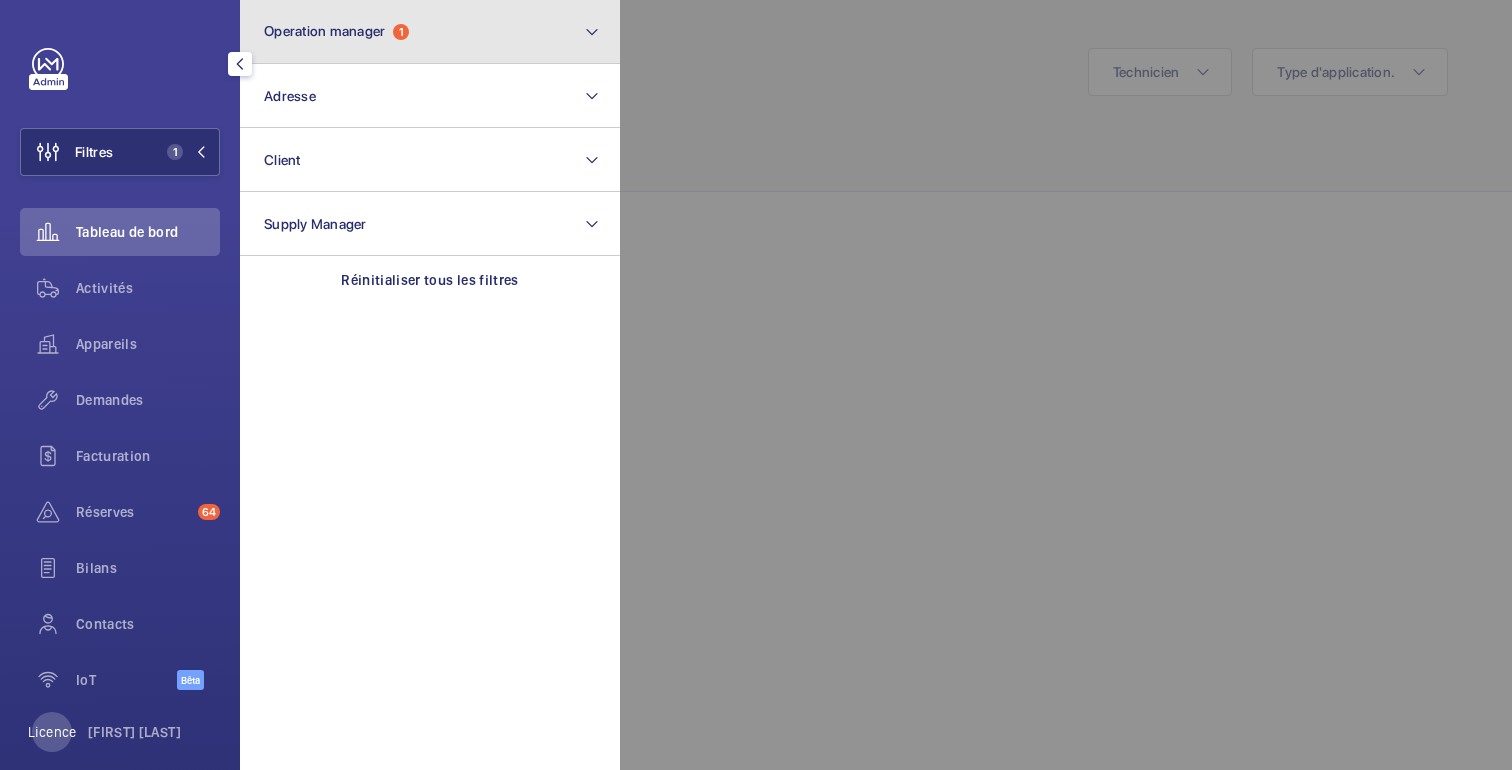 click on "Operation manager  1" 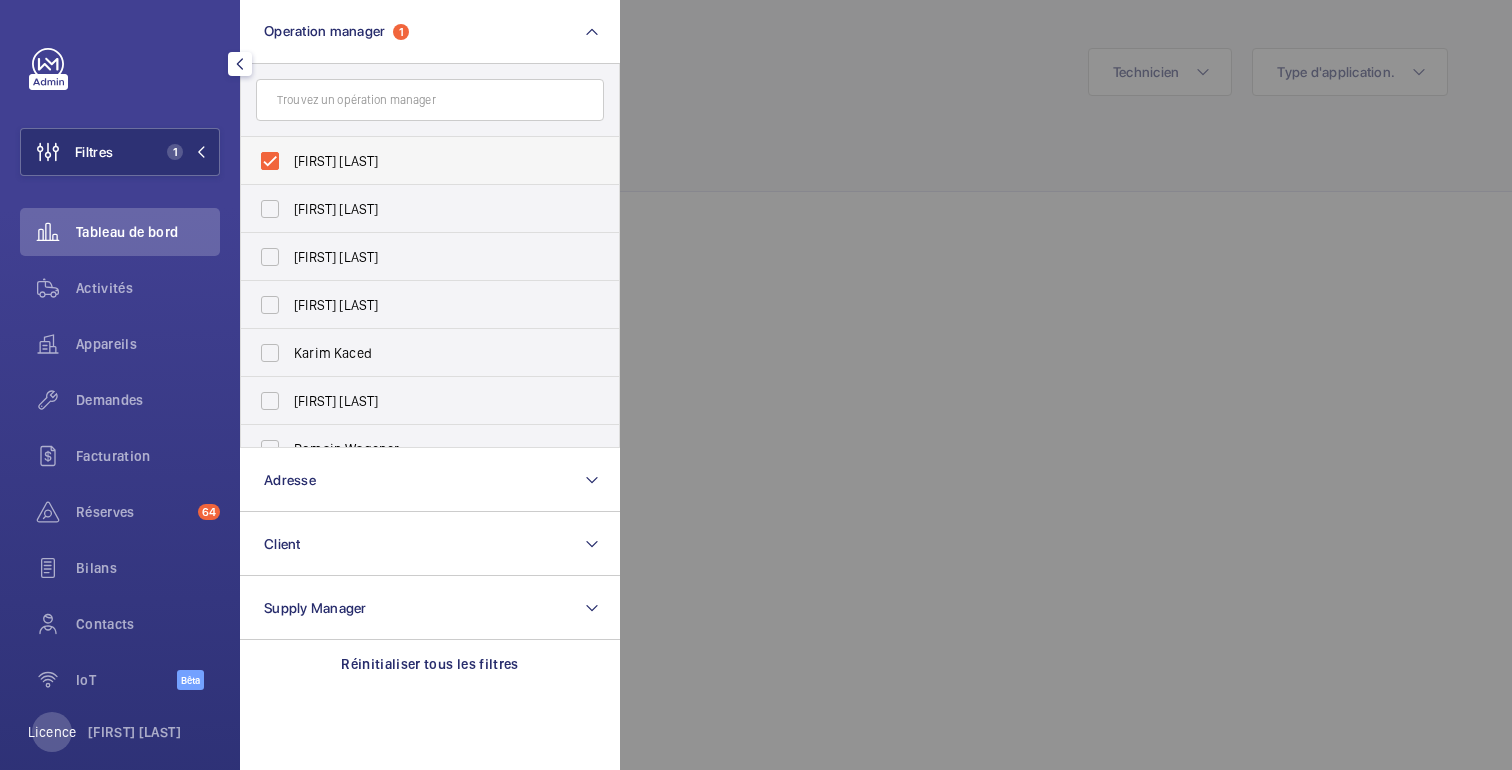 click on "[FIRST] [LAST]" at bounding box center [431, 161] 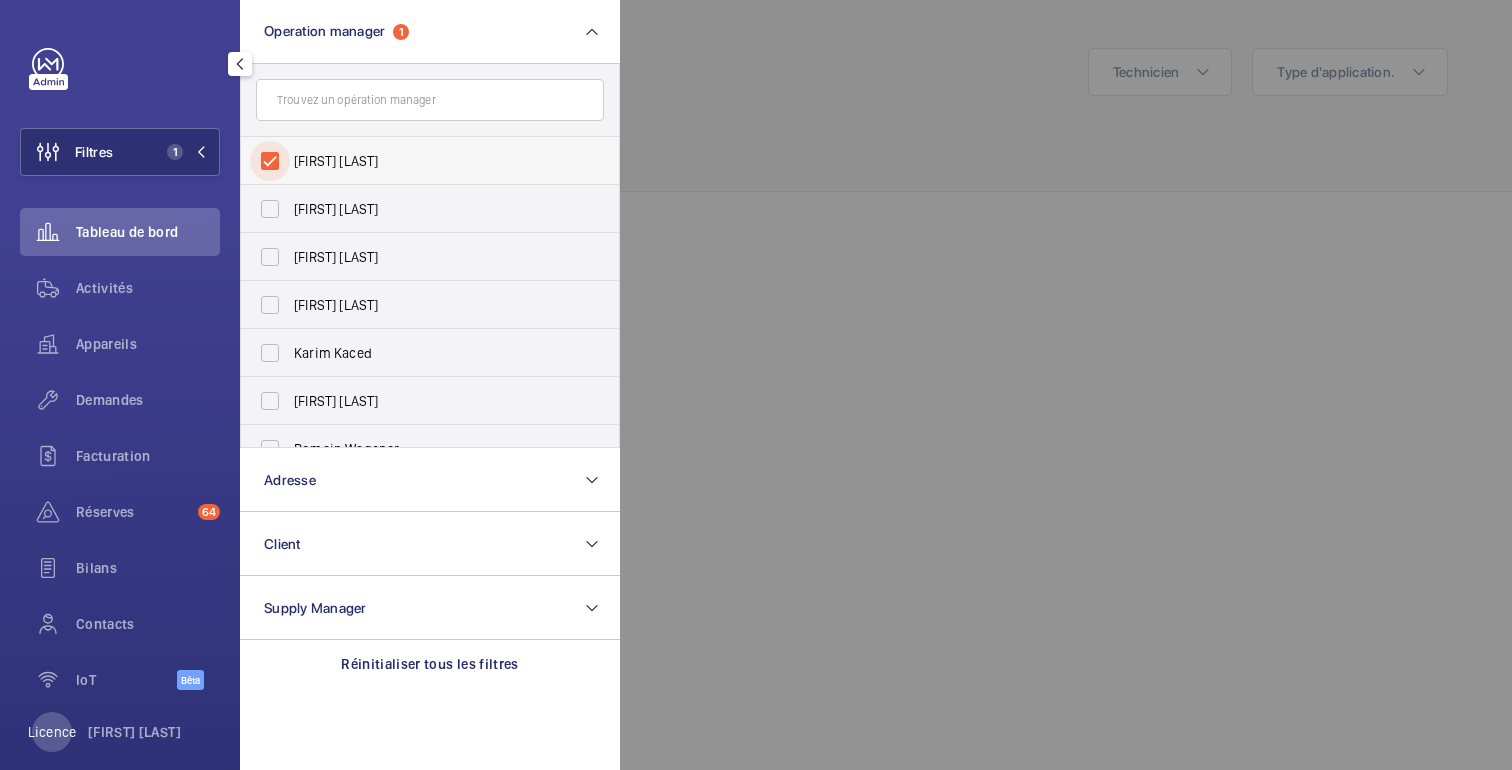 checkbox on "false" 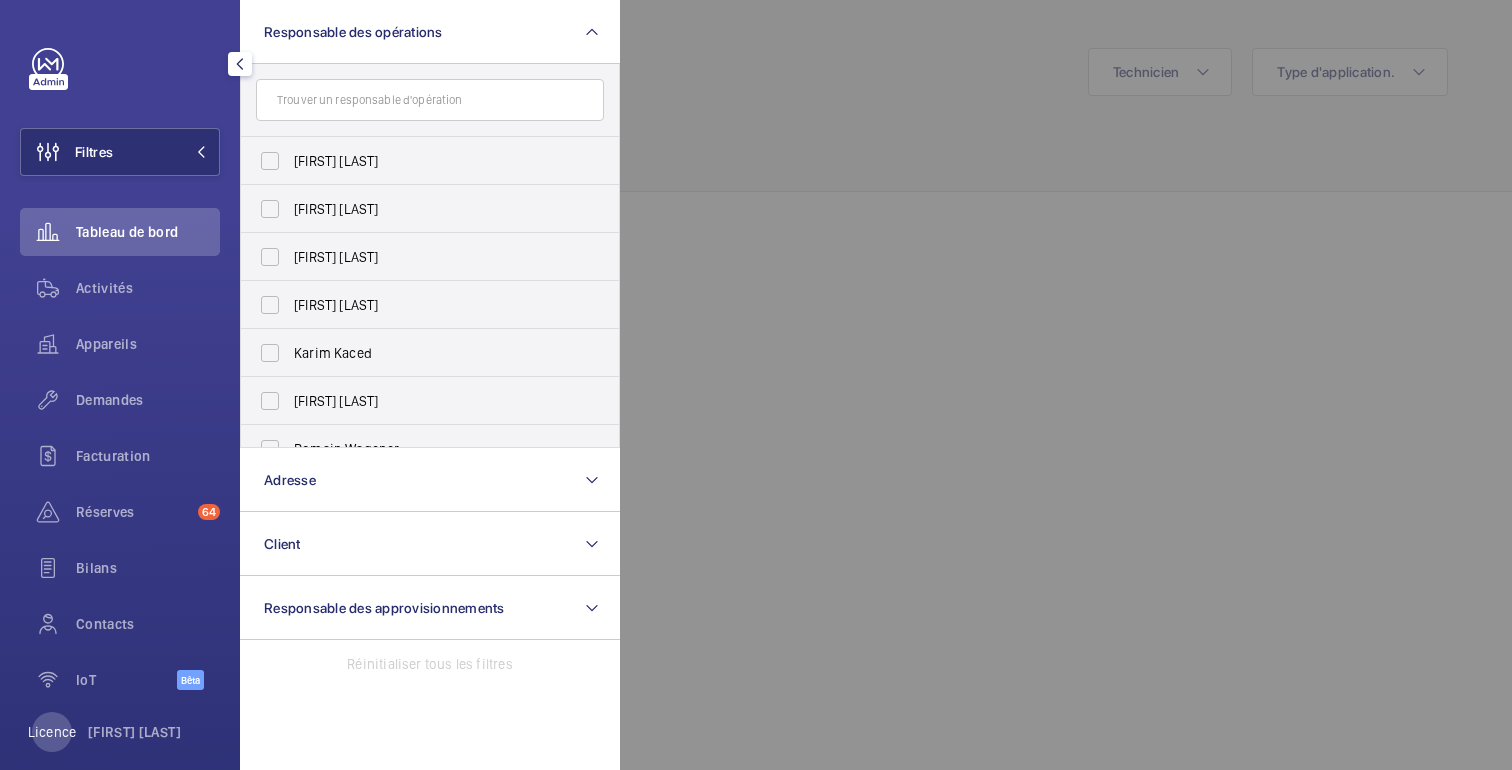 click 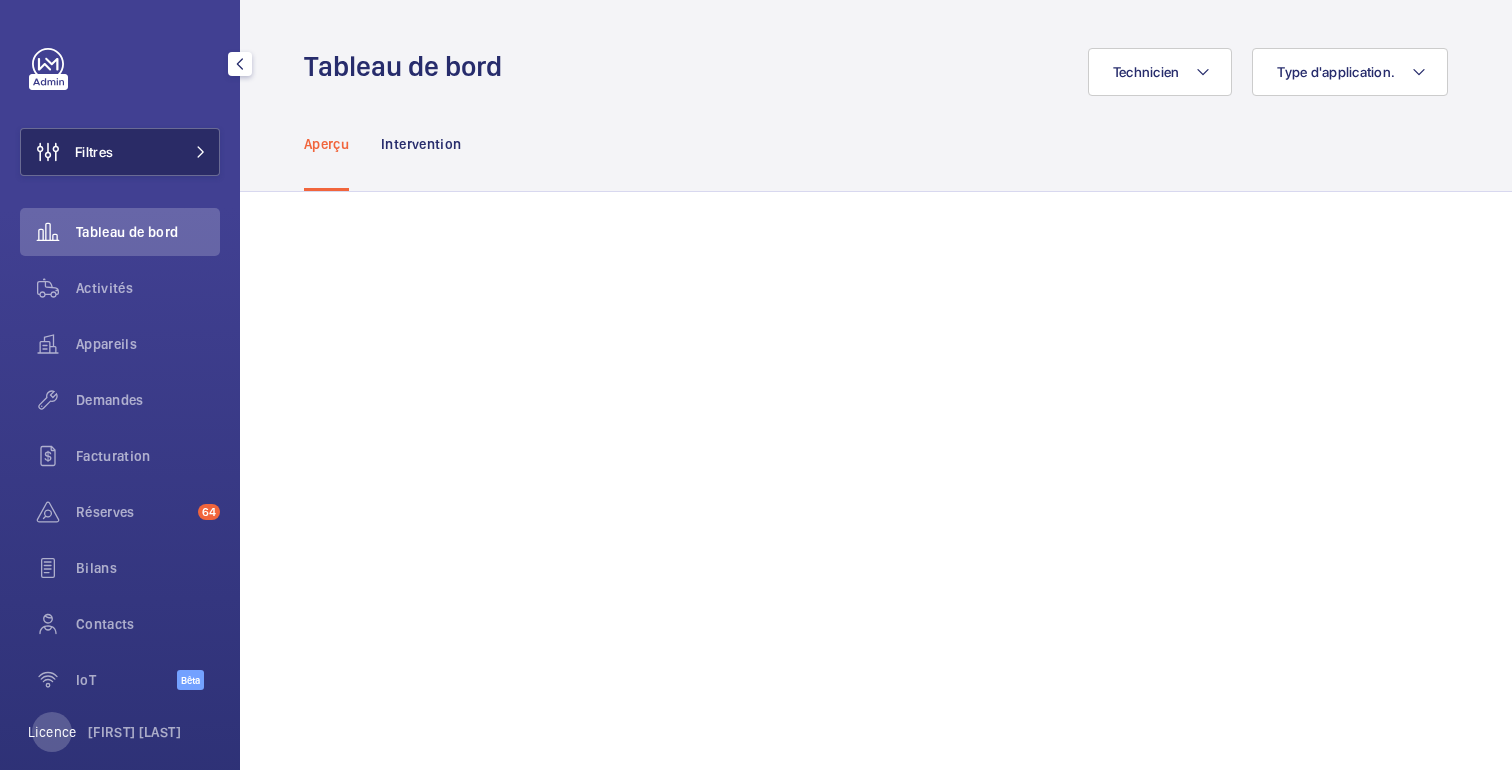 click on "Filtres" 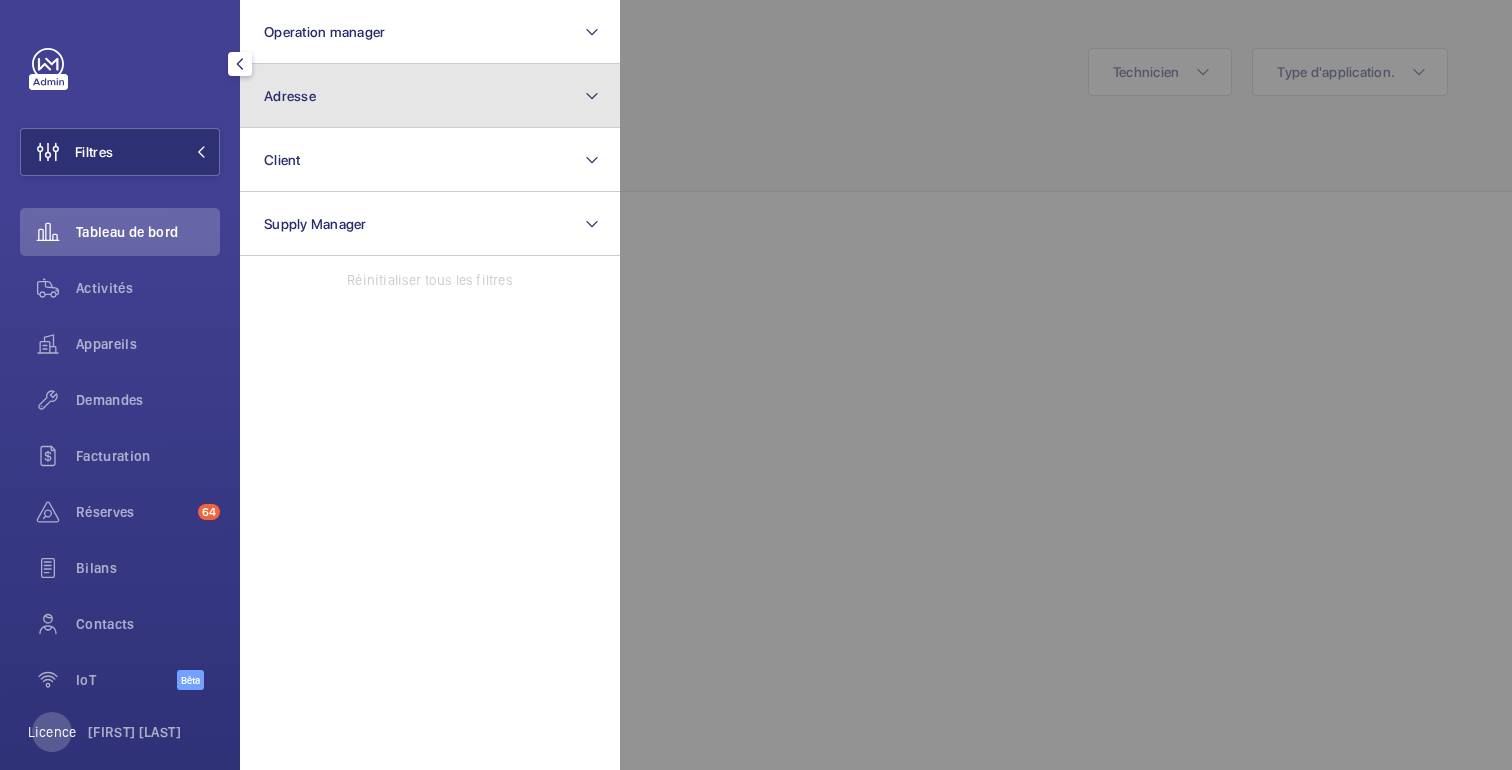 click on "Adresse" 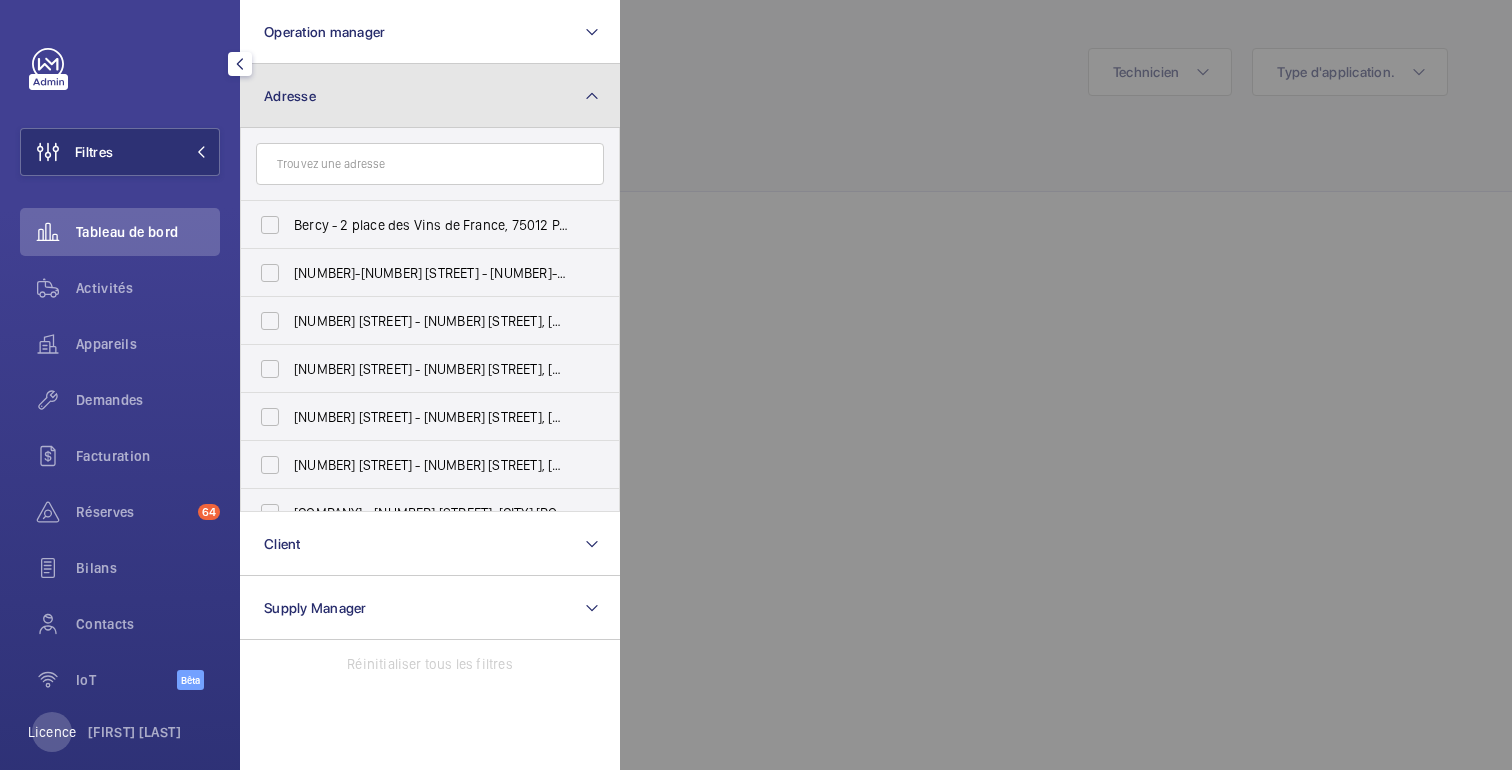 click on "Adresse" 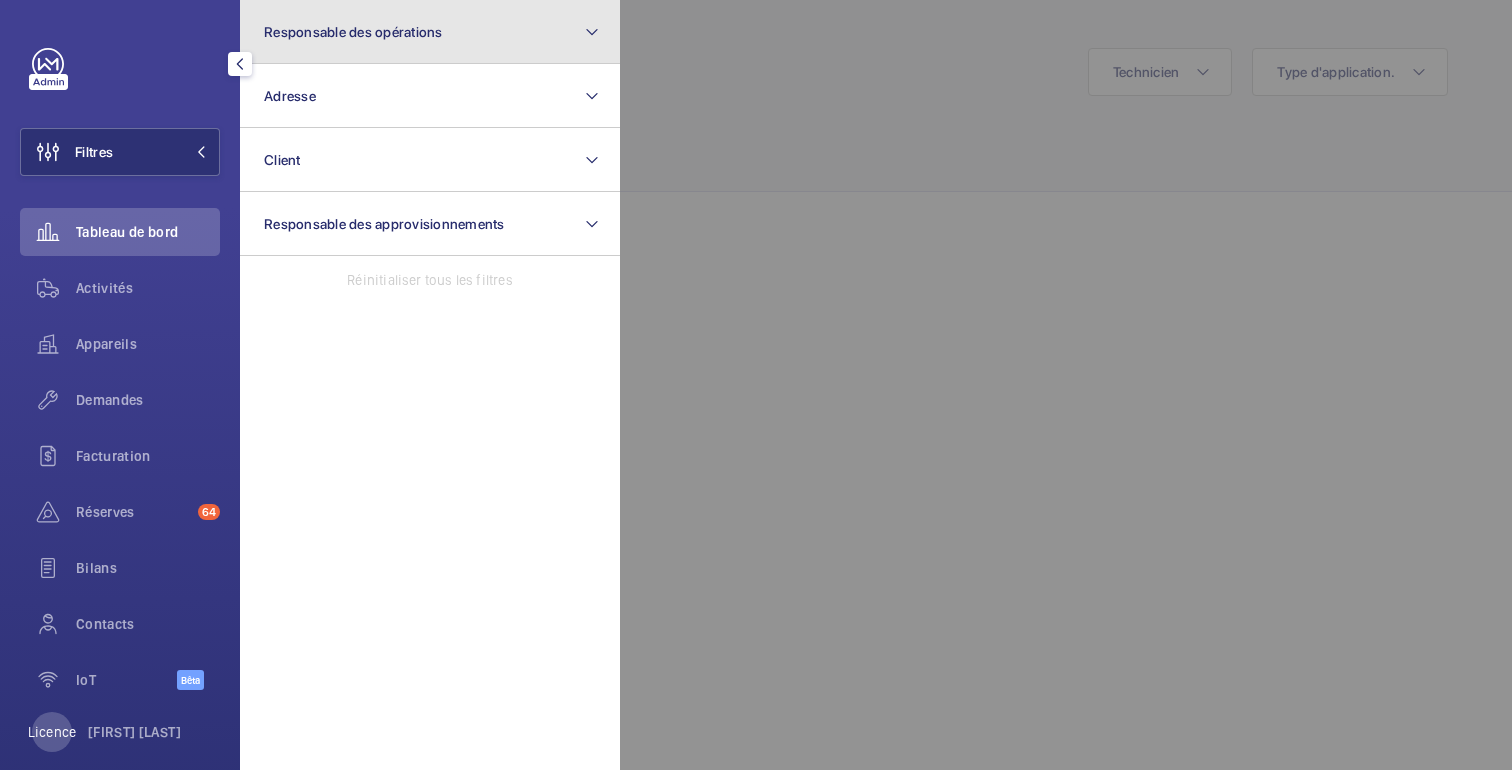 click on "Responsable des opérations" 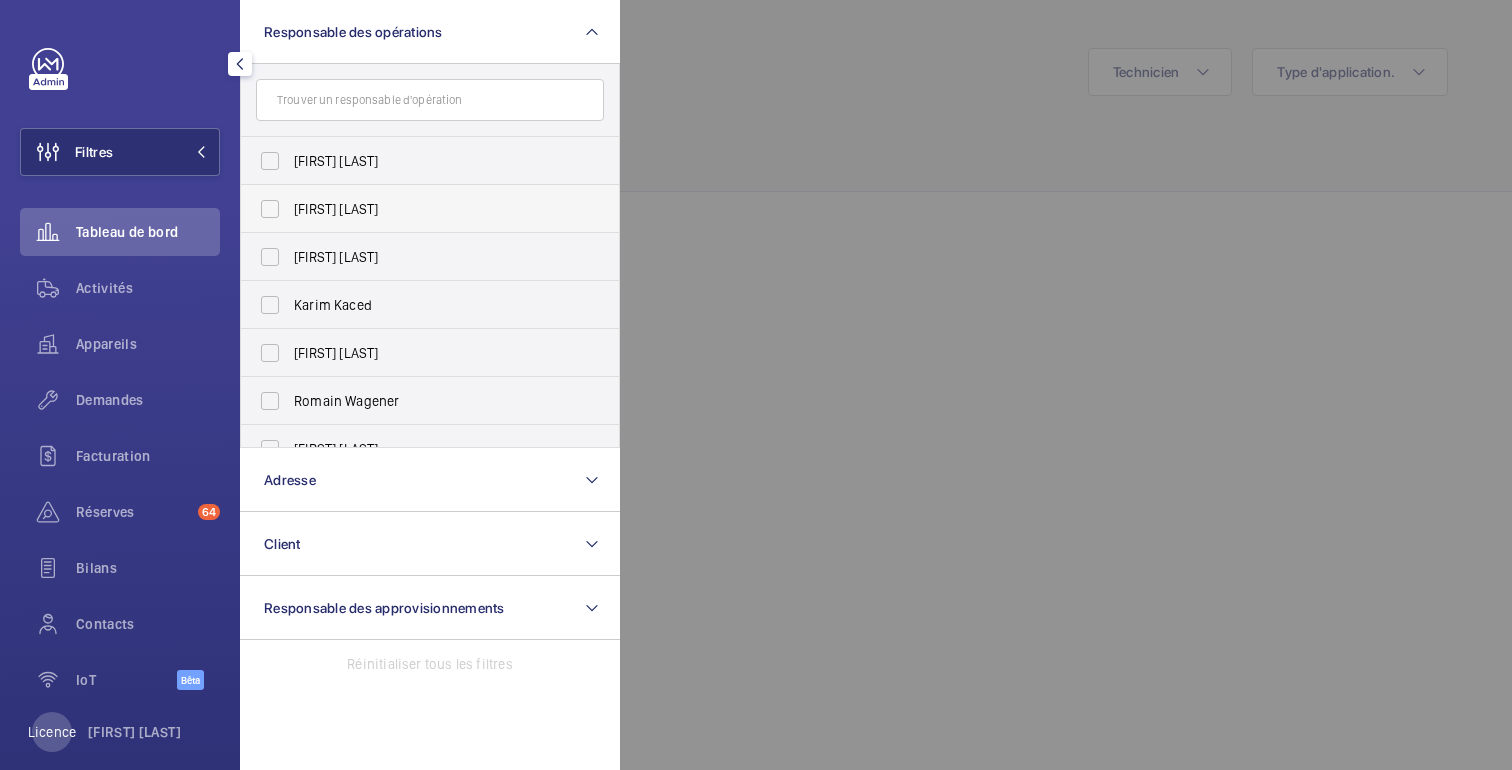 click on "[FIRST] [LAST]" at bounding box center [431, 209] 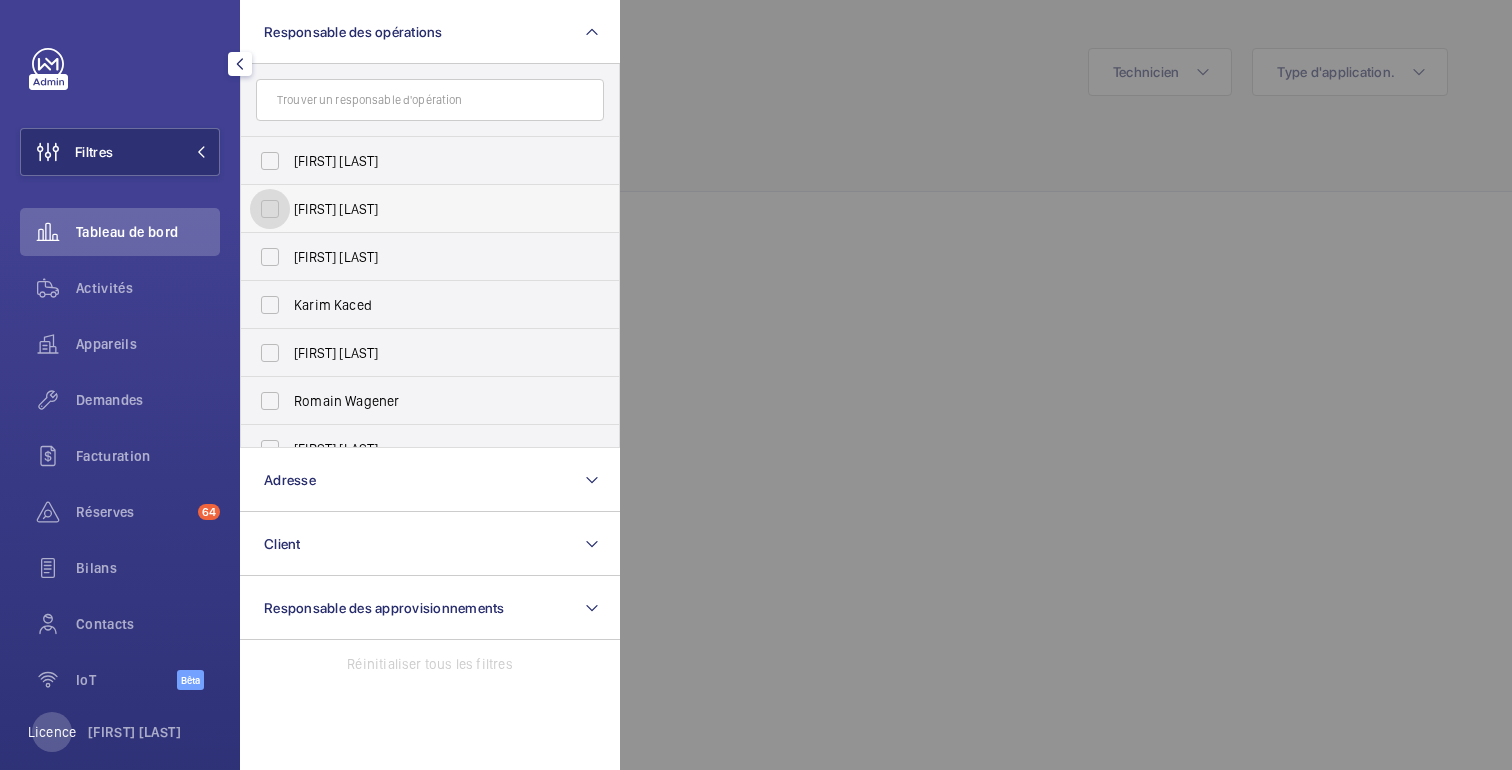 click on "[FIRST] [LAST]" at bounding box center (270, 209) 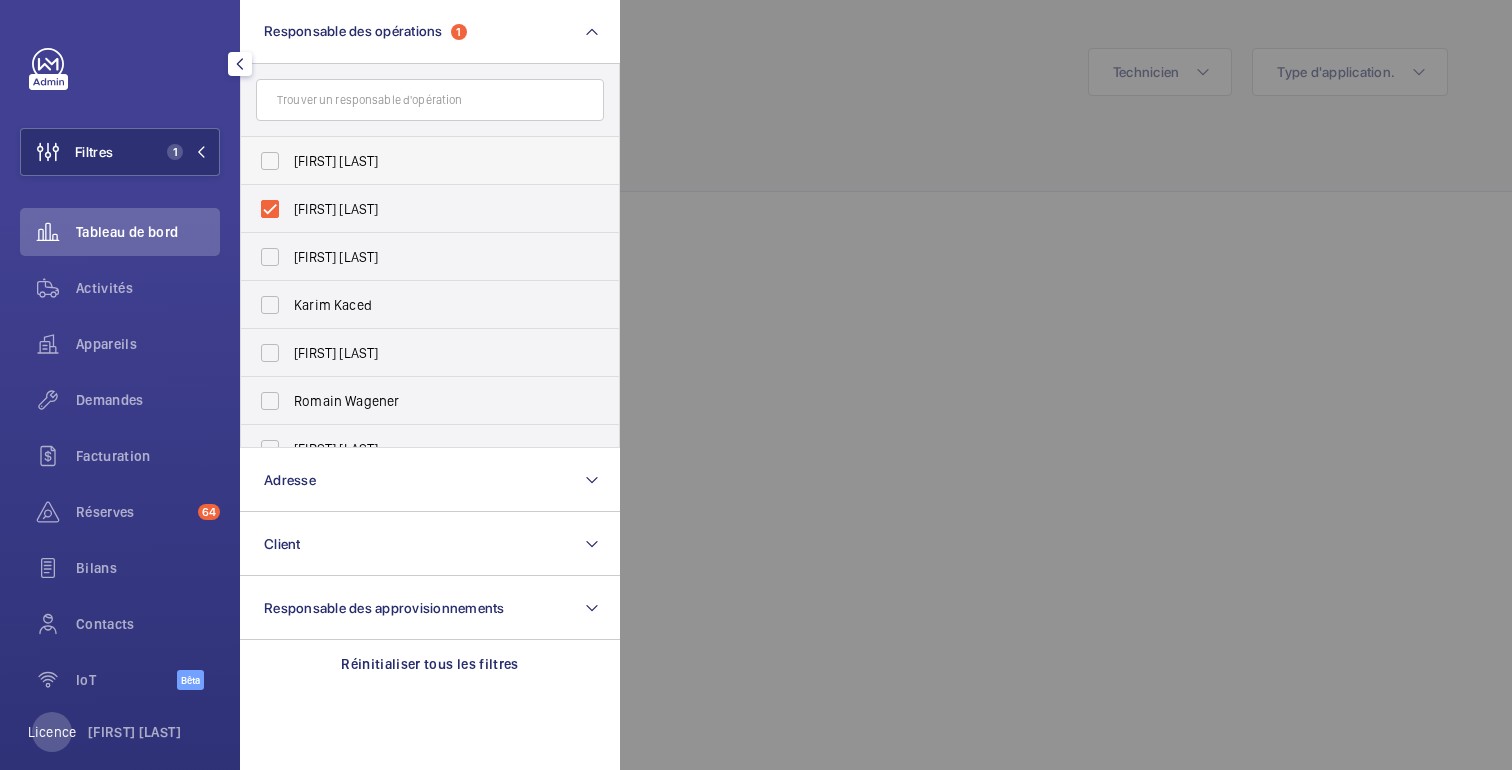click on "[FIRST] [LAST]" at bounding box center (336, 161) 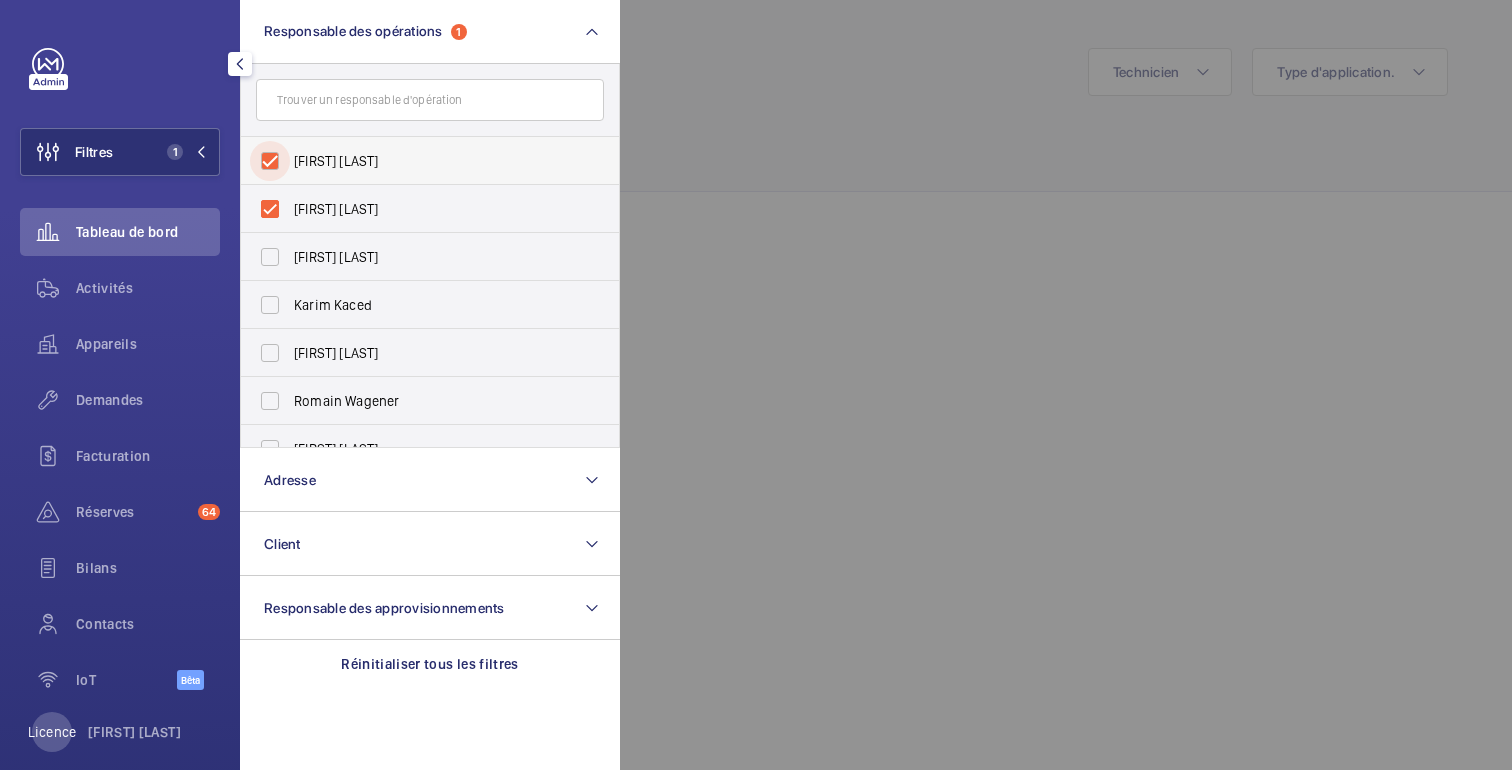 checkbox on "true" 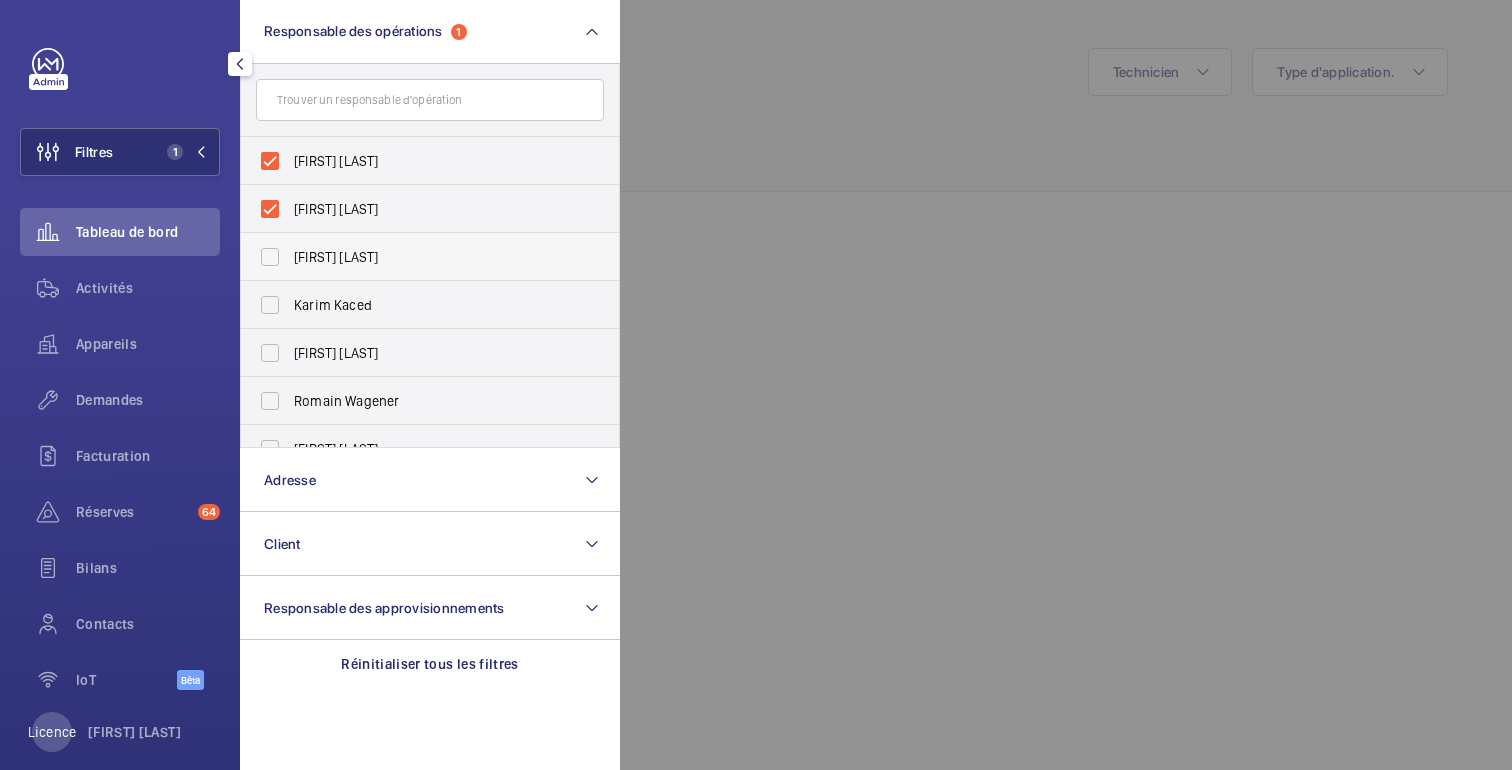click on "[FIRST] [LAST]" at bounding box center (336, 257) 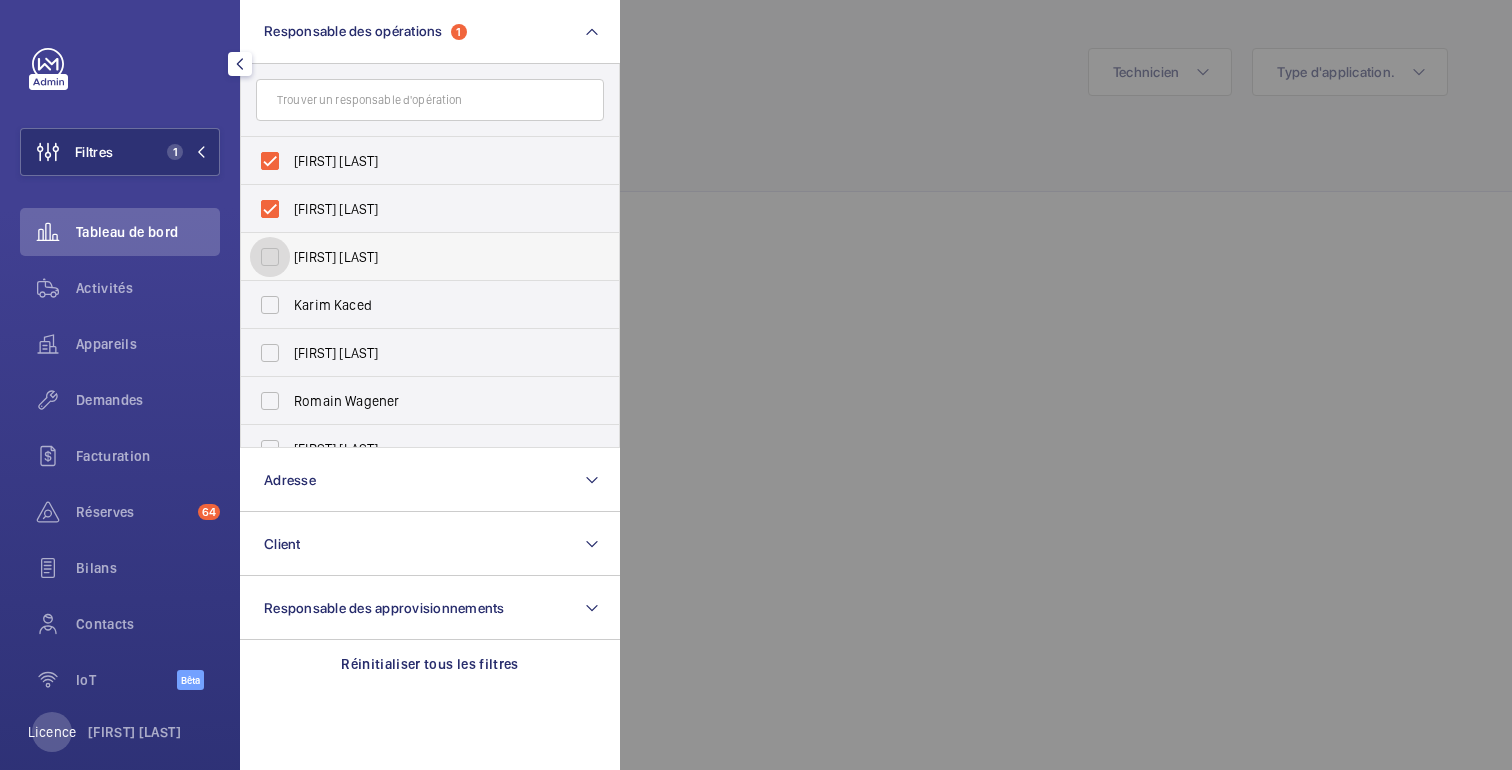 checkbox on "true" 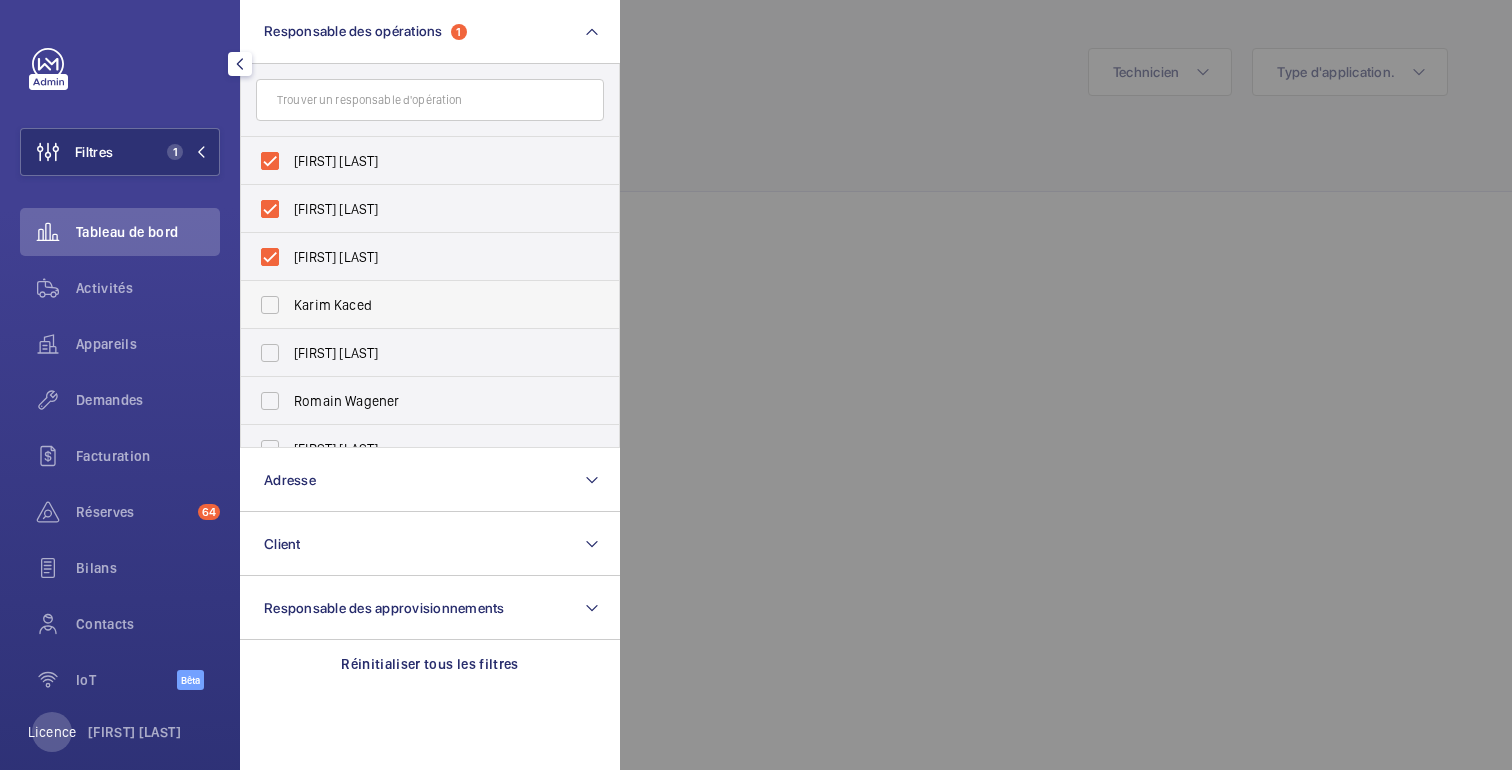 click on "Karim Kaced" at bounding box center [333, 305] 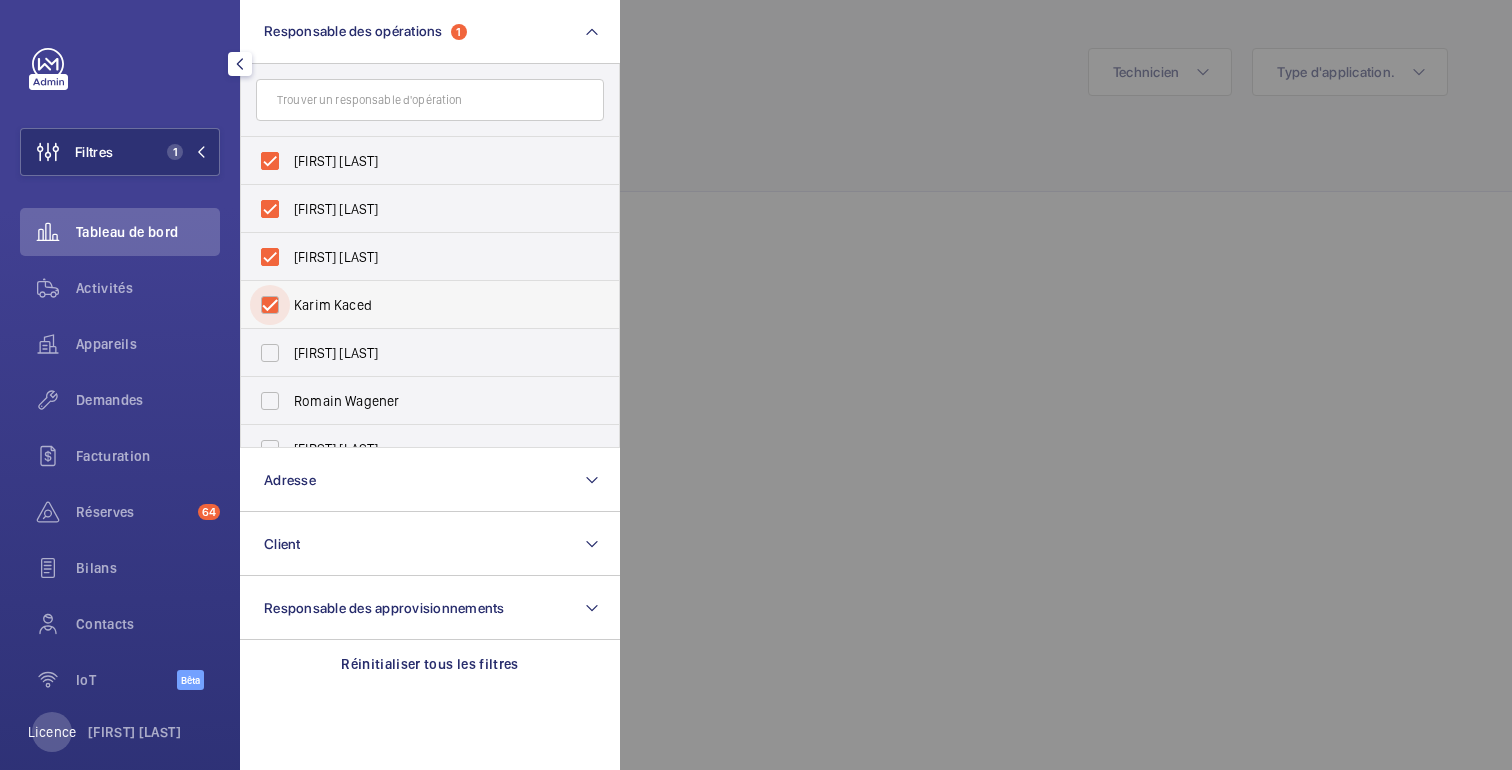 checkbox on "true" 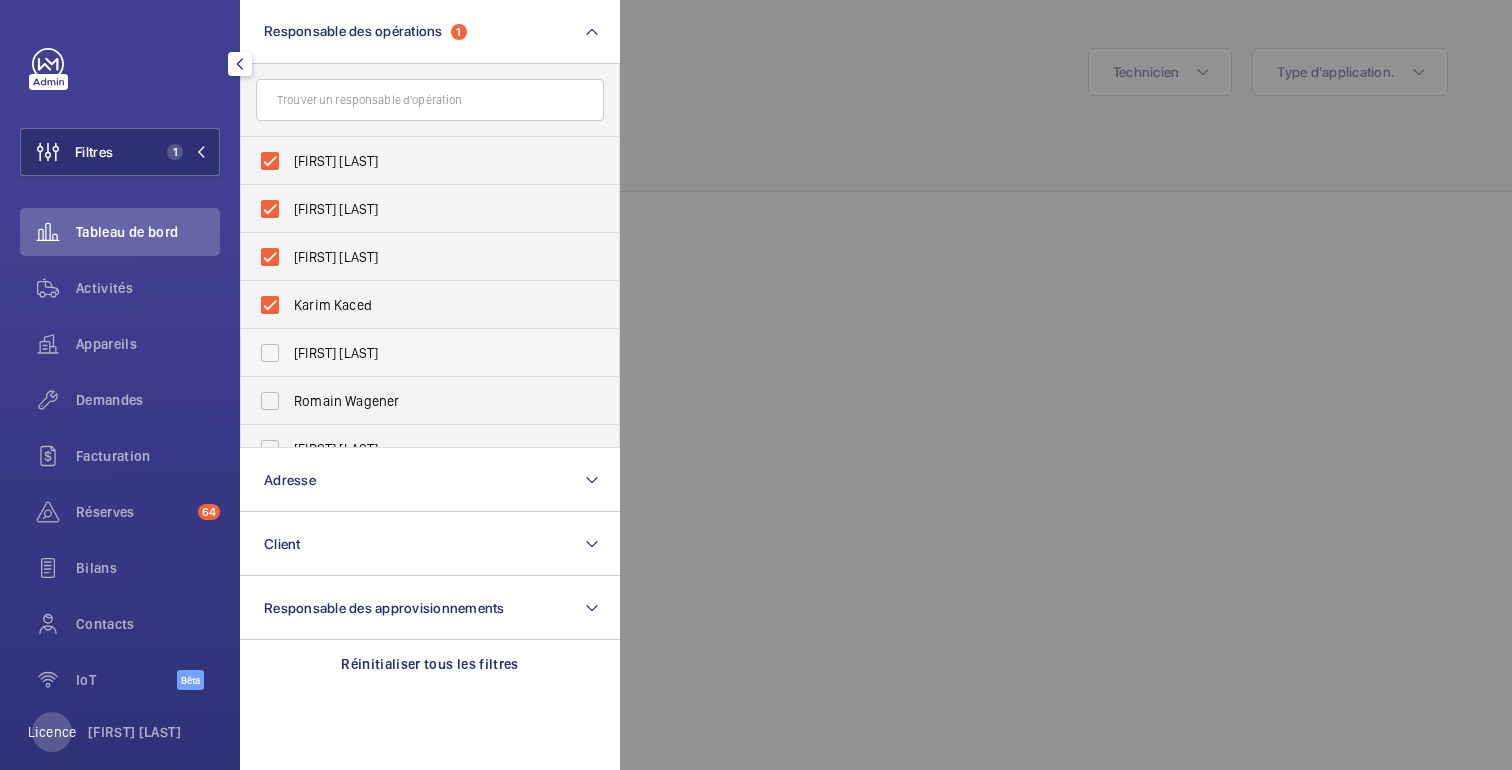 click on "[FIRST] [LAST]" at bounding box center (415, 353) 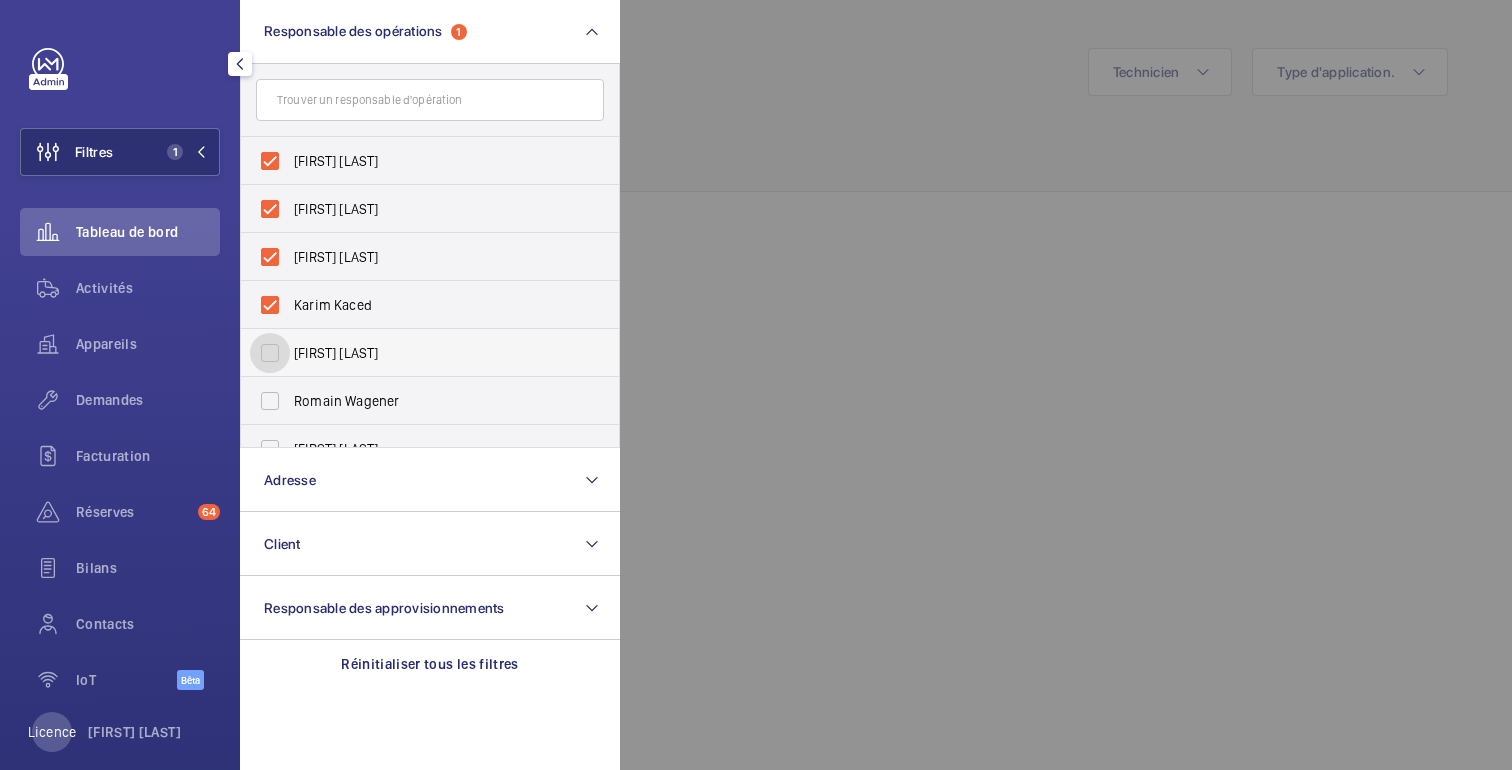 click on "[FIRST] [LAST]" at bounding box center (270, 353) 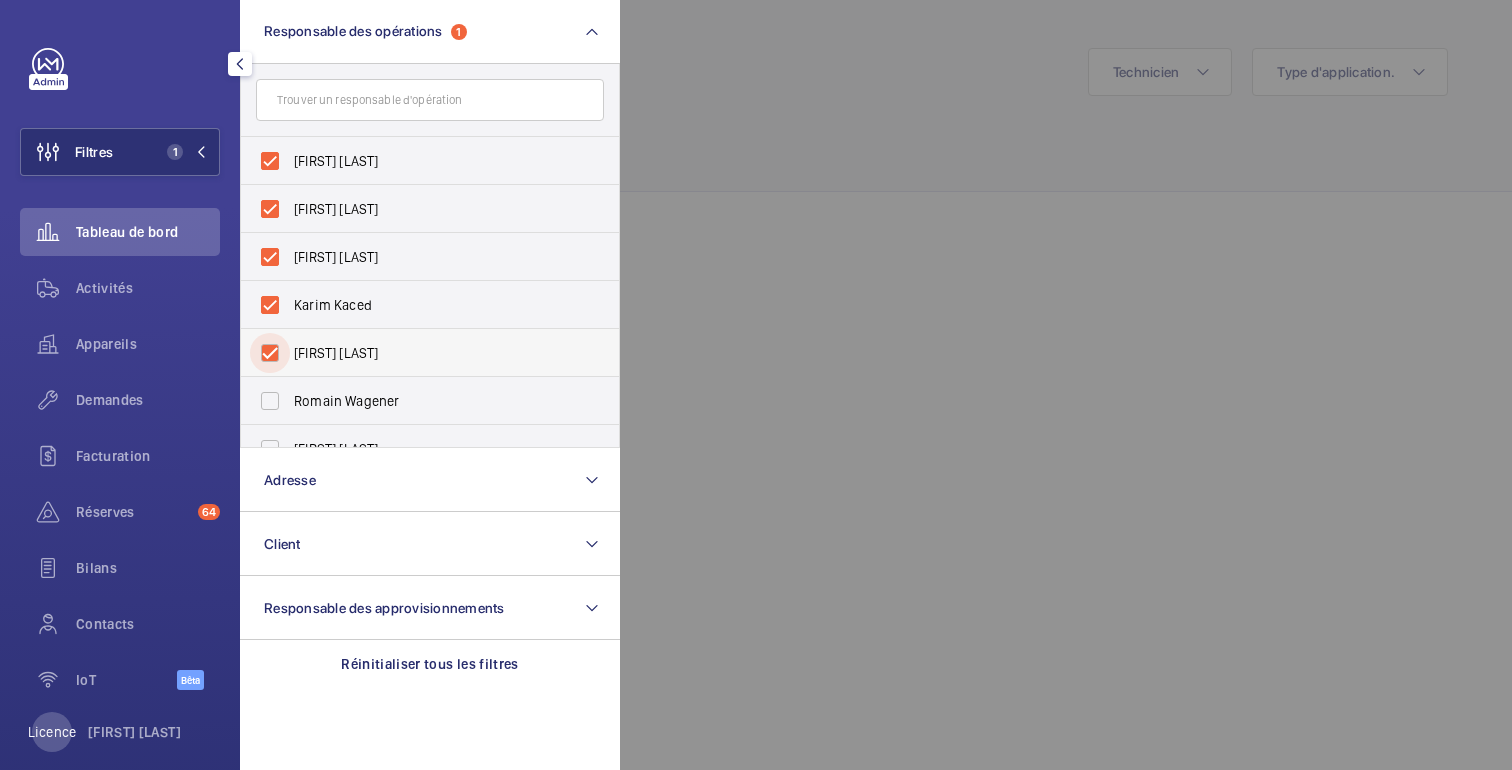 checkbox on "true" 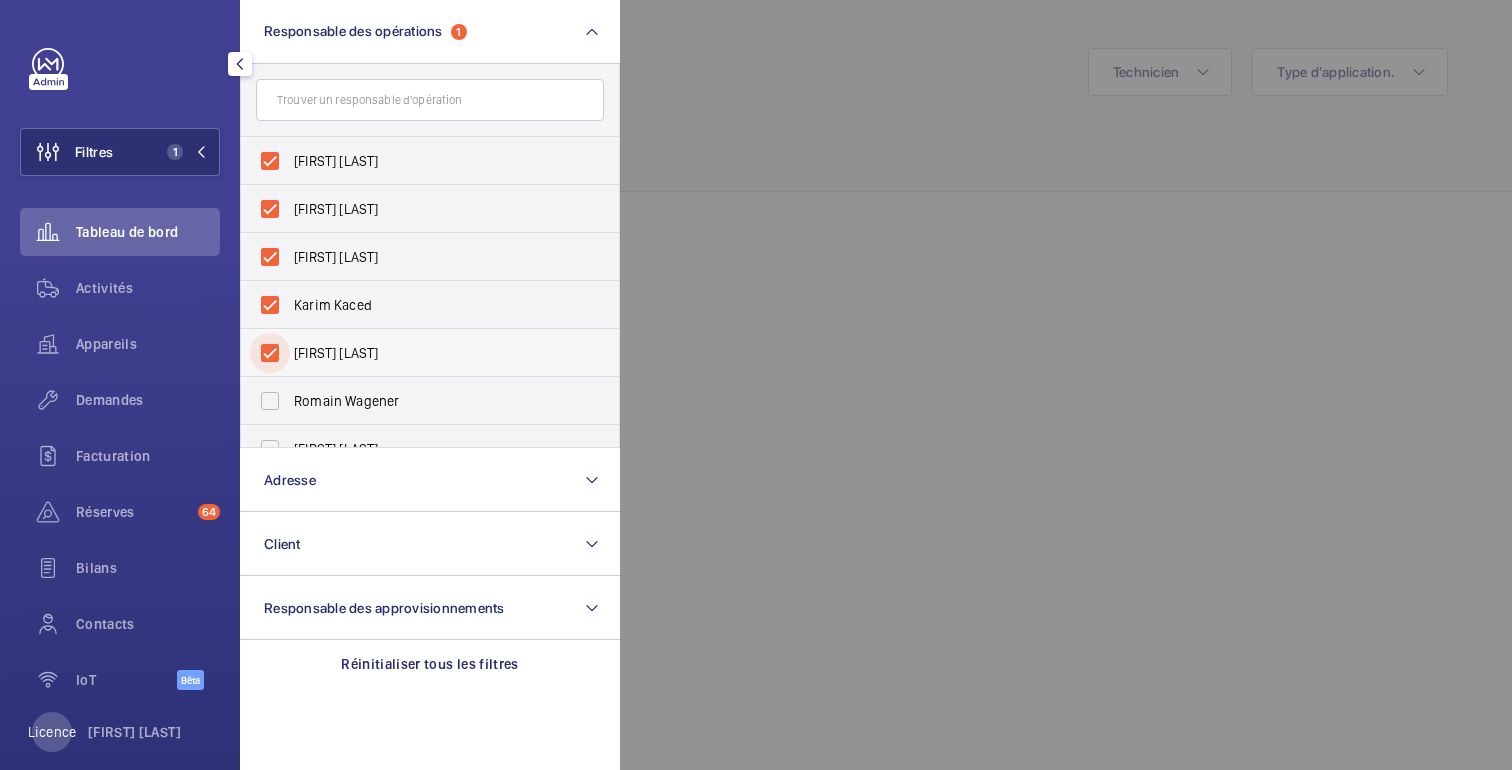 scroll, scrollTop: 74, scrollLeft: 0, axis: vertical 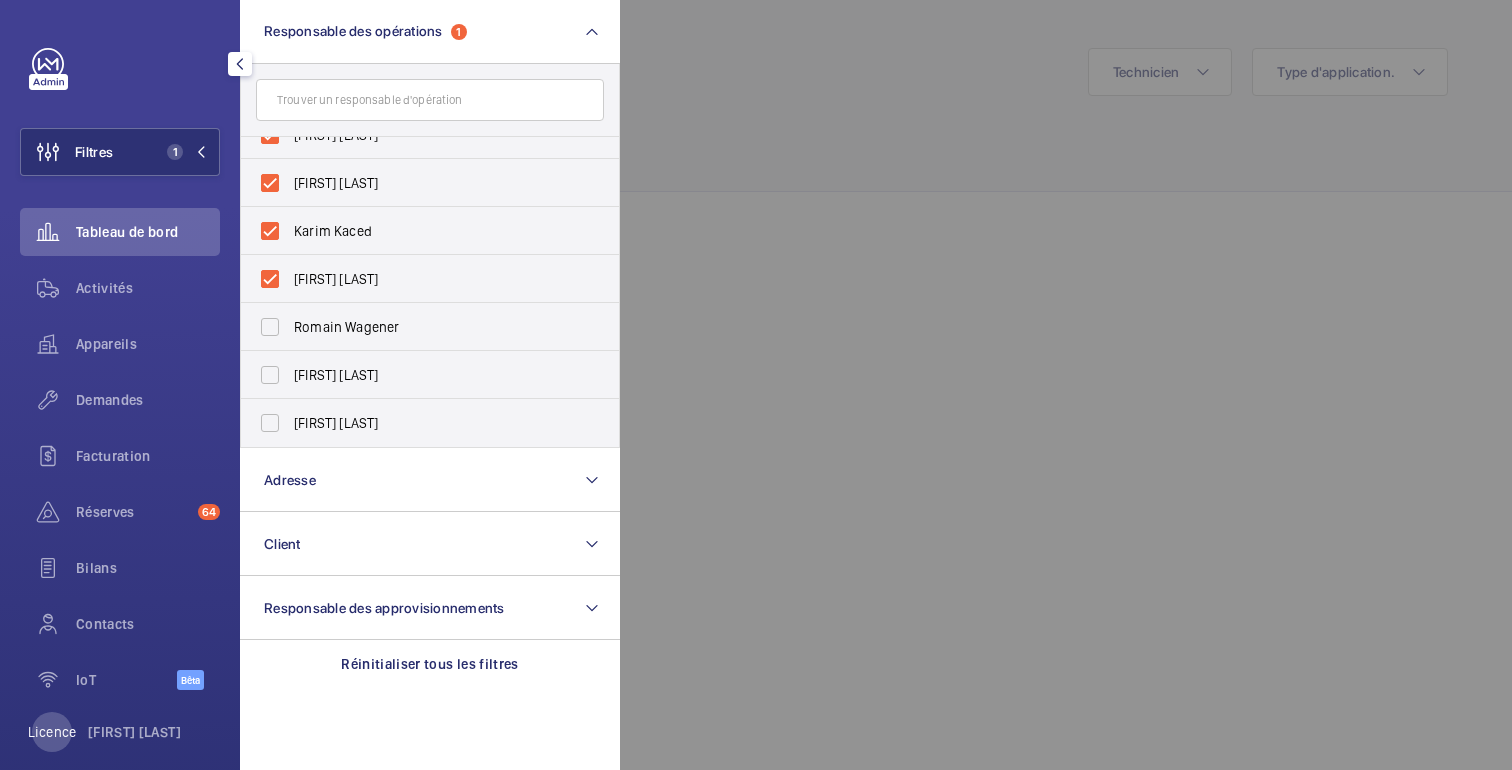 click 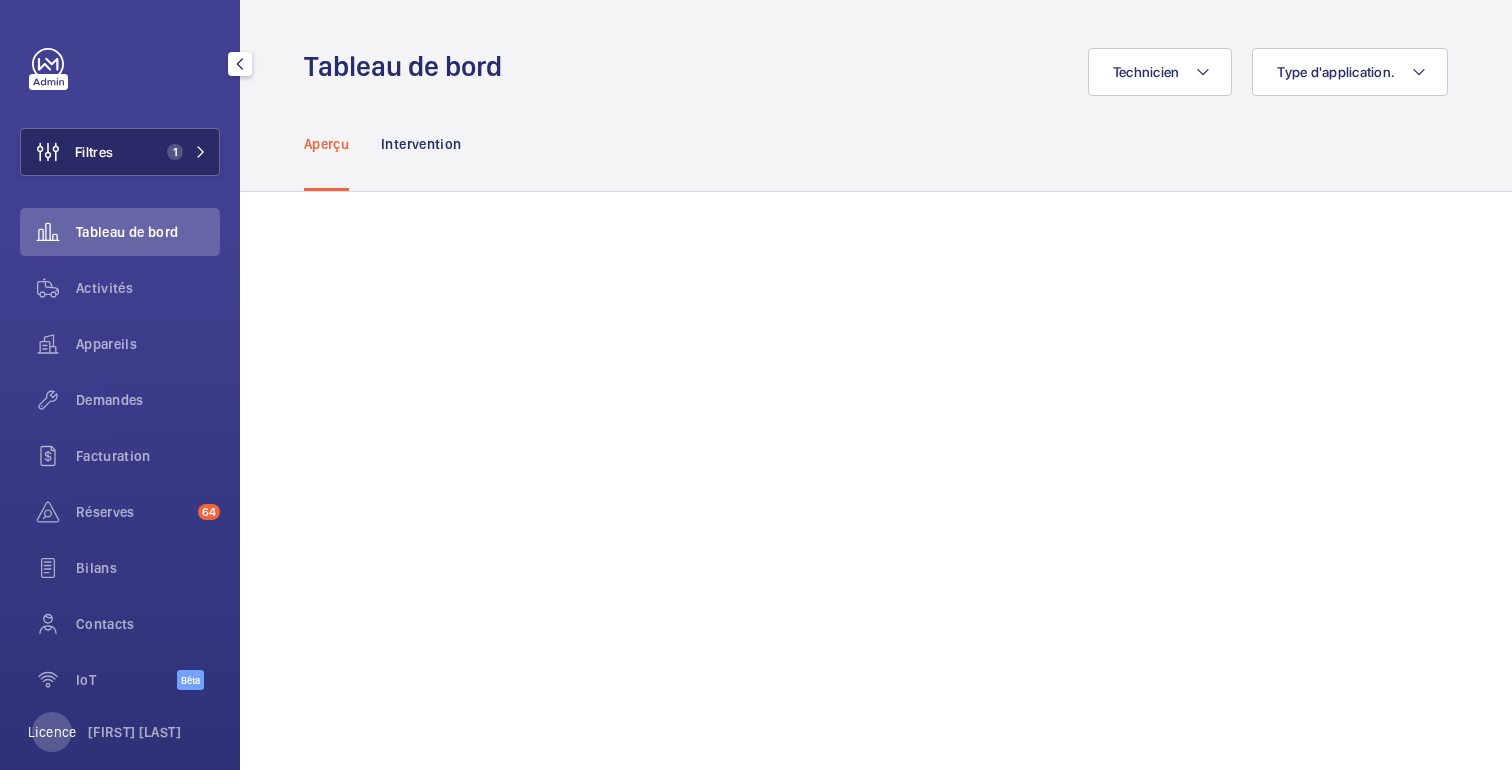 click on "Filtres 1" 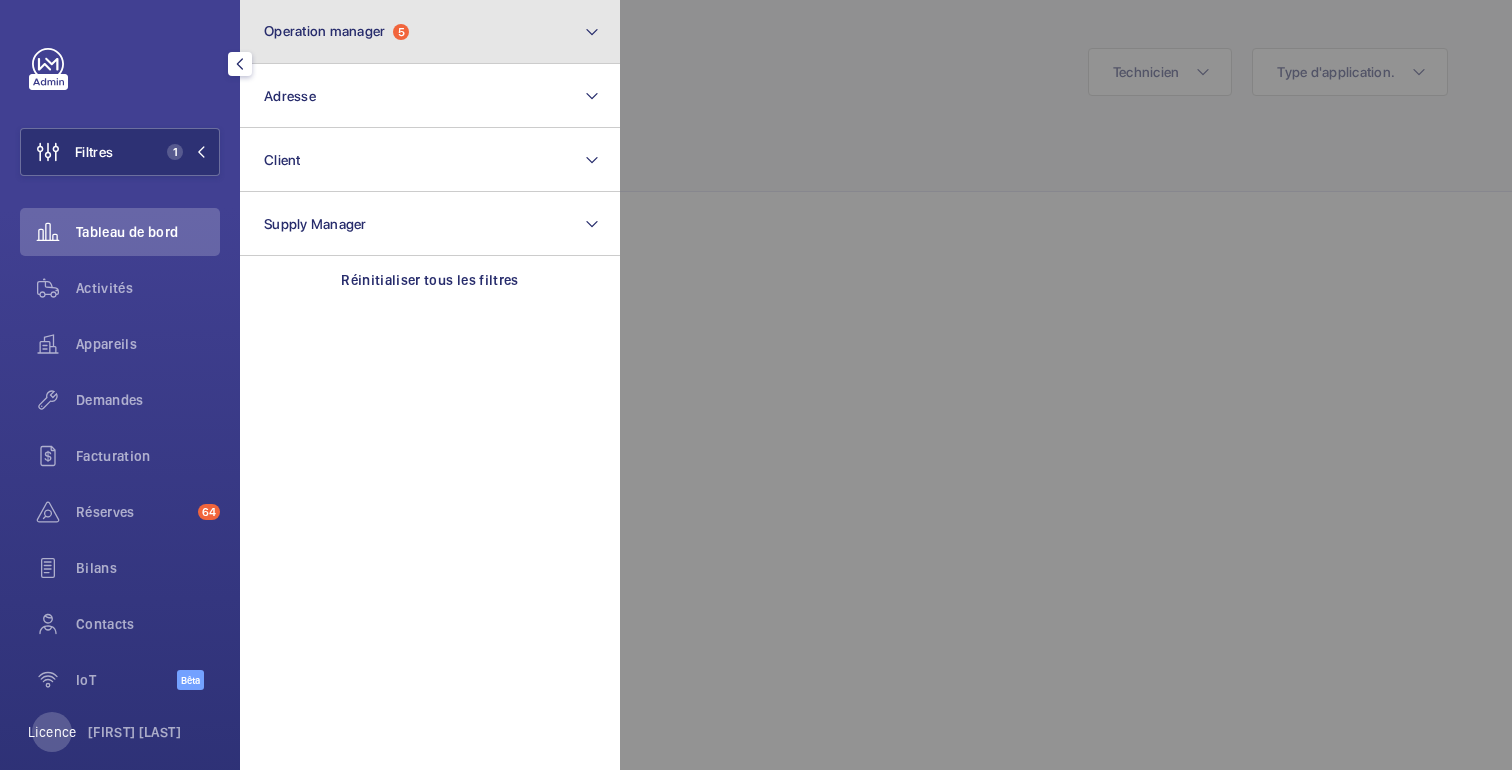 click on "Operation manager  5" 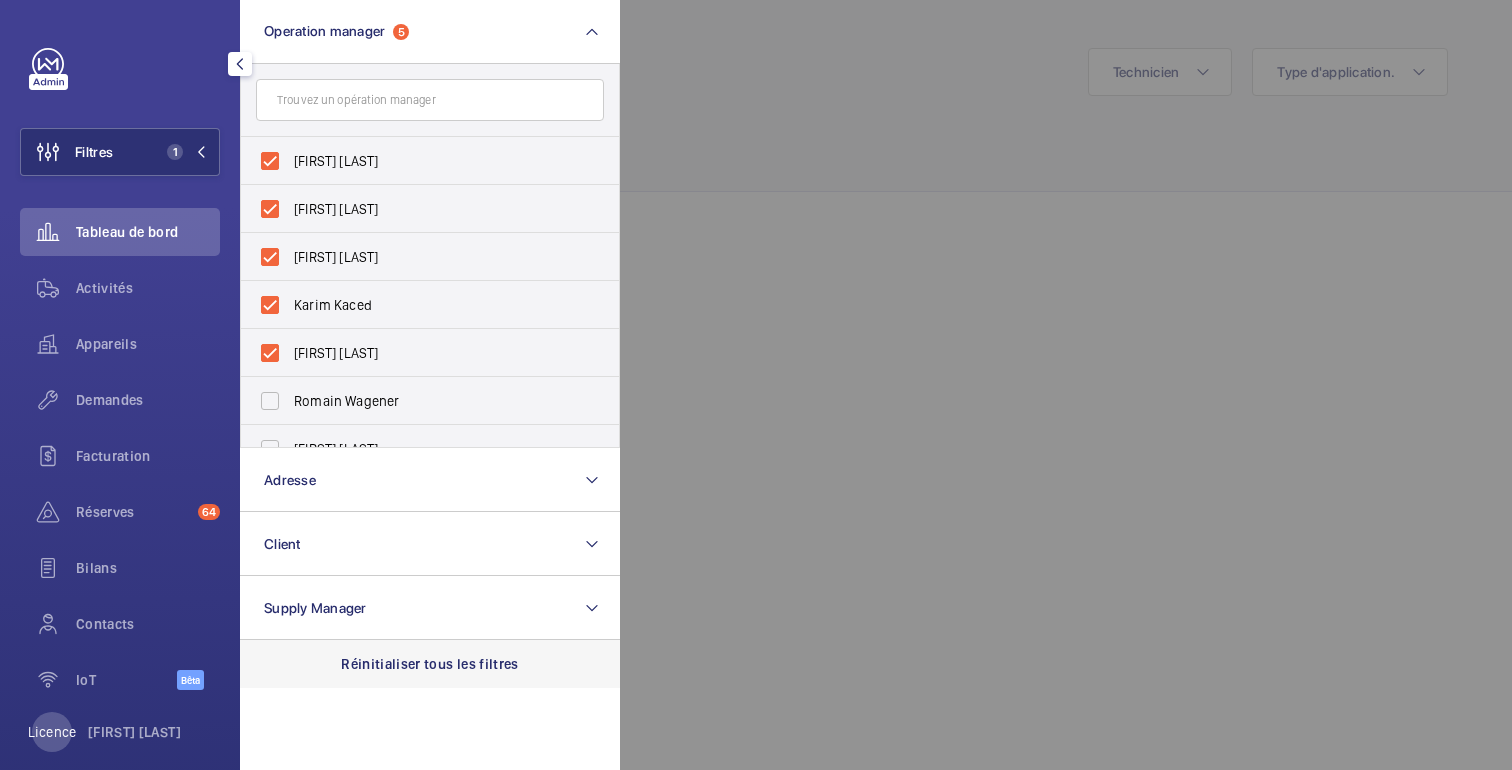 click on "Réinitialiser tous les filtres" 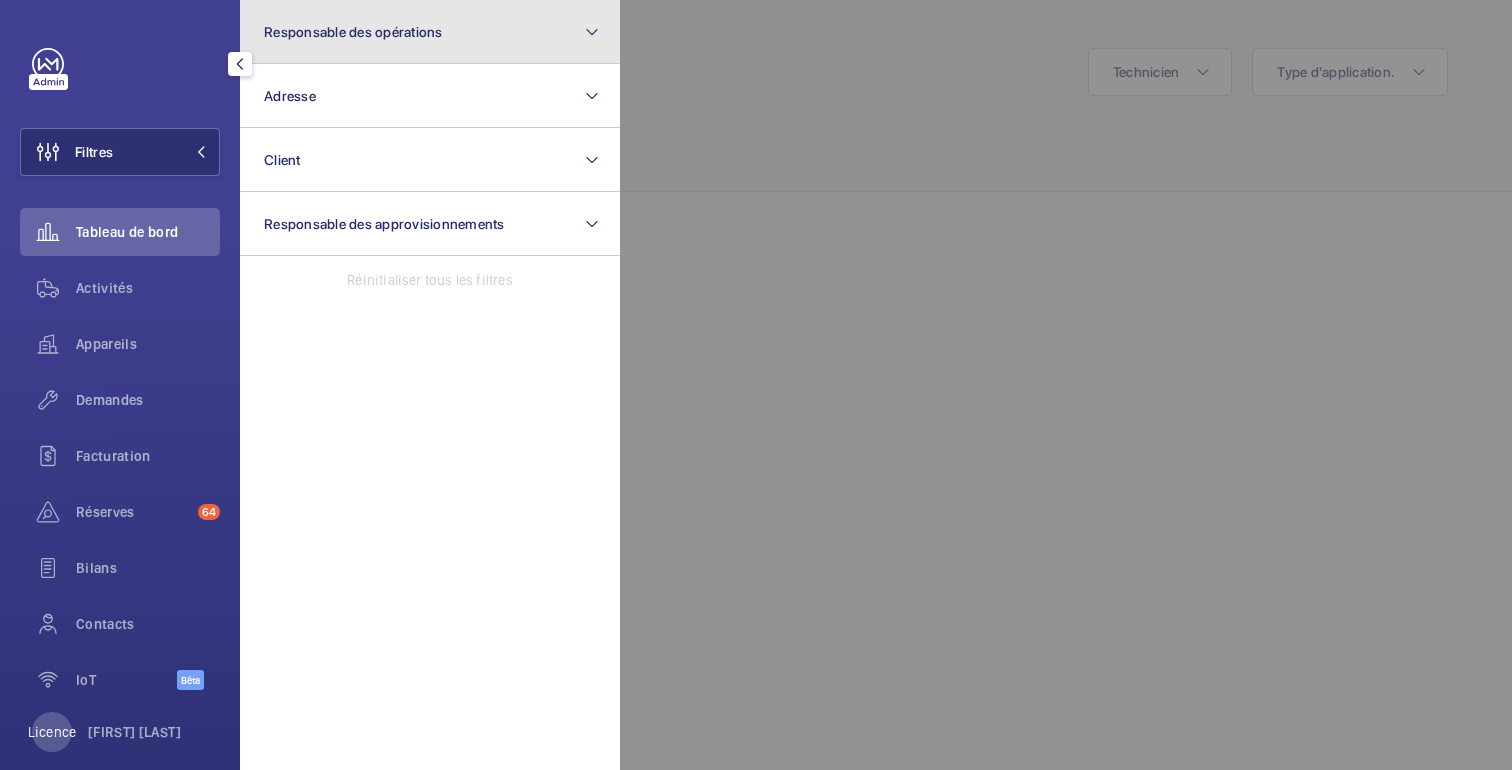 click on "Responsable des opérations" 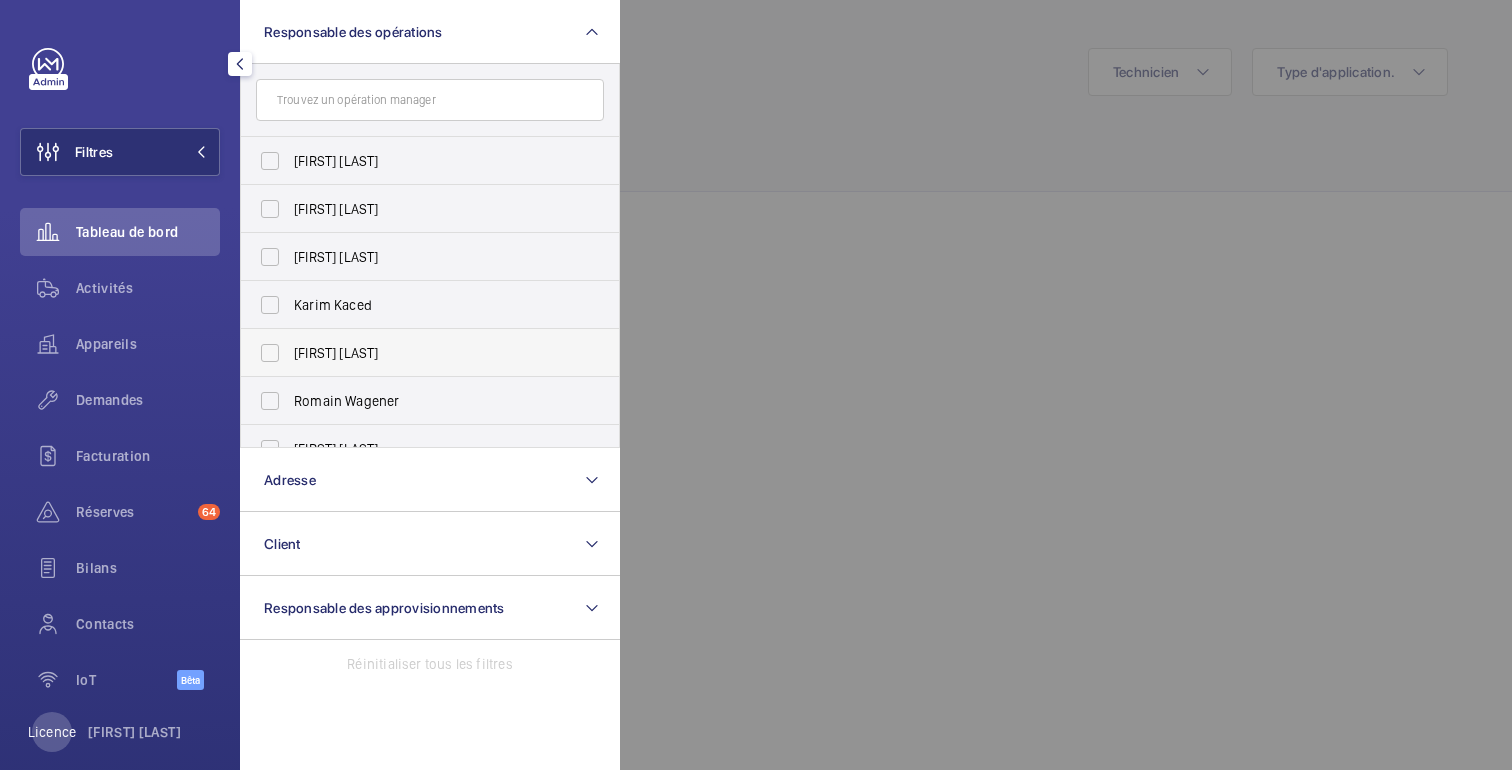 scroll, scrollTop: 74, scrollLeft: 0, axis: vertical 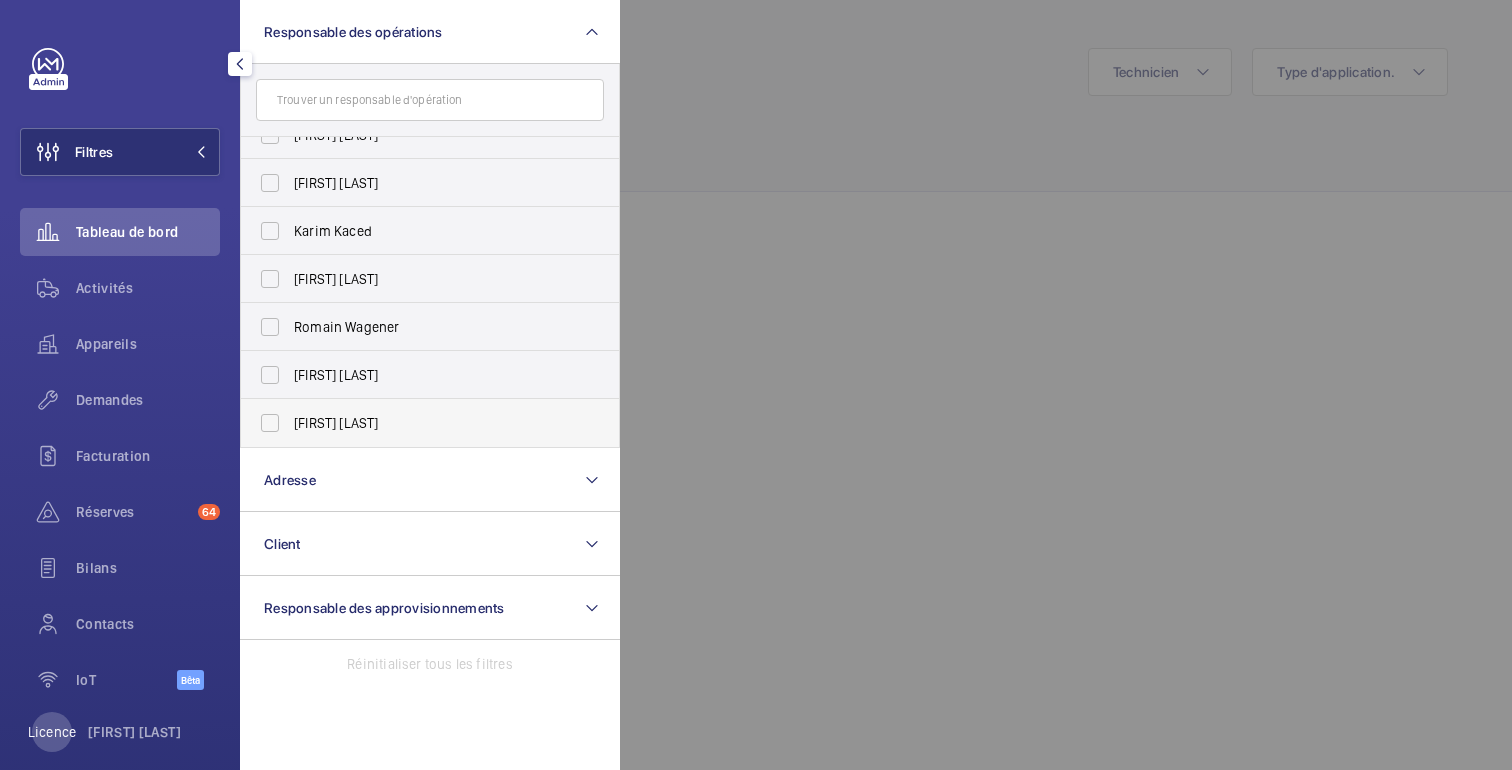 click on "[FIRST] [LAST]" at bounding box center [415, 423] 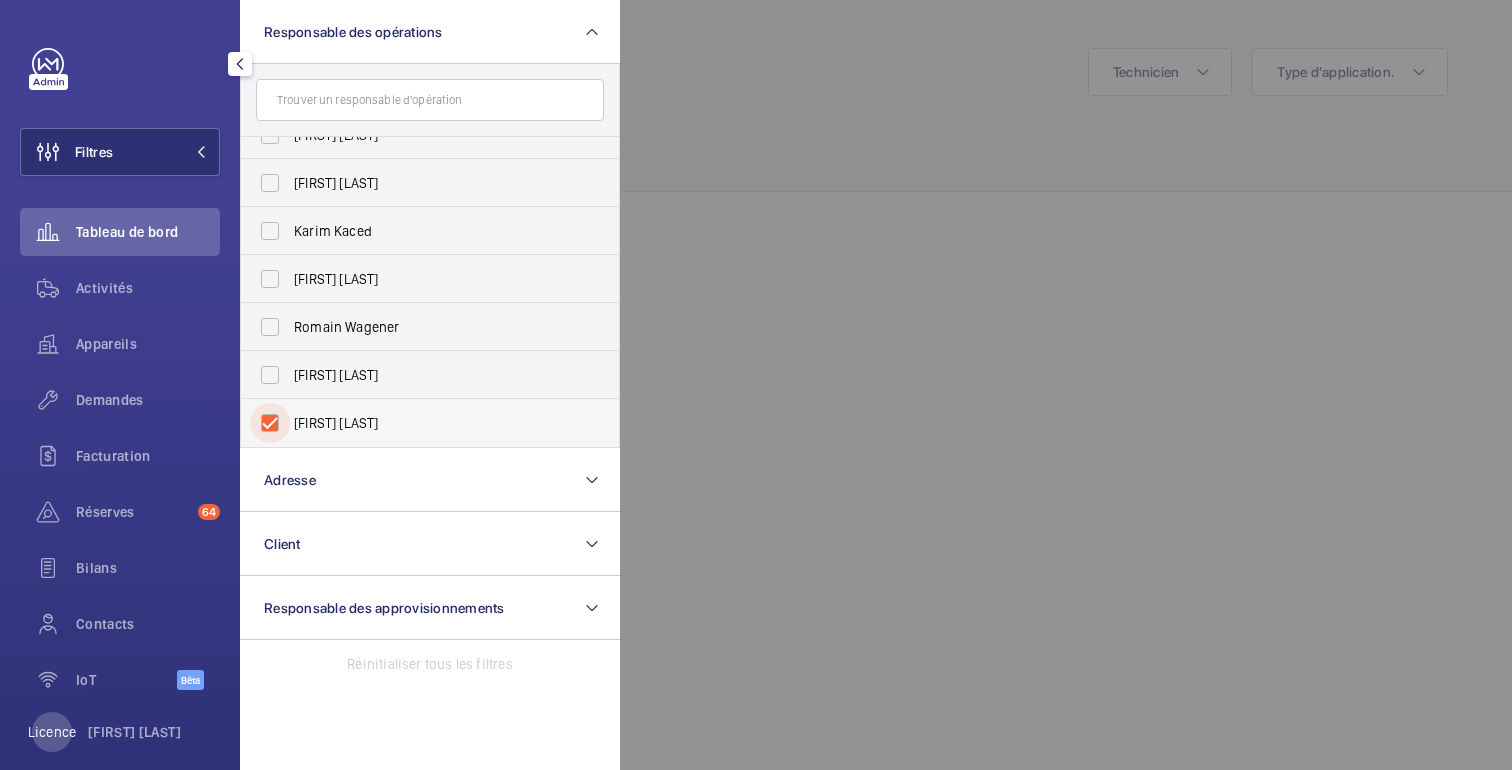 checkbox on "true" 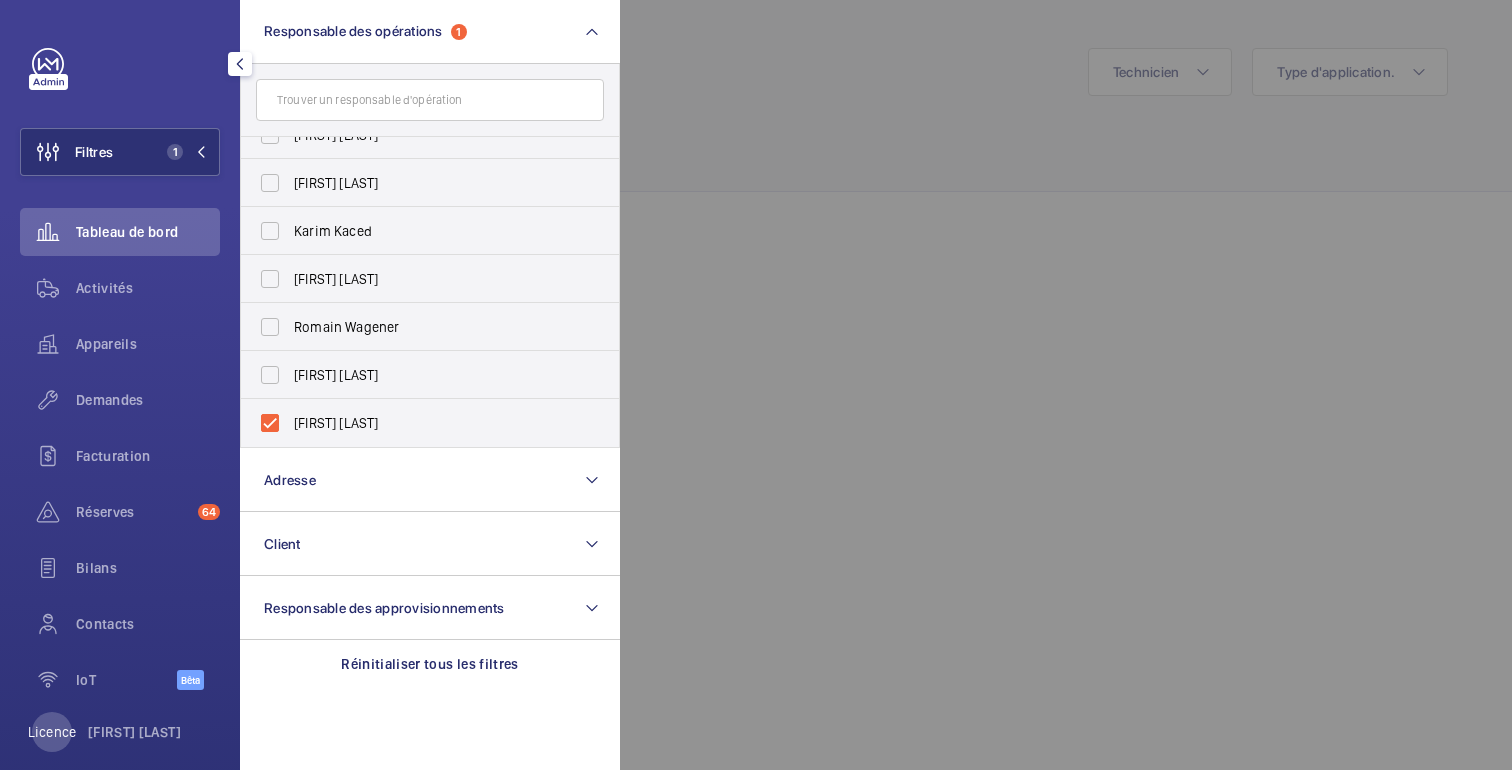 click 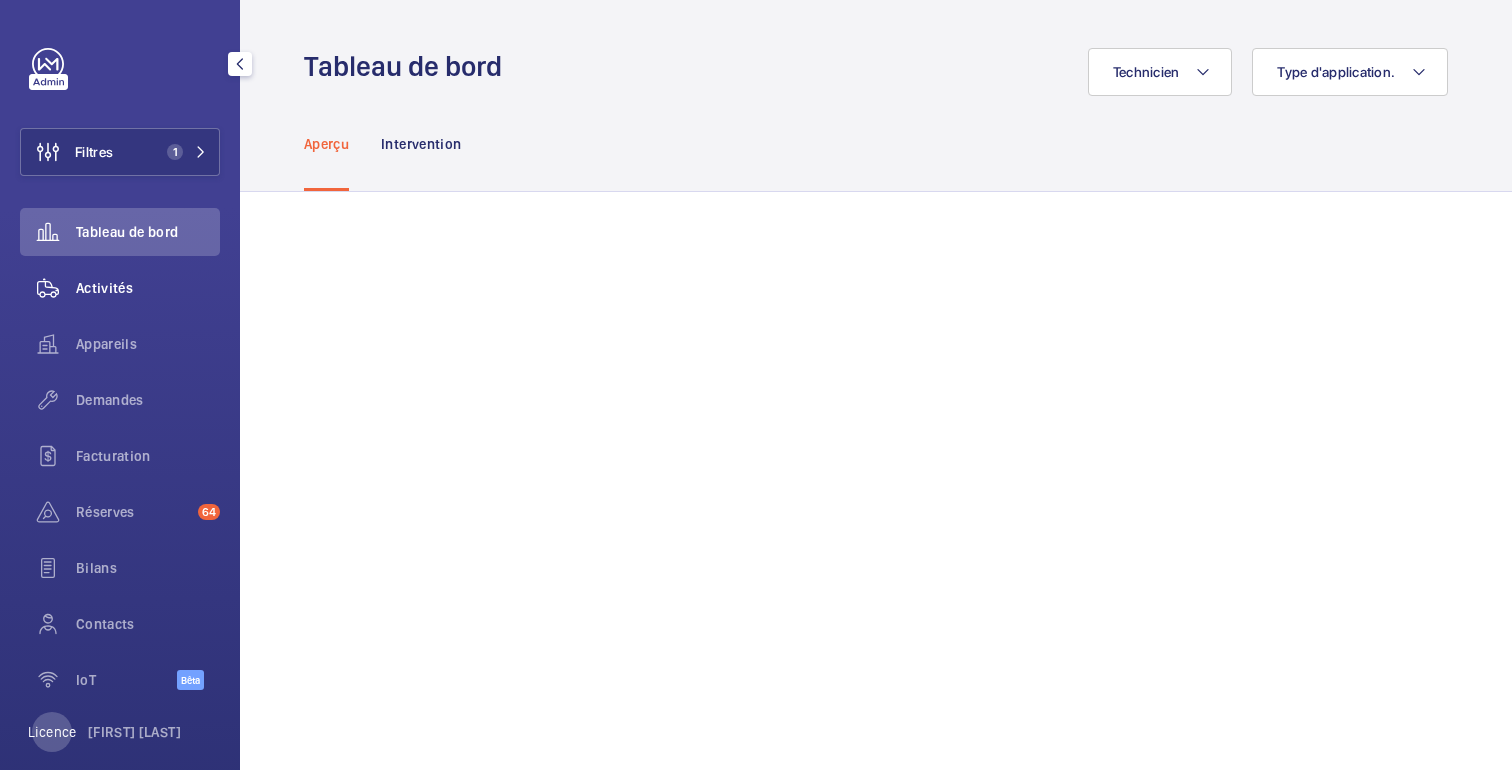 click on "Activités" 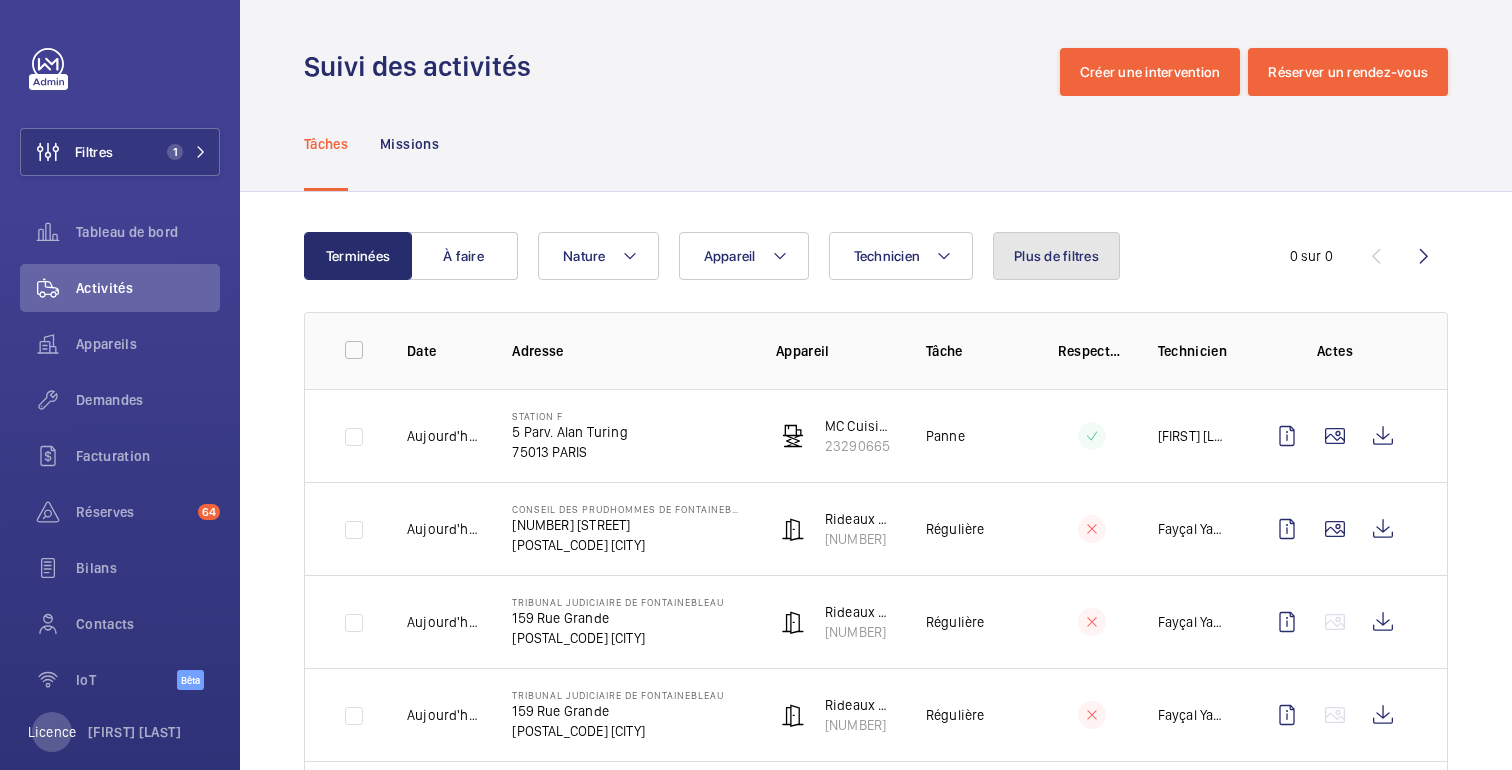 click on "Plus de filtres" 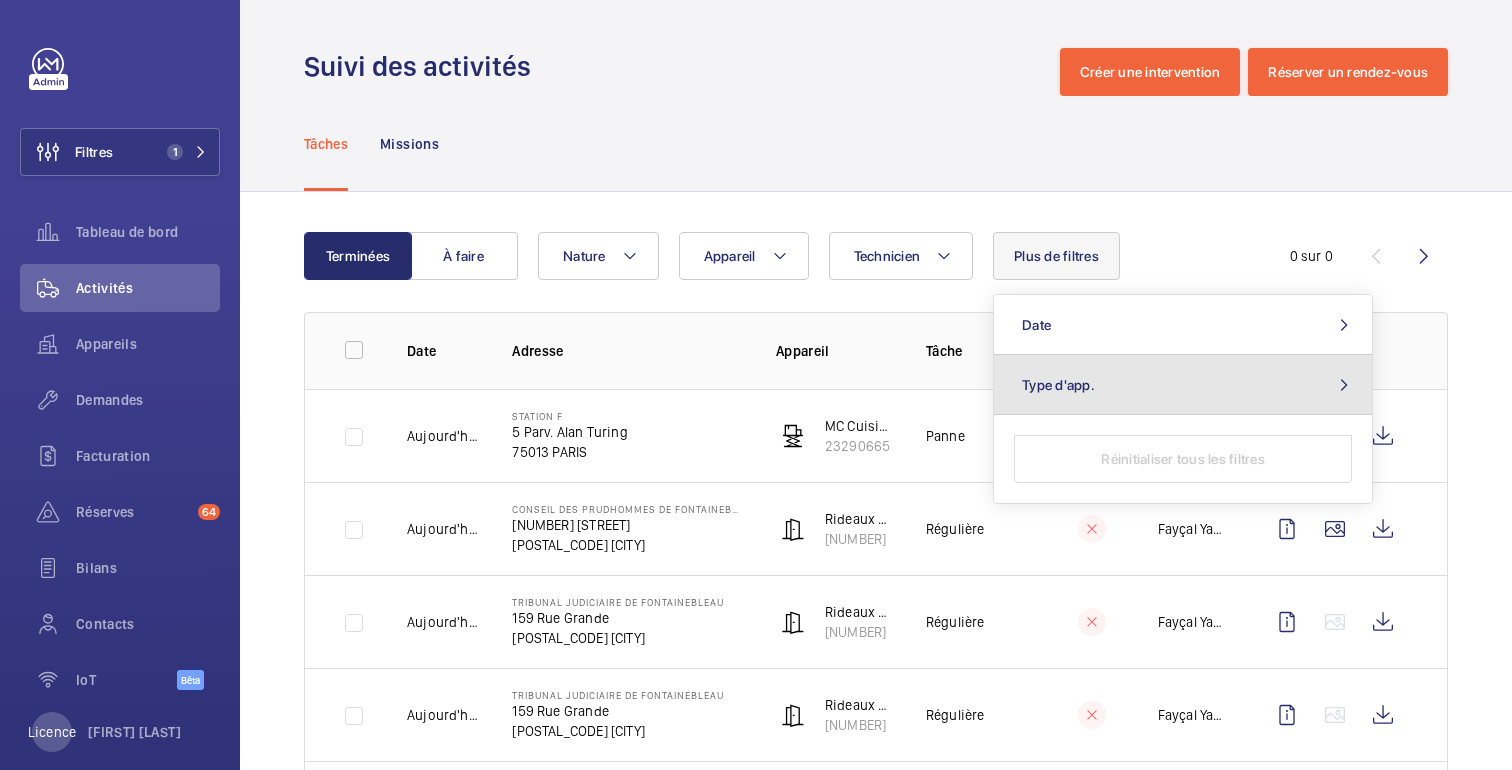 click on "Type d'app." 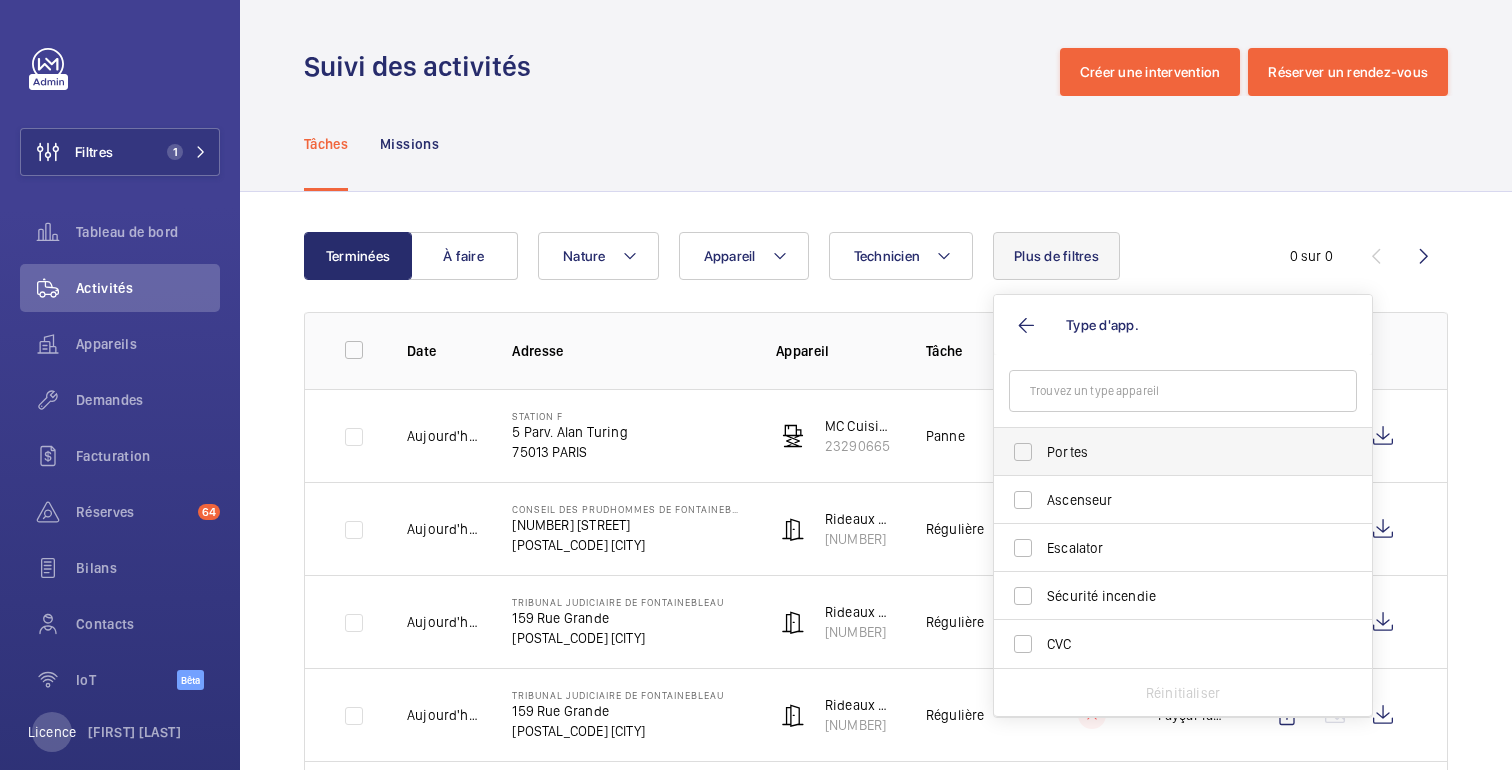 click on "Portes" at bounding box center [1168, 452] 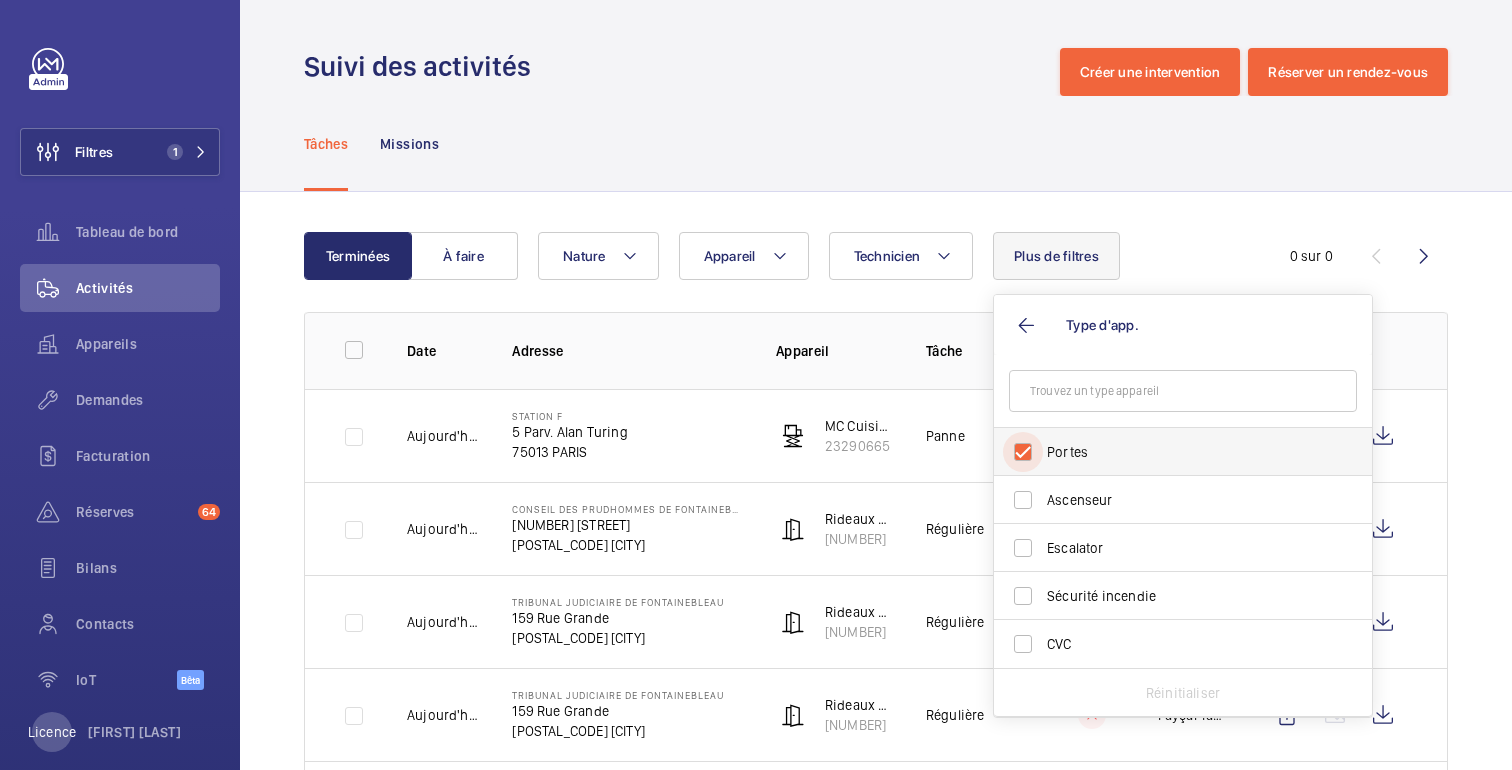 checkbox on "true" 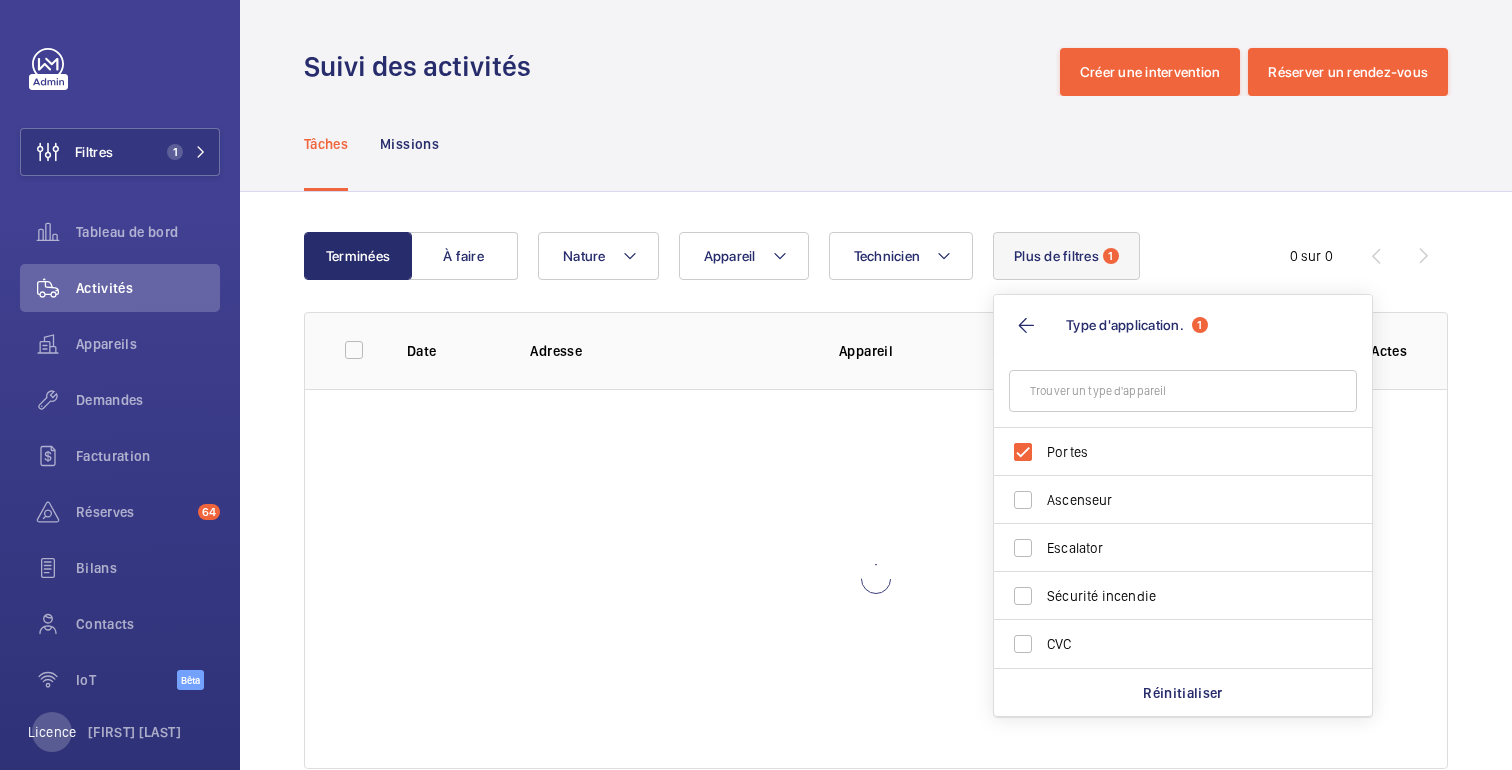 click on "Tâches Missions" 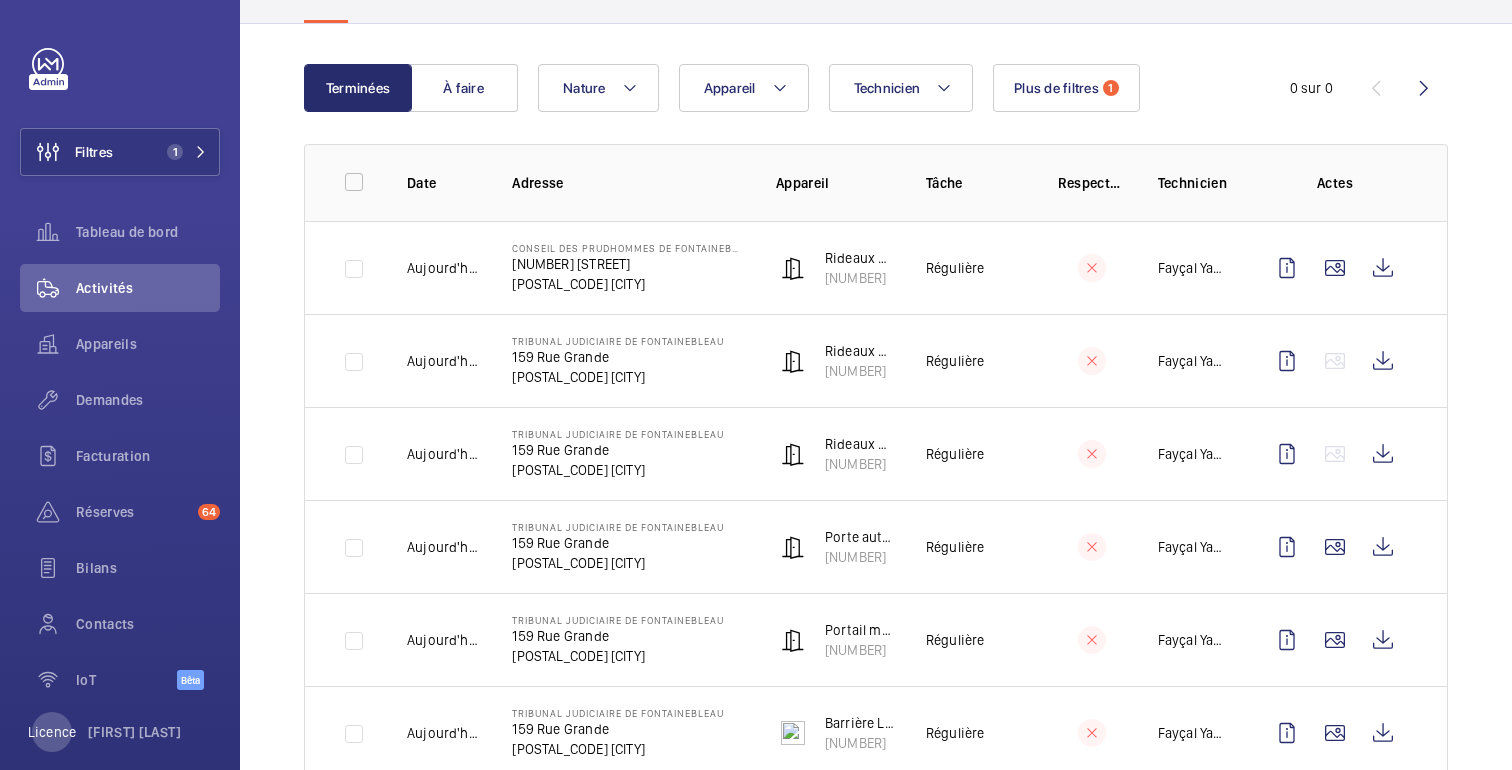 scroll, scrollTop: 172, scrollLeft: 0, axis: vertical 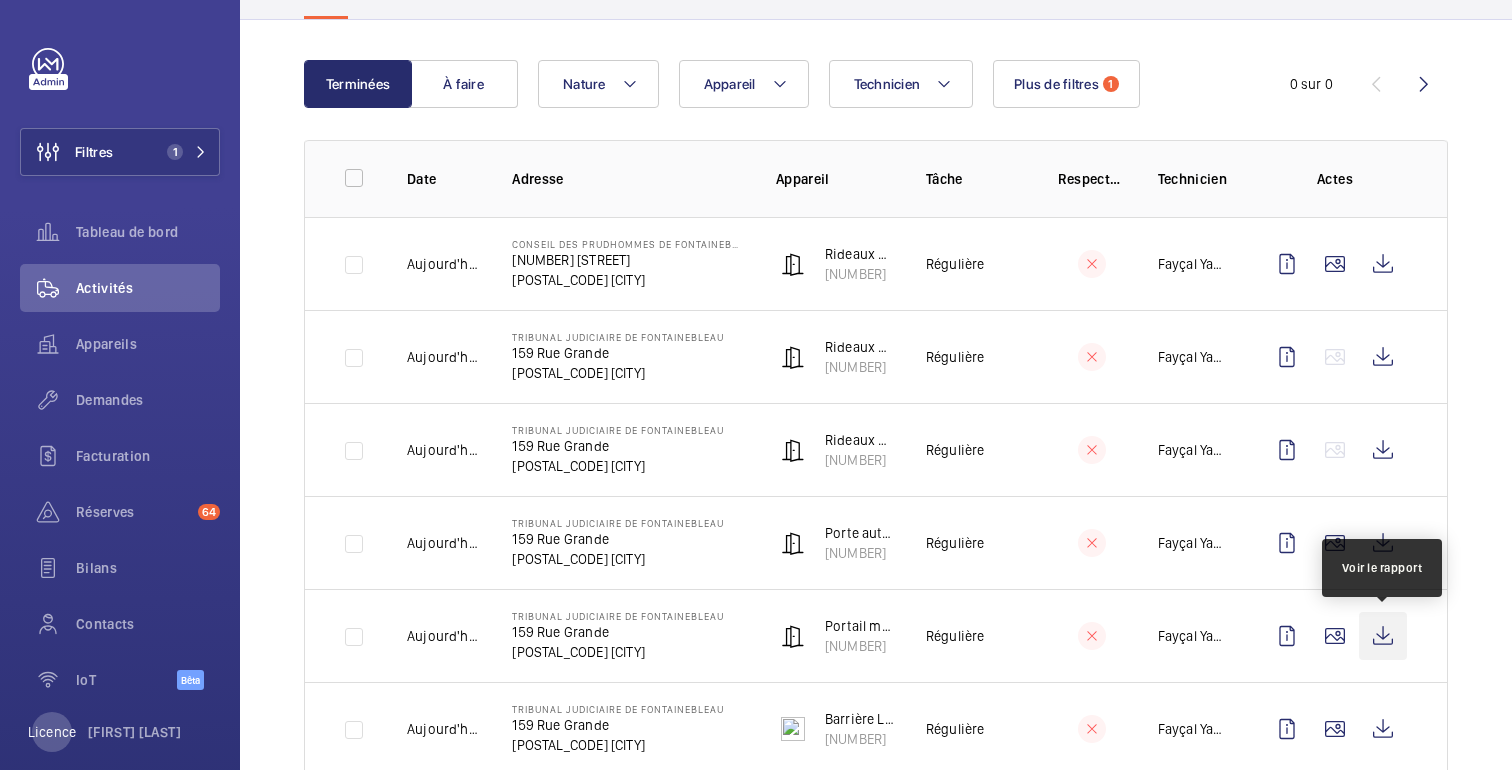 click 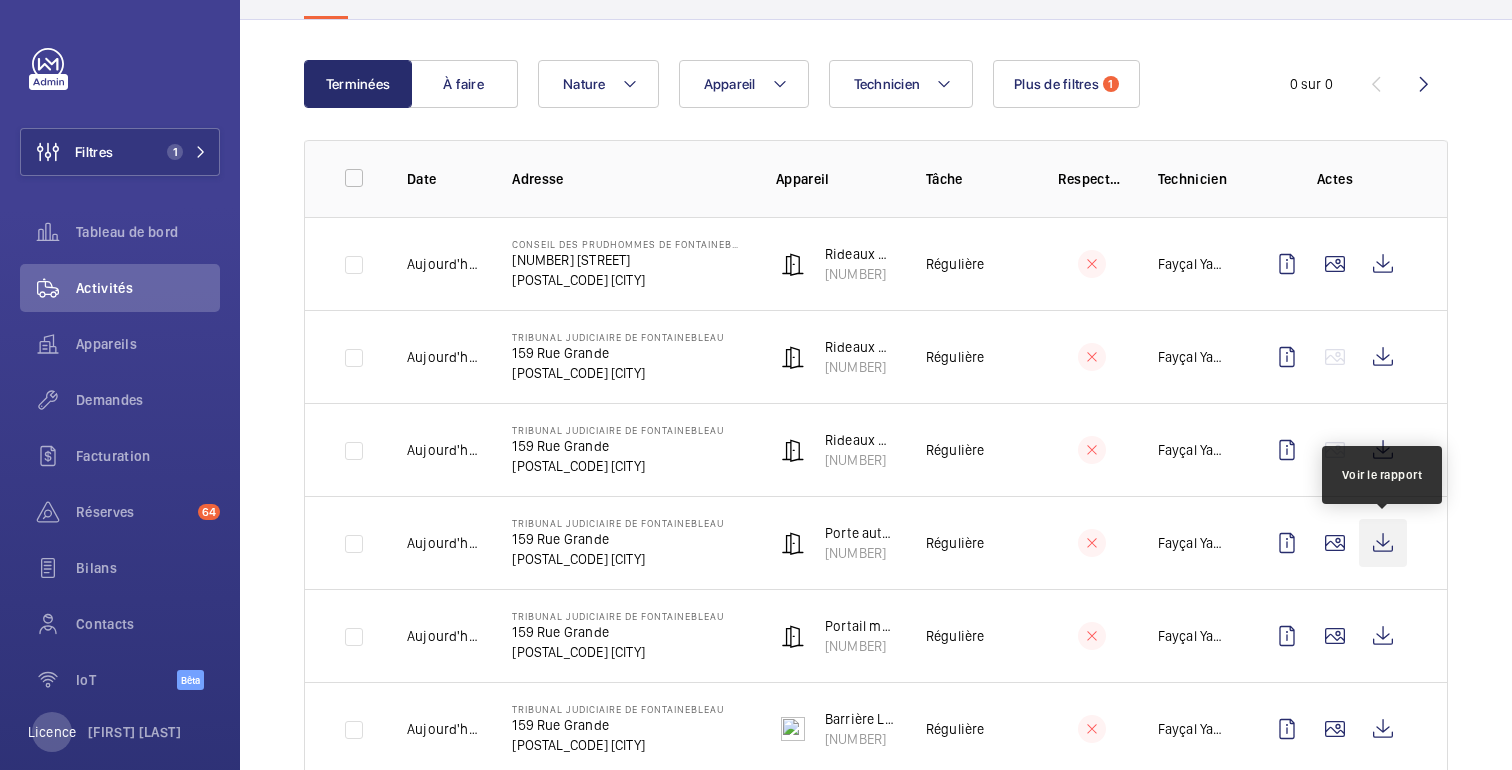 click 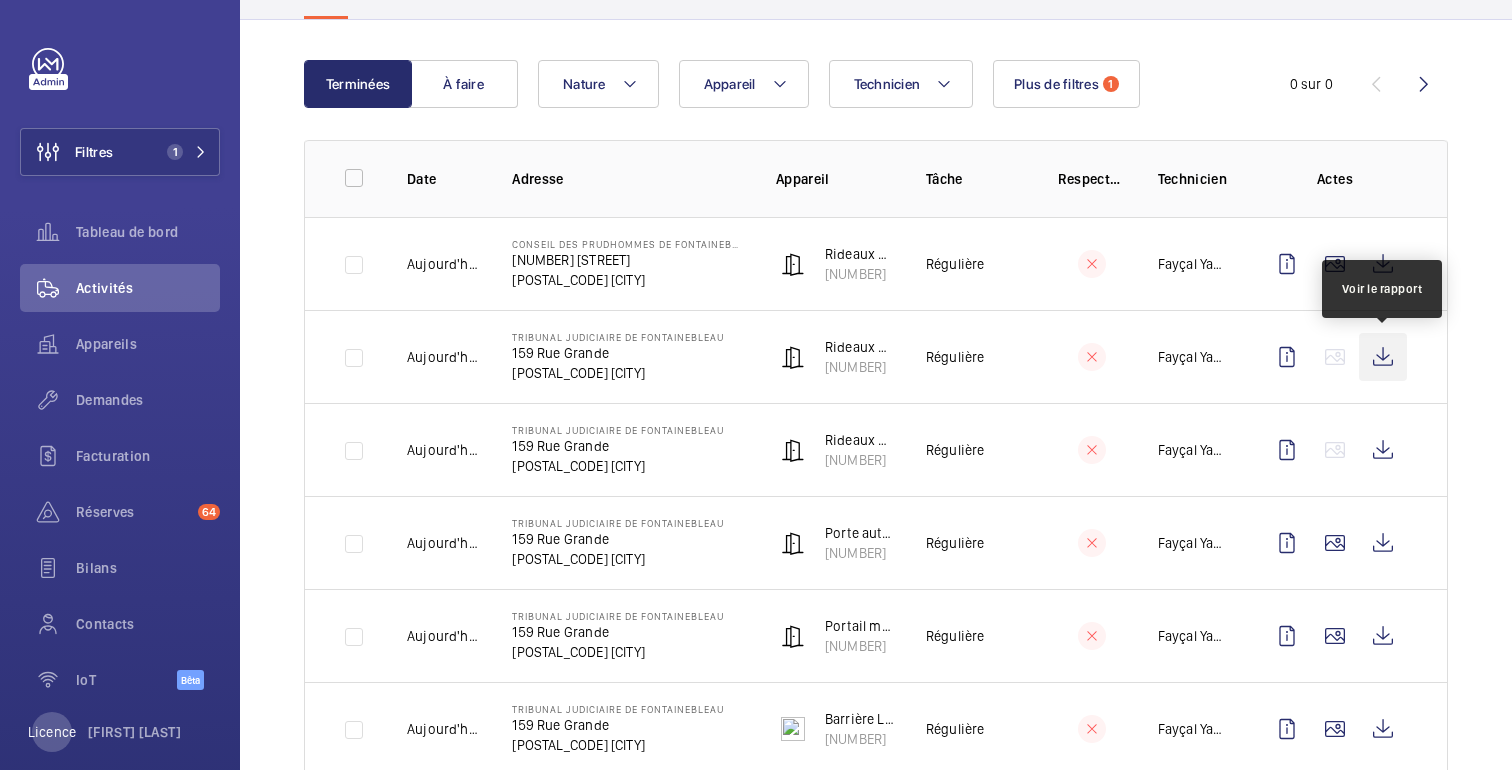 click 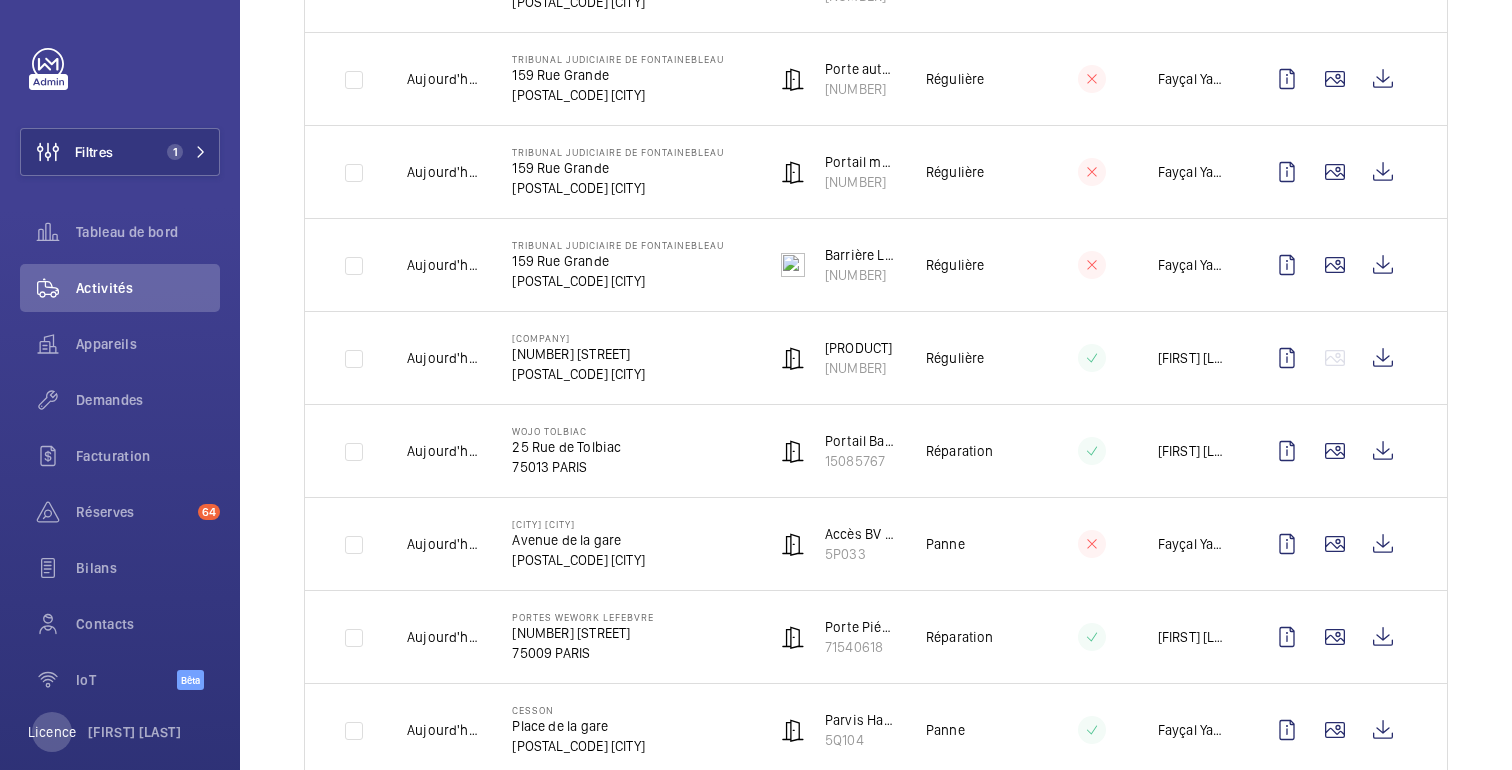 scroll, scrollTop: 651, scrollLeft: 0, axis: vertical 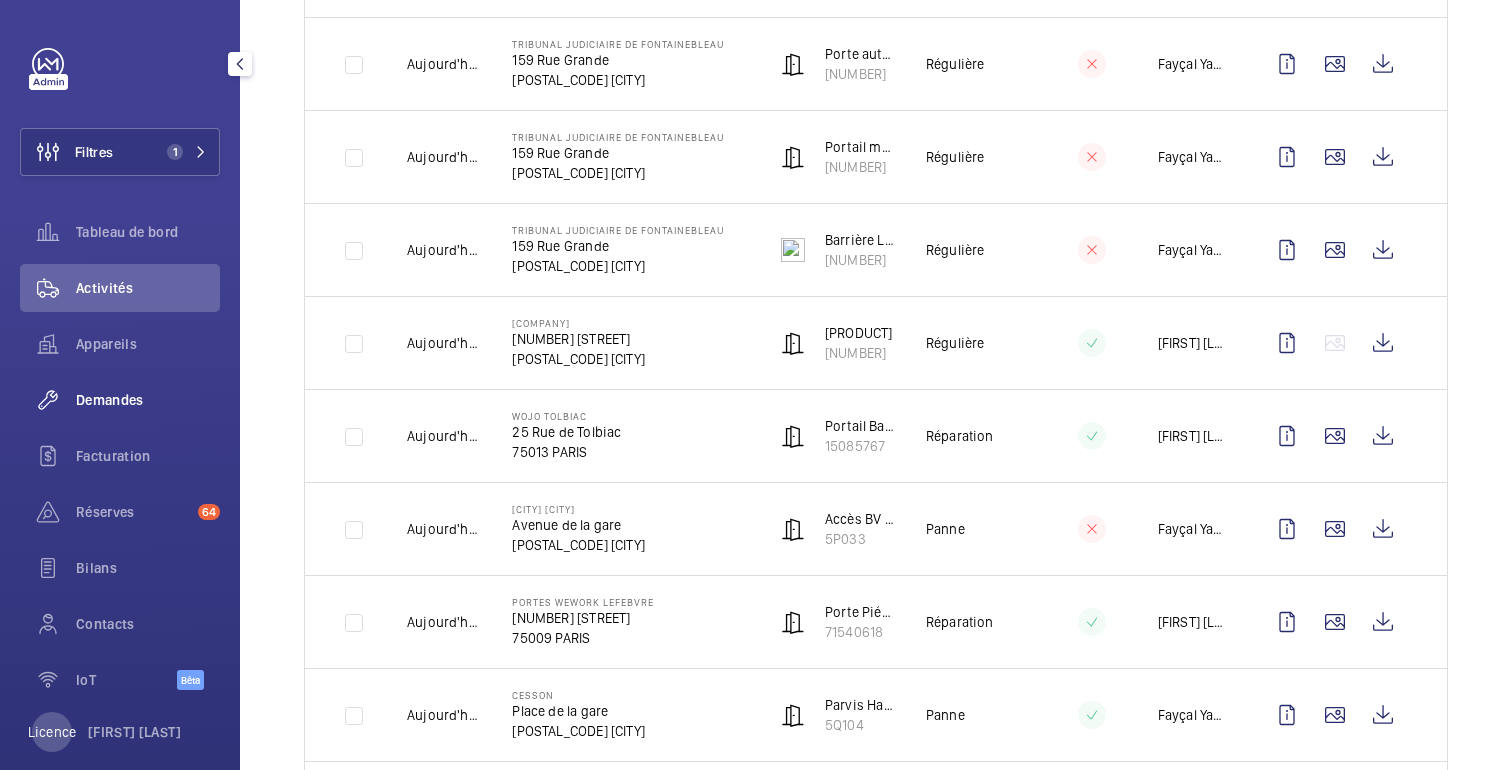 click on "Demandes" 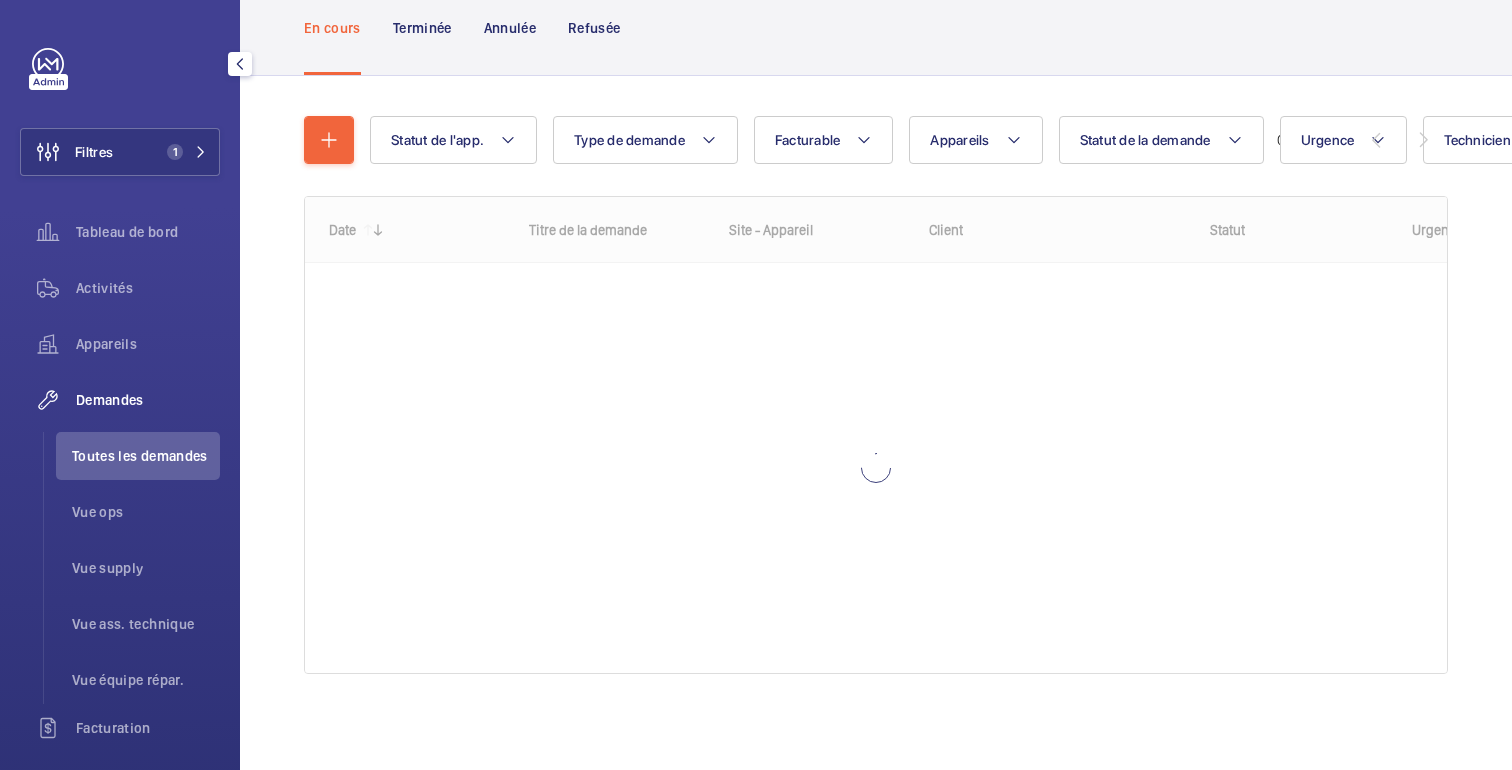 scroll, scrollTop: 131, scrollLeft: 0, axis: vertical 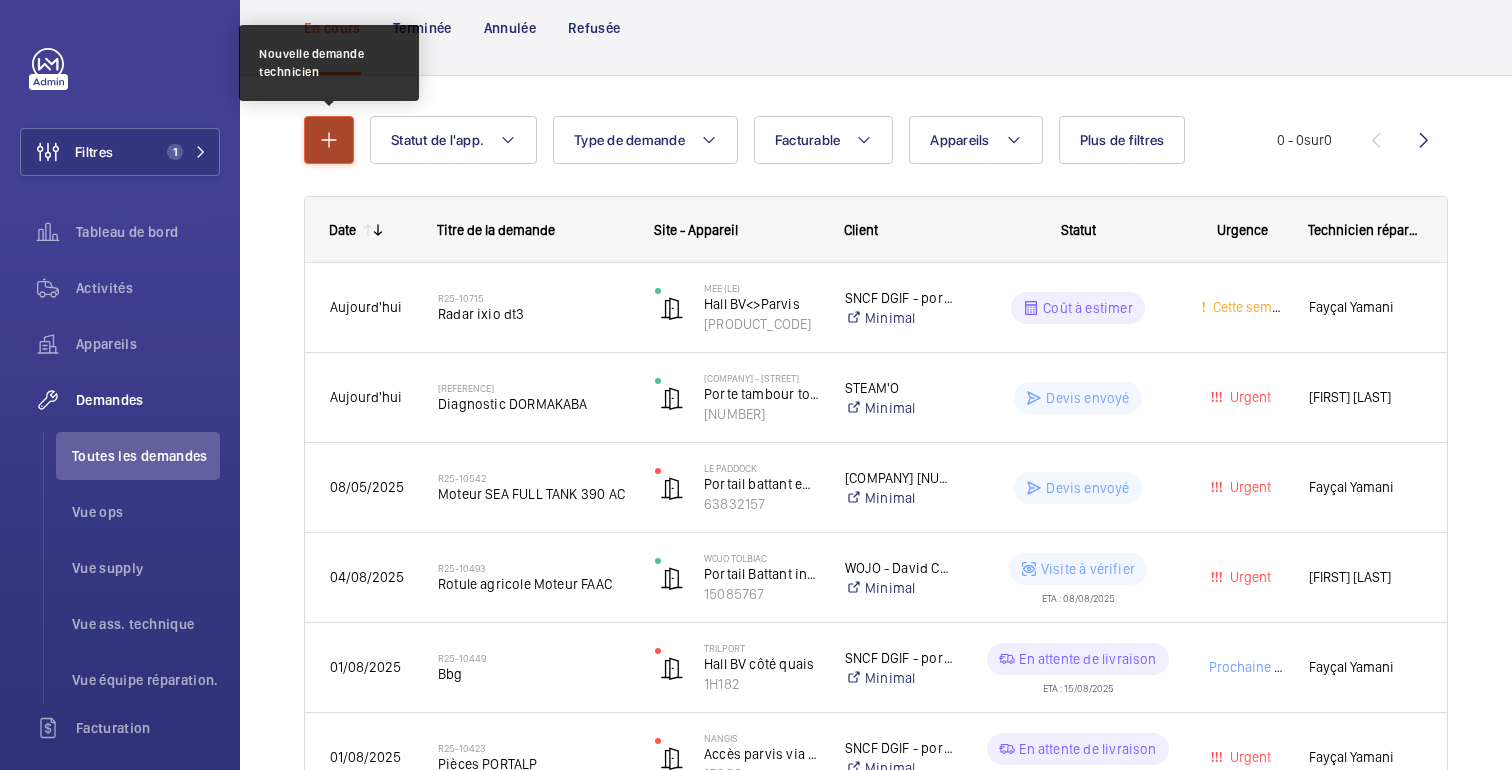 click 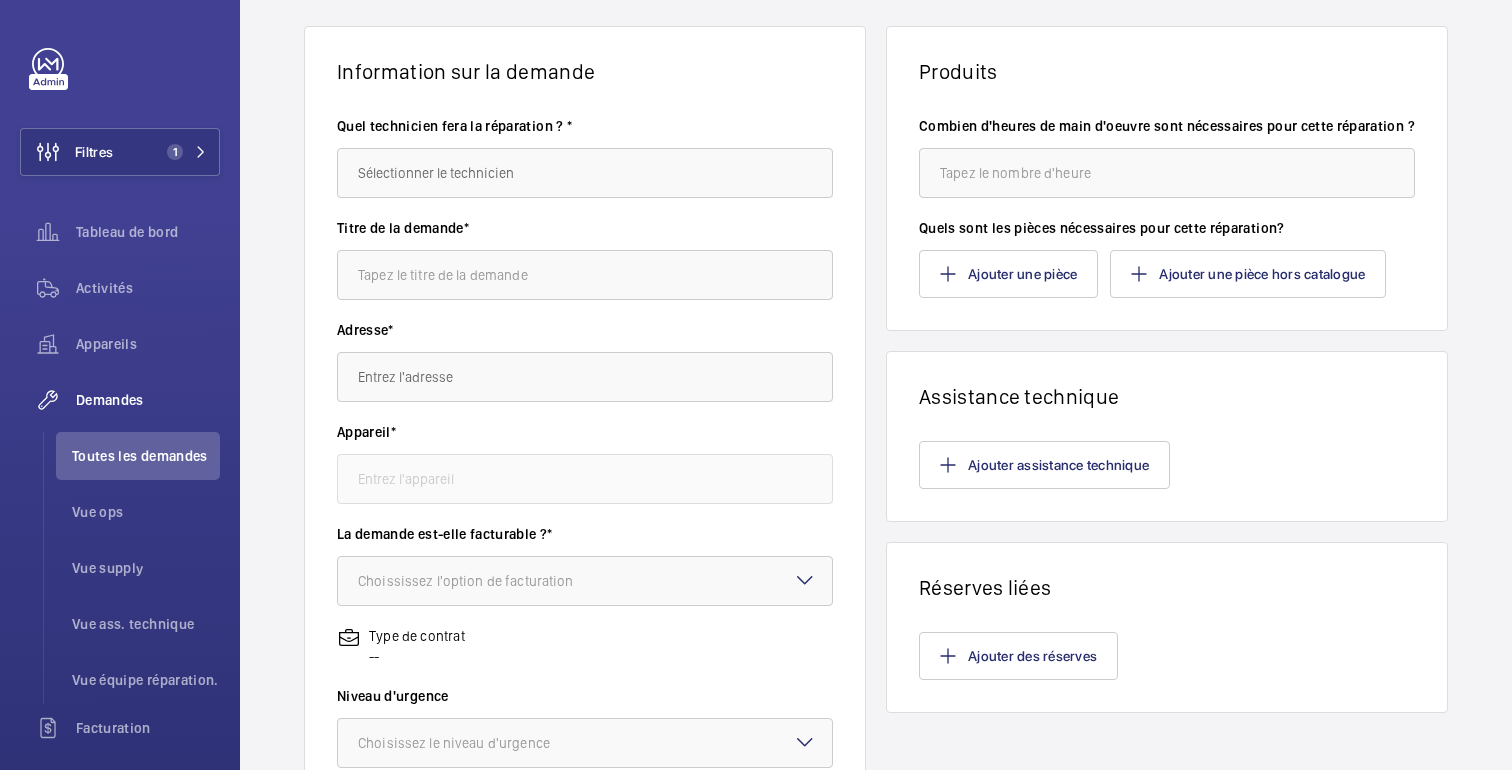 scroll, scrollTop: 0, scrollLeft: 0, axis: both 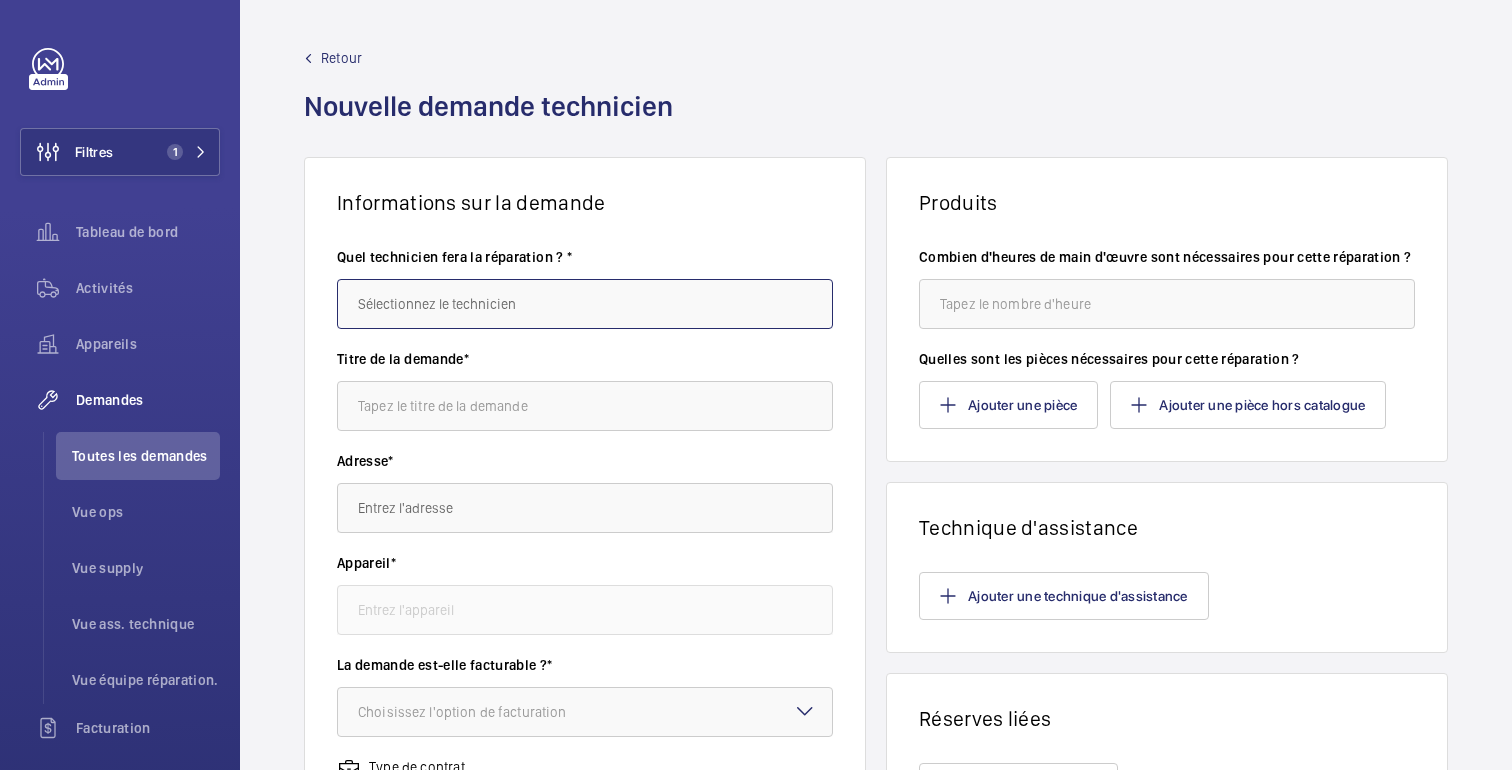 click at bounding box center (585, 304) 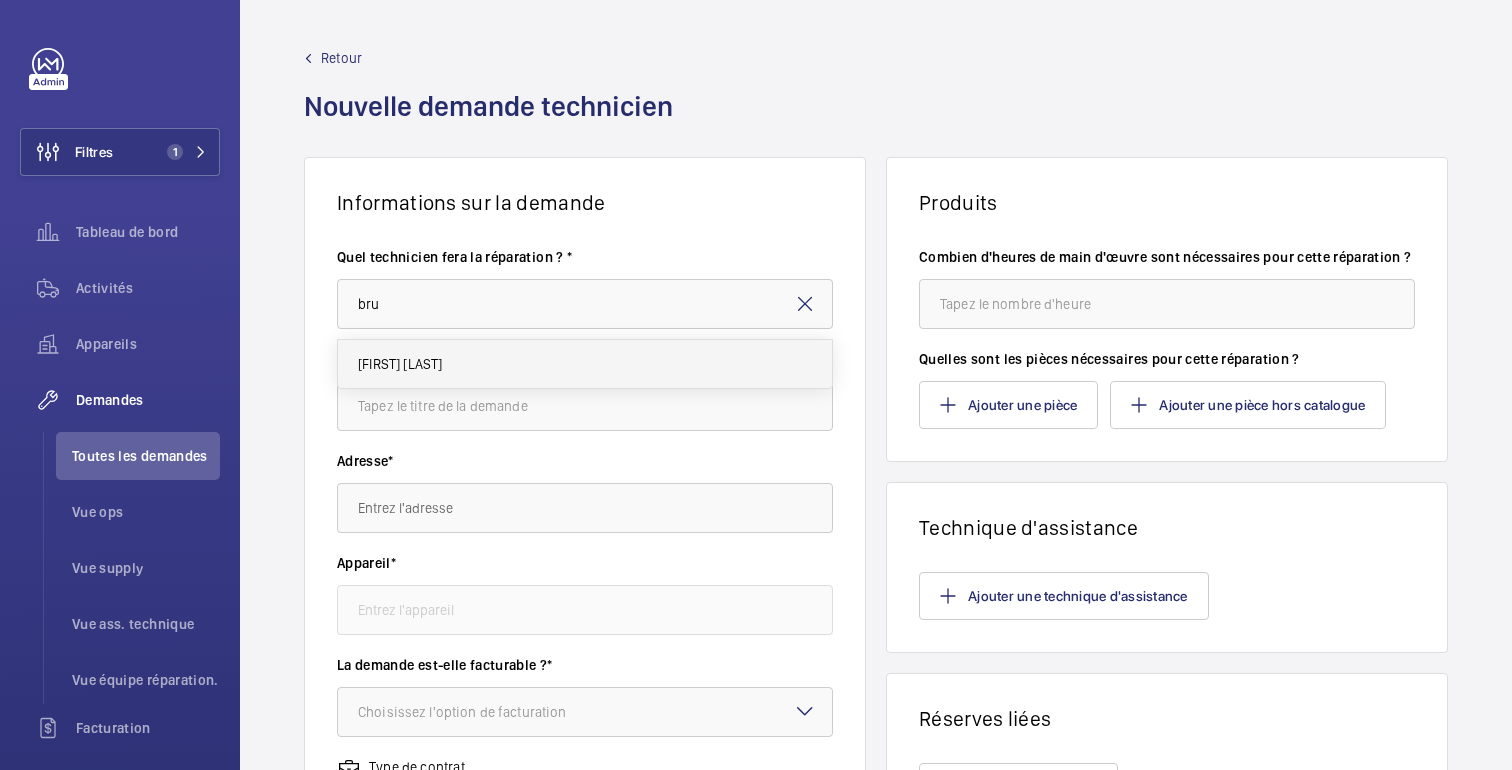 click on "[FIRST] [LAST]" at bounding box center [400, 364] 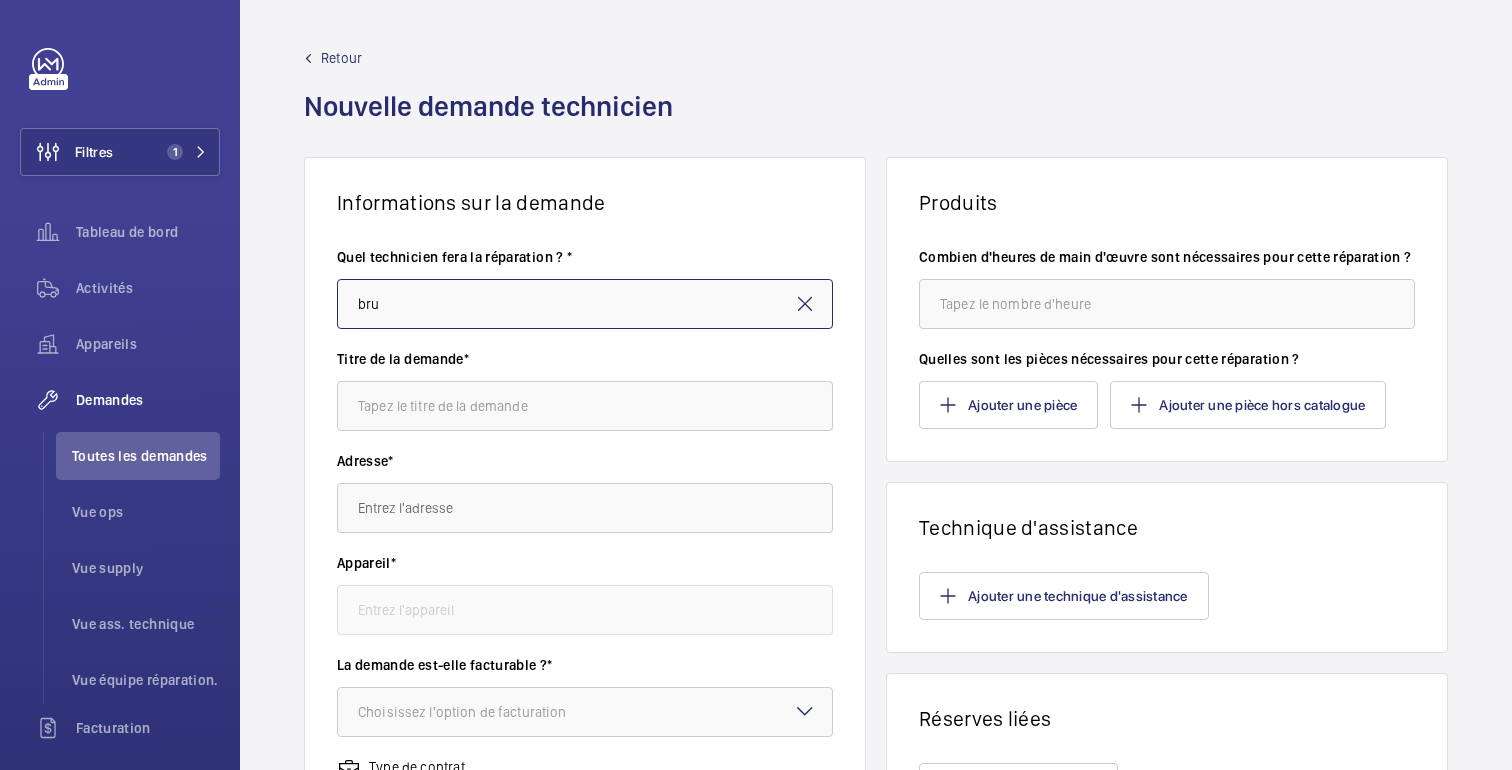 type on "[FIRST] [LAST]" 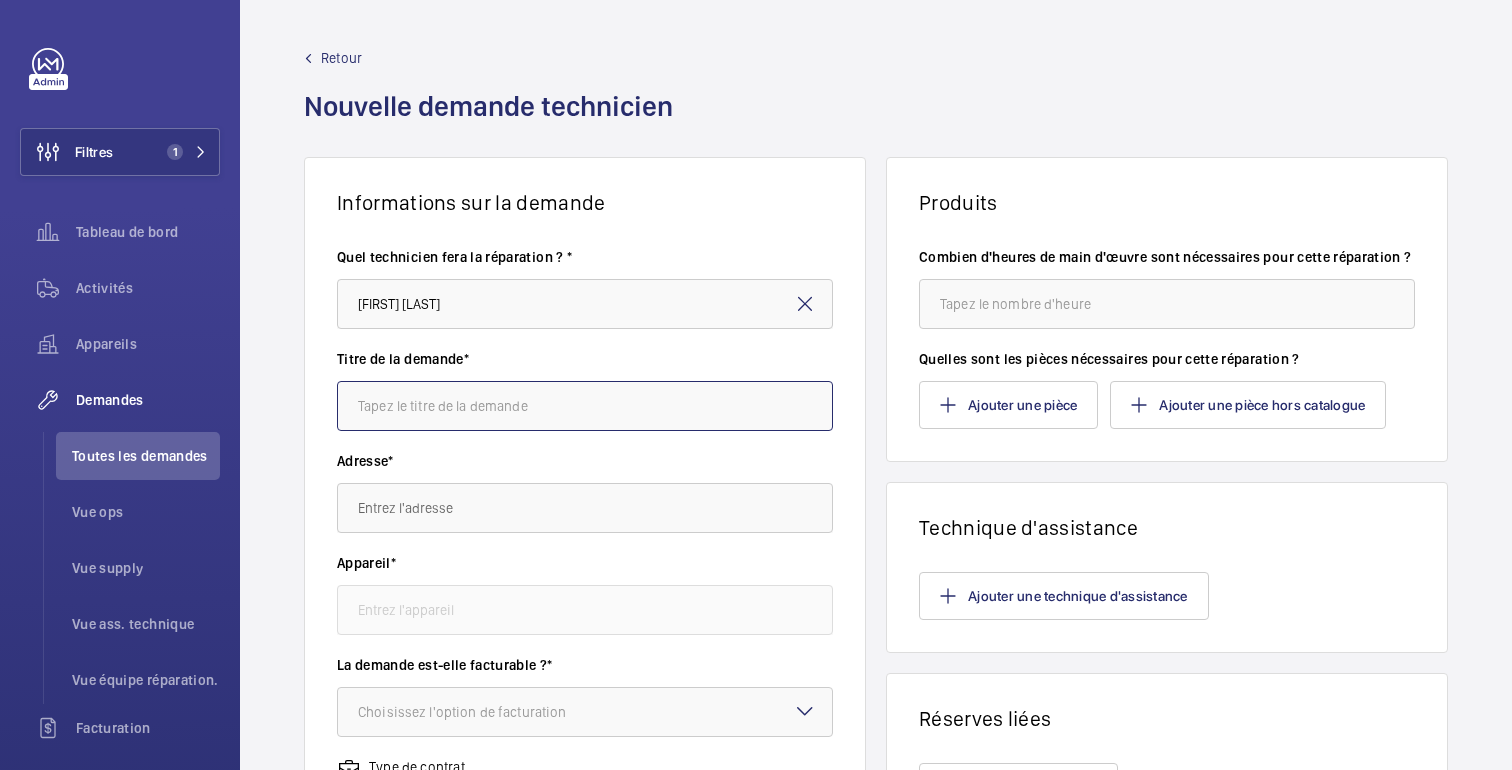 click 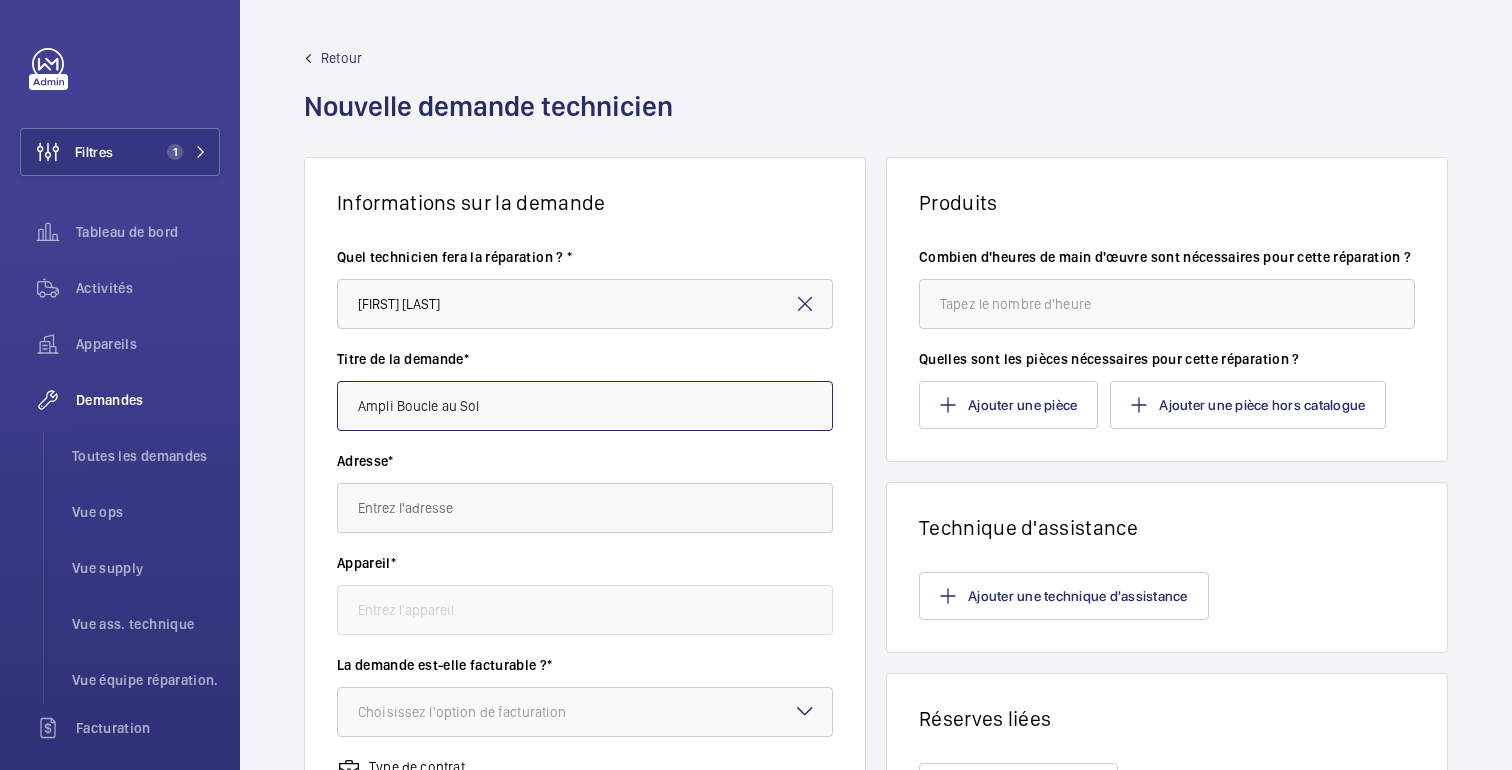 type on "Ampli Boucle au Sol" 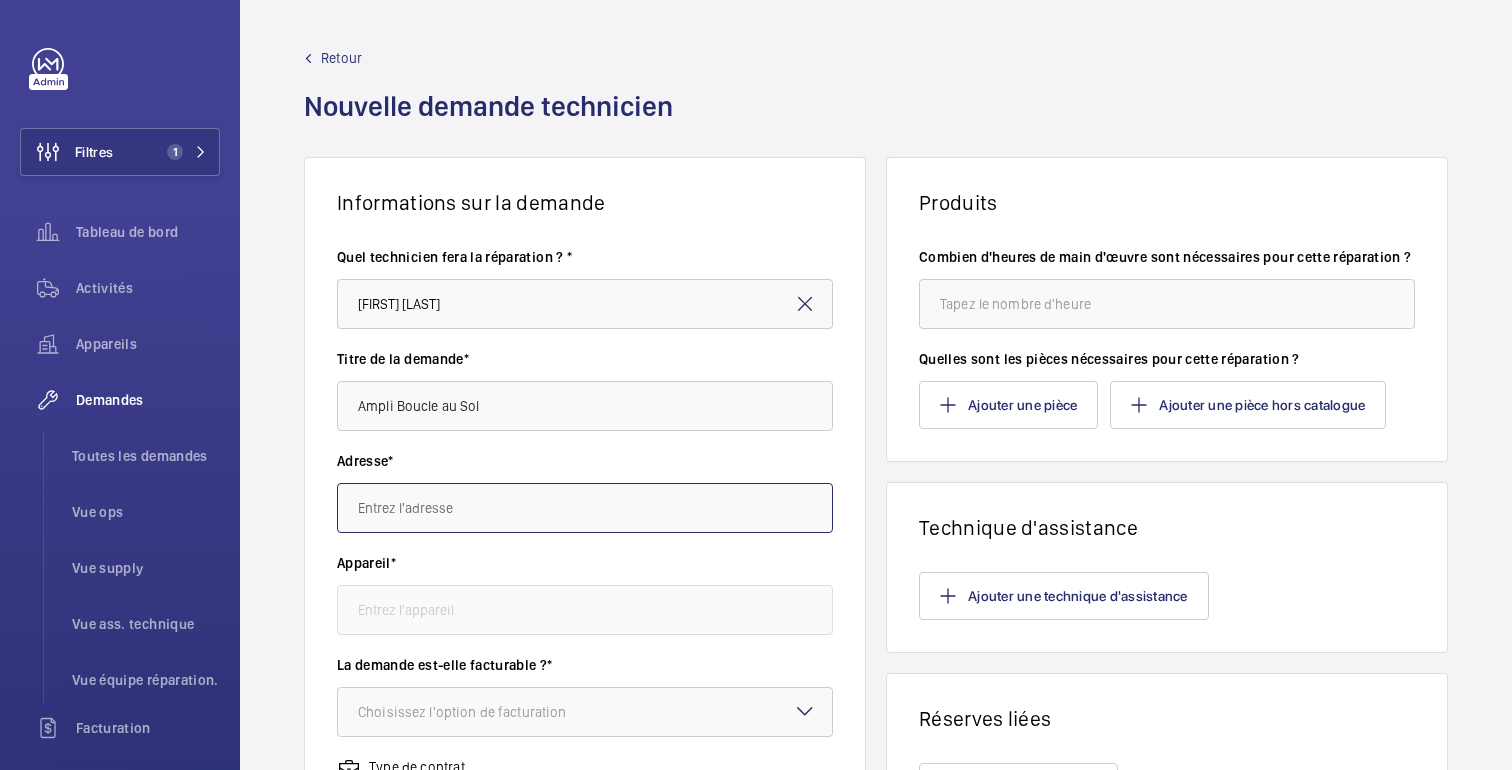 click at bounding box center (585, 508) 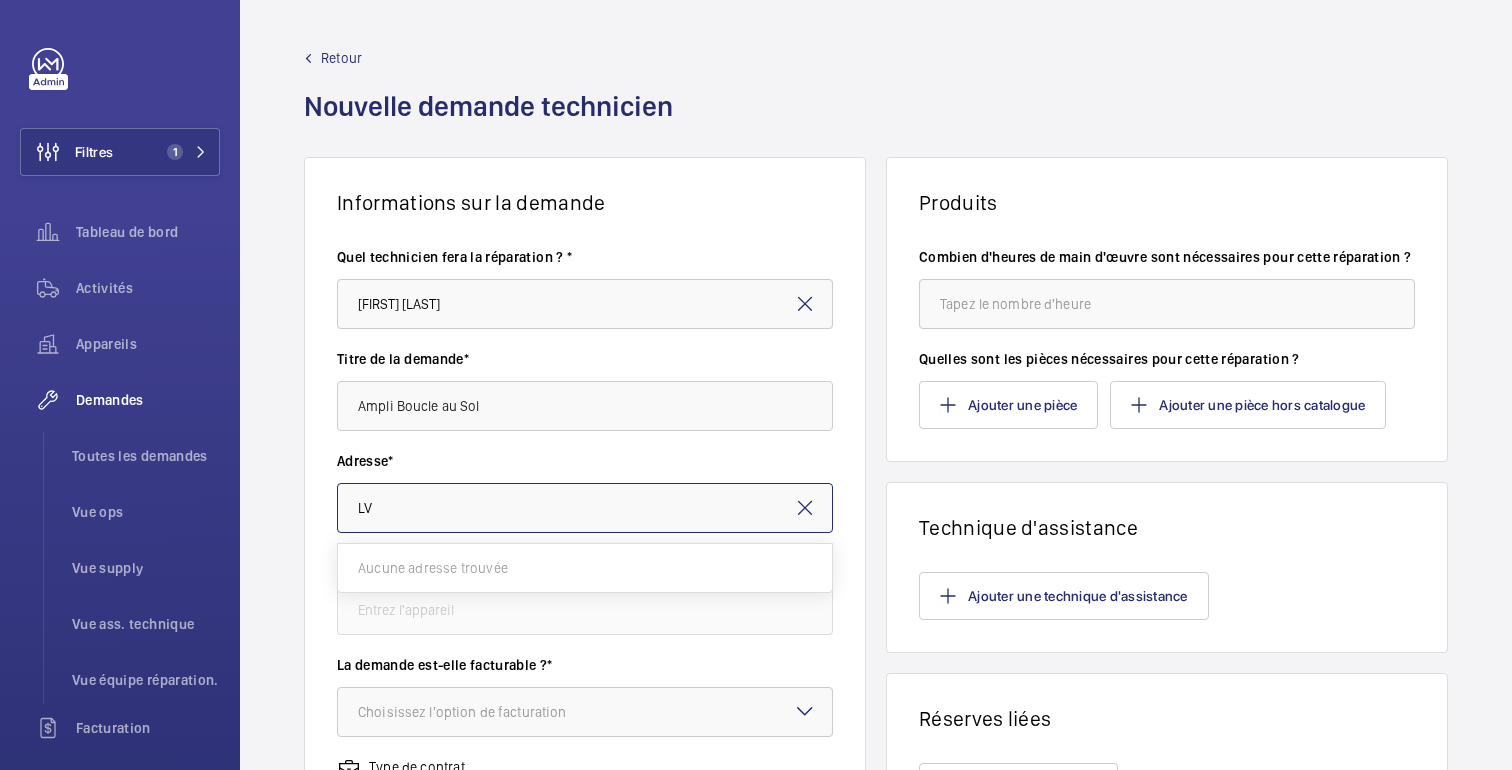 type on "L" 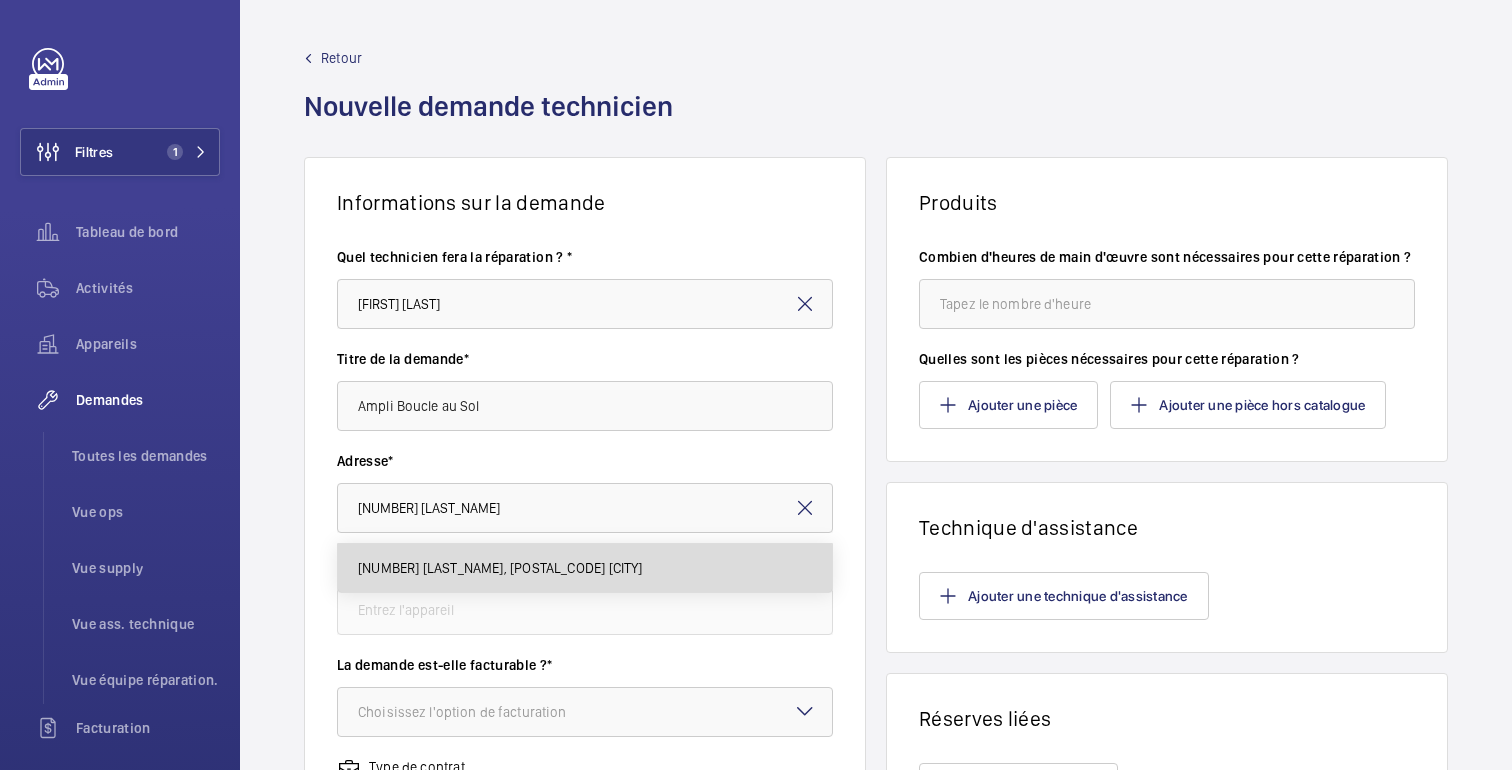 click on "24 GOUJON 24 Rue Jean Goujon, 75008 PARIS" at bounding box center [500, 568] 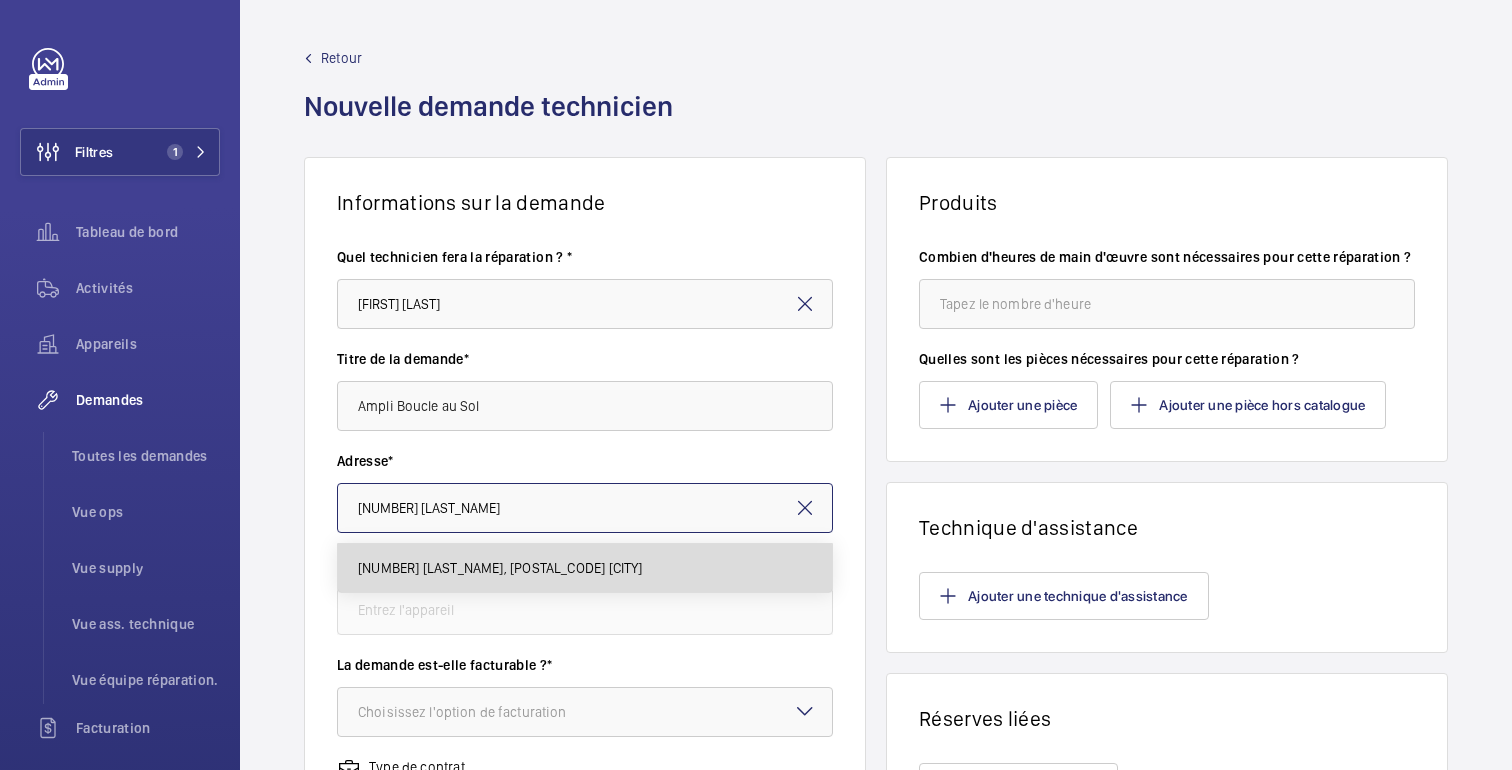 type on "24 GOUJON 24 Rue Jean Goujon, 75008 PARIS" 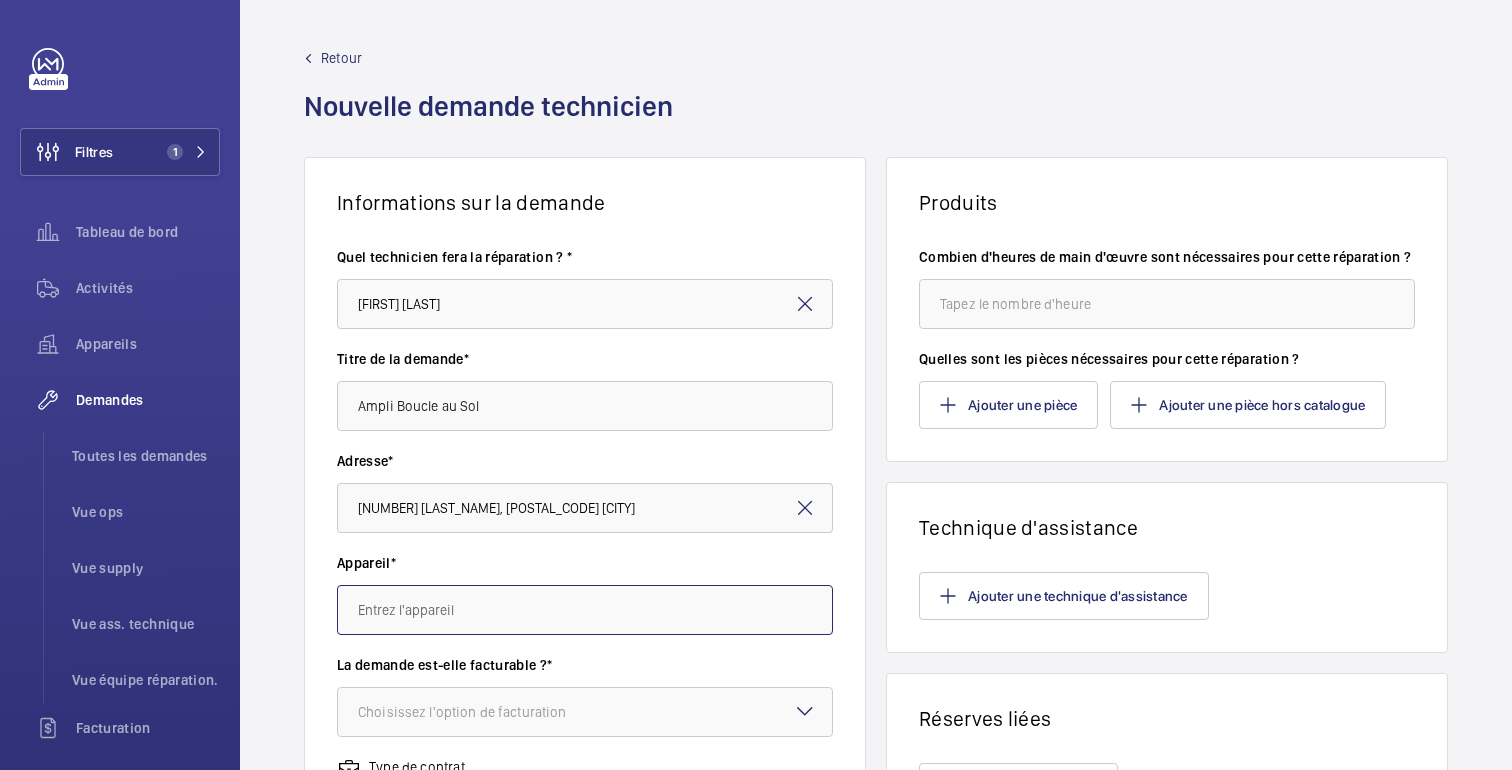 click at bounding box center (585, 610) 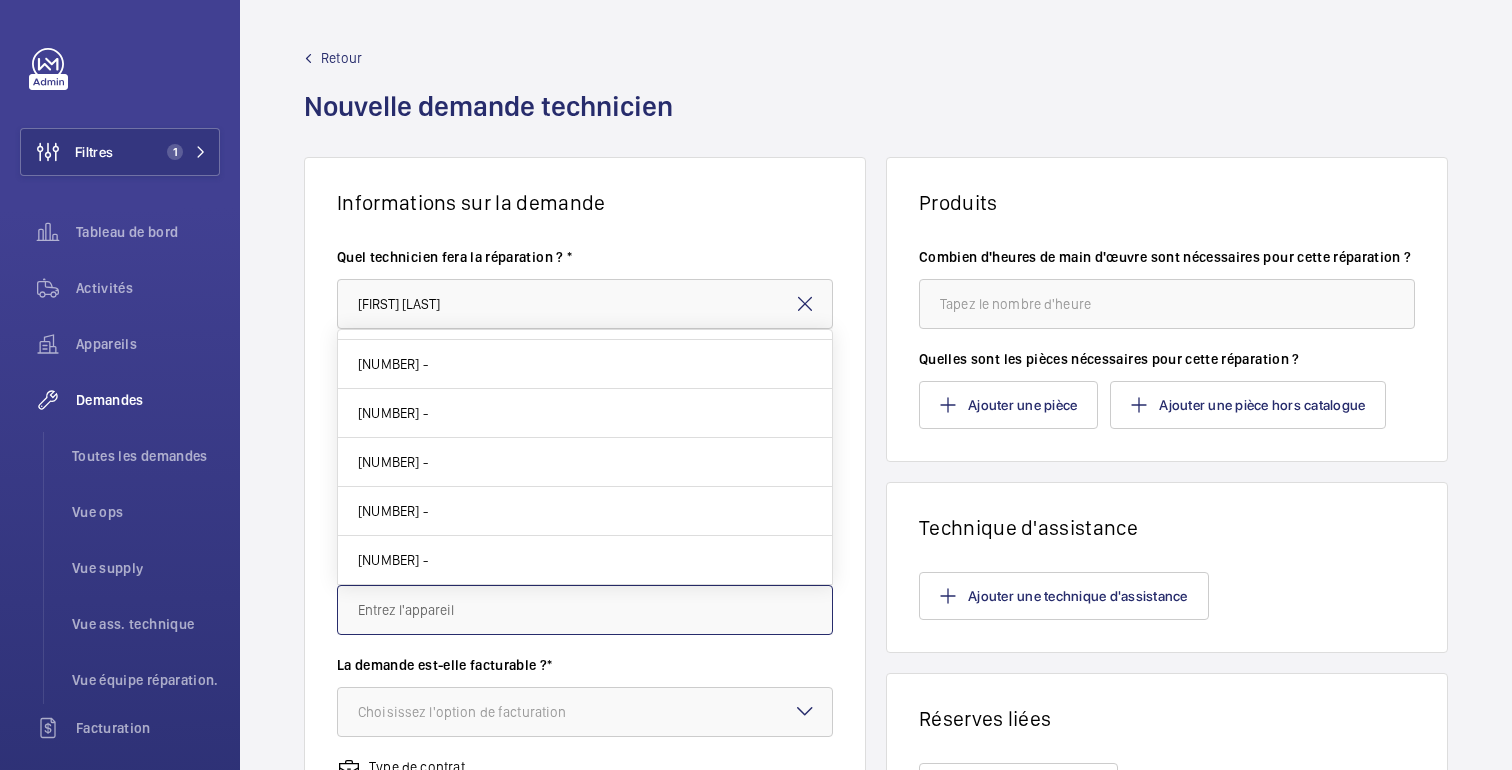 scroll, scrollTop: 0, scrollLeft: 0, axis: both 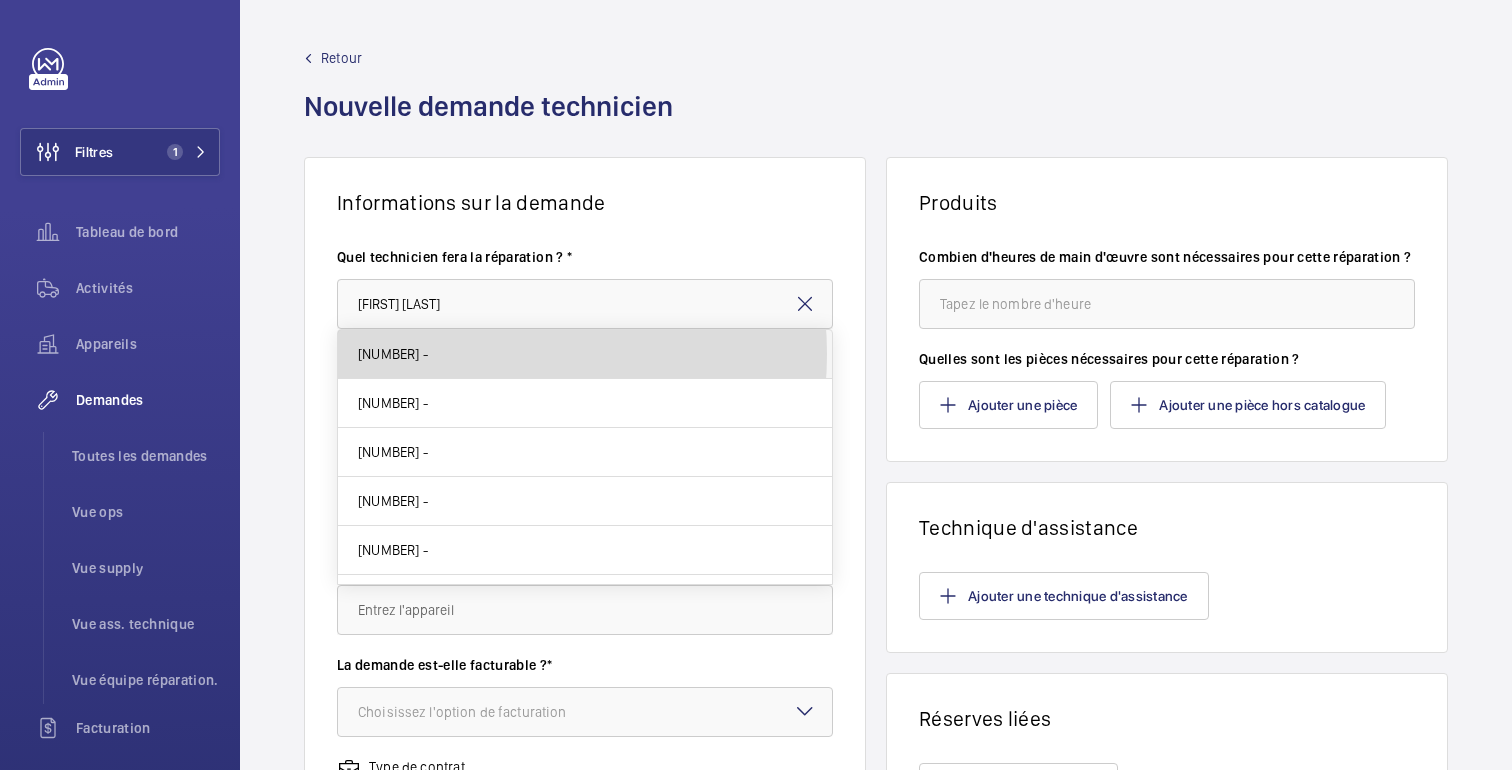 click on "56464420 -" at bounding box center (585, 354) 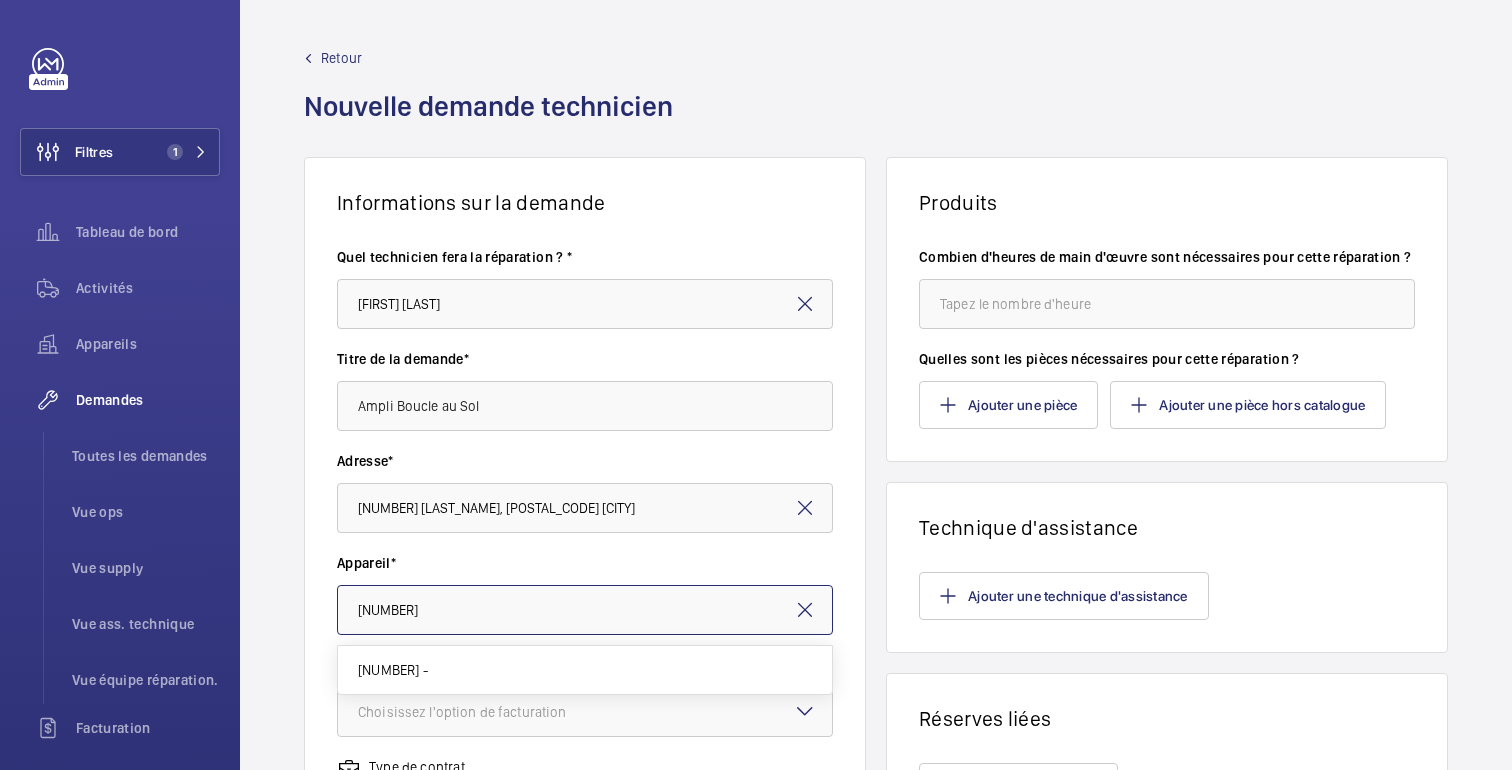 type on "56464420" 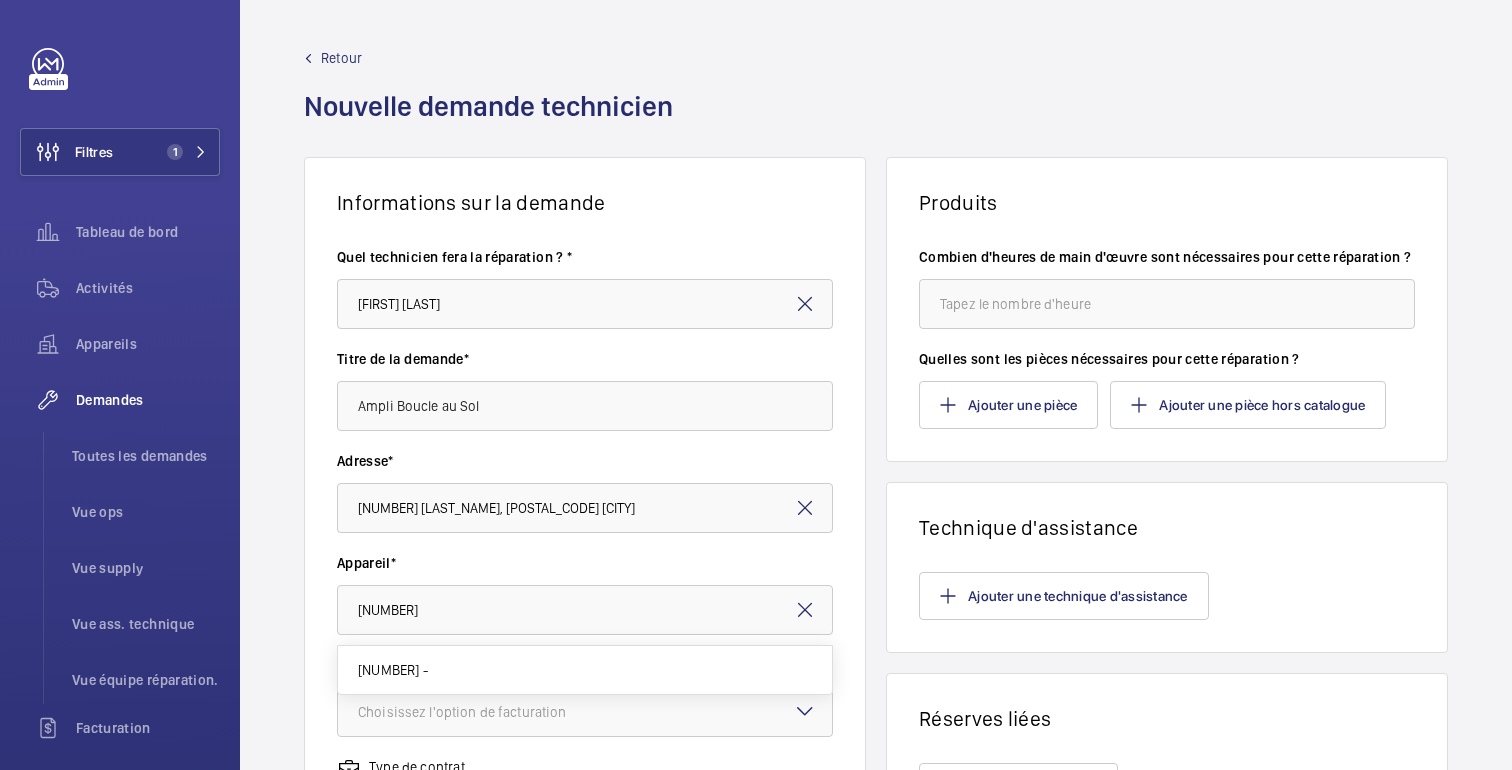 click 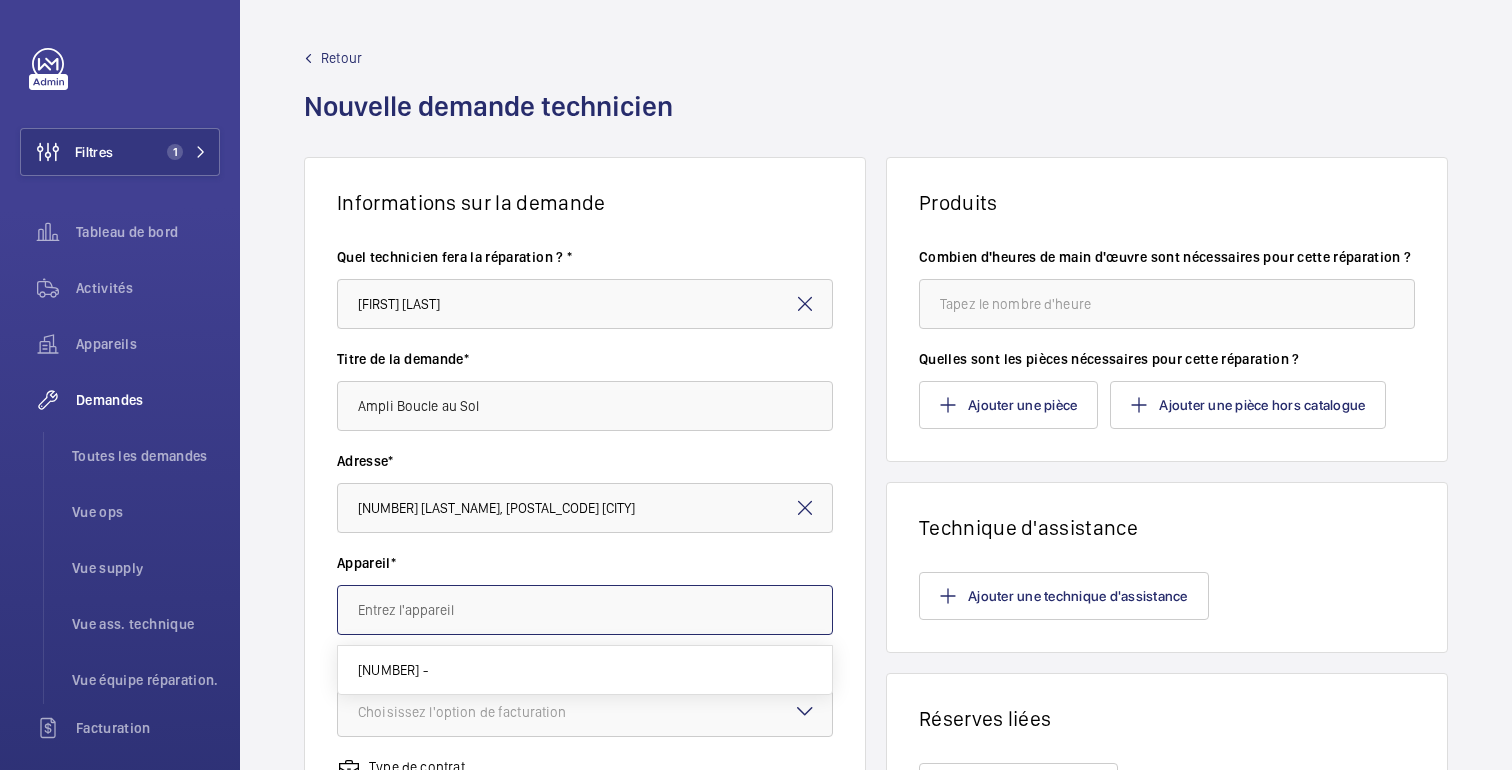 click at bounding box center (585, 610) 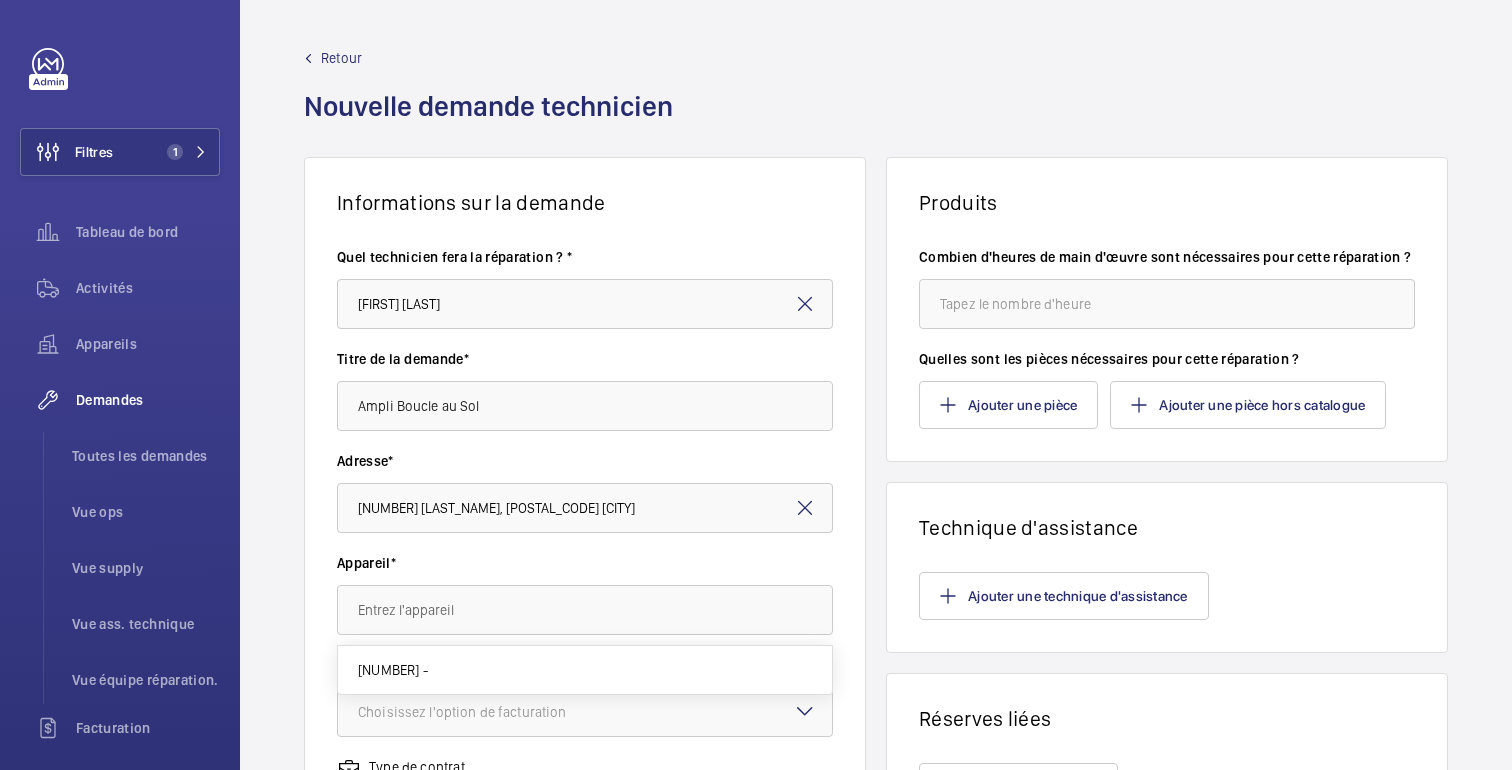 click on "Adresse* 24 GOUJON 24 Rue Jean Goujon, 75008 PARIS" 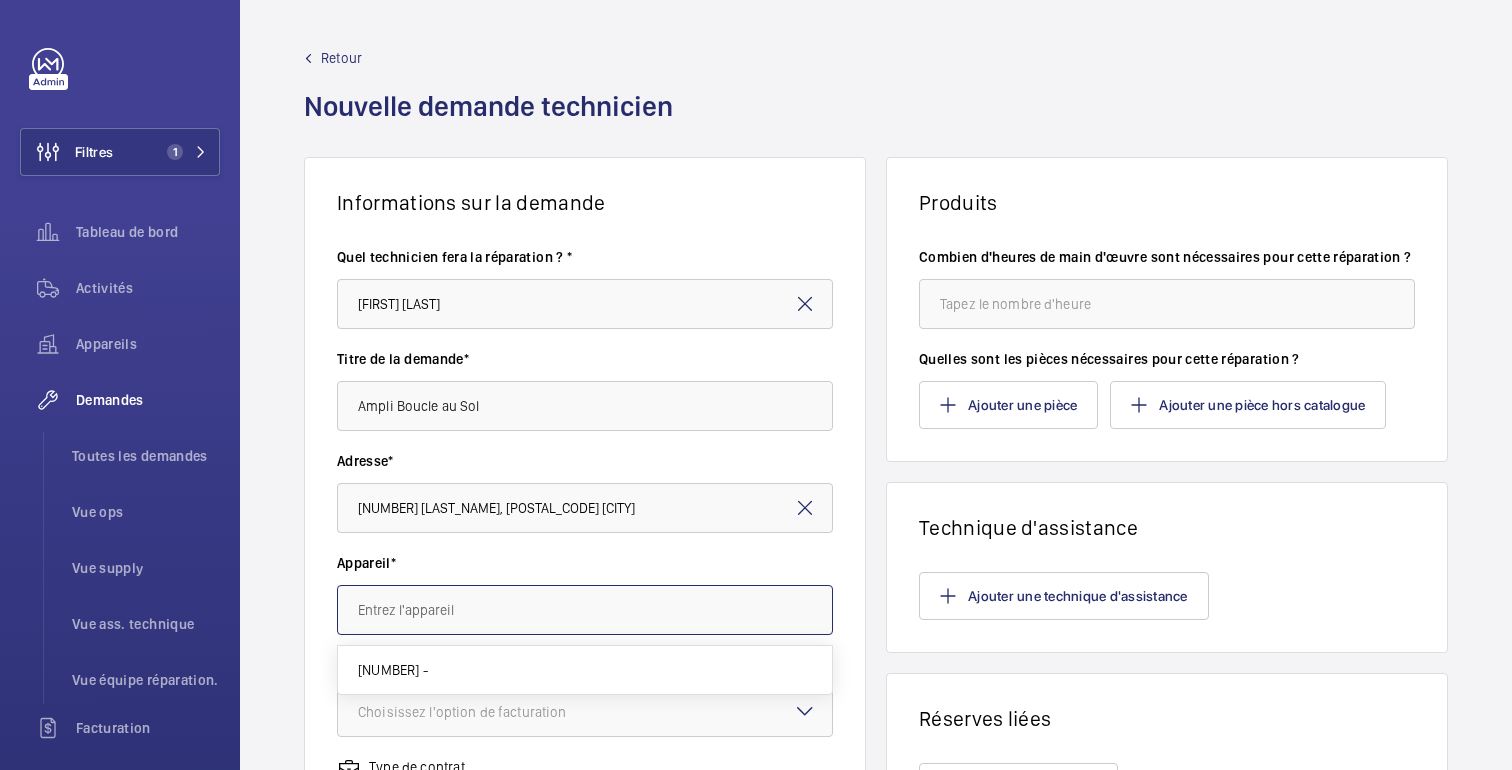 click at bounding box center (585, 610) 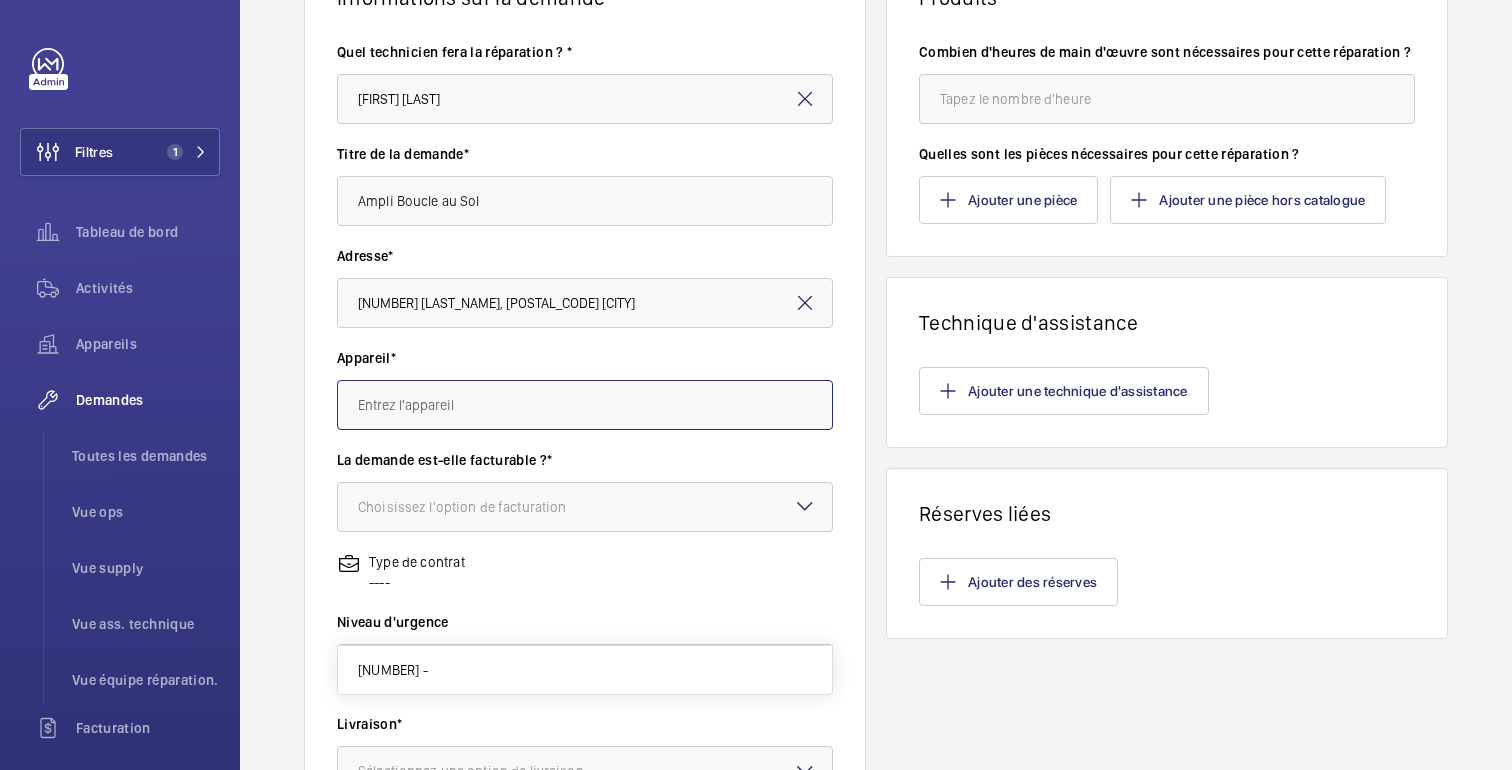 scroll, scrollTop: 204, scrollLeft: 0, axis: vertical 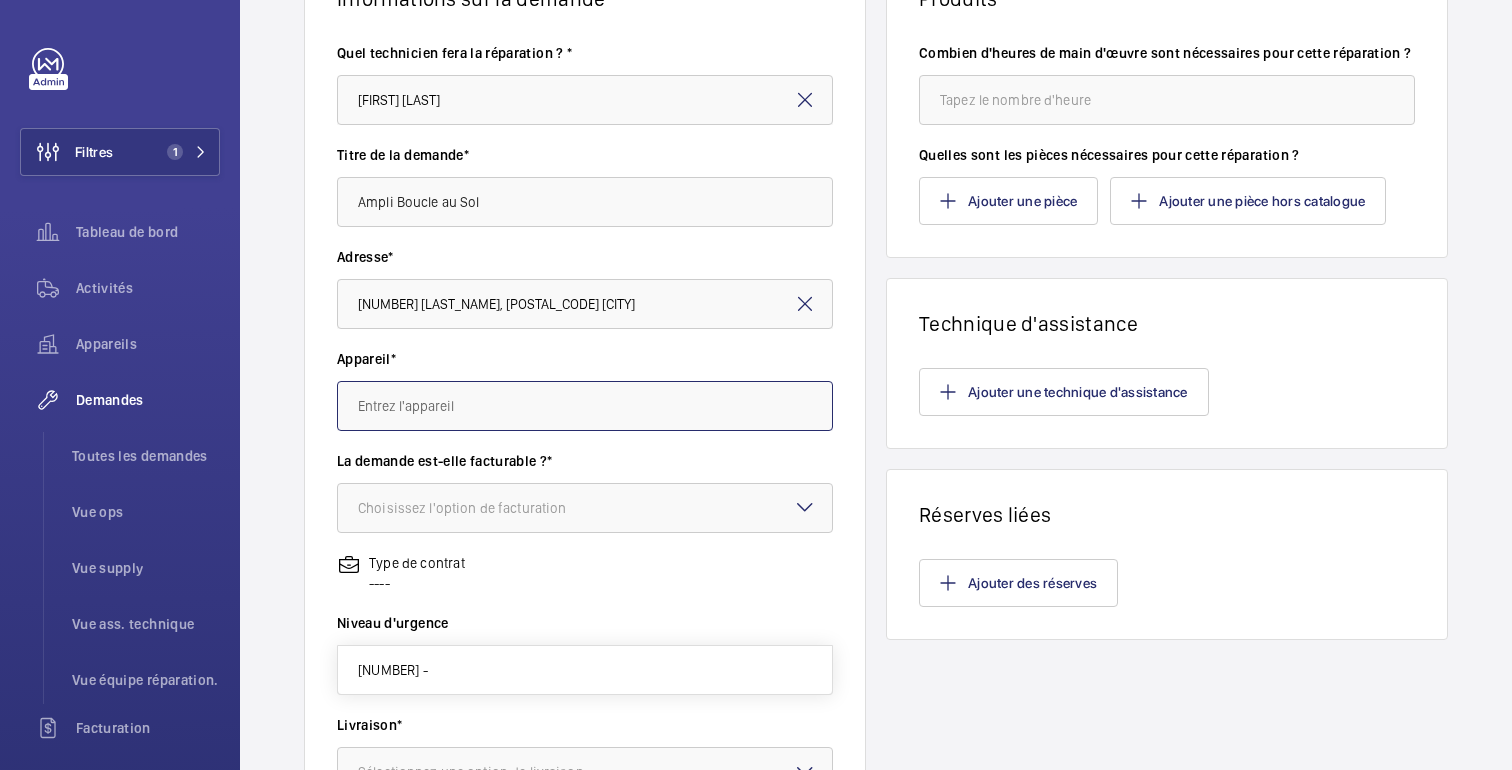 click at bounding box center (585, 406) 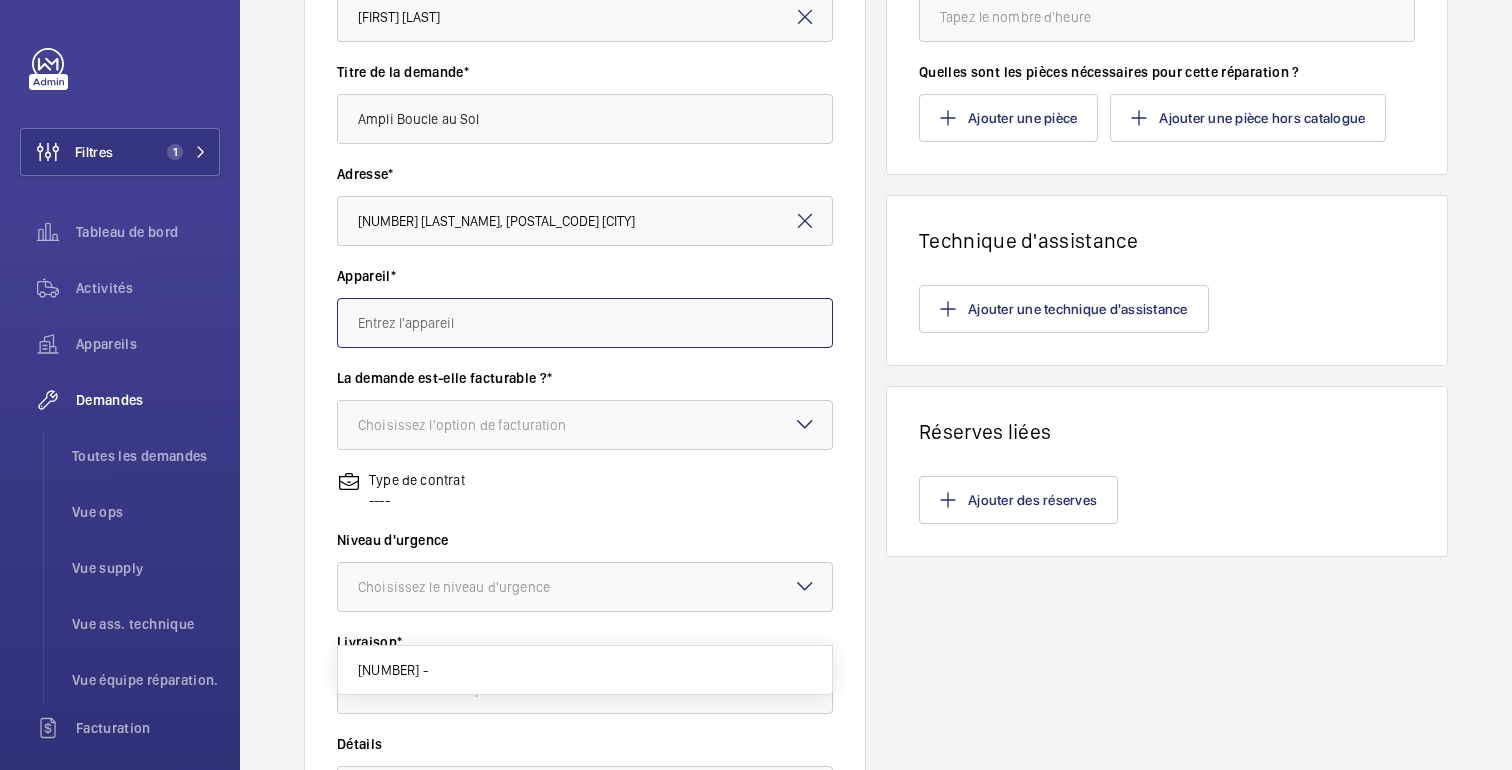 scroll, scrollTop: 249, scrollLeft: 0, axis: vertical 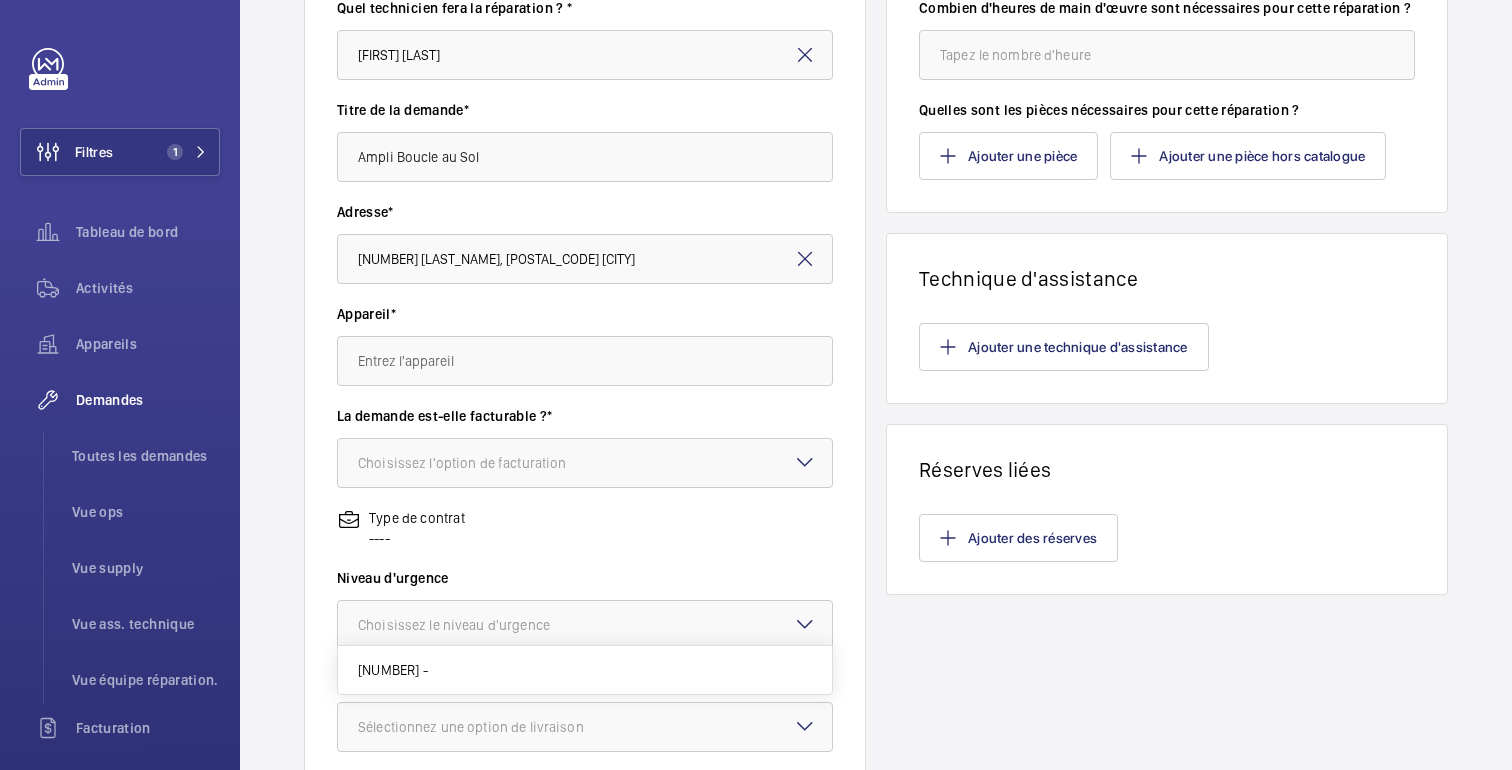click on "Produits Combien d'heures de main d'œuvre sont nécessaires pour cette réparation ? Quelles sont les pièces nécessaires pour cette réparation ?
Ajouter une pièce Ajouter une pièce hors catalogue Technique d'assistance Ajouter une technique d'assistance Réserves liées Ajouter des réserves" 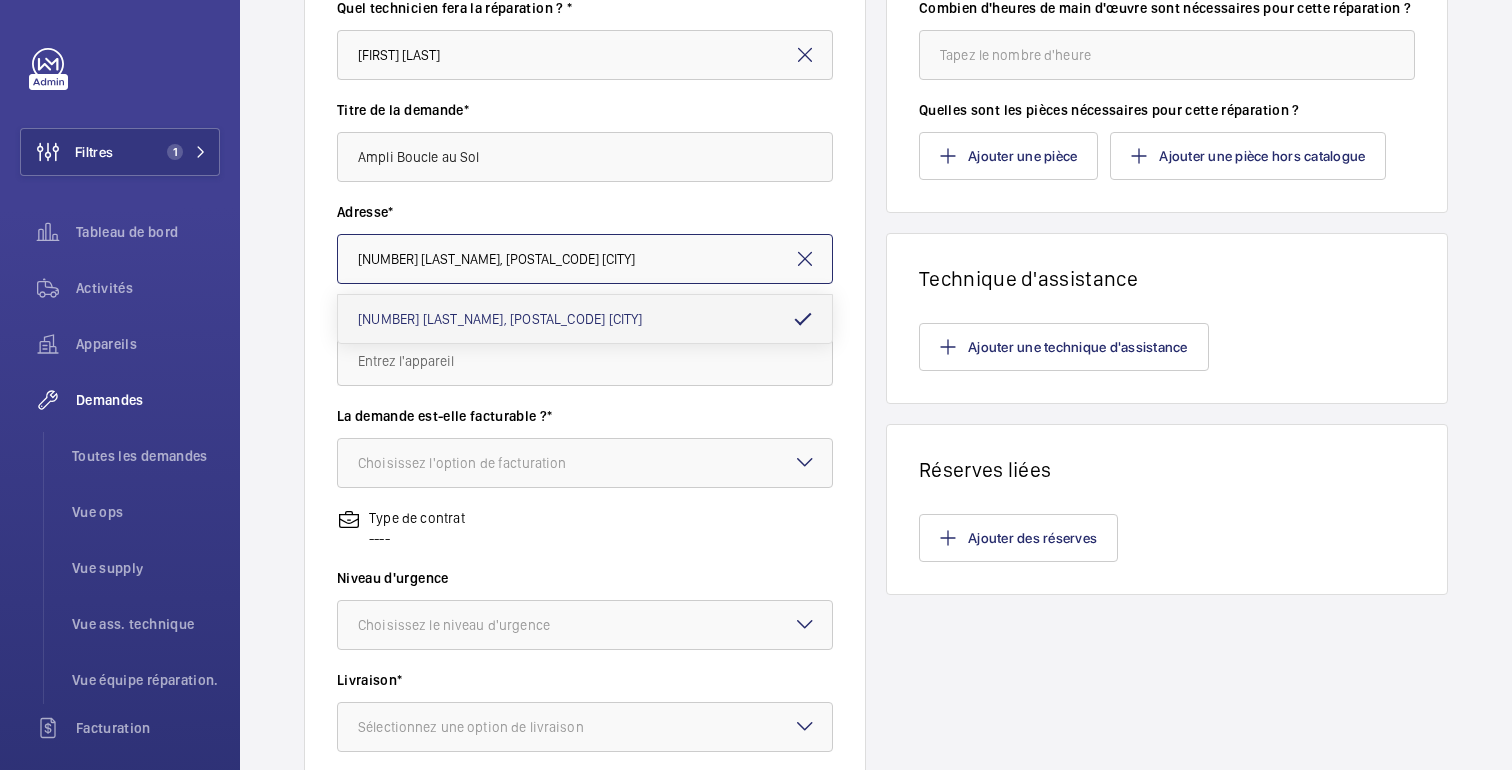 click on "24 GOUJON 24 Rue Jean Goujon, 75008 PARIS" at bounding box center (585, 259) 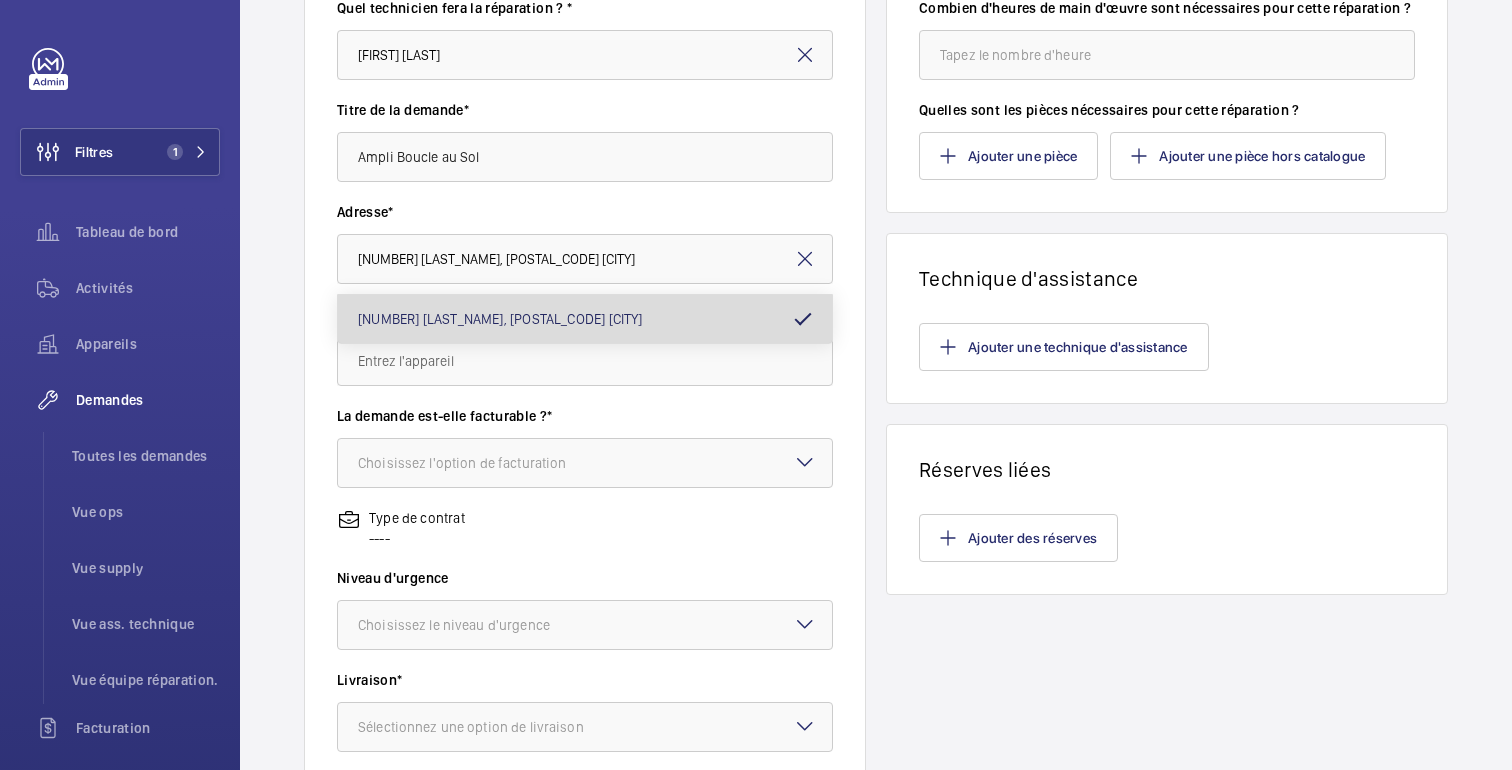 click on "24 GOUJON 24 Rue Jean Goujon, 75008 PARIS" at bounding box center [500, 319] 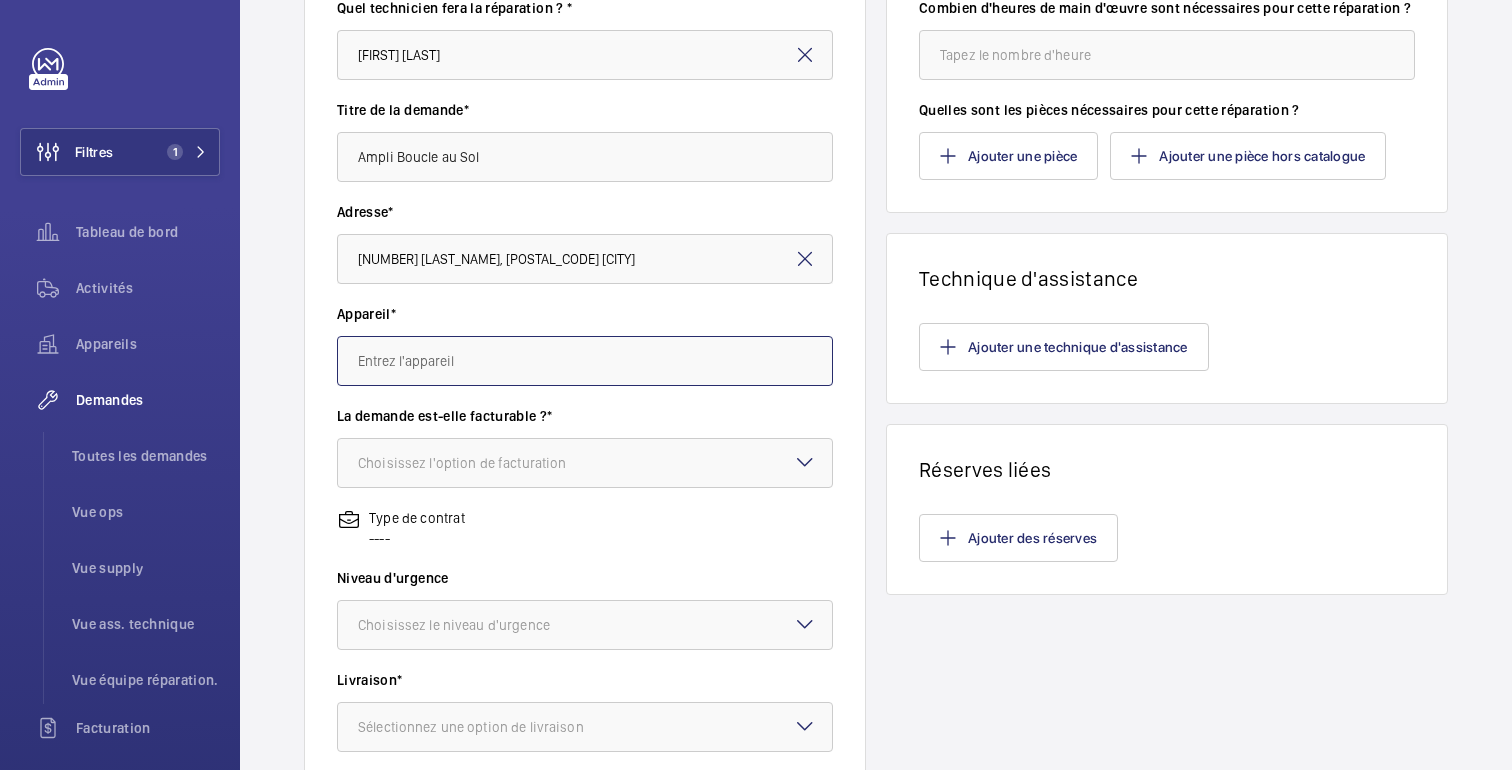 click at bounding box center (585, 361) 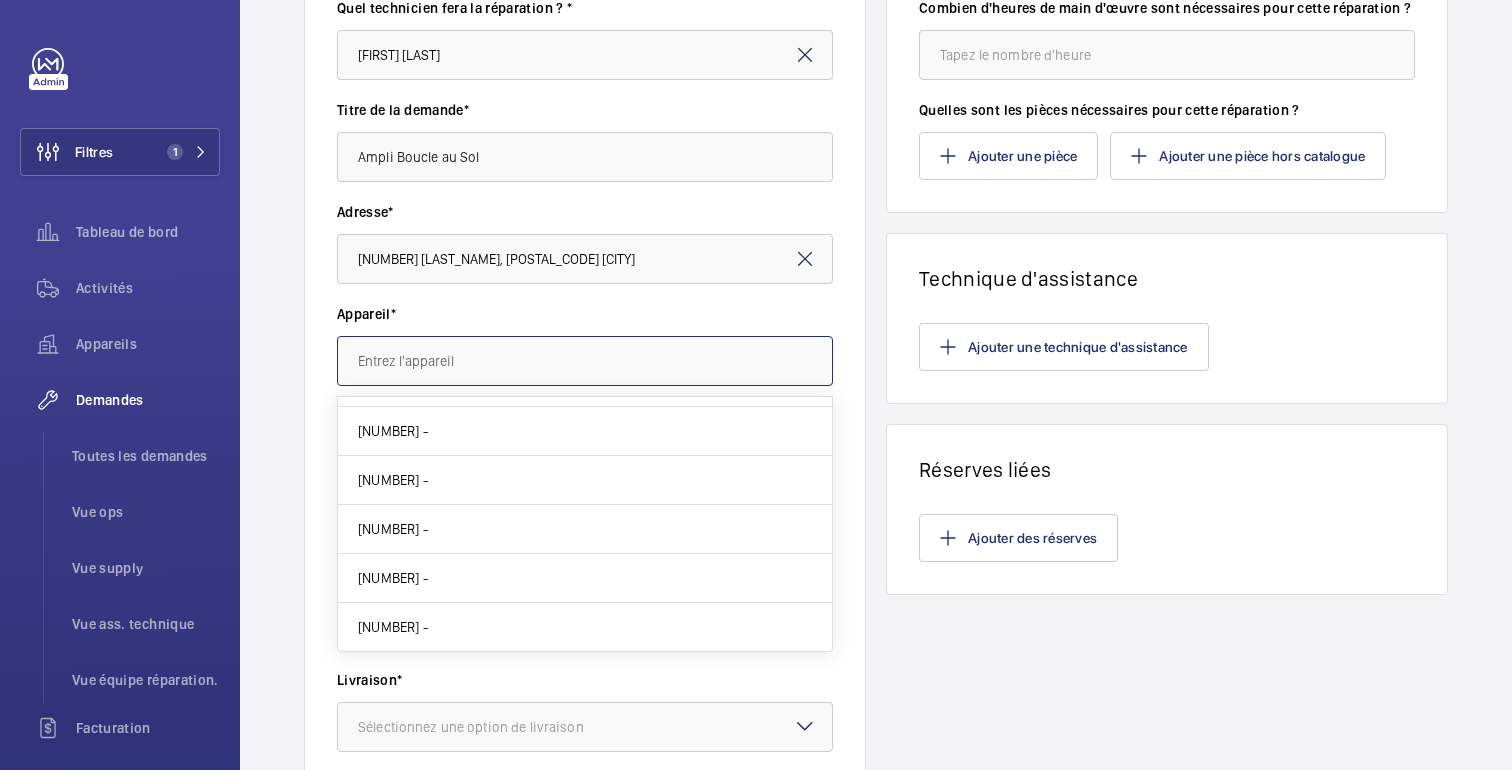 scroll, scrollTop: 0, scrollLeft: 0, axis: both 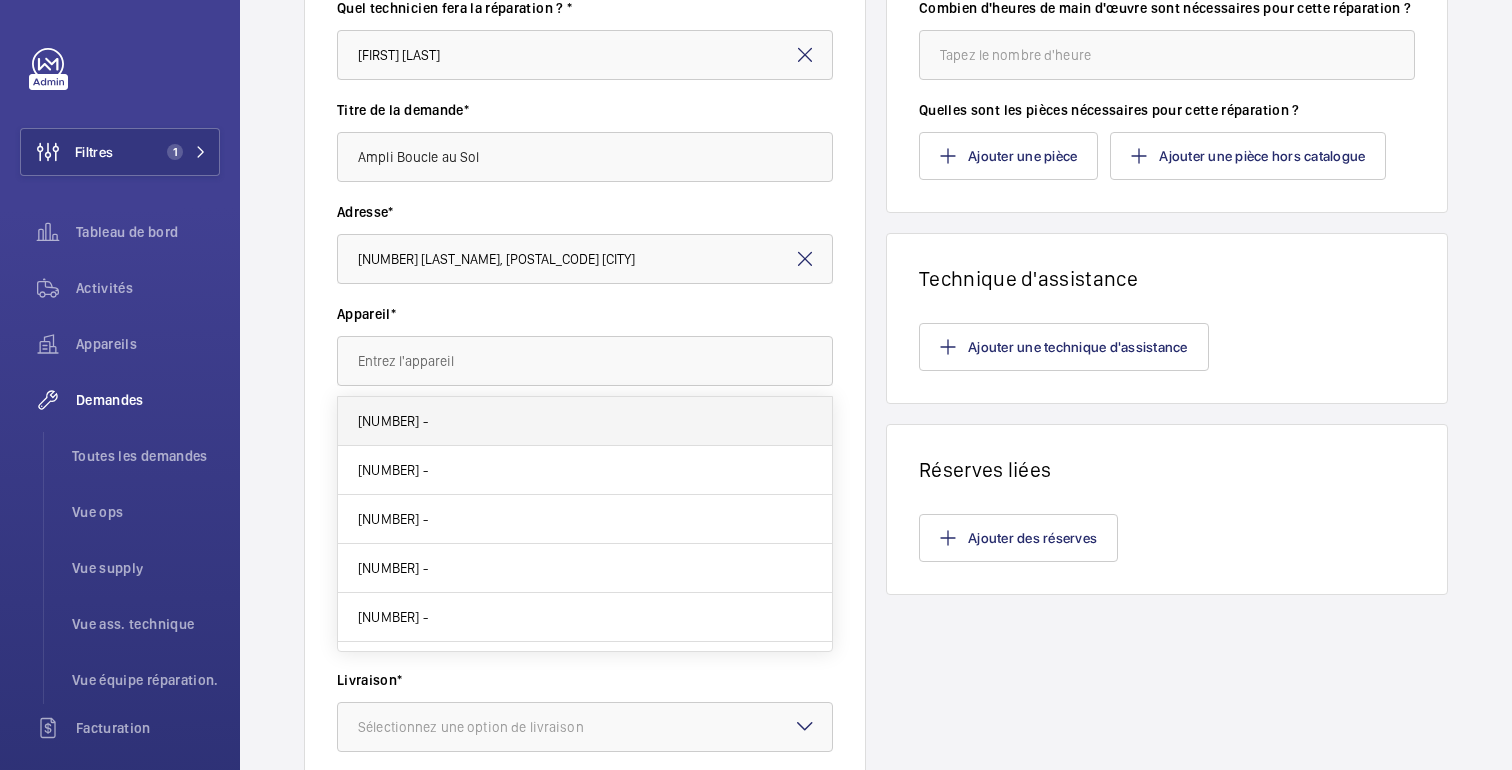 click on "56464420 -" at bounding box center [393, 421] 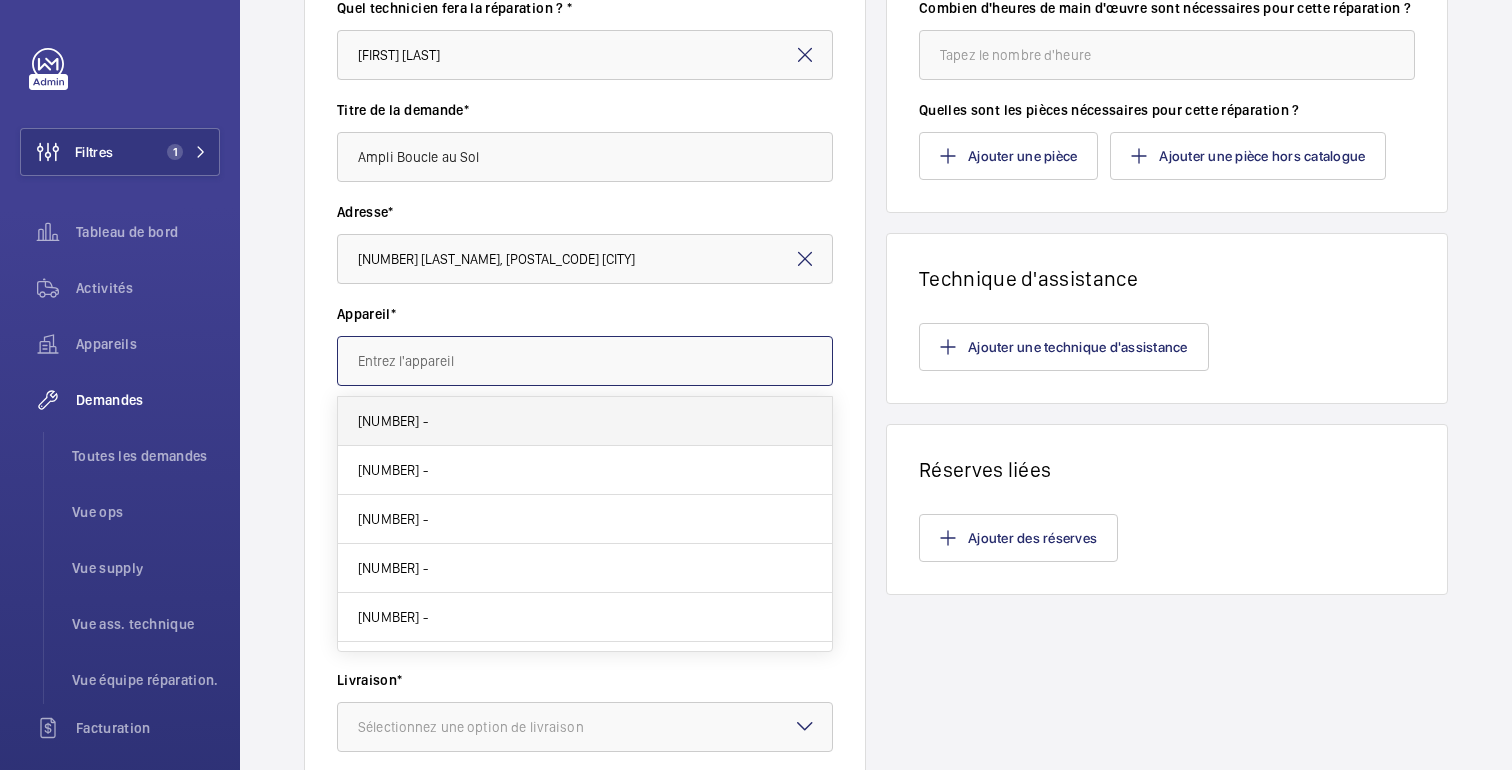 type on "56464420 -" 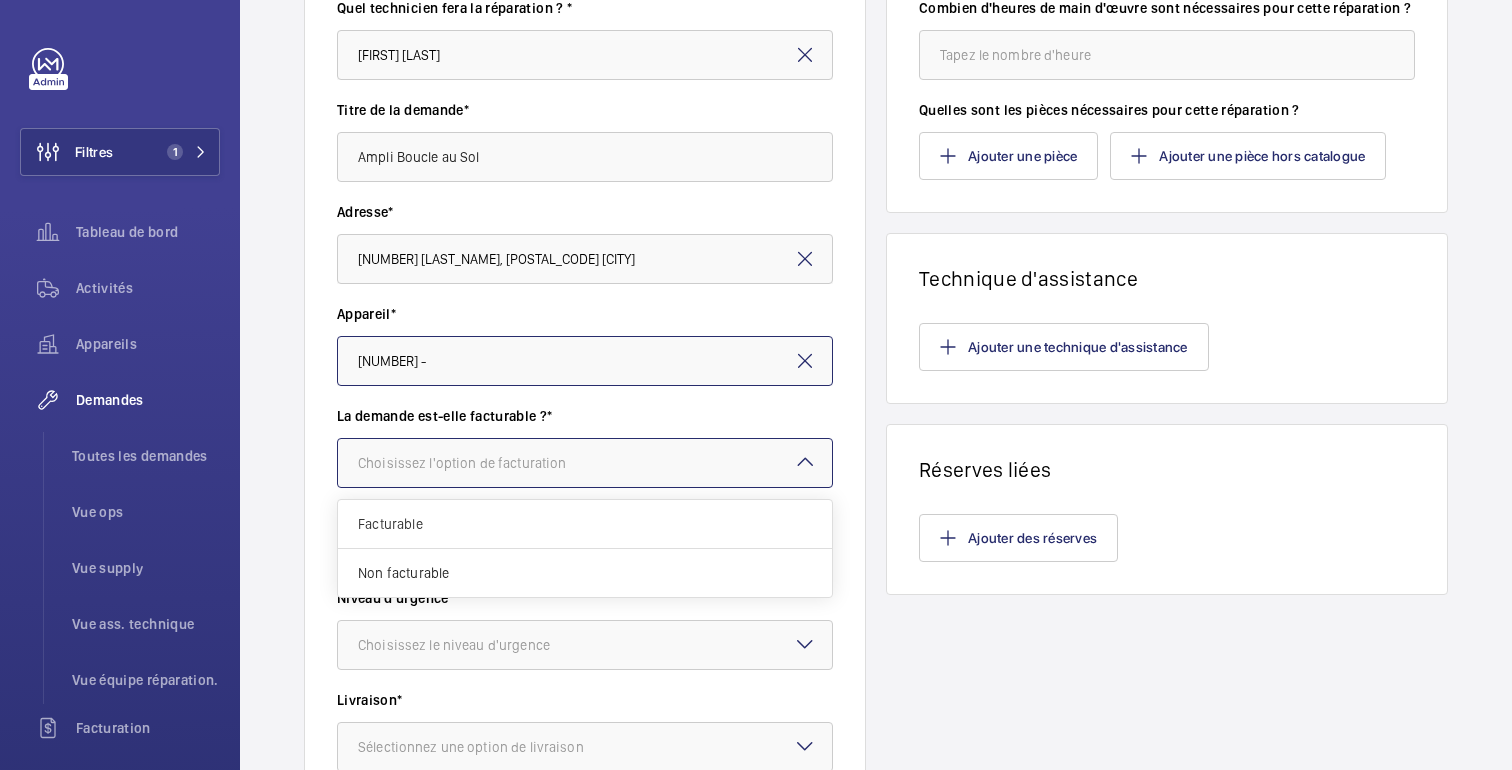 click on "Choisissez l'option de facturation" at bounding box center [462, 463] 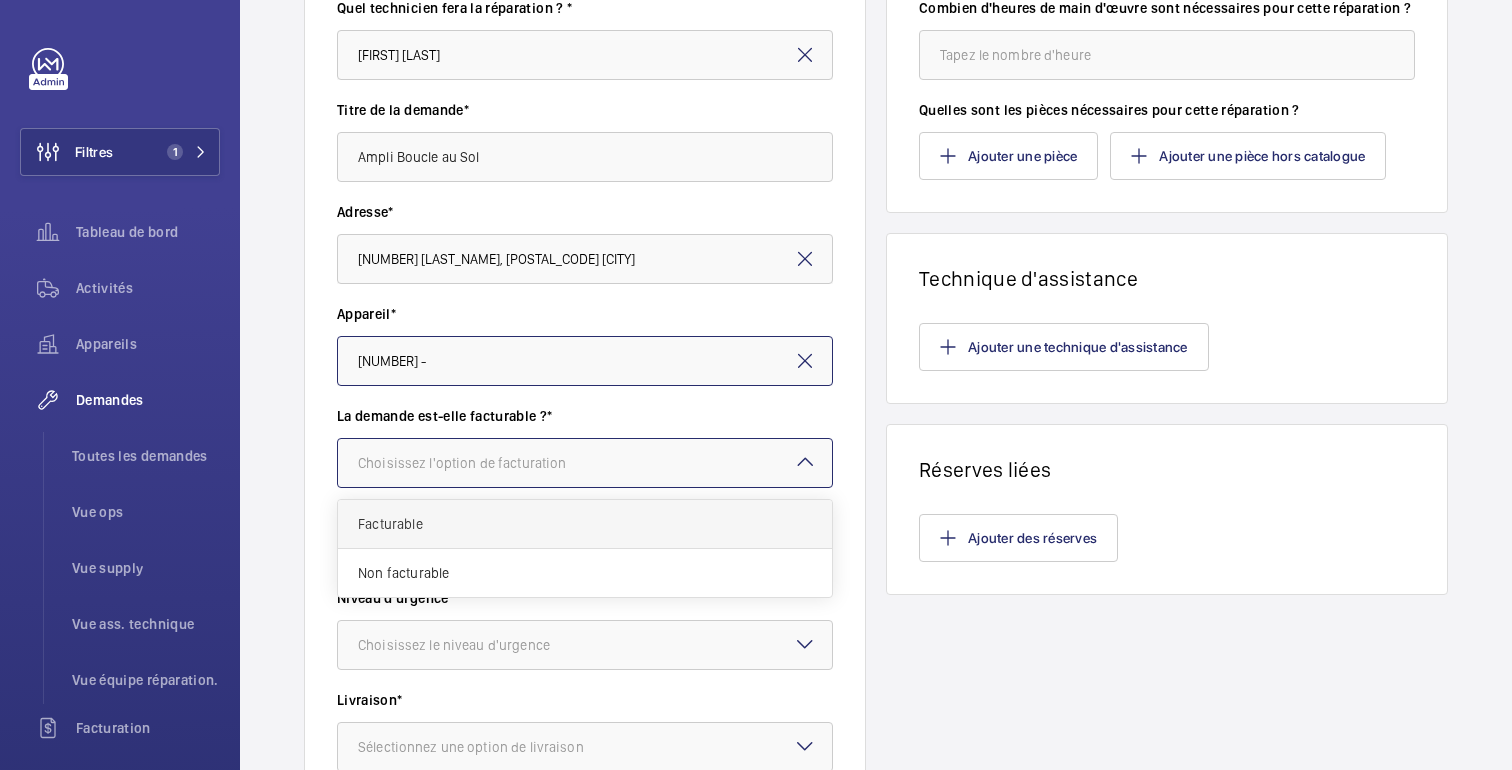click on "Facturable" at bounding box center [585, 524] 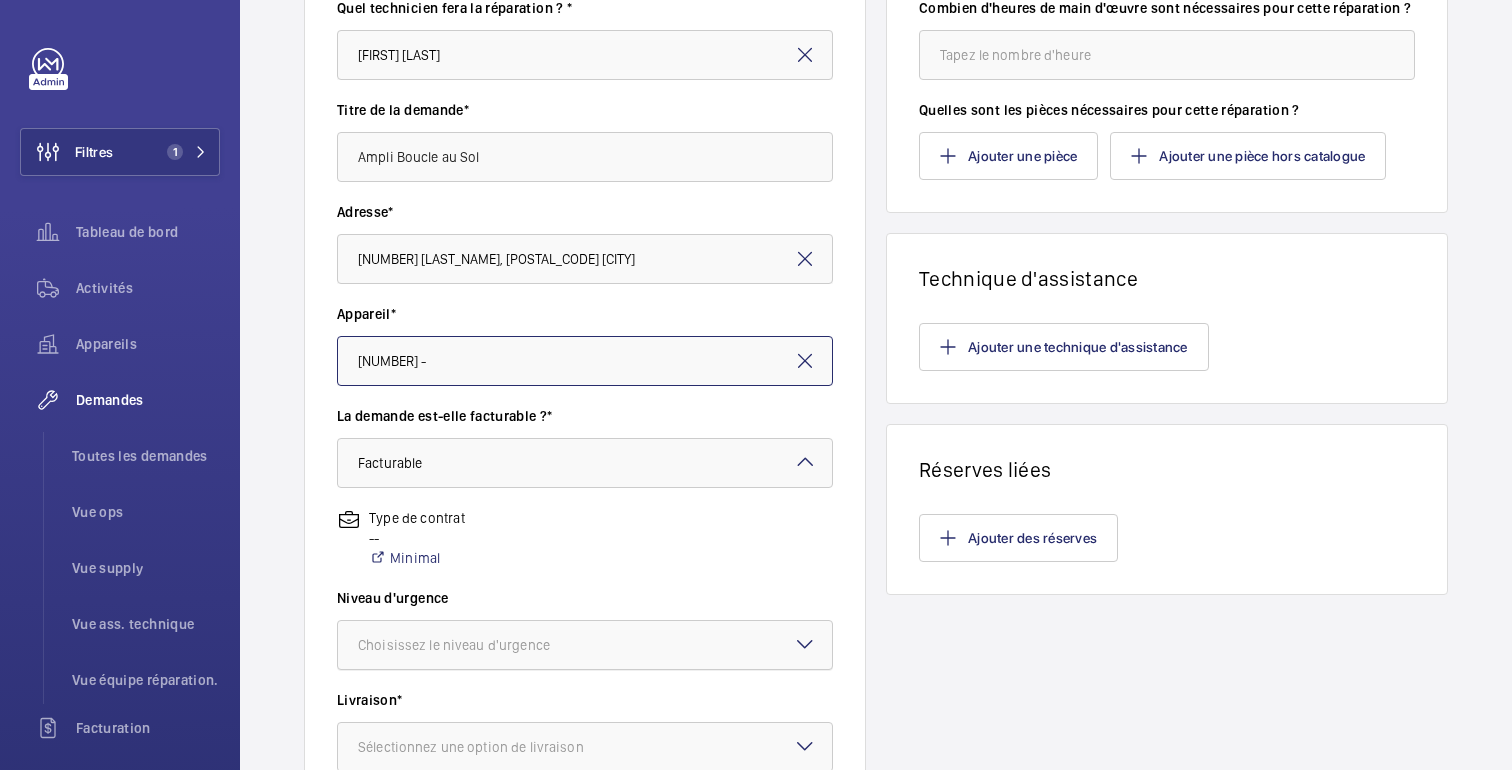 click on "Choisissez le niveau d'urgence" at bounding box center (479, 645) 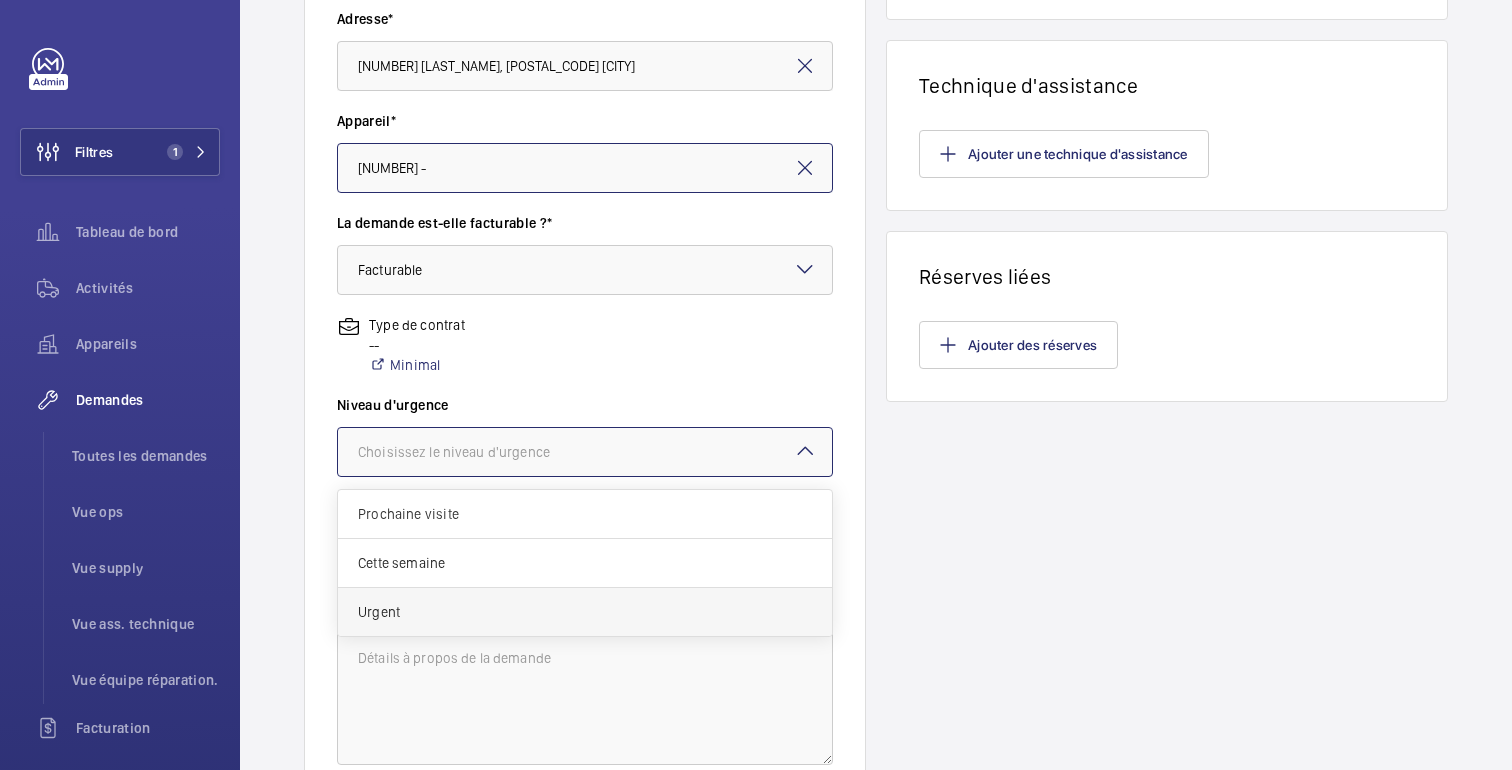 scroll, scrollTop: 448, scrollLeft: 0, axis: vertical 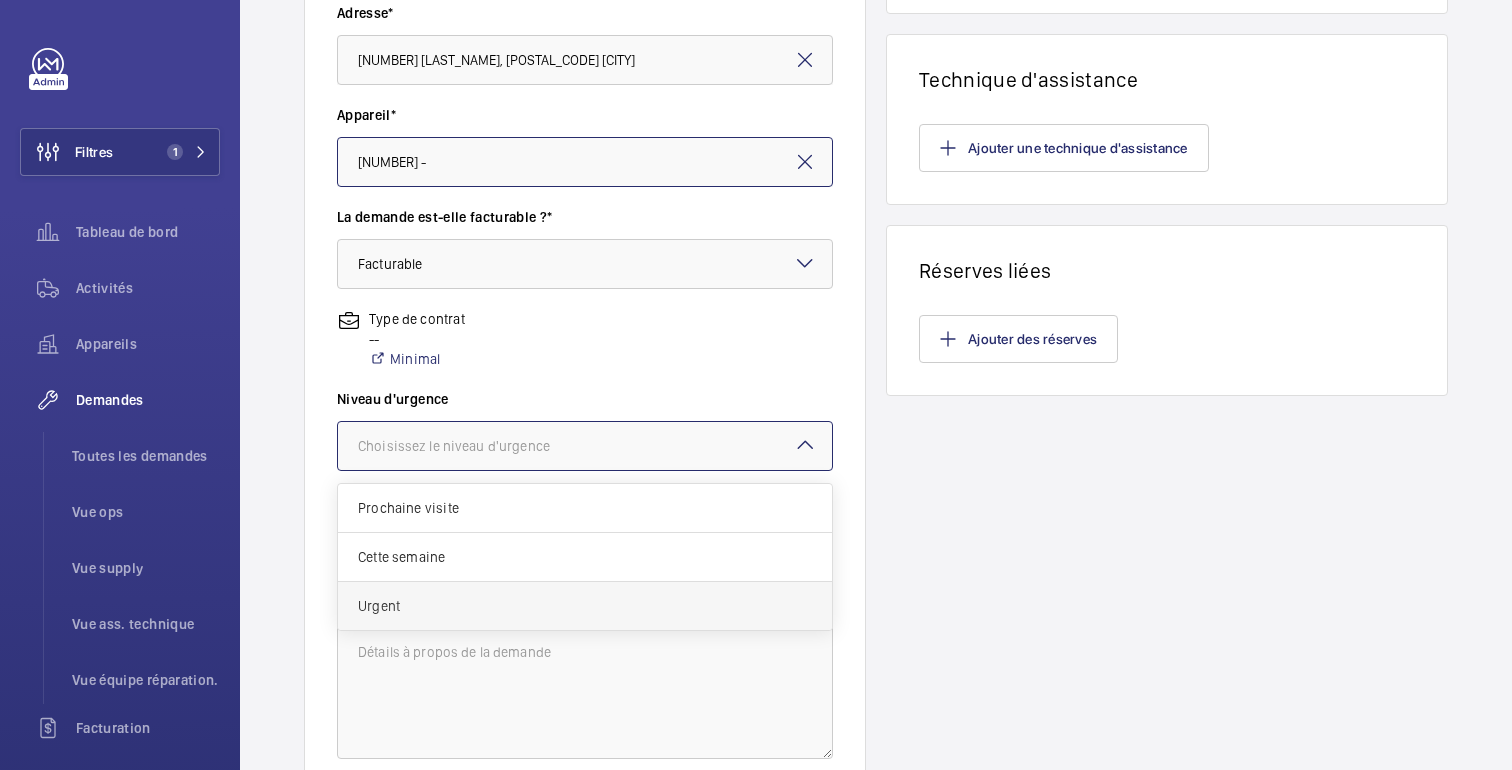 click on "Urgent" at bounding box center (585, 606) 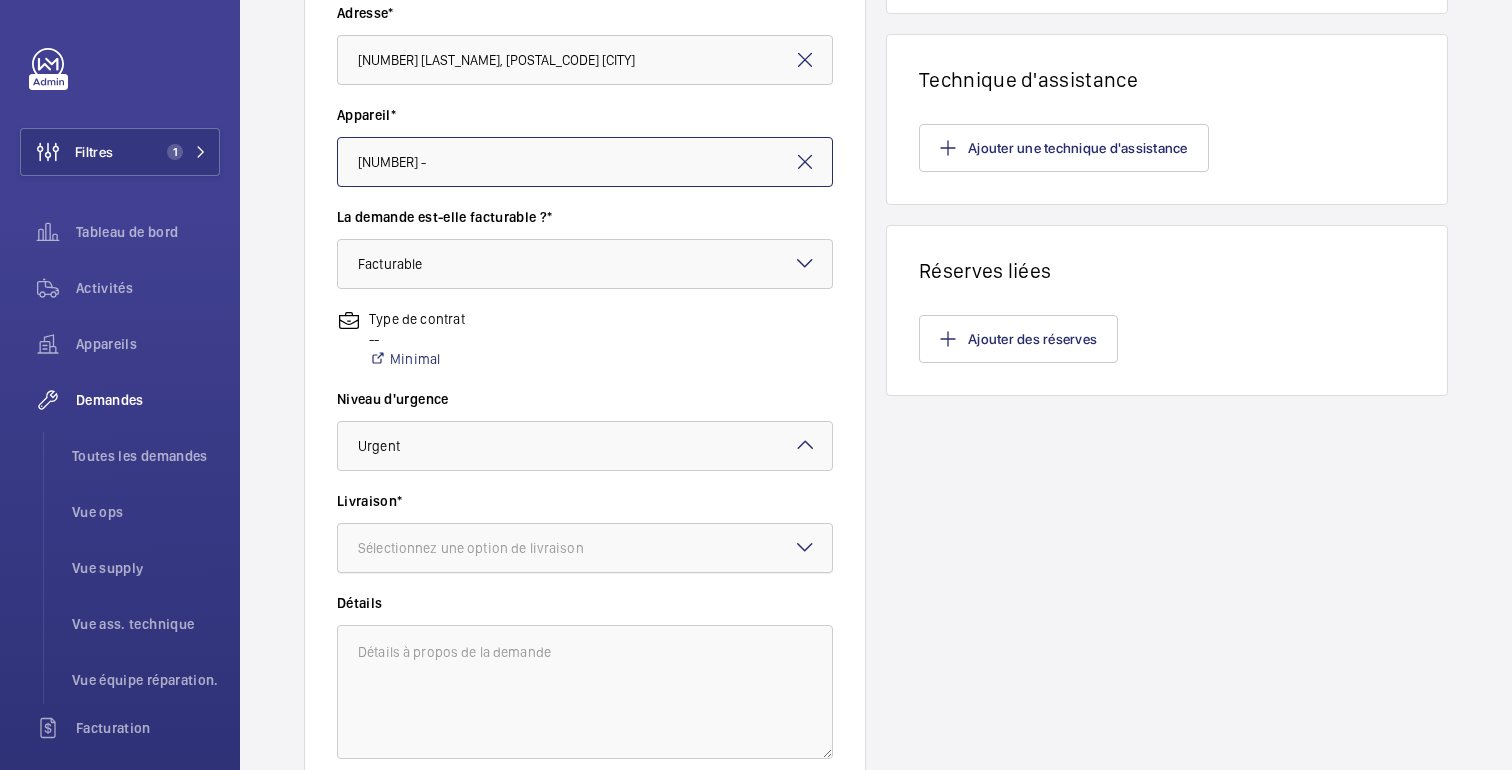 click at bounding box center (585, 548) 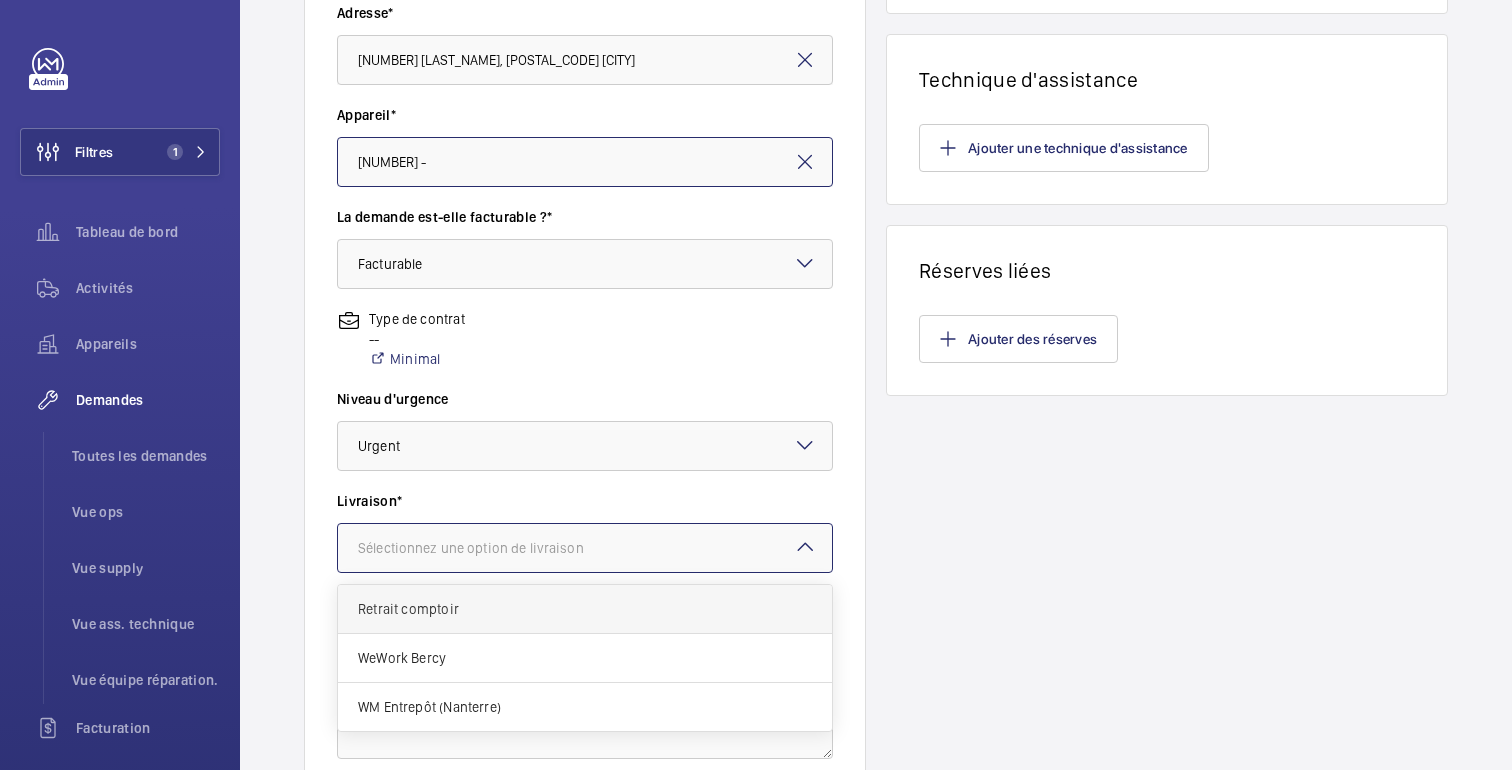 click on "Retrait comptoir" at bounding box center [585, 609] 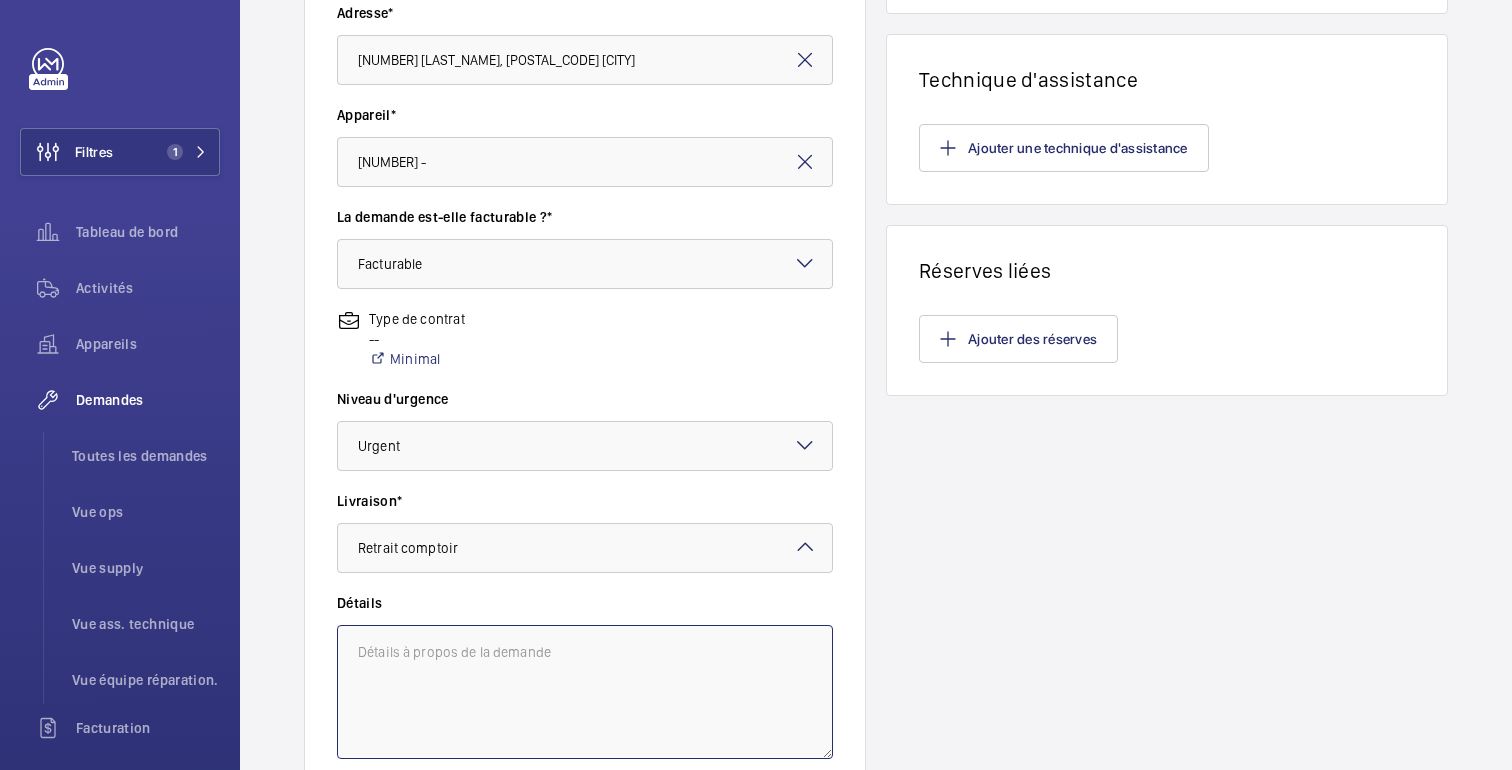 click at bounding box center (585, 692) 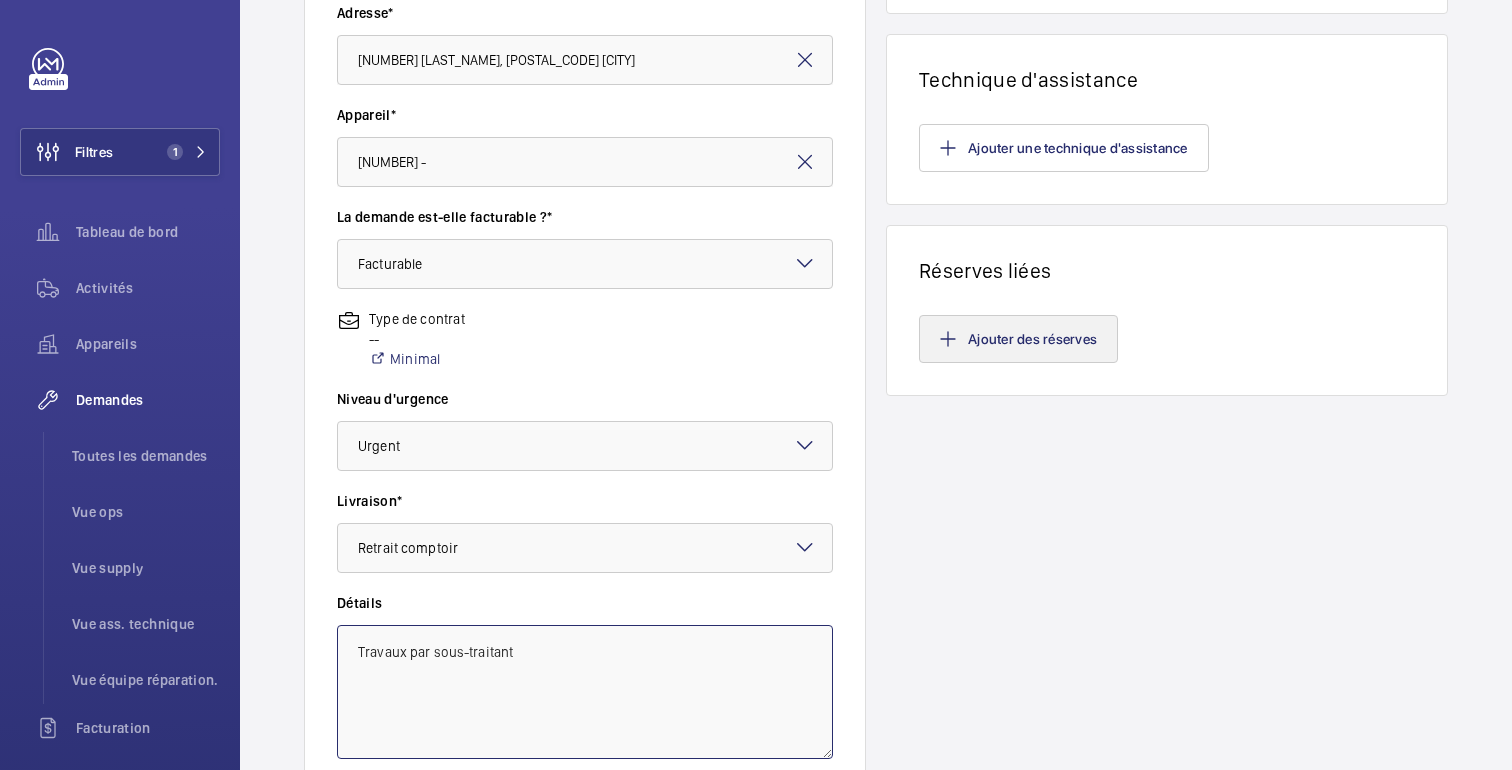 scroll, scrollTop: 0, scrollLeft: 0, axis: both 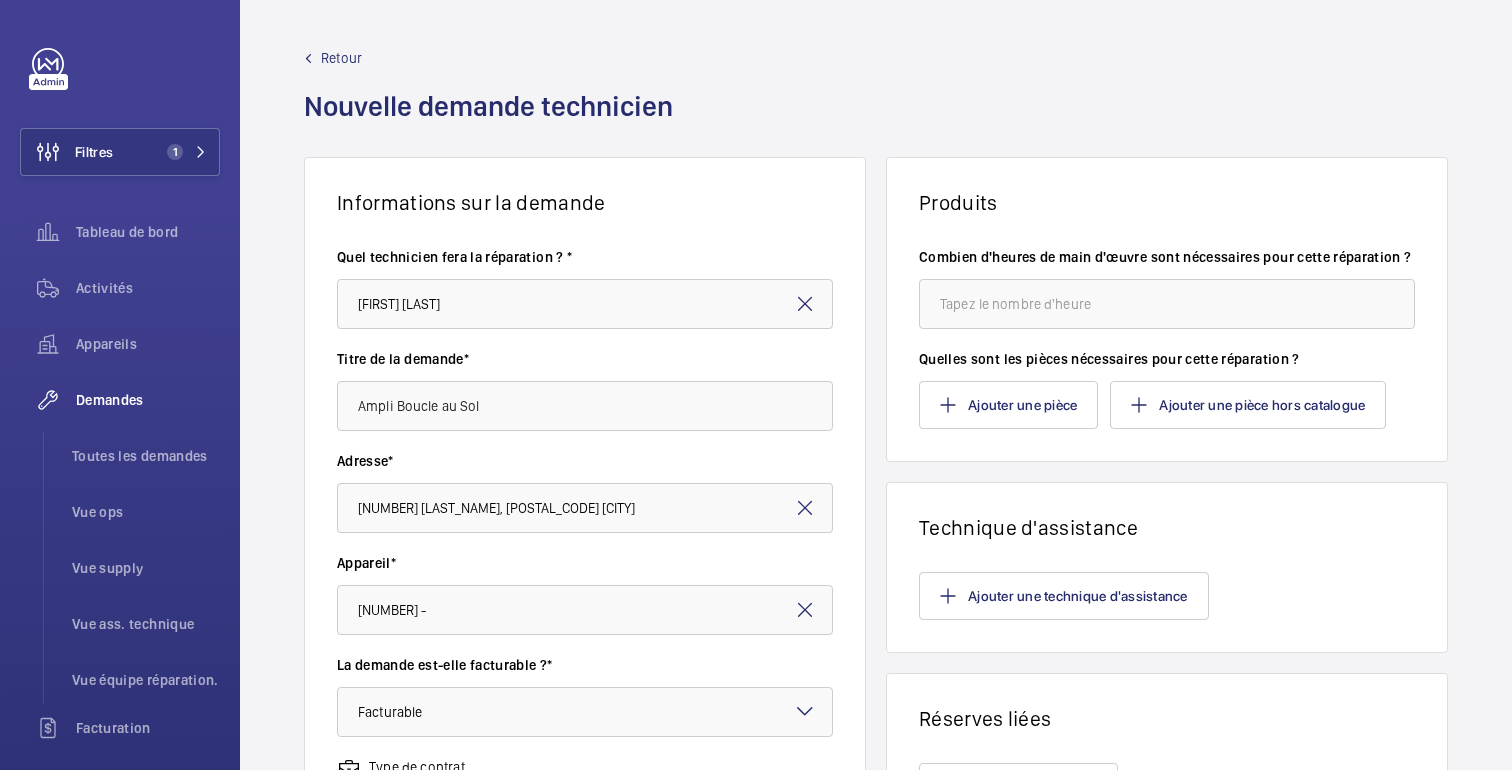 type on "Travaux par sous-traitant" 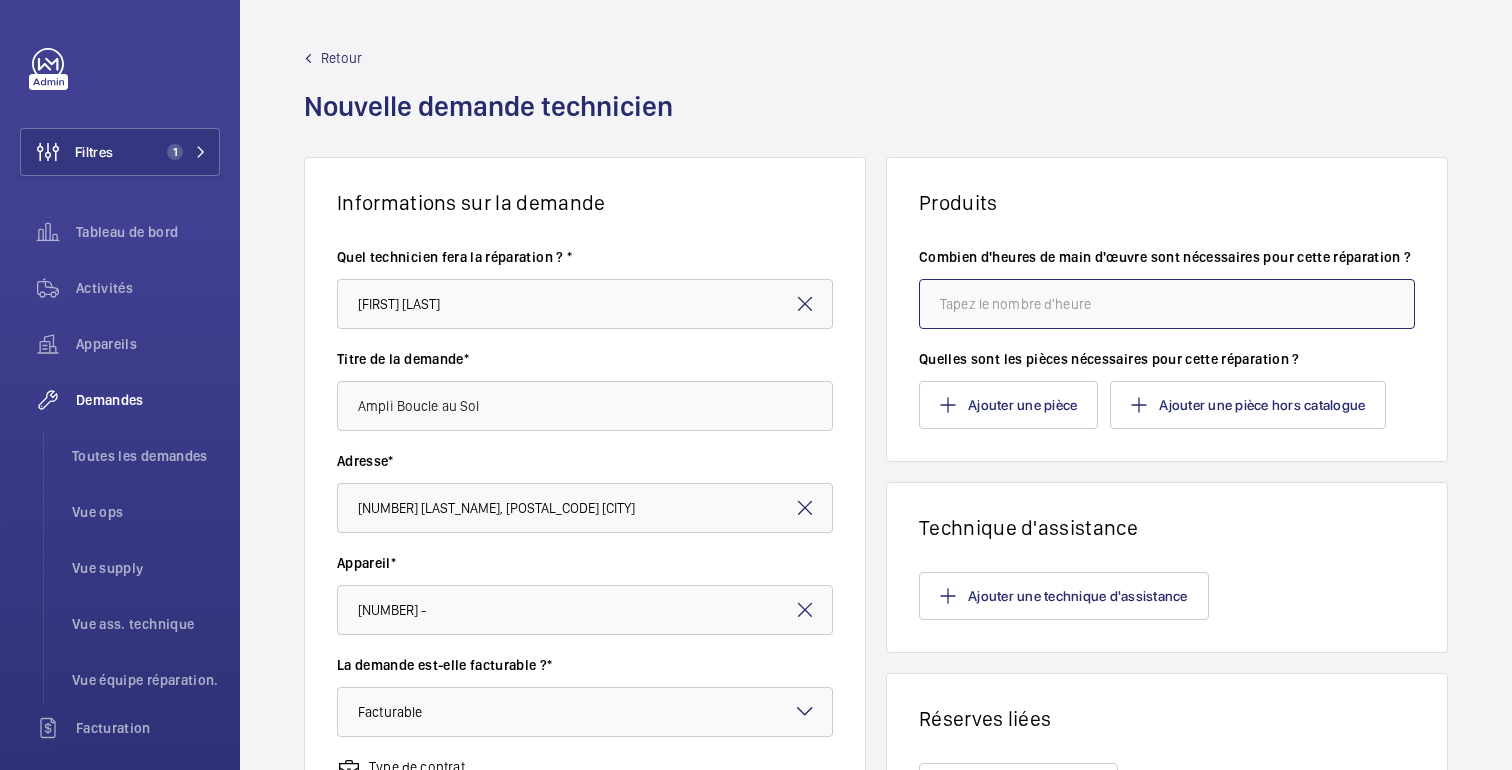 click 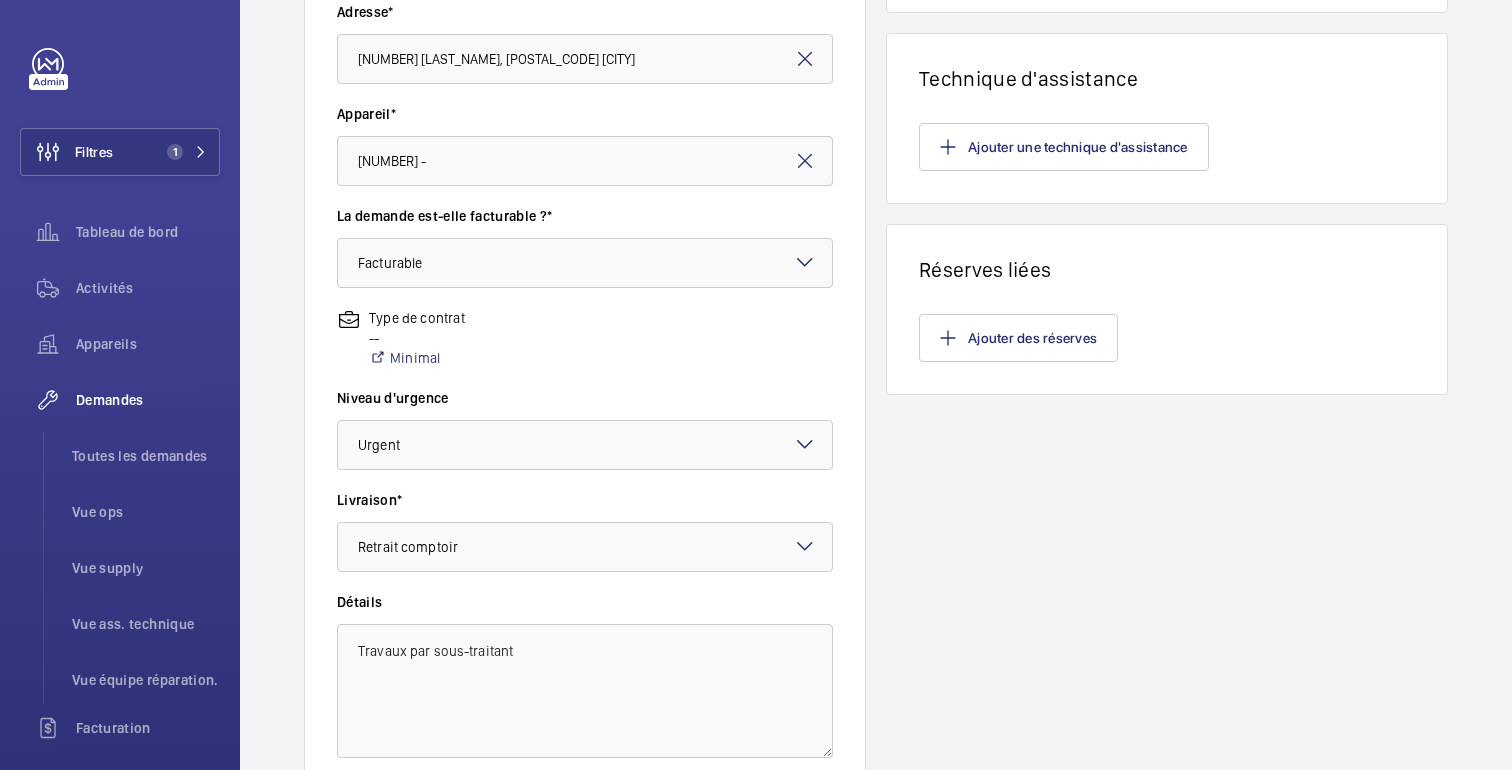 scroll, scrollTop: 614, scrollLeft: 0, axis: vertical 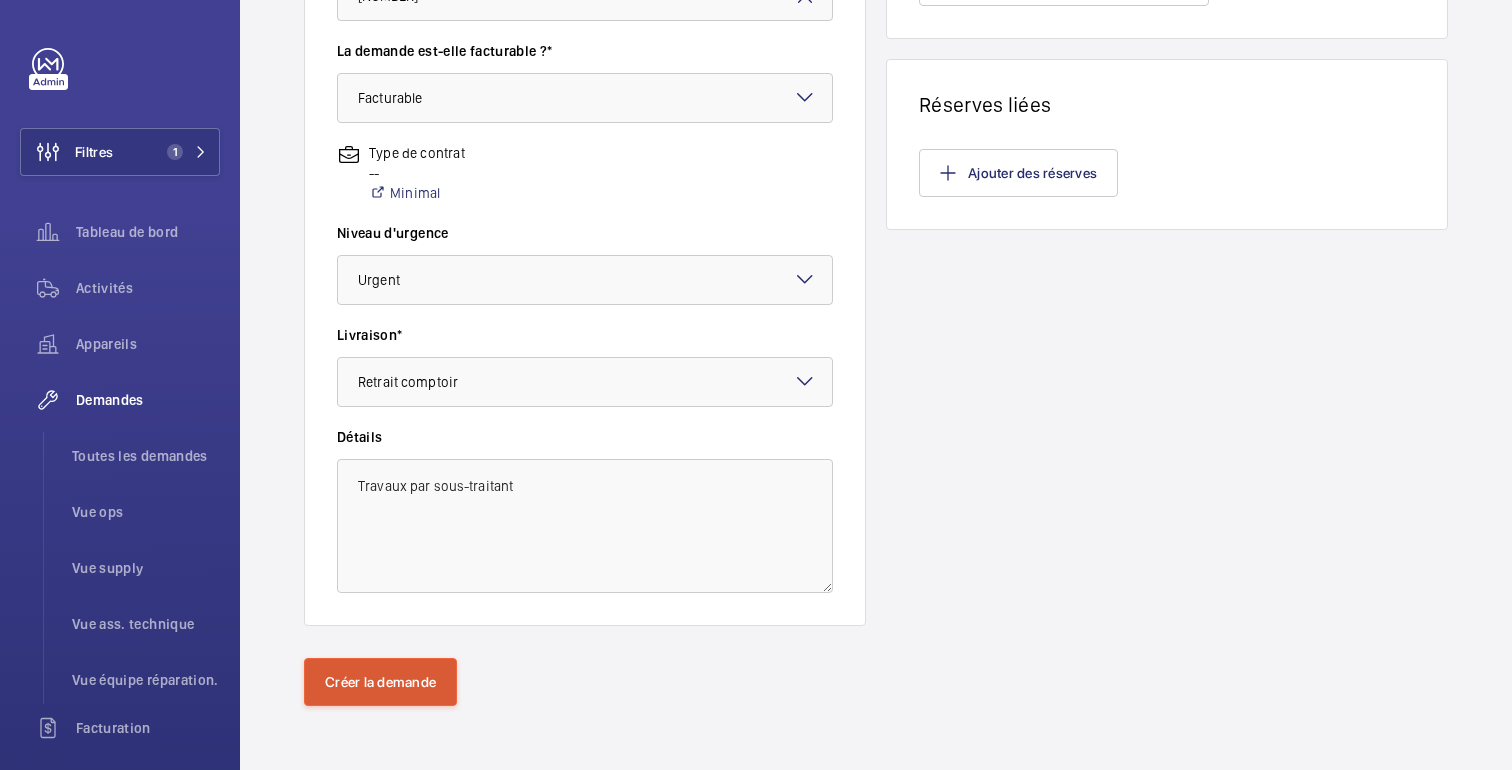 type on "1" 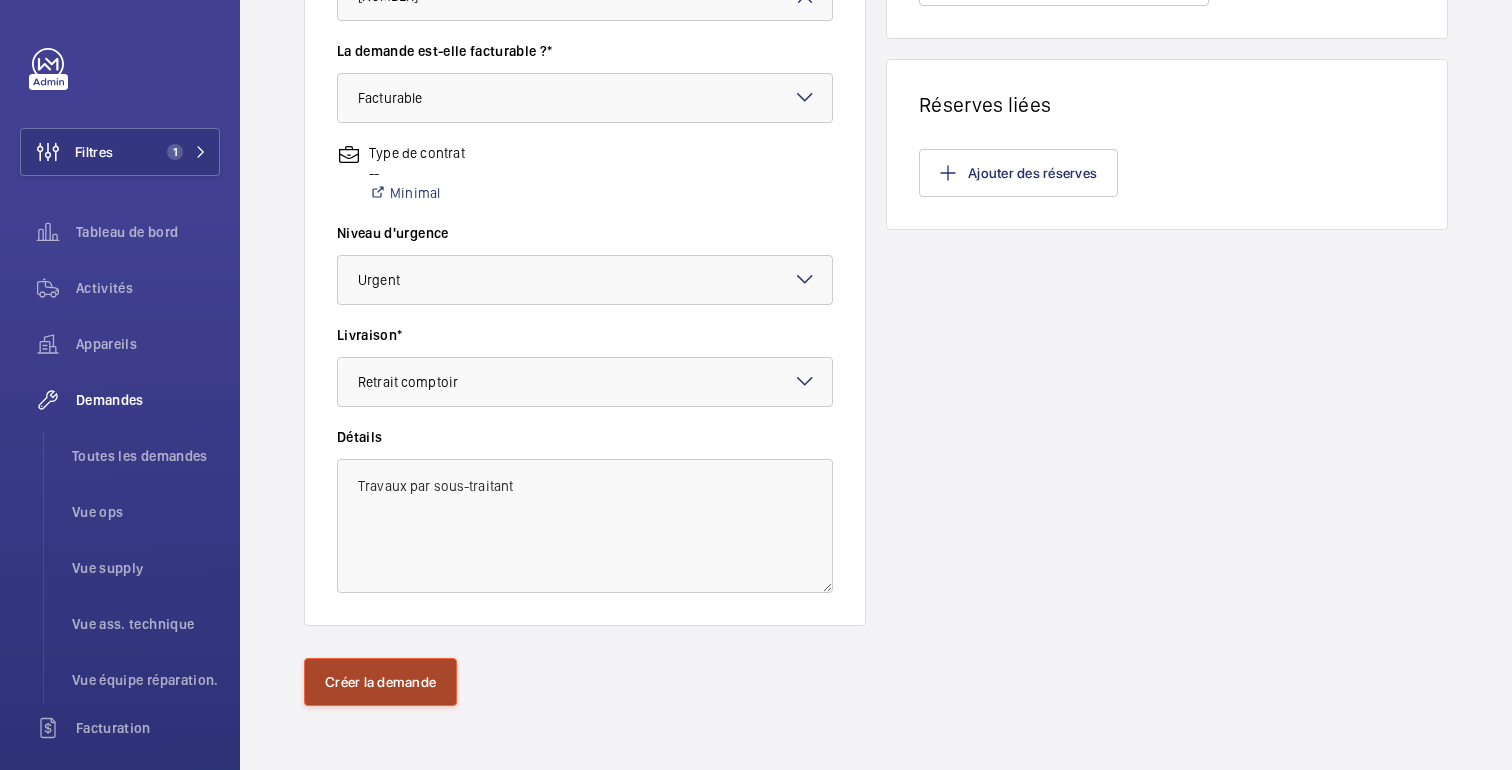 click on "Créer la demande" 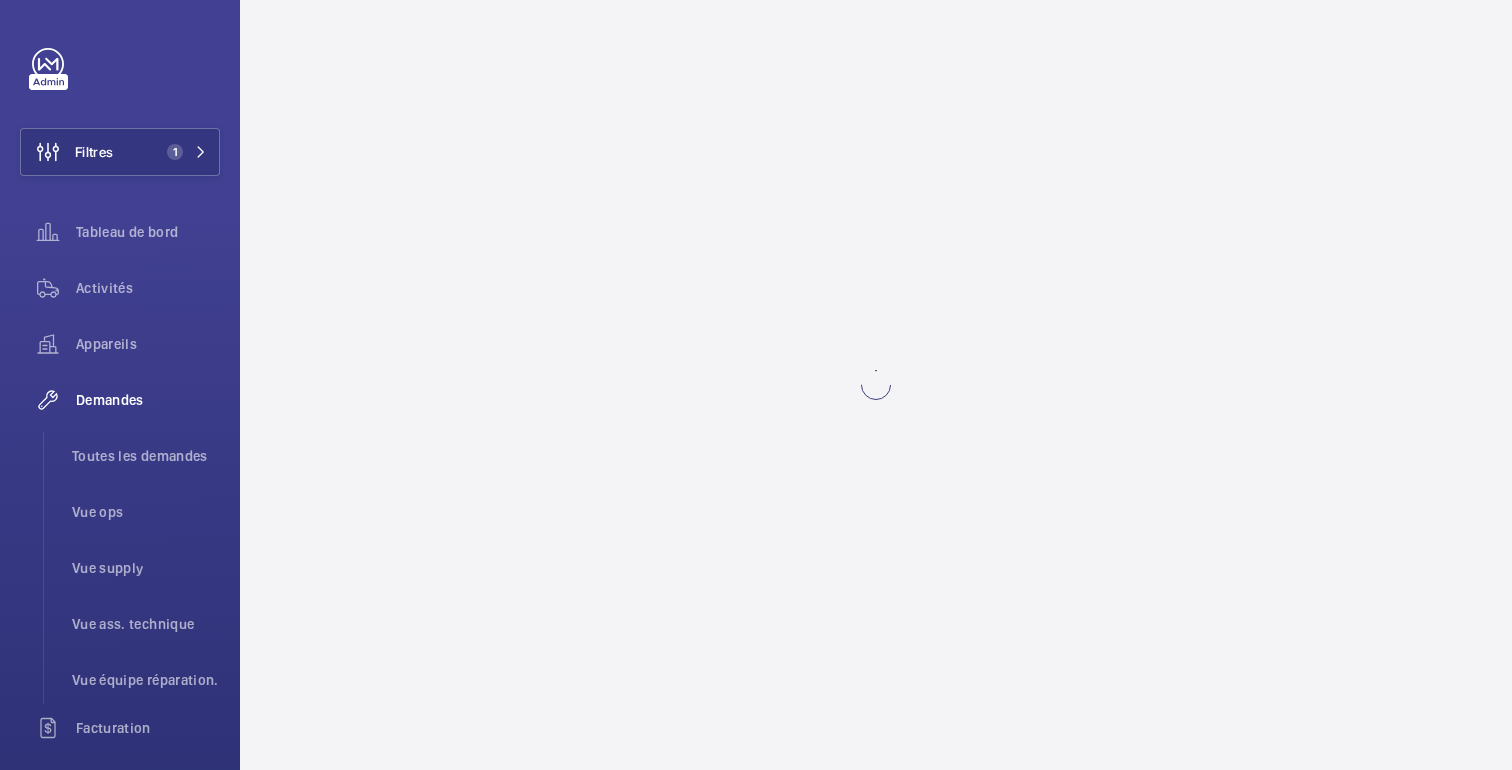 scroll, scrollTop: 0, scrollLeft: 0, axis: both 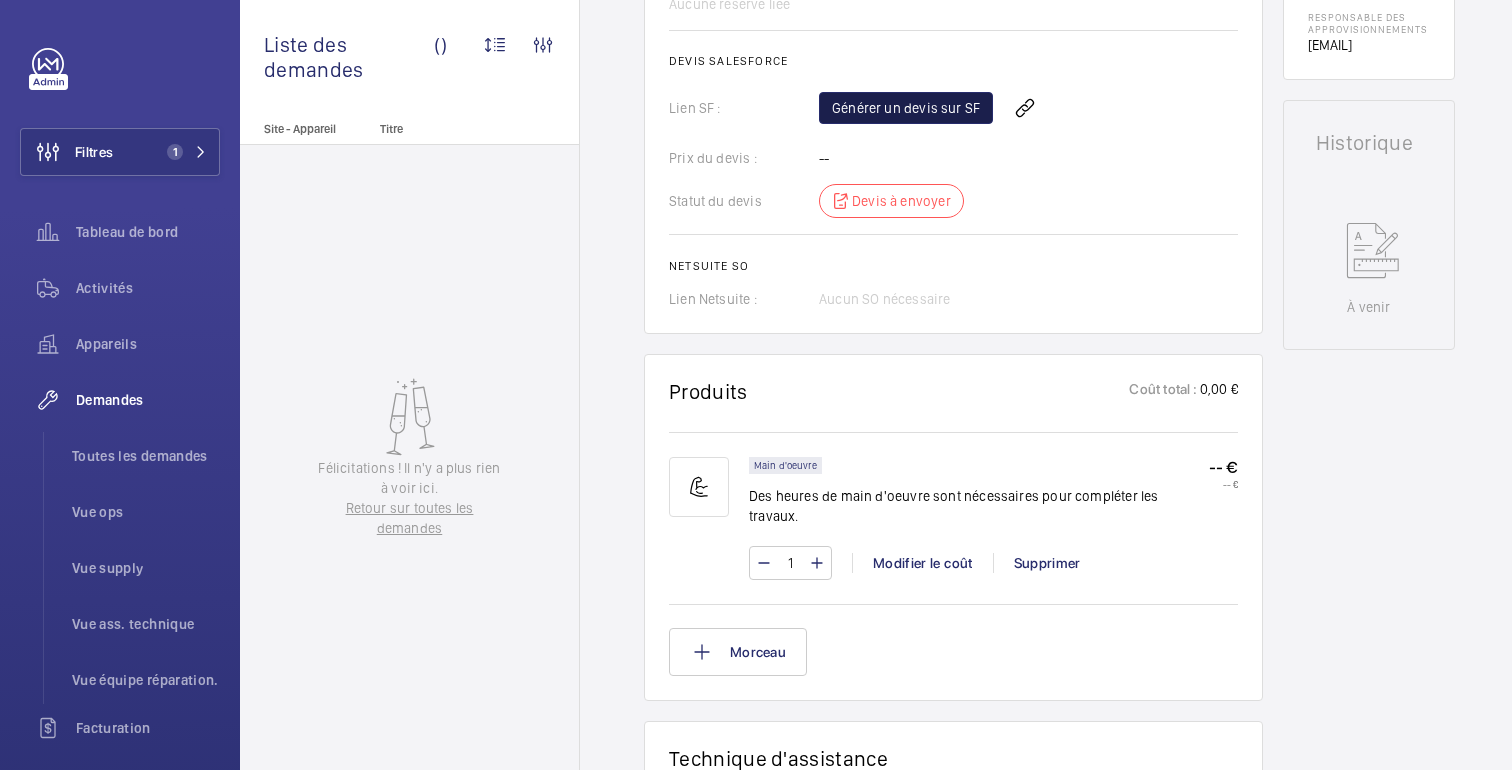 click on "Générer un devis sur SF" 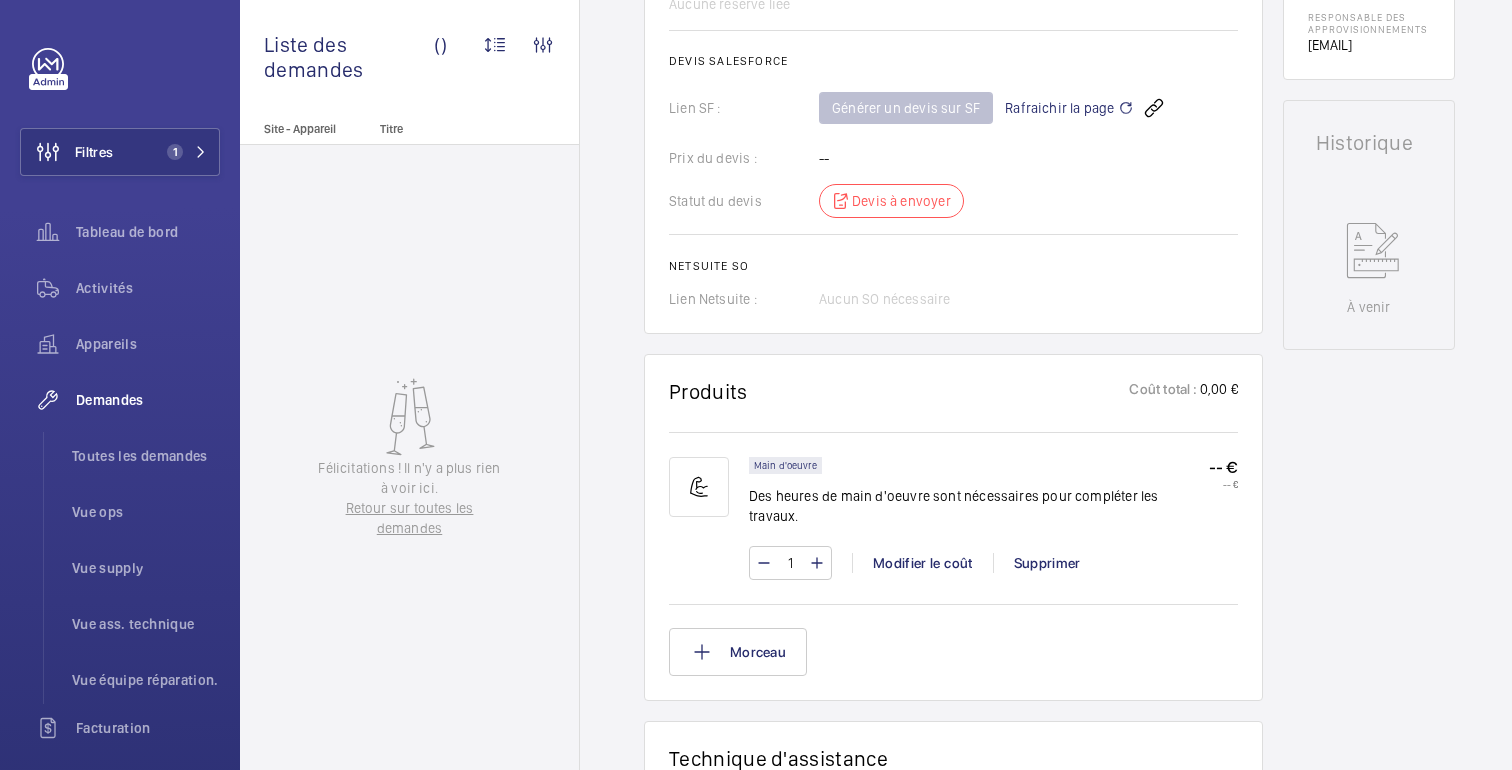 click on "Rafraichir la page" 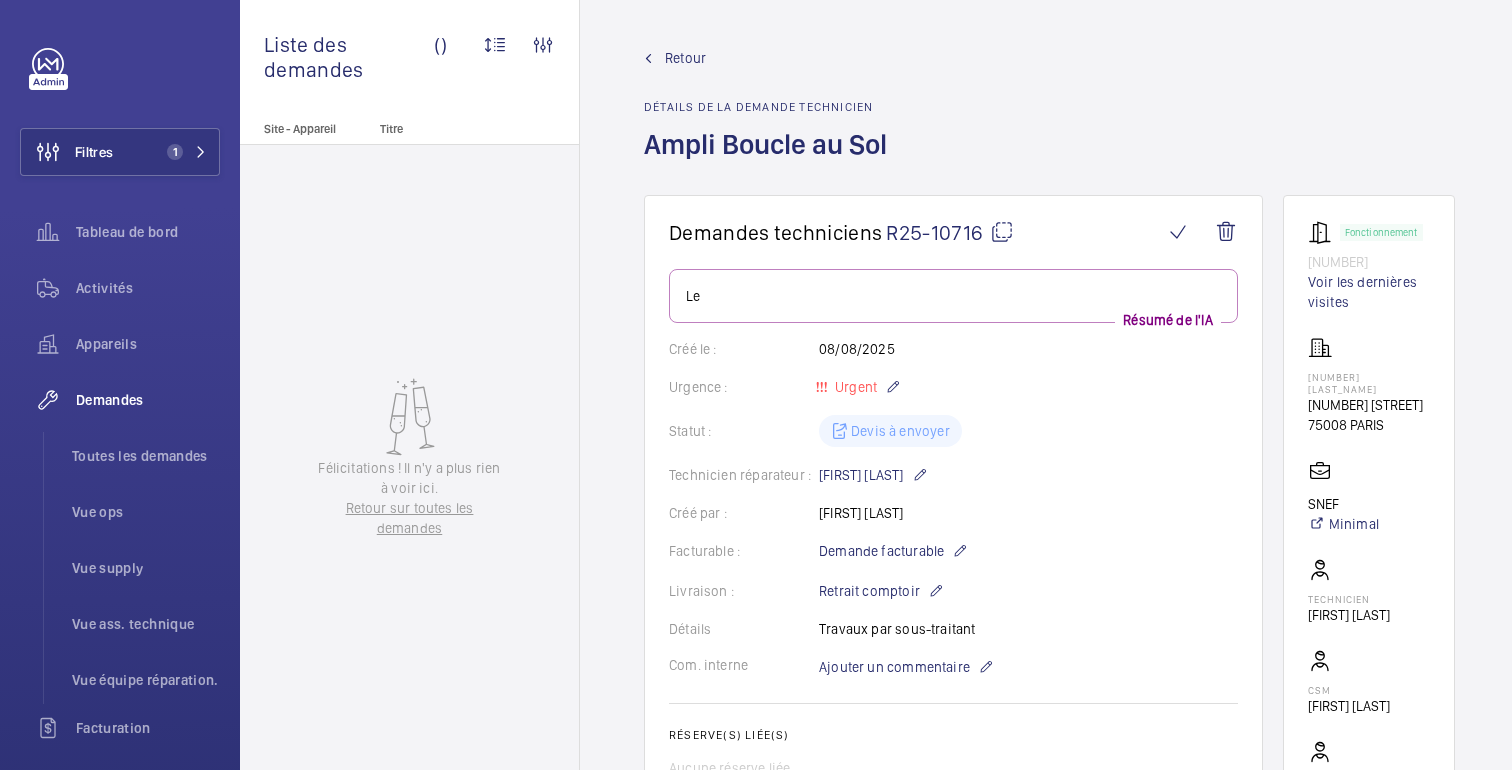 drag, startPoint x: 1385, startPoint y: 417, endPoint x: 1306, endPoint y: 420, distance: 79.05694 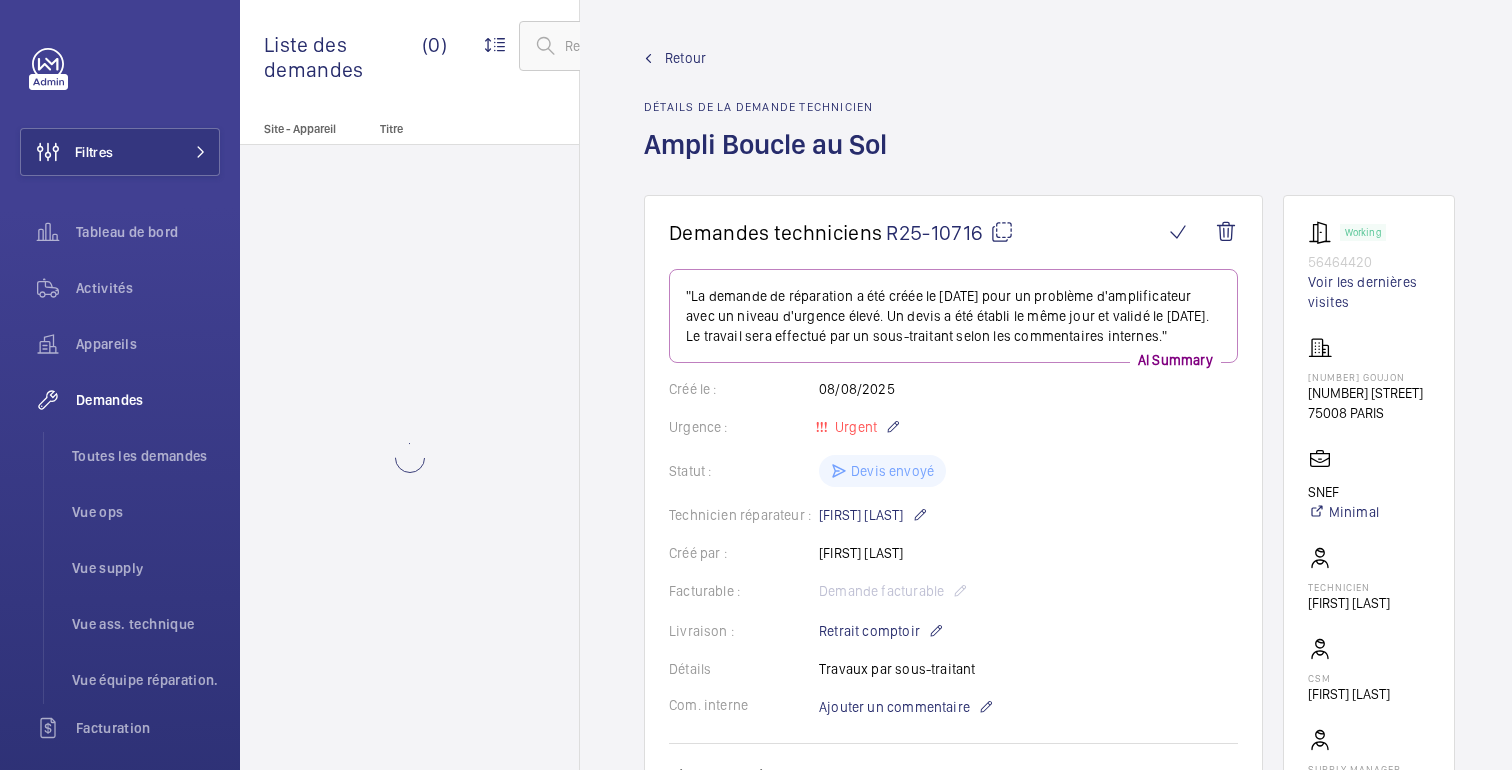 scroll, scrollTop: 0, scrollLeft: 0, axis: both 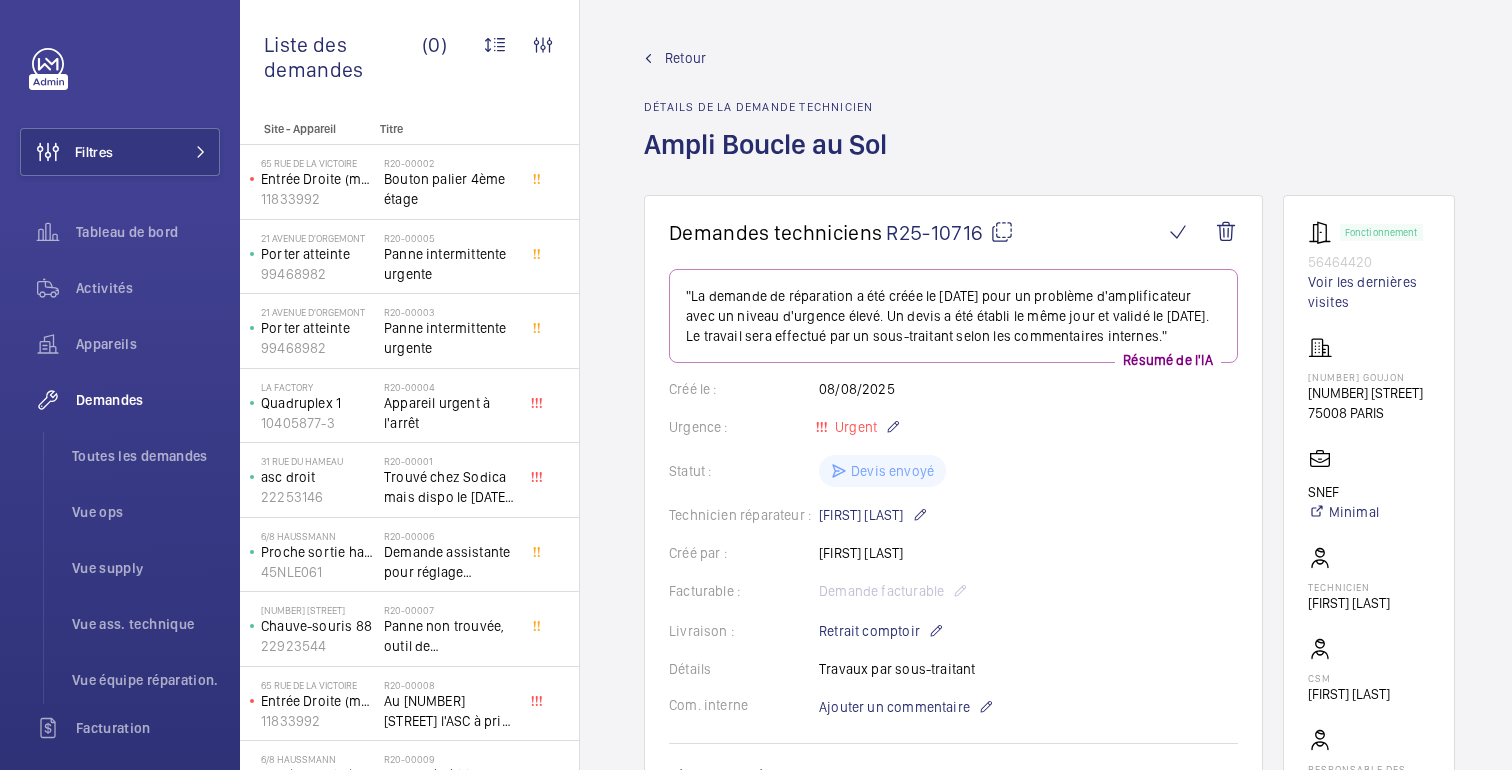 click on "Retour" 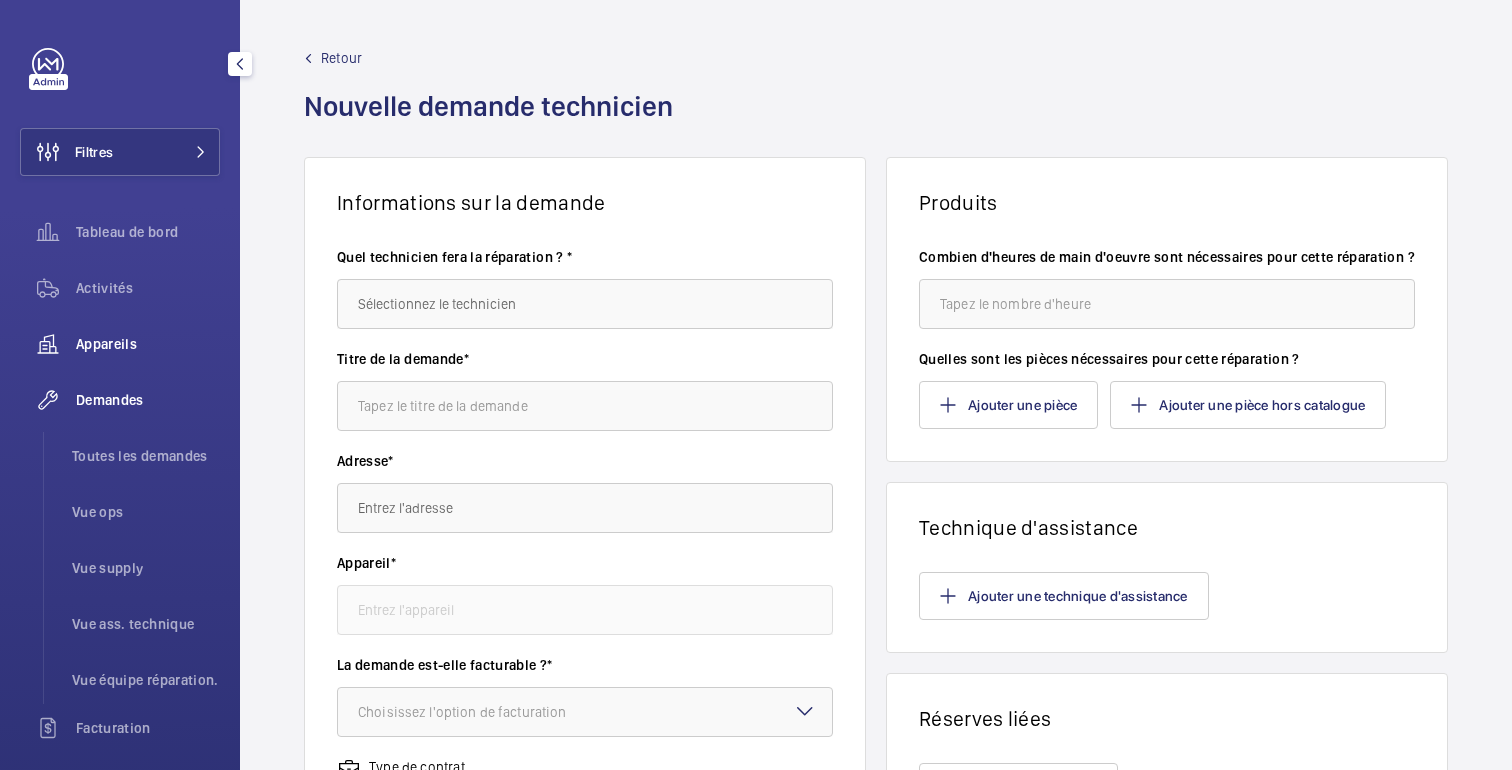 click on "Appareils" 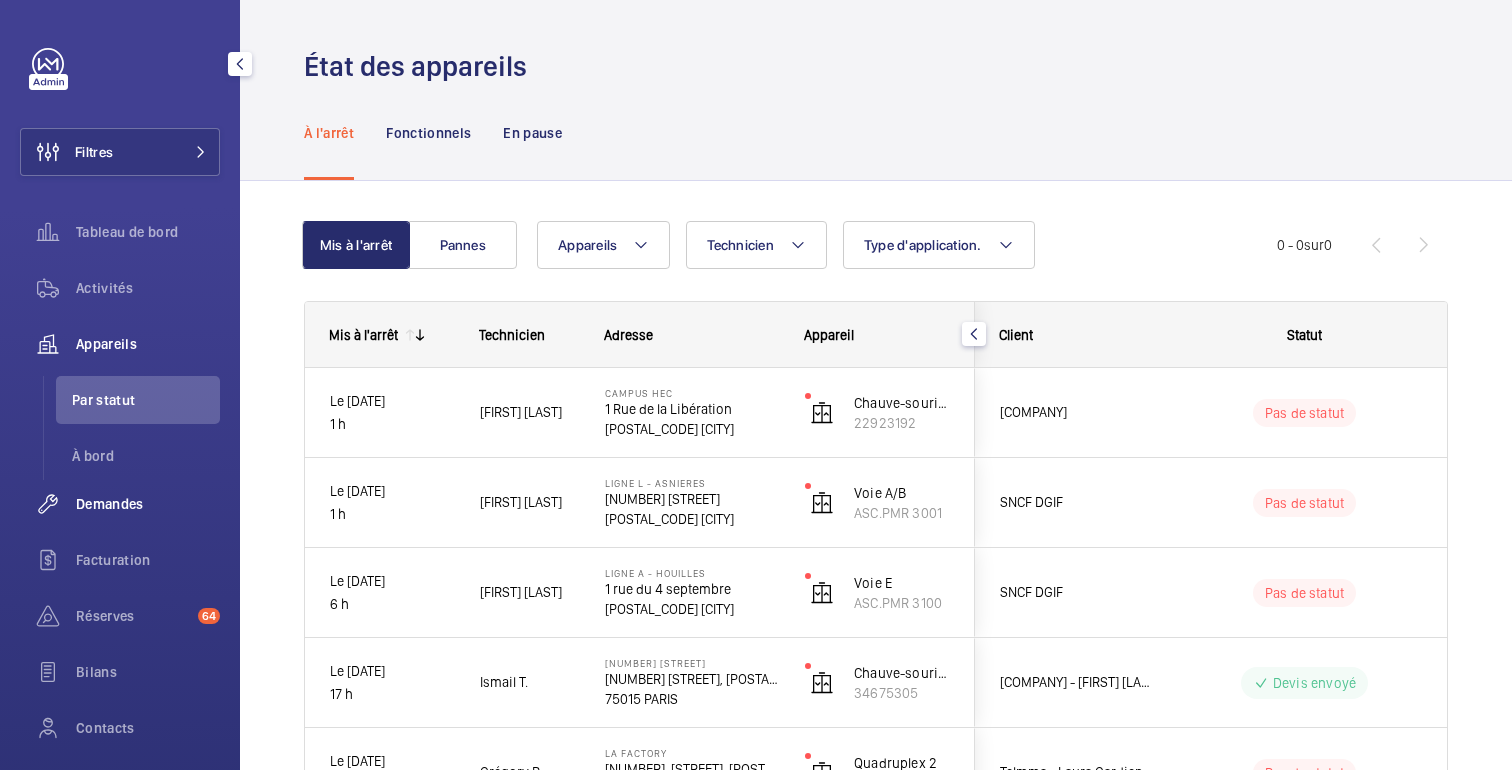 click on "Demandes" 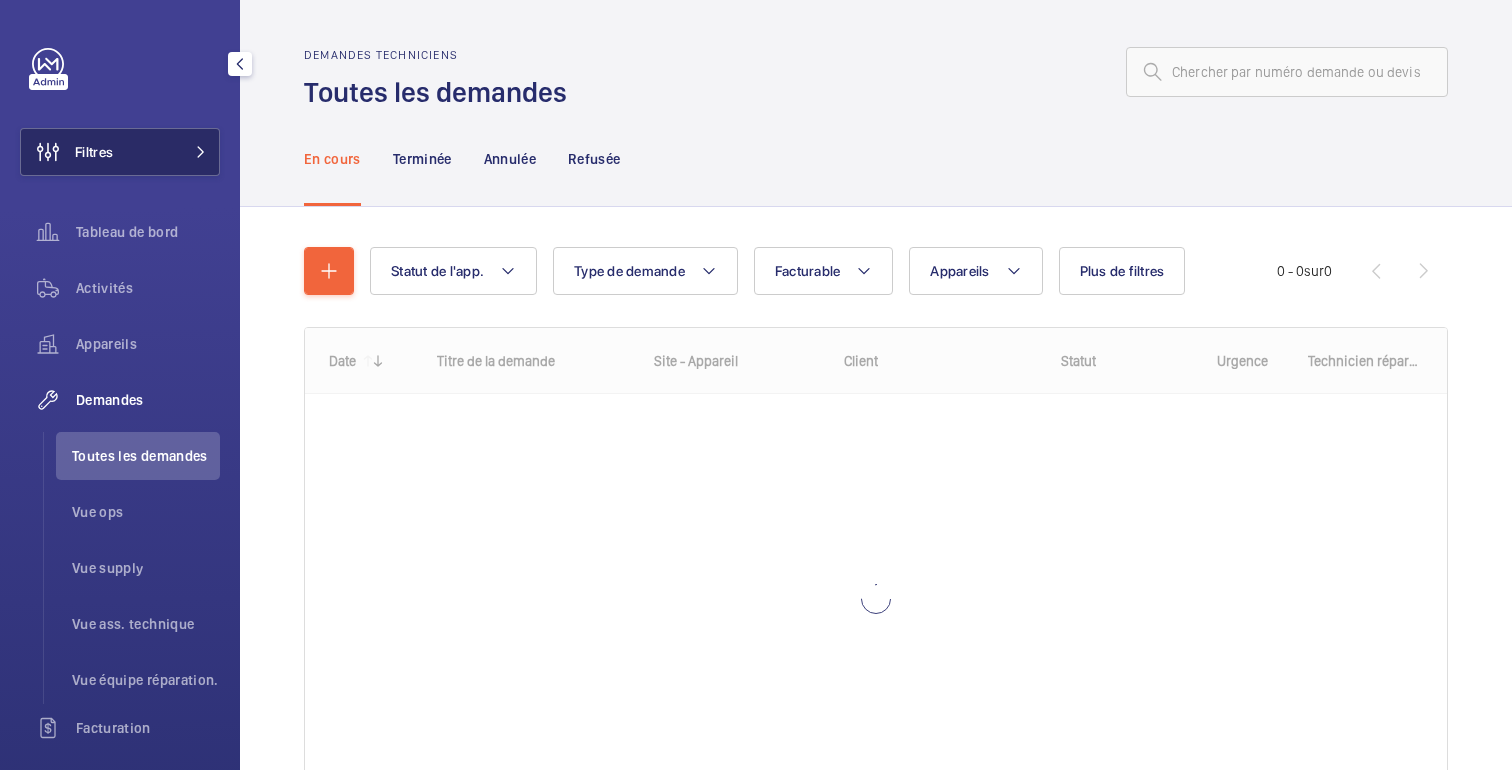 click on "Filtres" 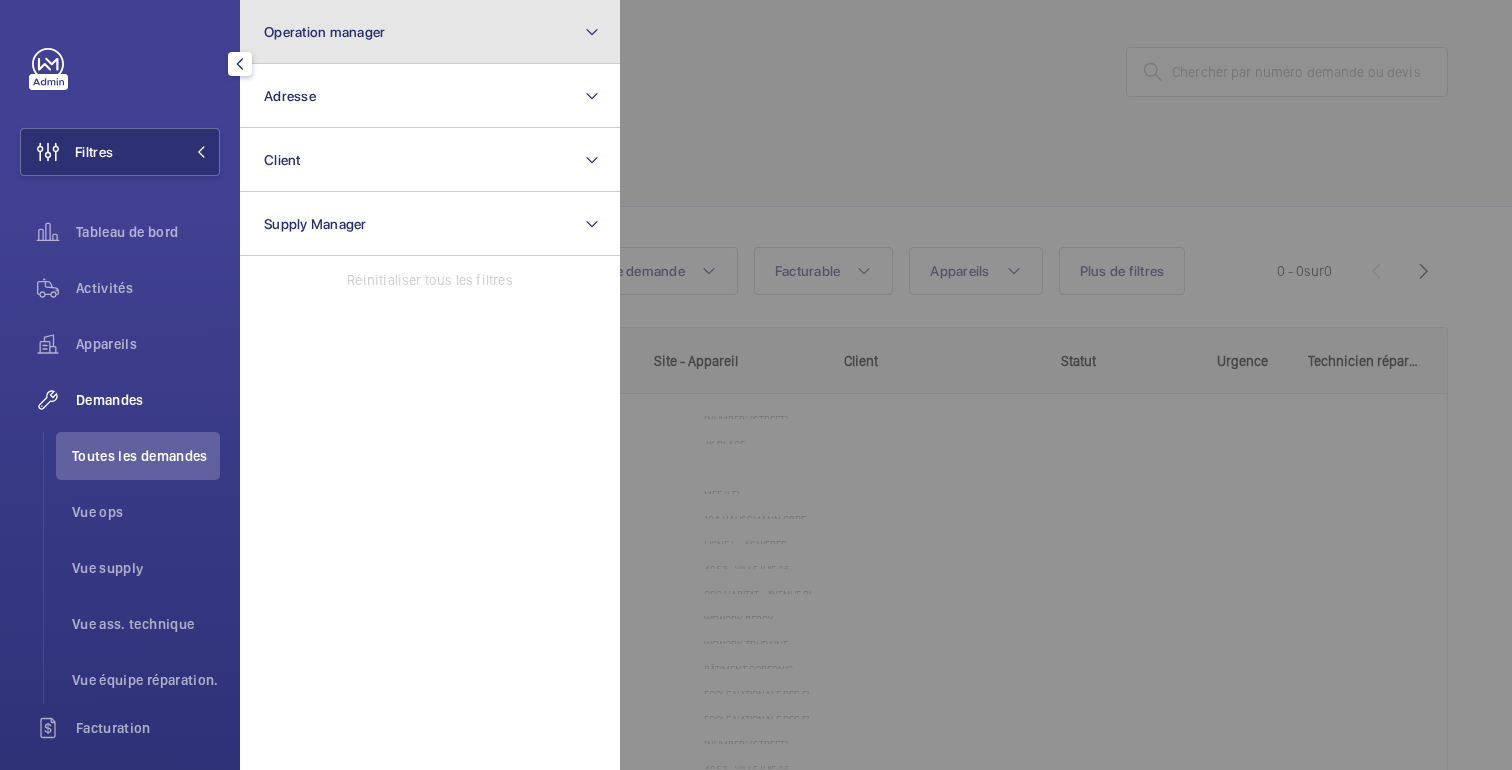 click on "Operation manager" 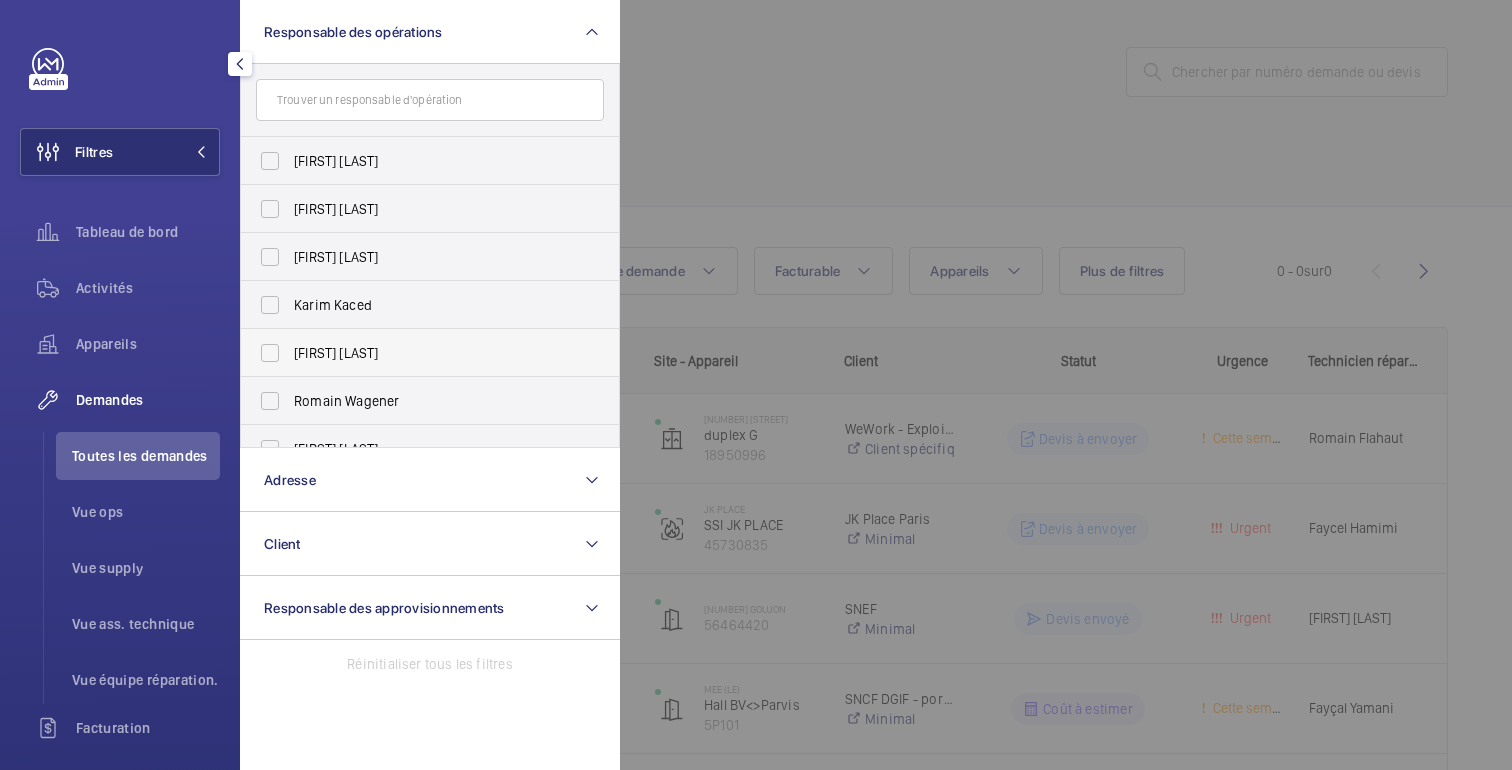 scroll, scrollTop: 74, scrollLeft: 0, axis: vertical 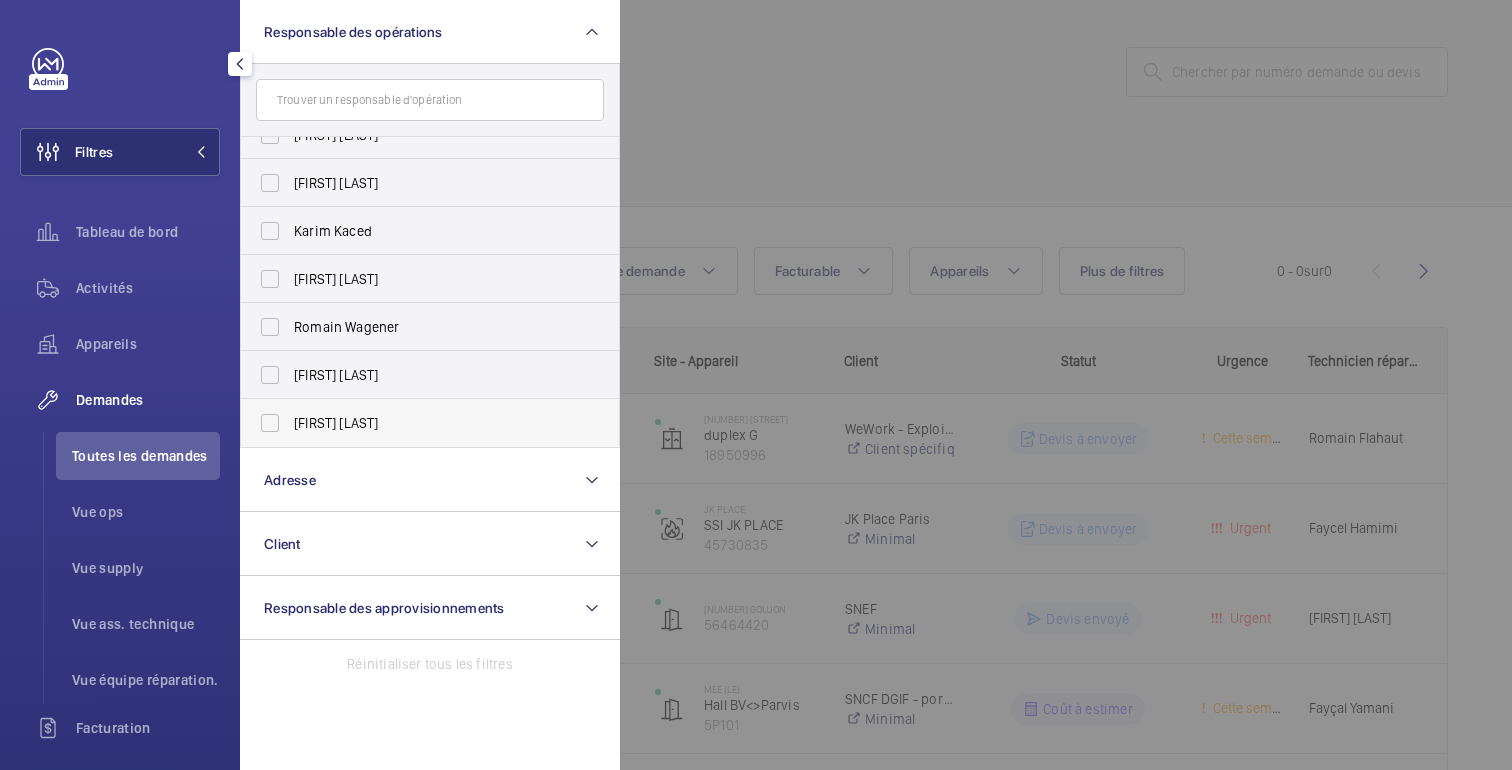 click on "[FIRST] [LAST]" at bounding box center (431, 423) 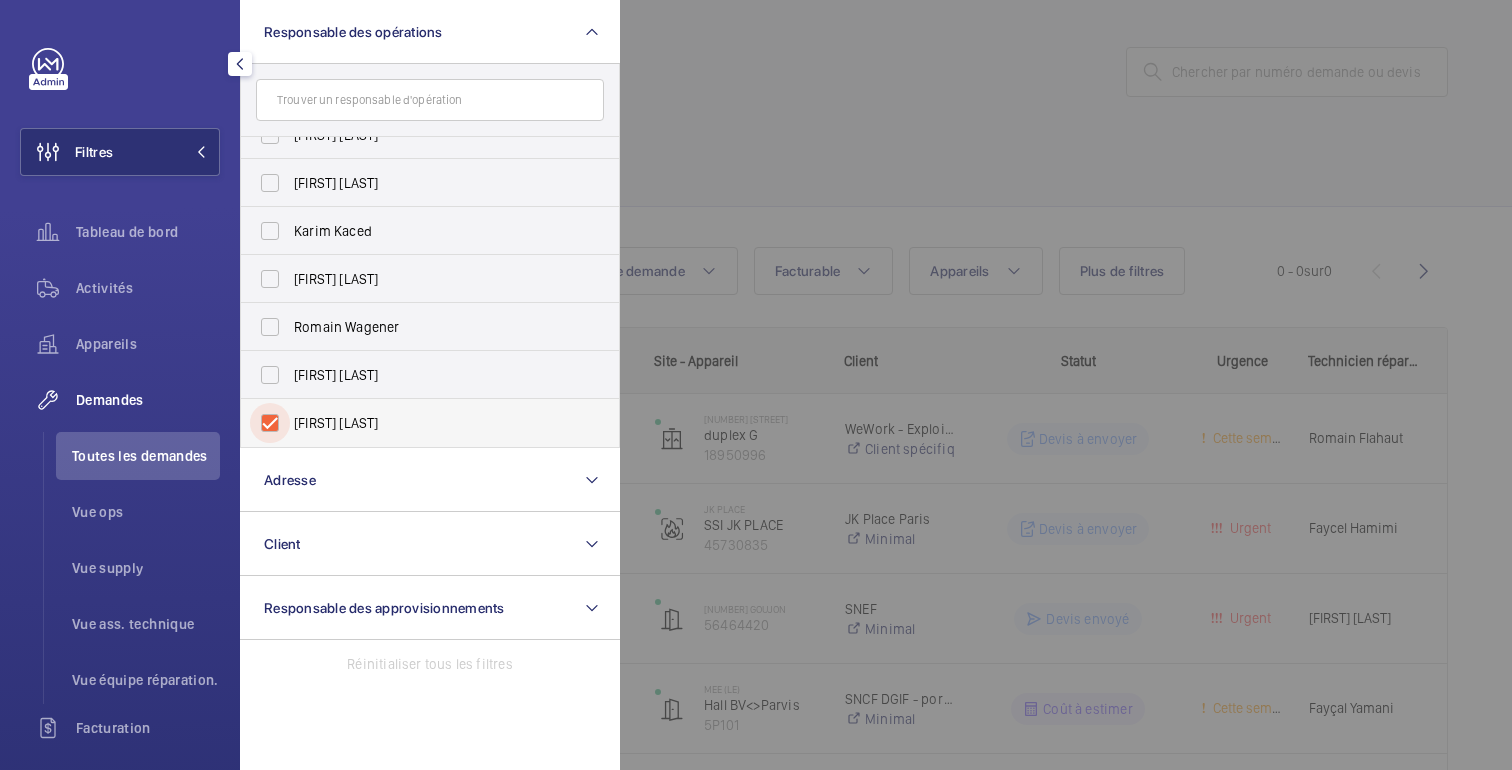 checkbox on "true" 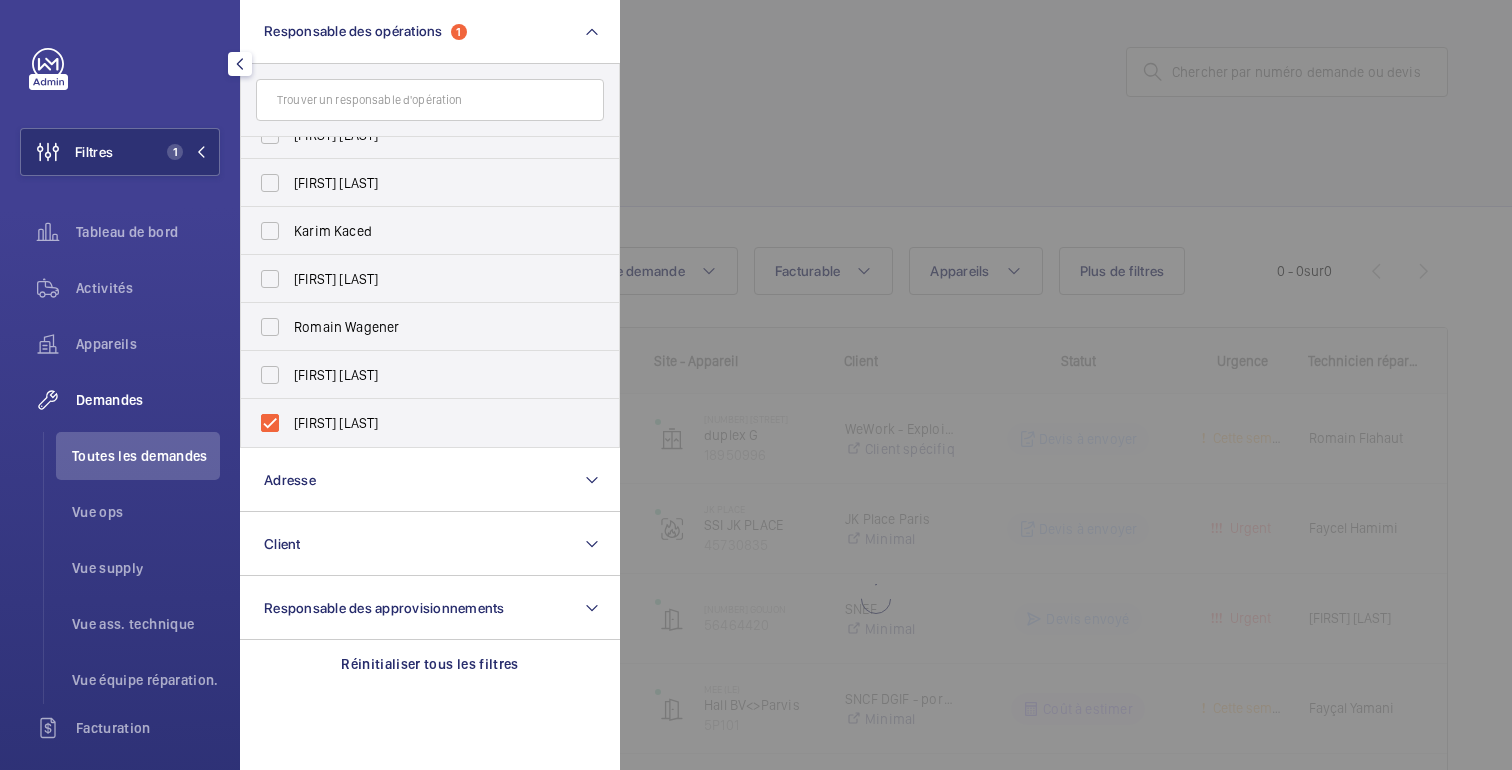 click 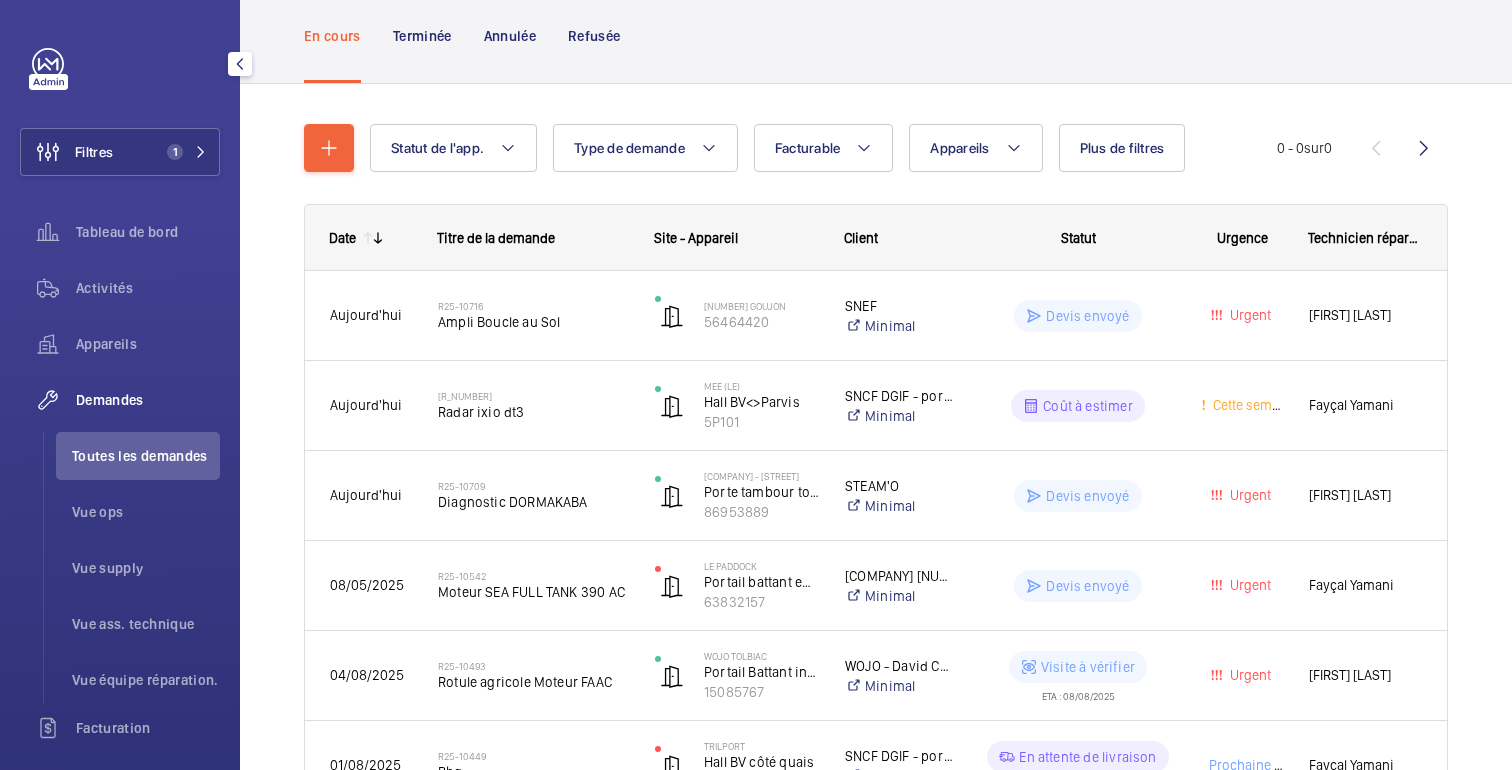 scroll, scrollTop: 0, scrollLeft: 0, axis: both 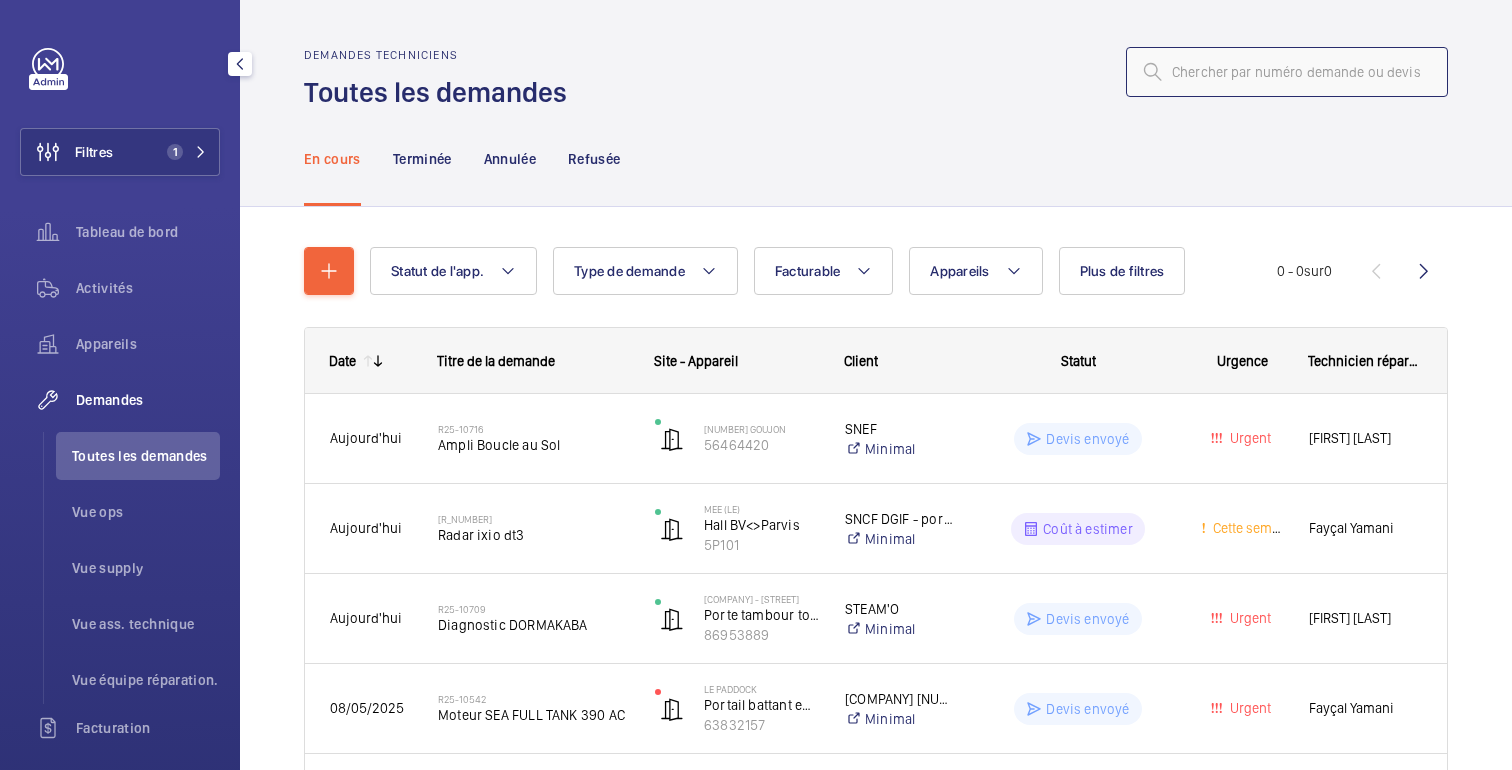 click 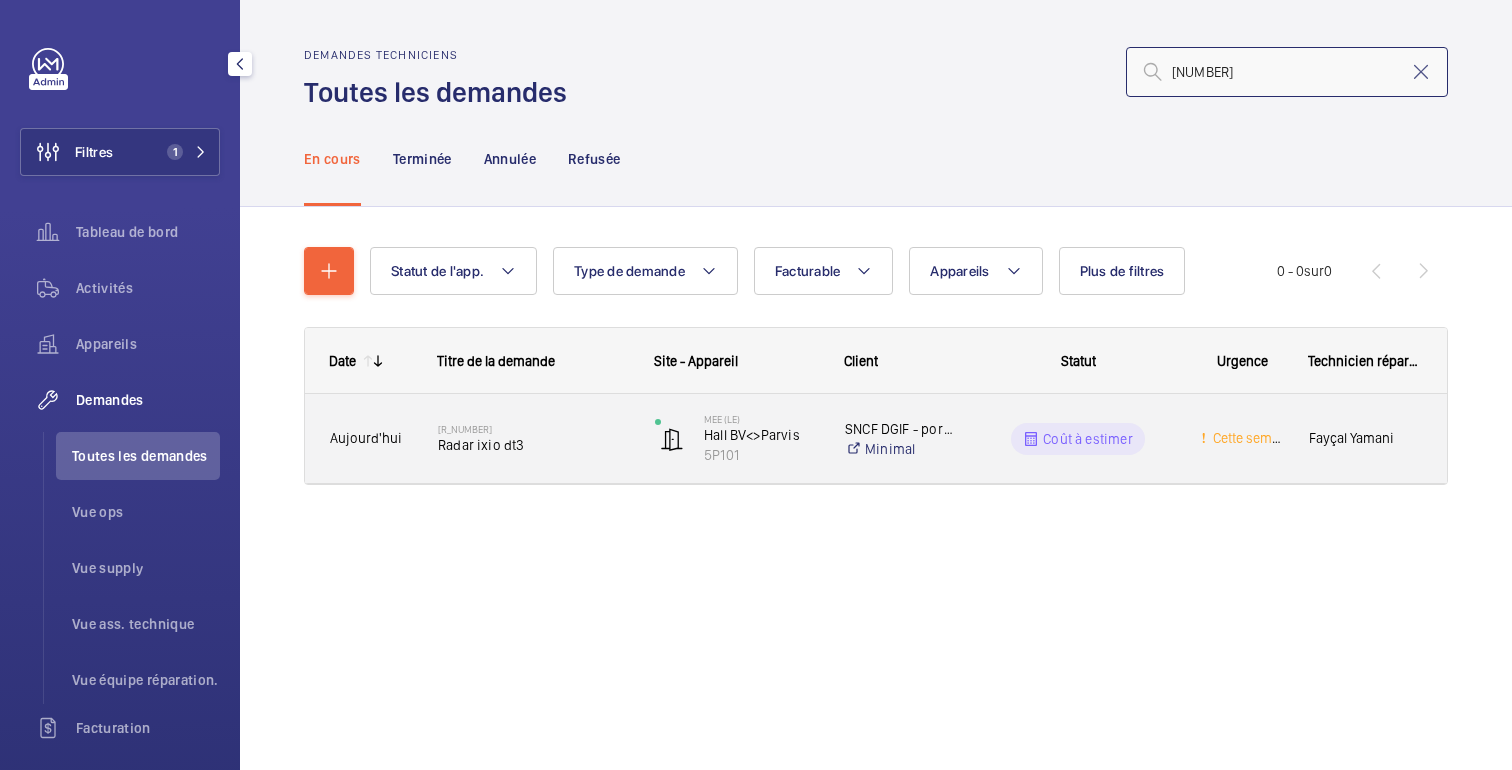 type on "[NUMBER]" 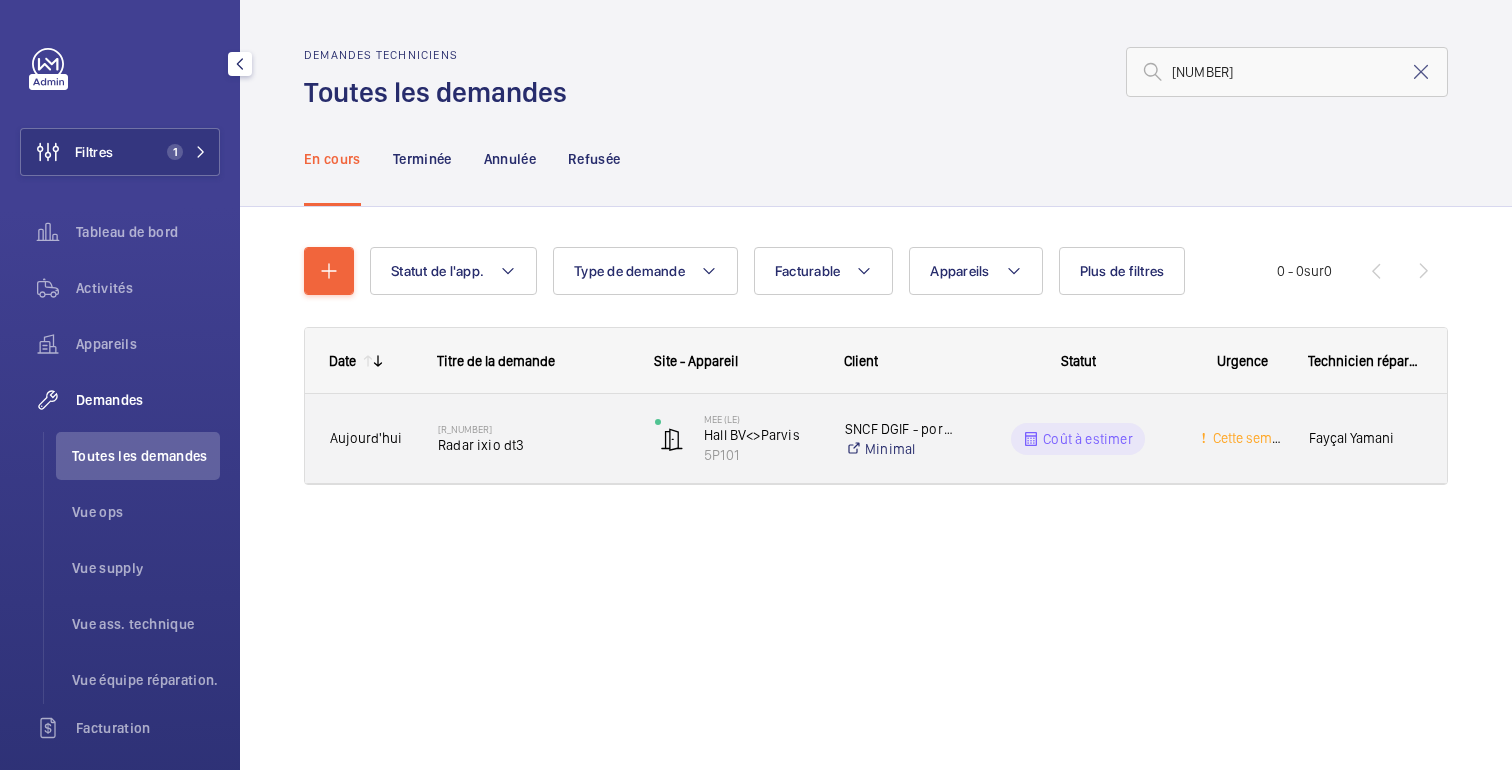 click on "Coût à estimer" 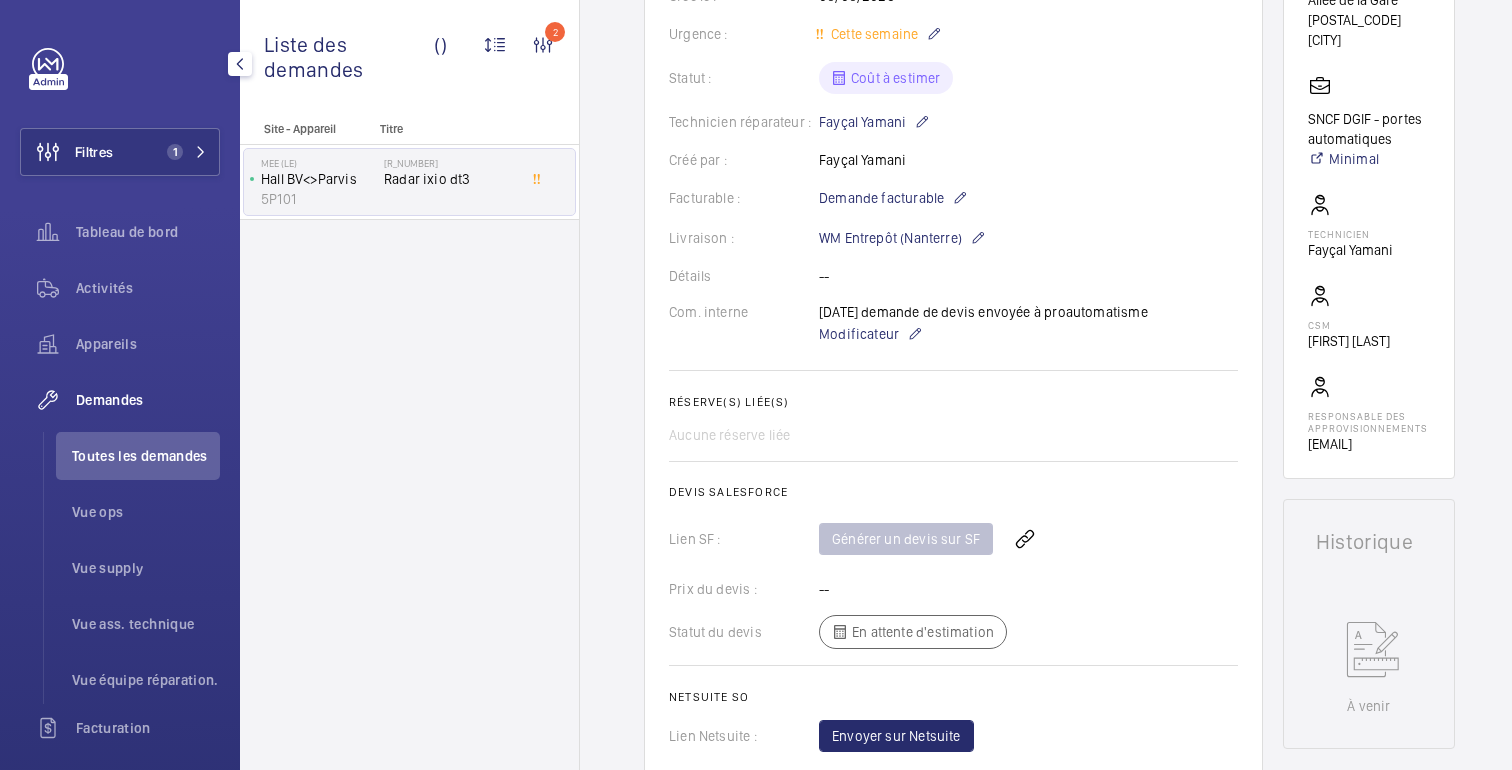 scroll, scrollTop: 0, scrollLeft: 0, axis: both 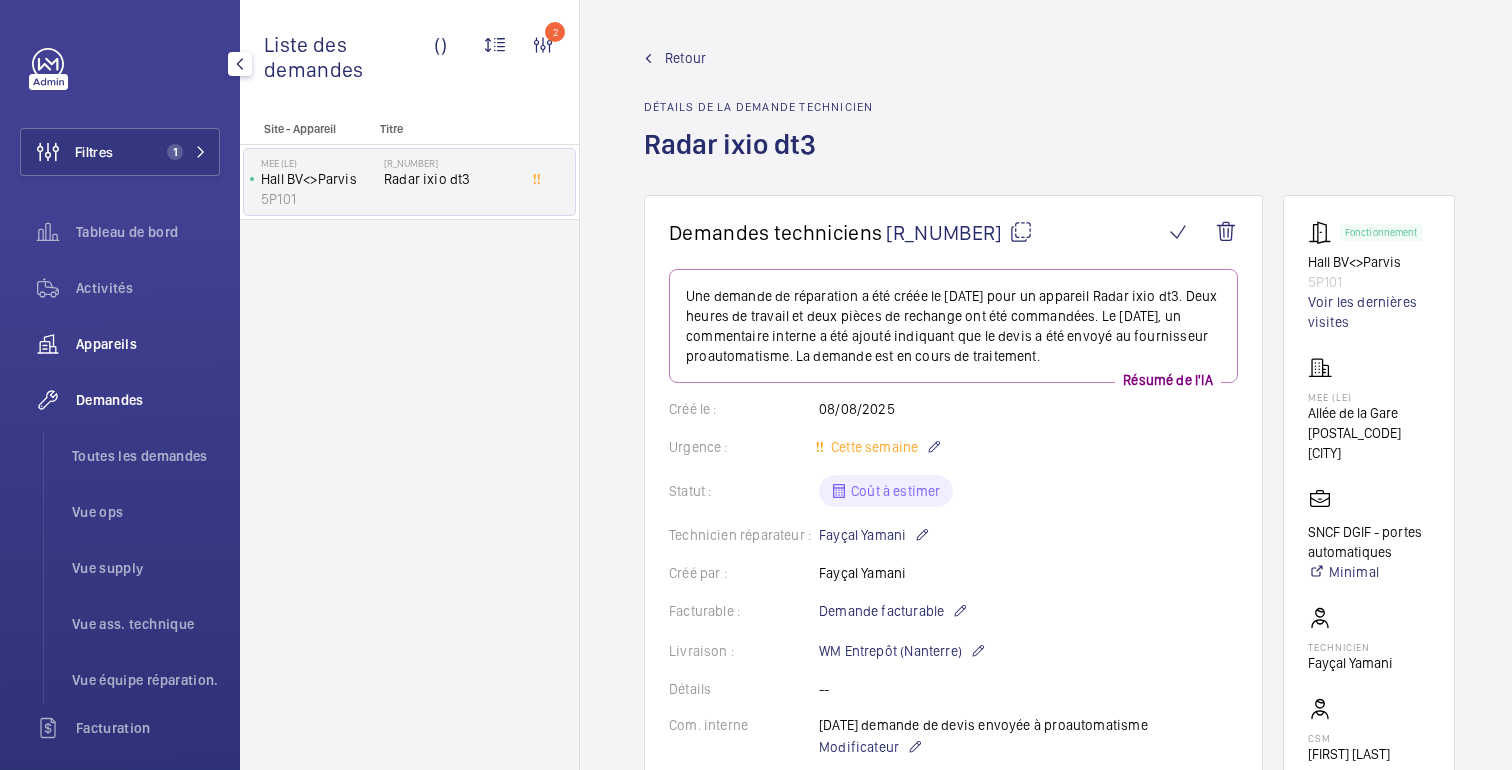 click on "Appareils" 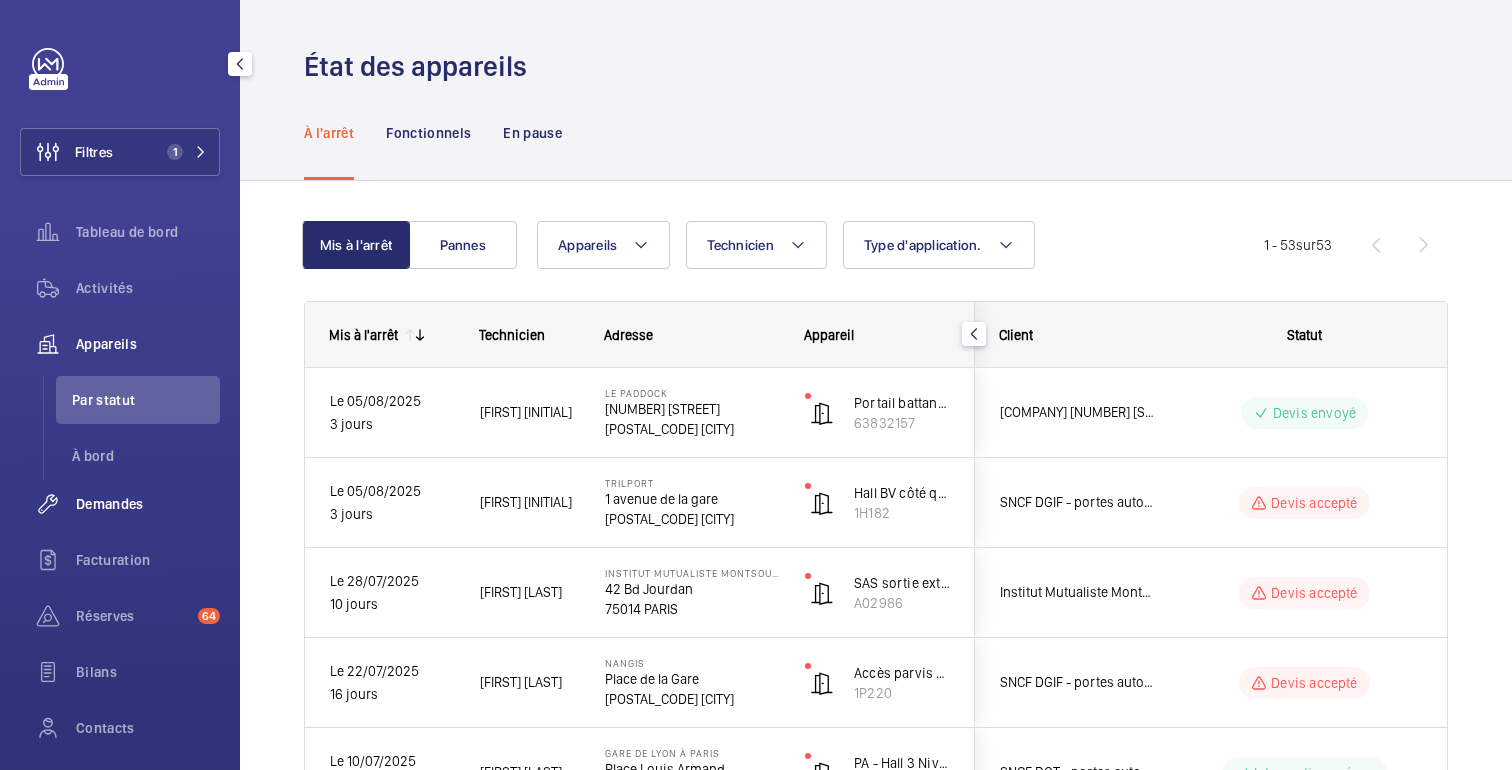 click on "Demandes" 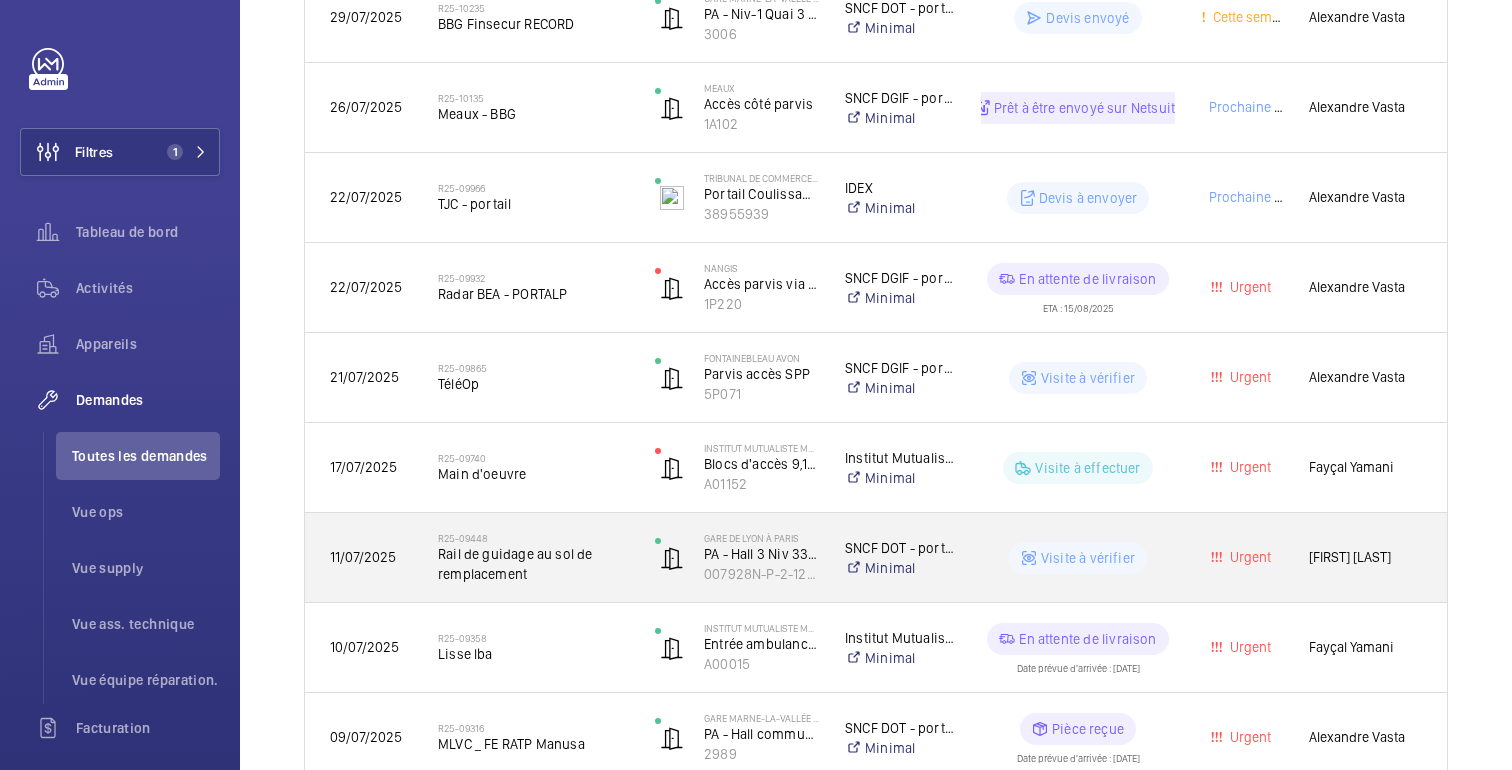 scroll, scrollTop: 1326, scrollLeft: 0, axis: vertical 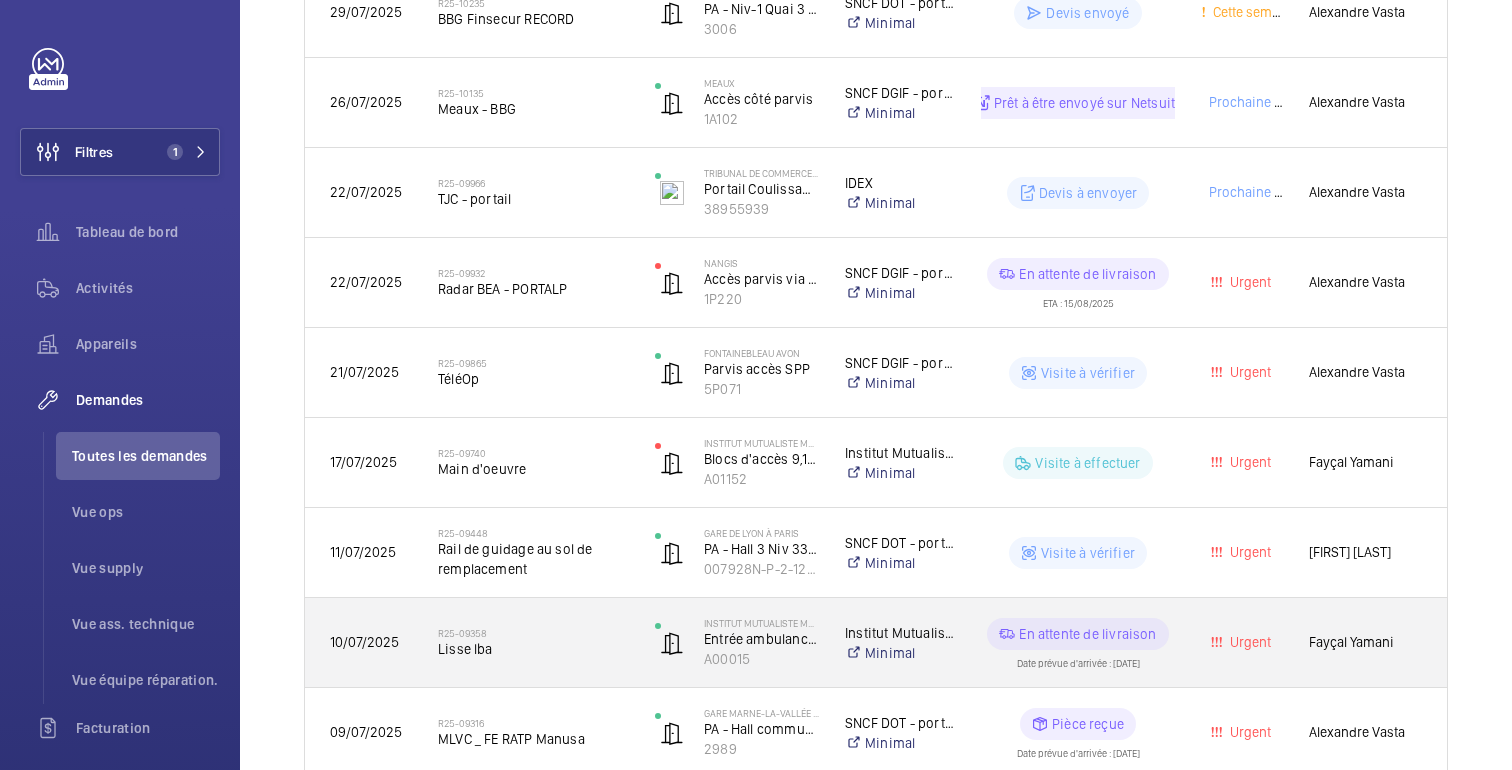click on "Urgent" 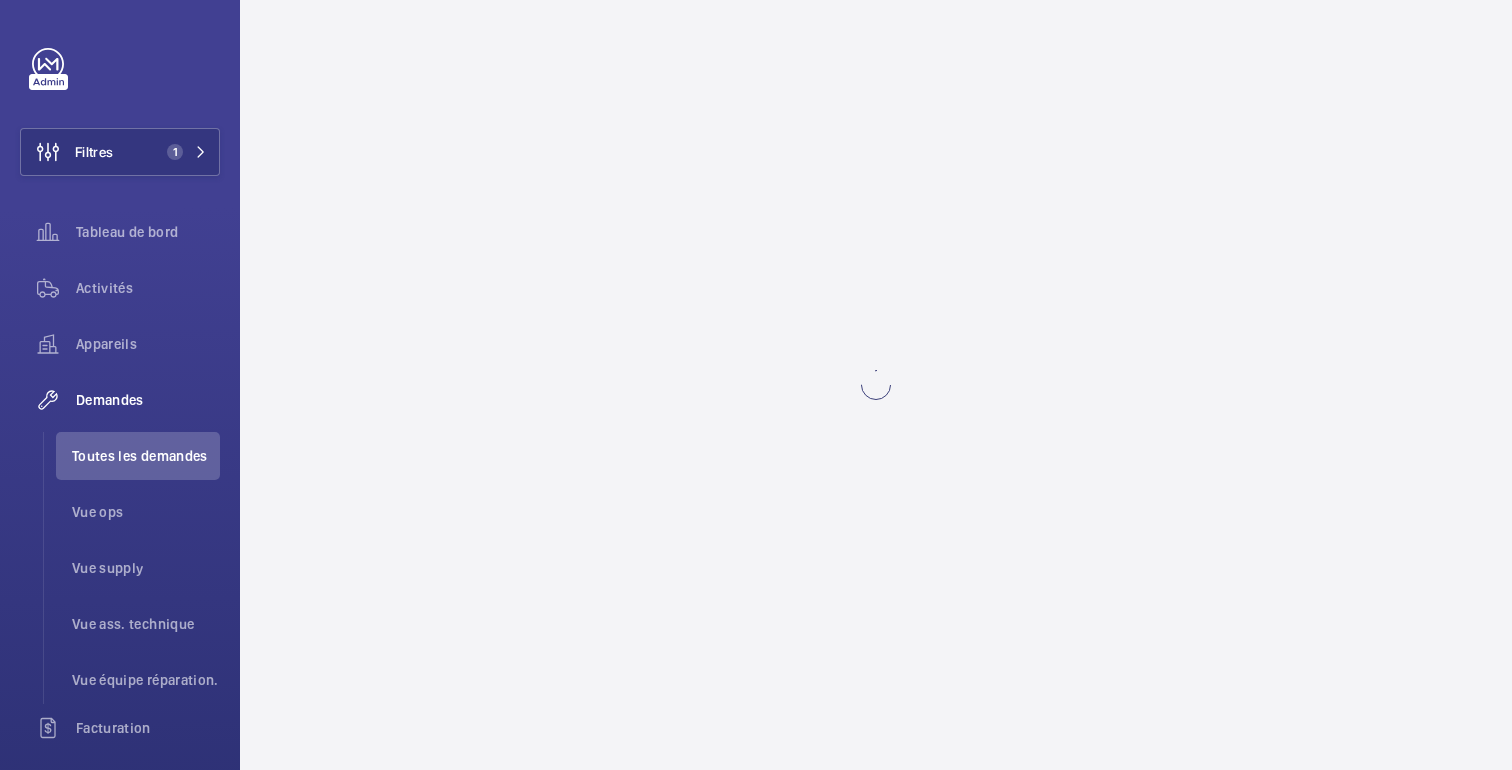 scroll, scrollTop: 0, scrollLeft: 0, axis: both 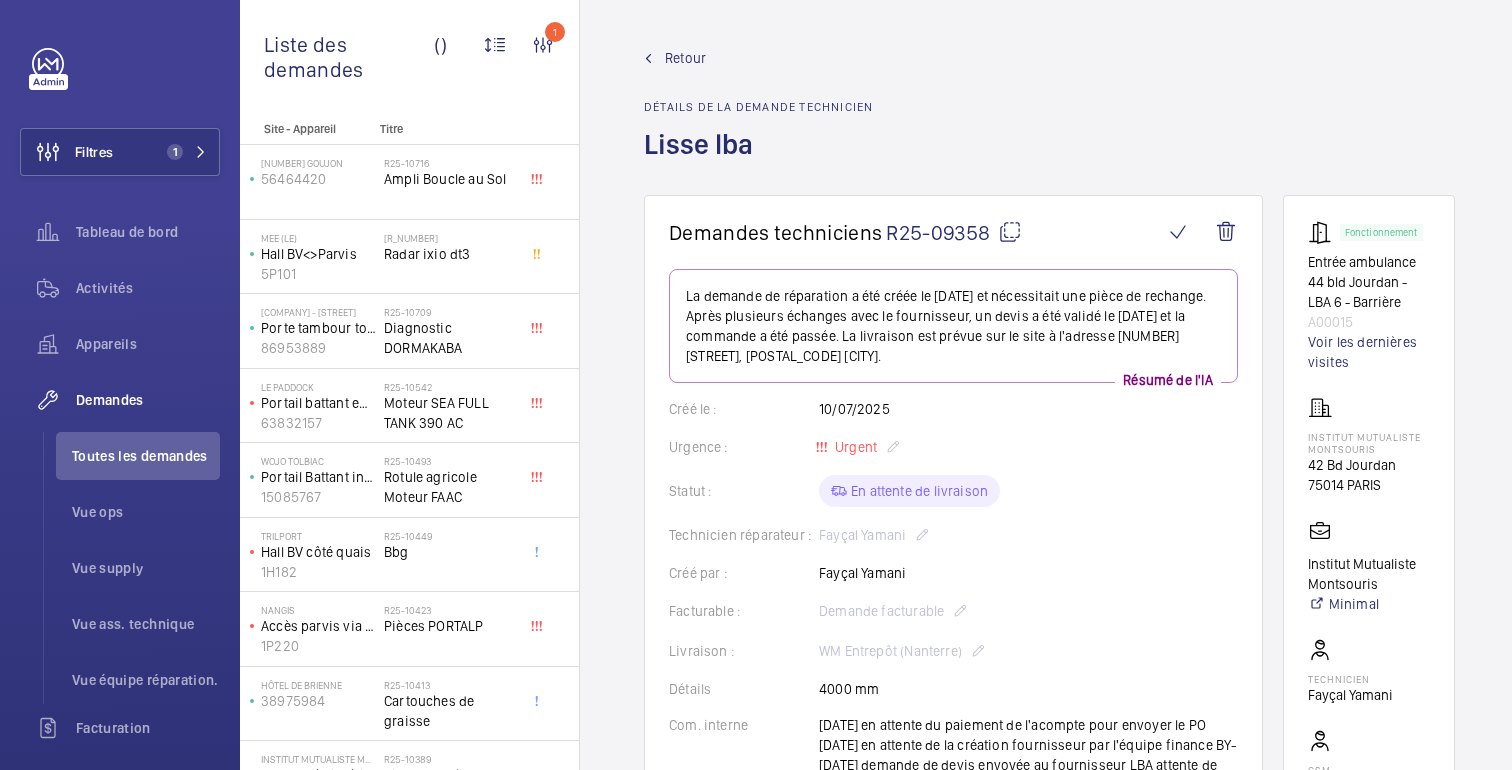 click on "Retour" 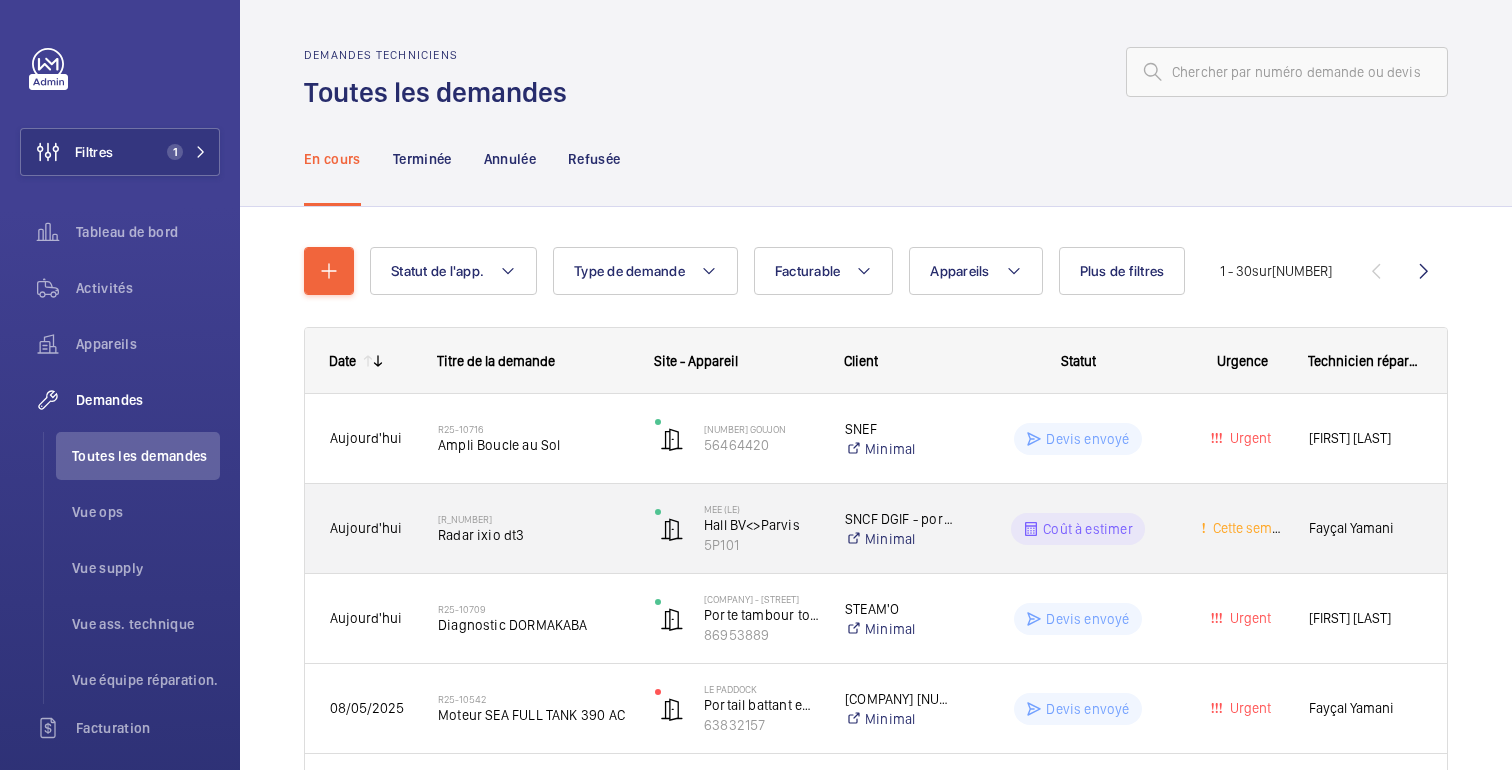 click on "Coût à estimer" 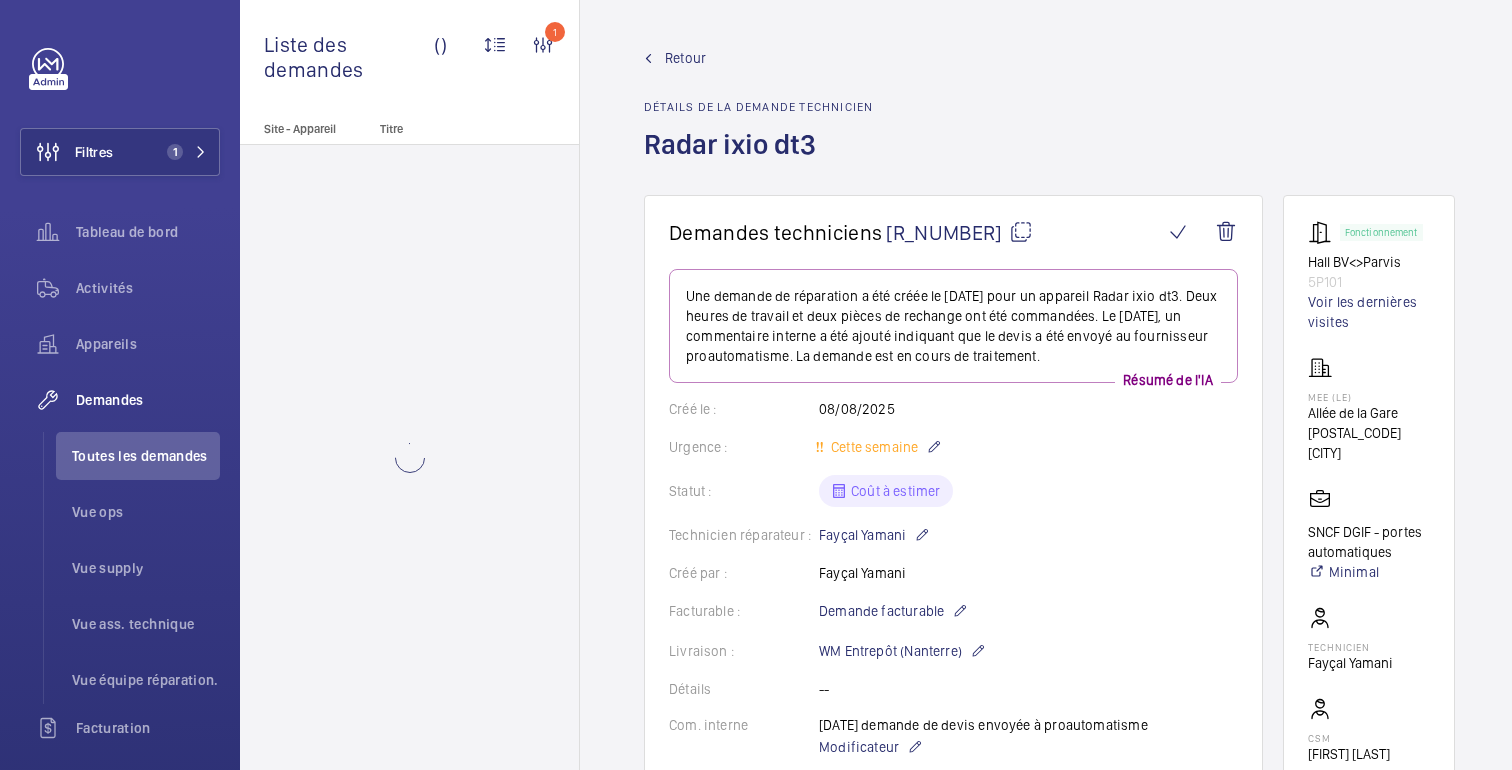 click 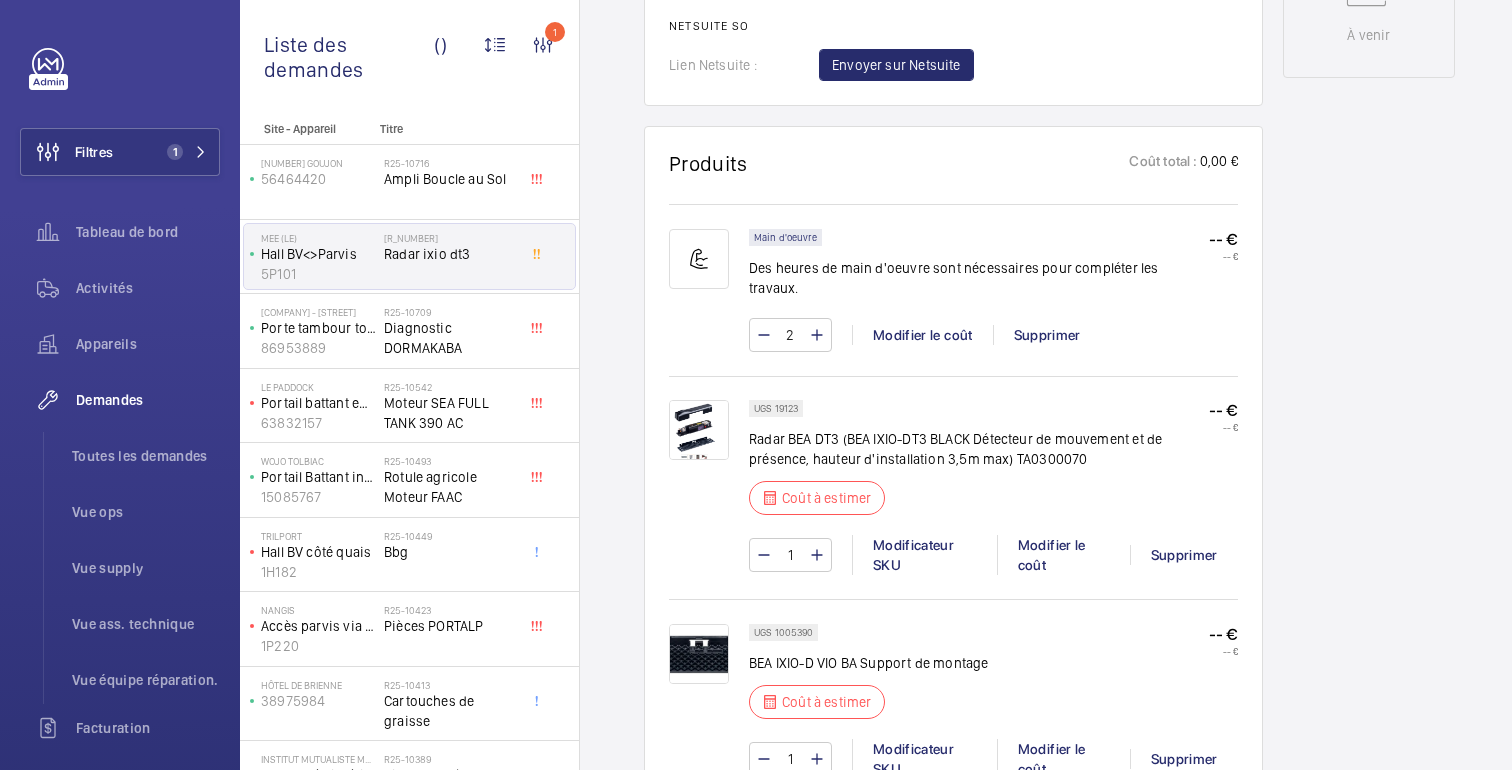 scroll, scrollTop: 1113, scrollLeft: 0, axis: vertical 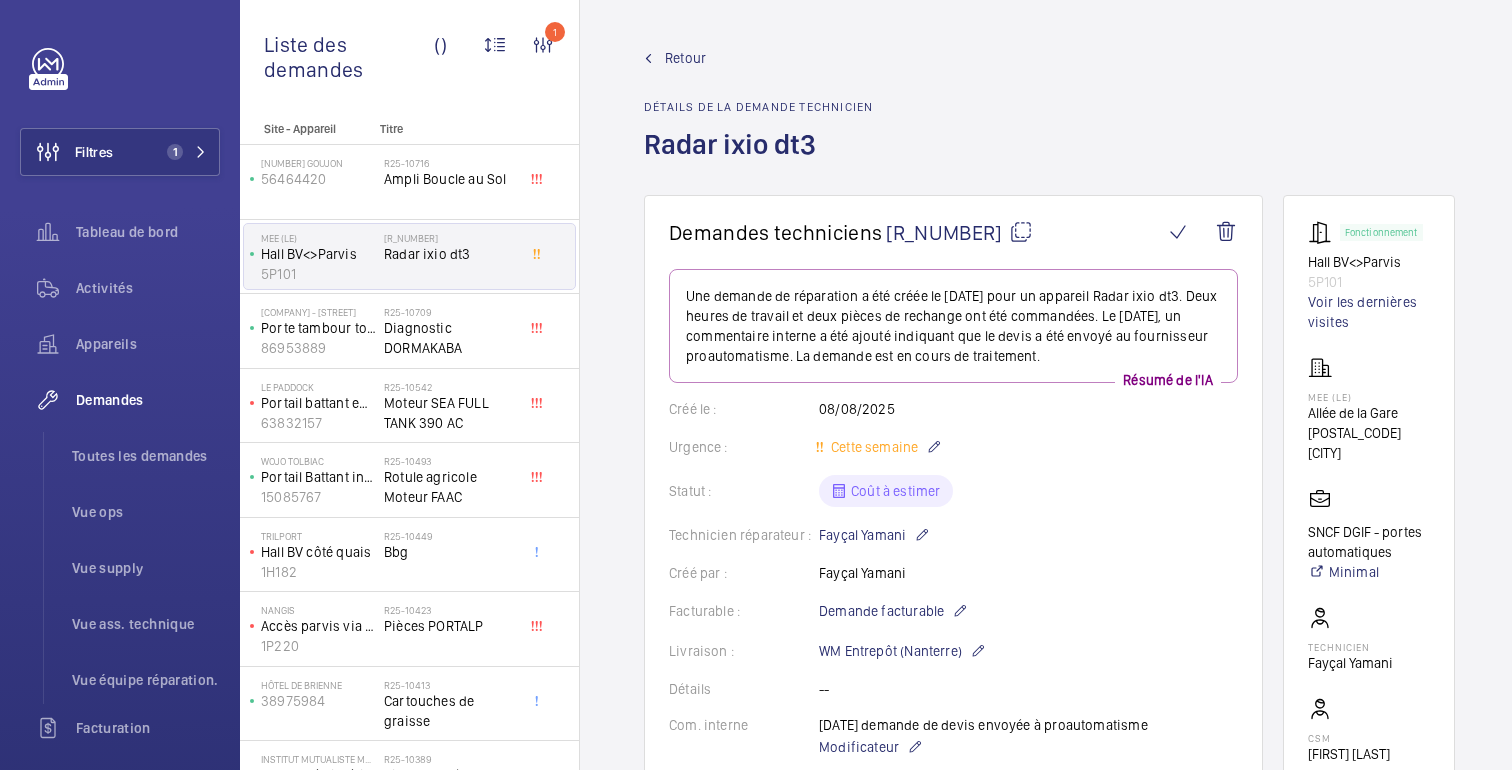 click on "Retour" 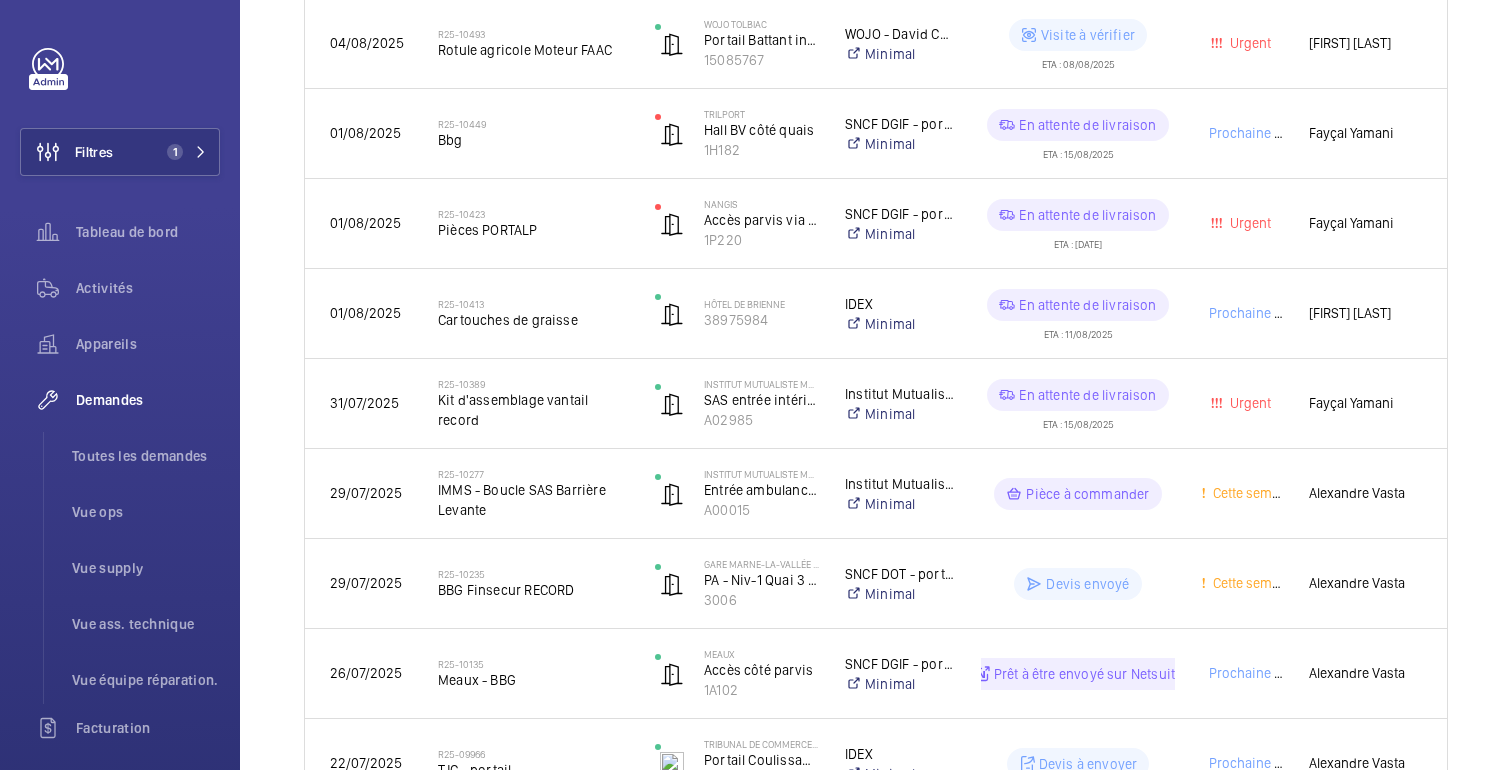 scroll, scrollTop: 0, scrollLeft: 0, axis: both 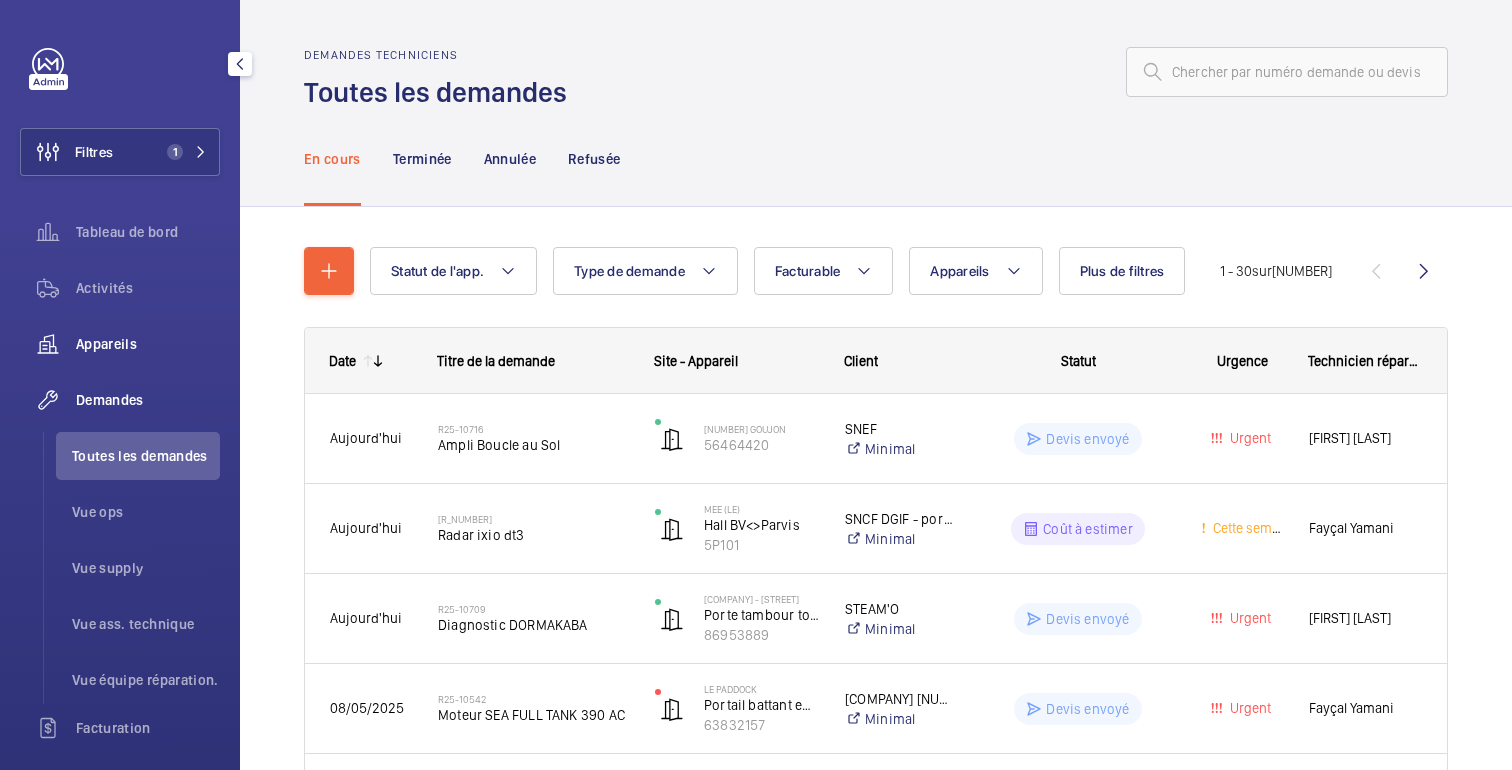 click on "Appareils" 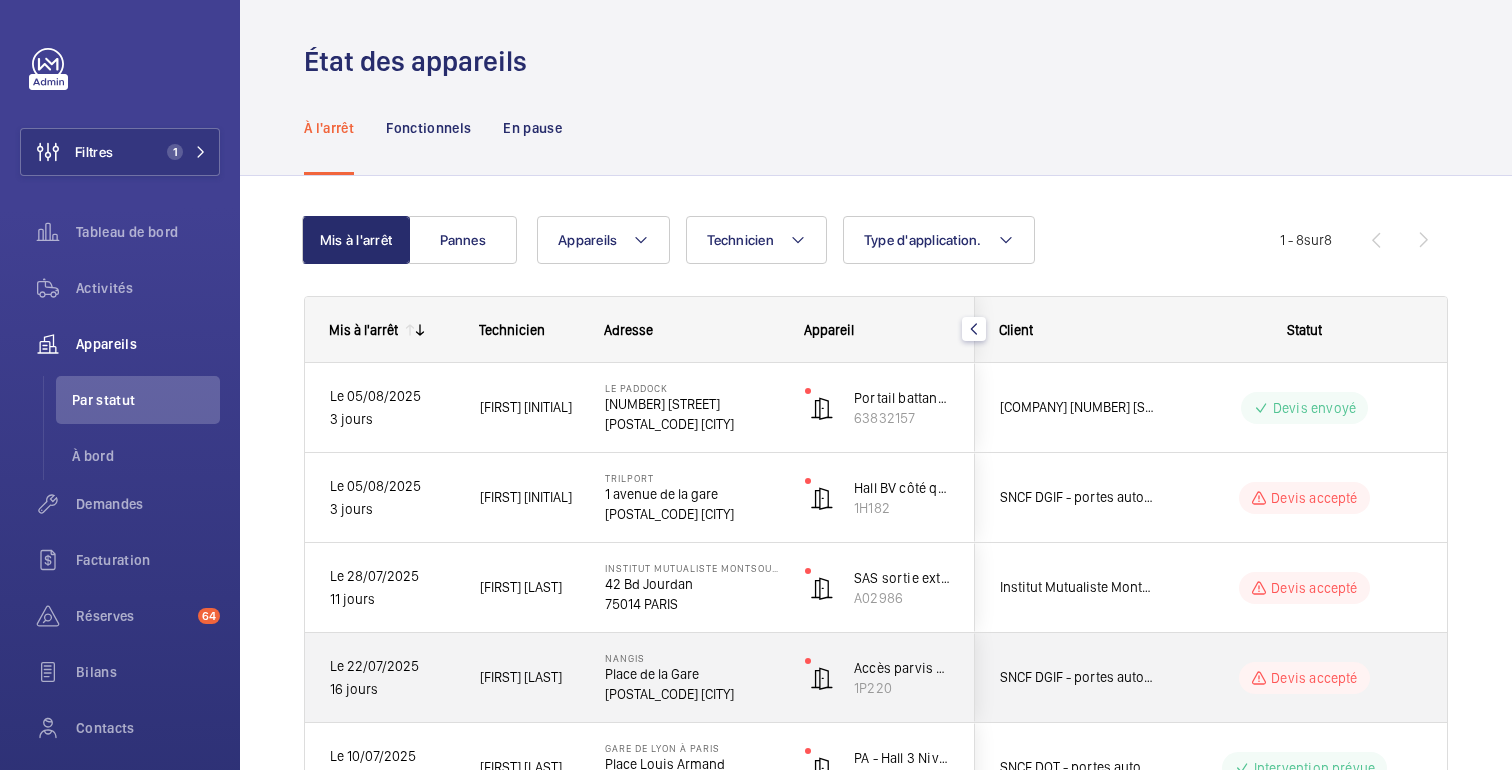 scroll, scrollTop: 0, scrollLeft: 0, axis: both 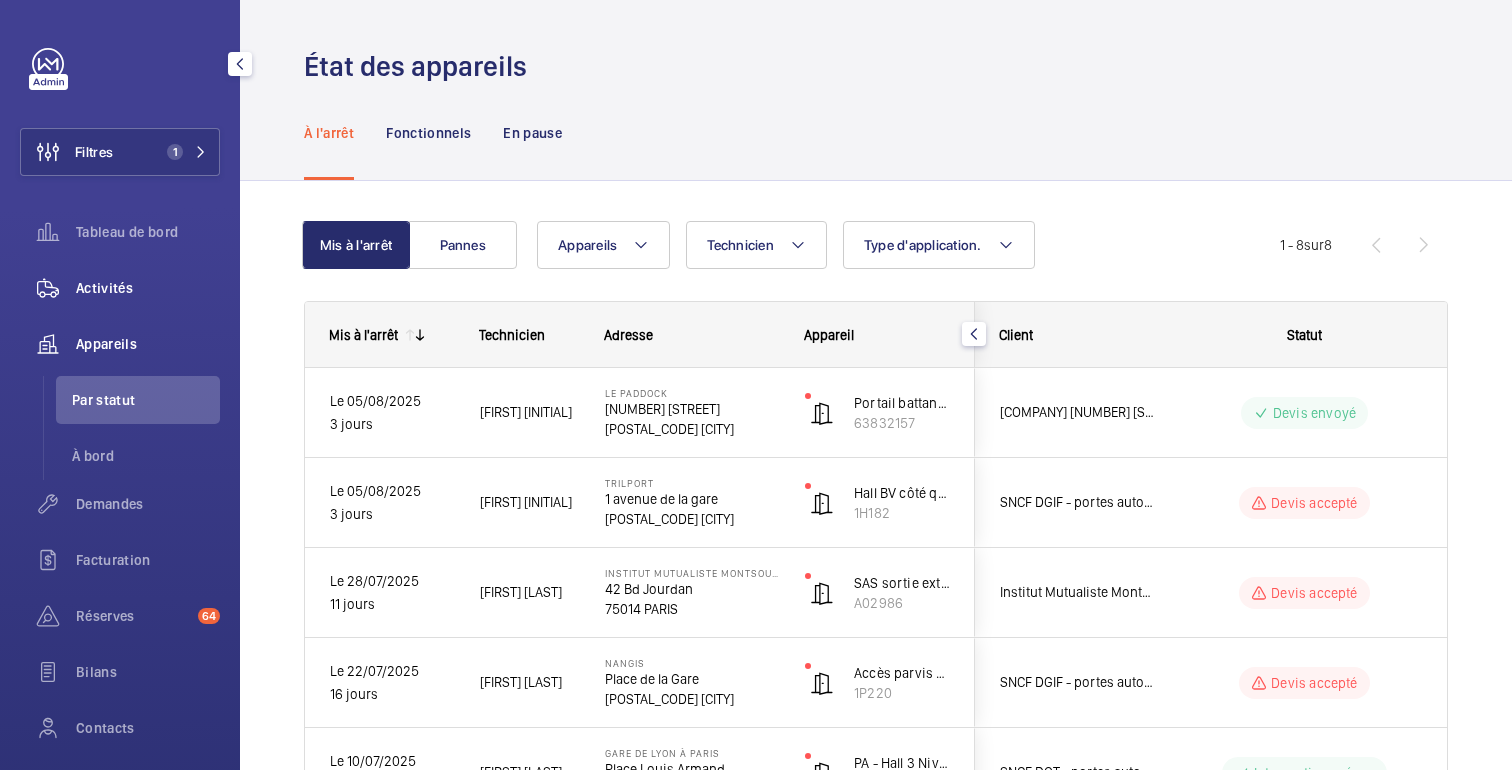 click on "Activités" 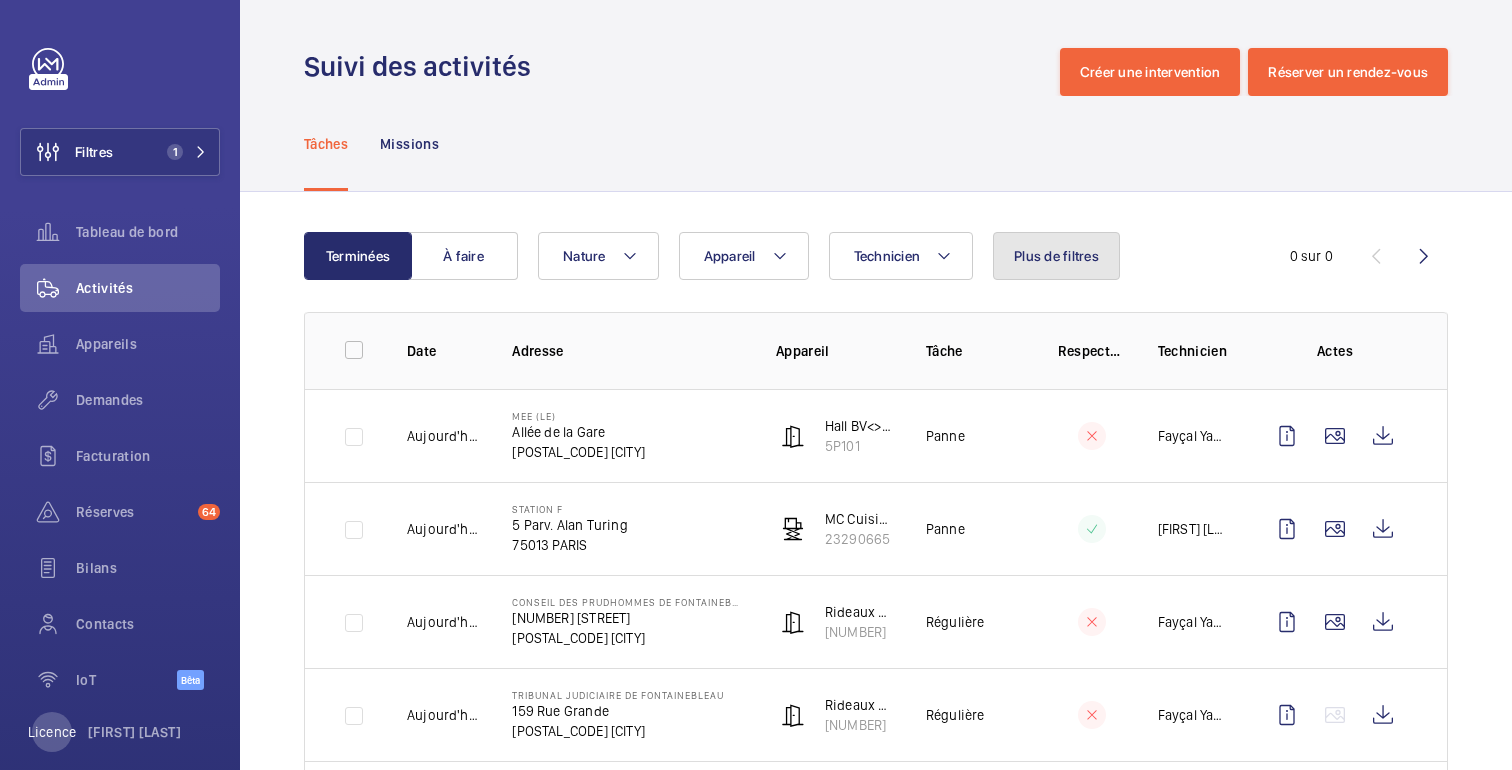 click on "Plus de filtres" 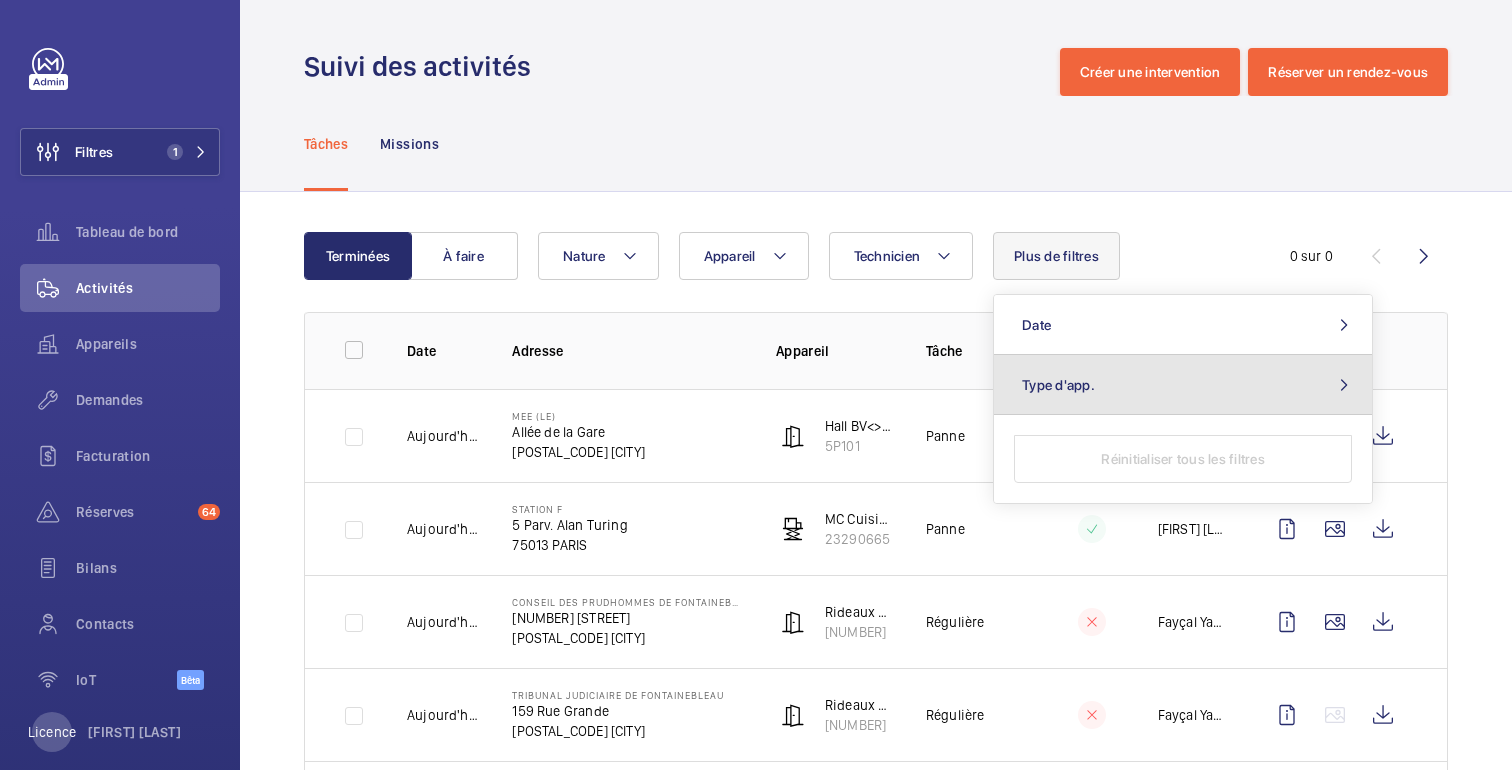 click on "Type d'app." 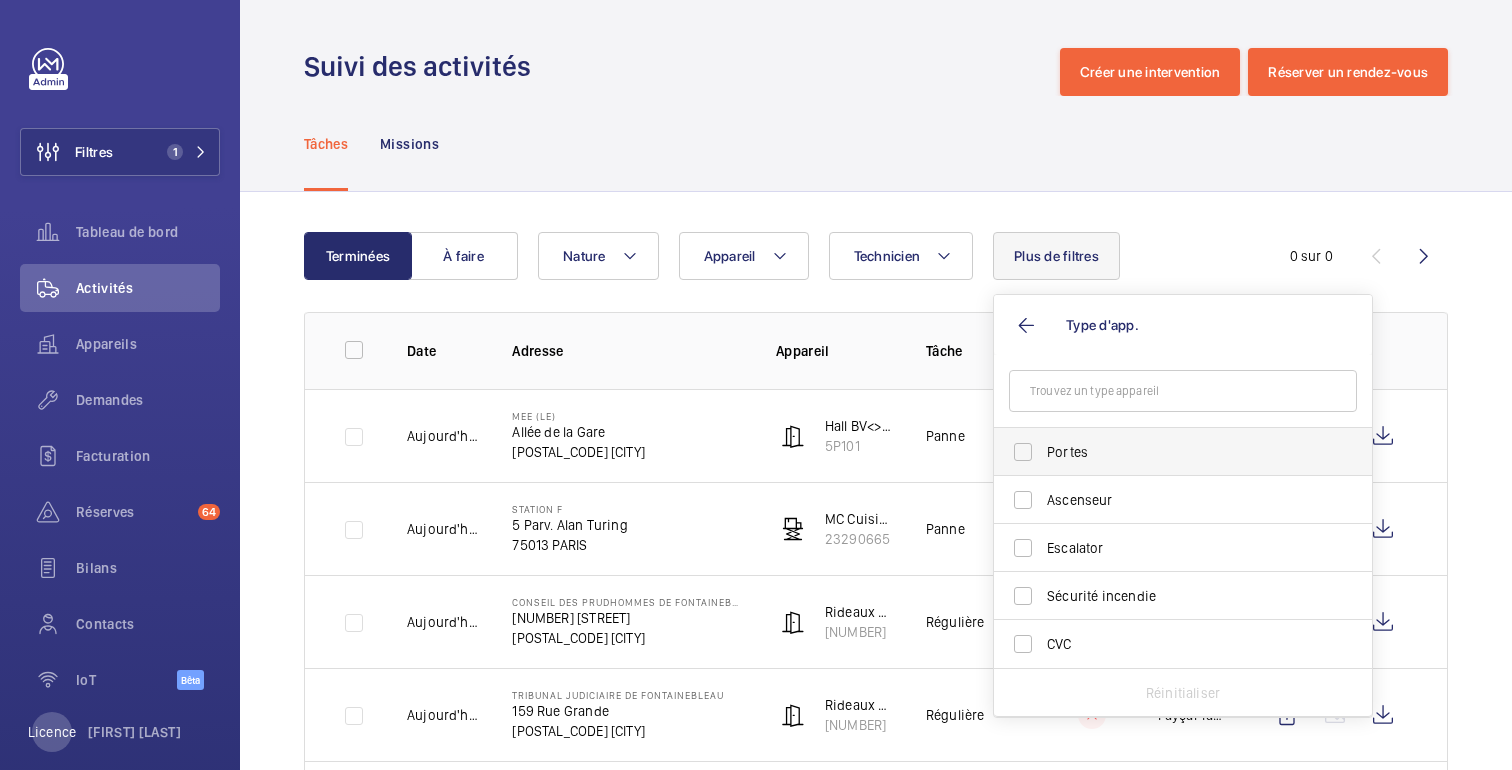 click on "Portes" at bounding box center (1184, 452) 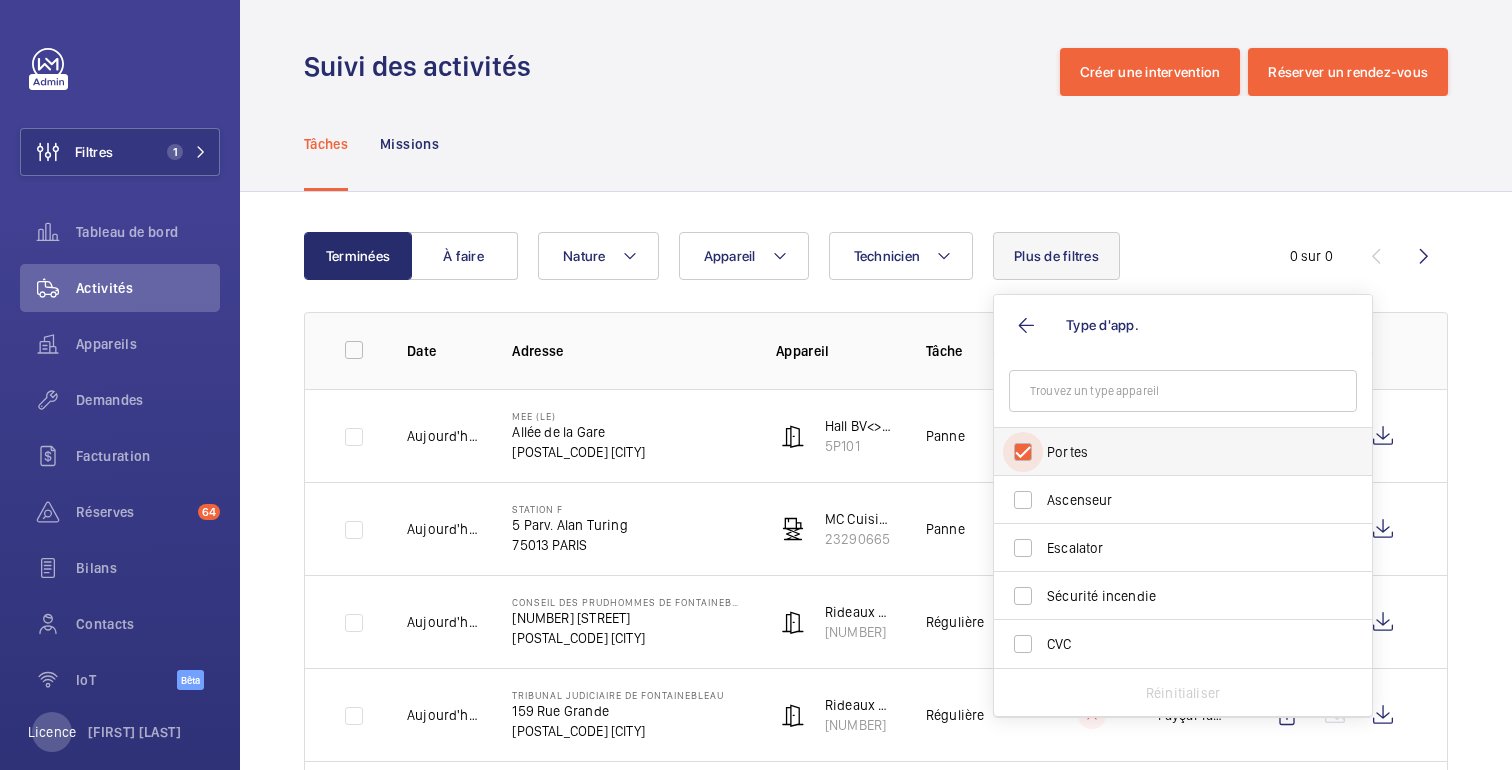 checkbox on "true" 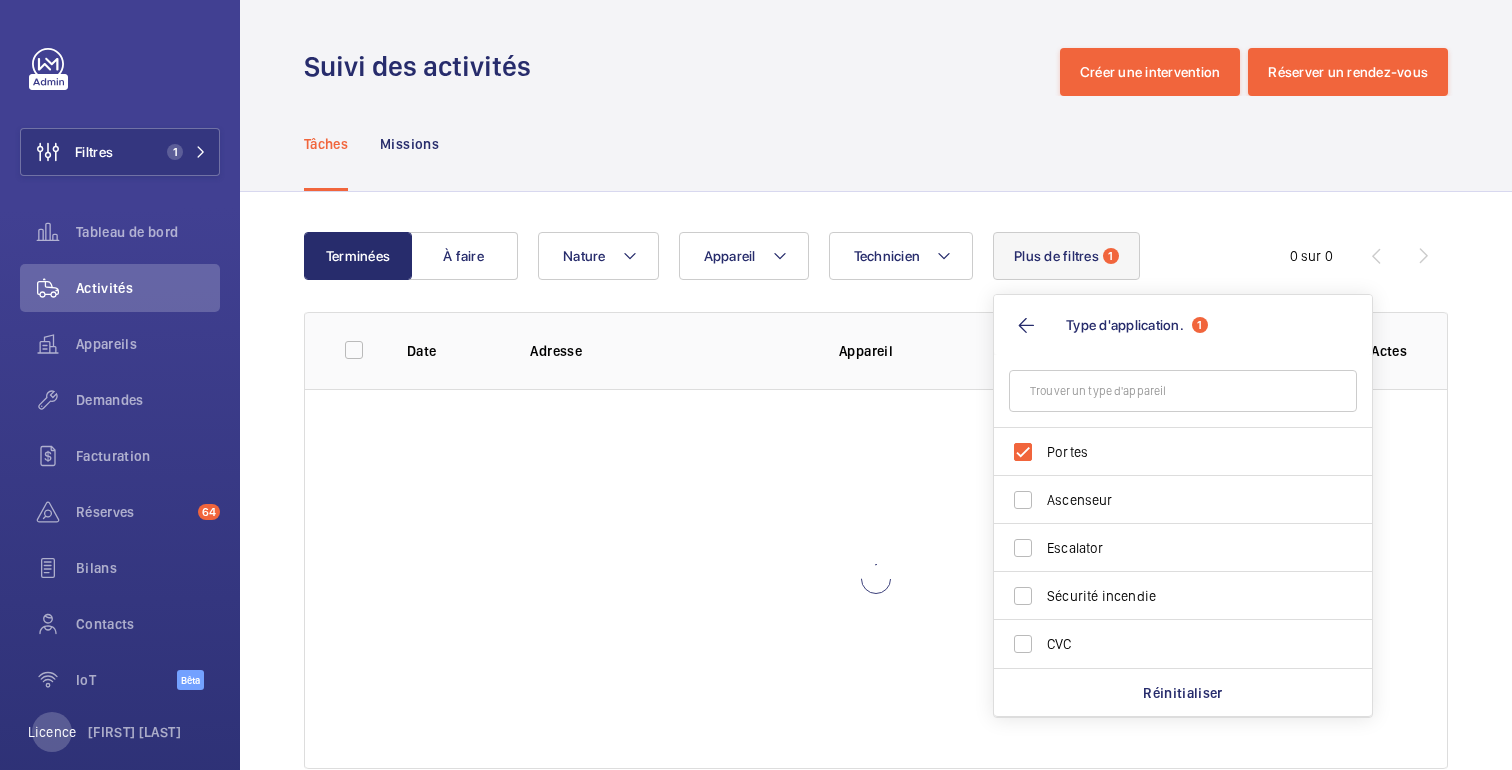 click on "Terminées À faire Technicien Appareil Nature Plus de filtres 1 Type d'application. 1 Portes Ascenseur Escalator Sécurité incendie CVC Réinitialiser 0 sur 0 Date Adresse Appareil Tâche Respecter le délai Technicien Actes" 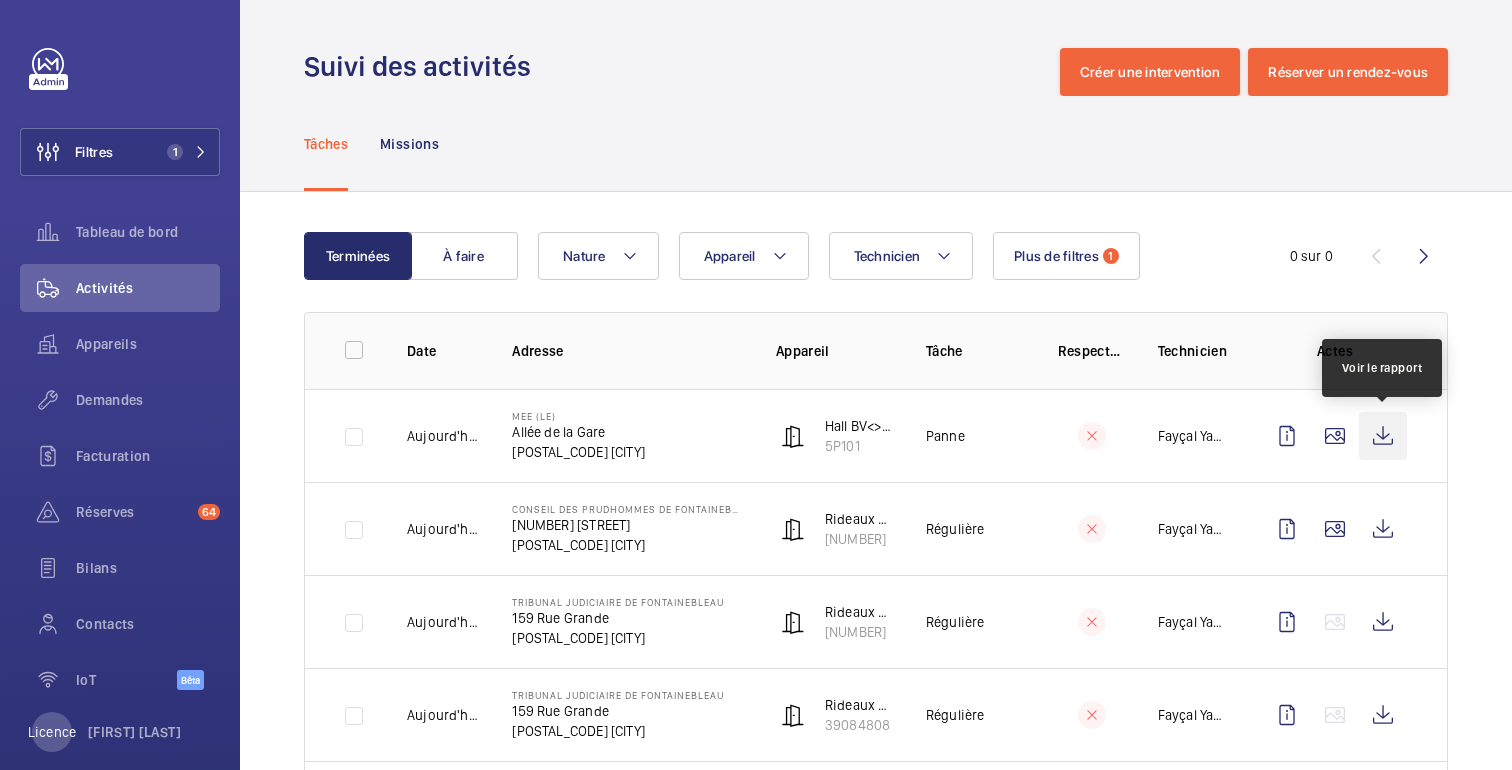 click 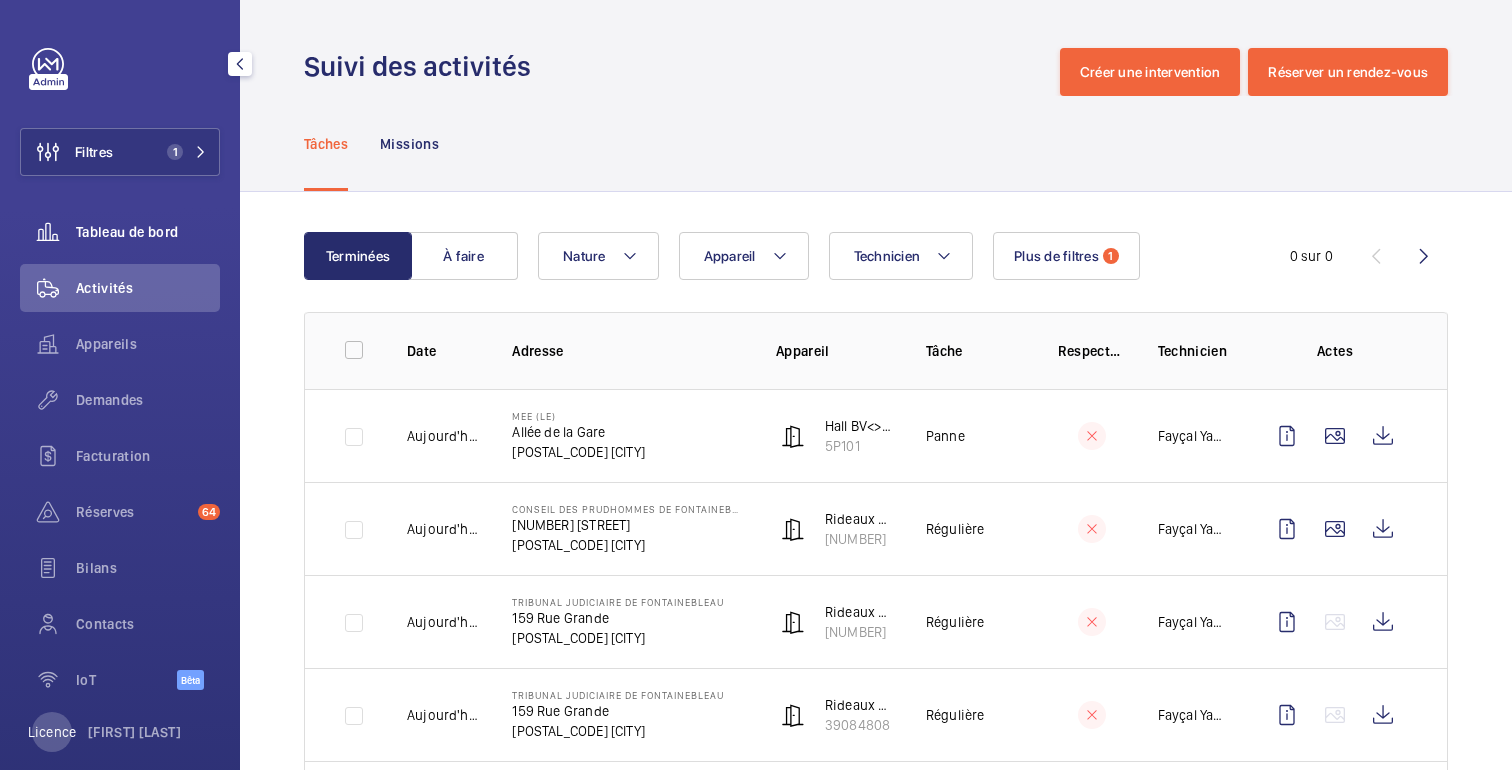 click on "Tableau de bord" 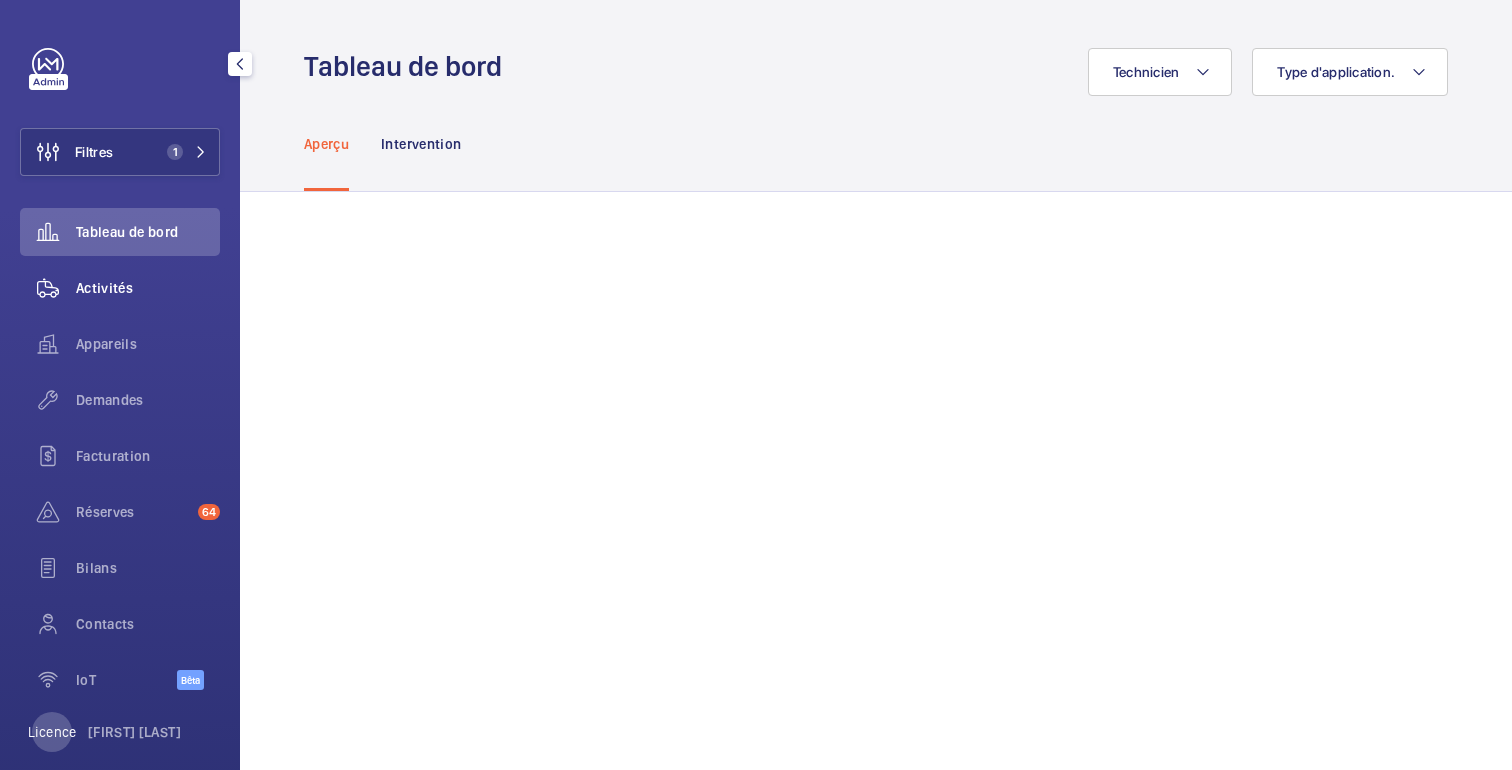 click on "Activités" 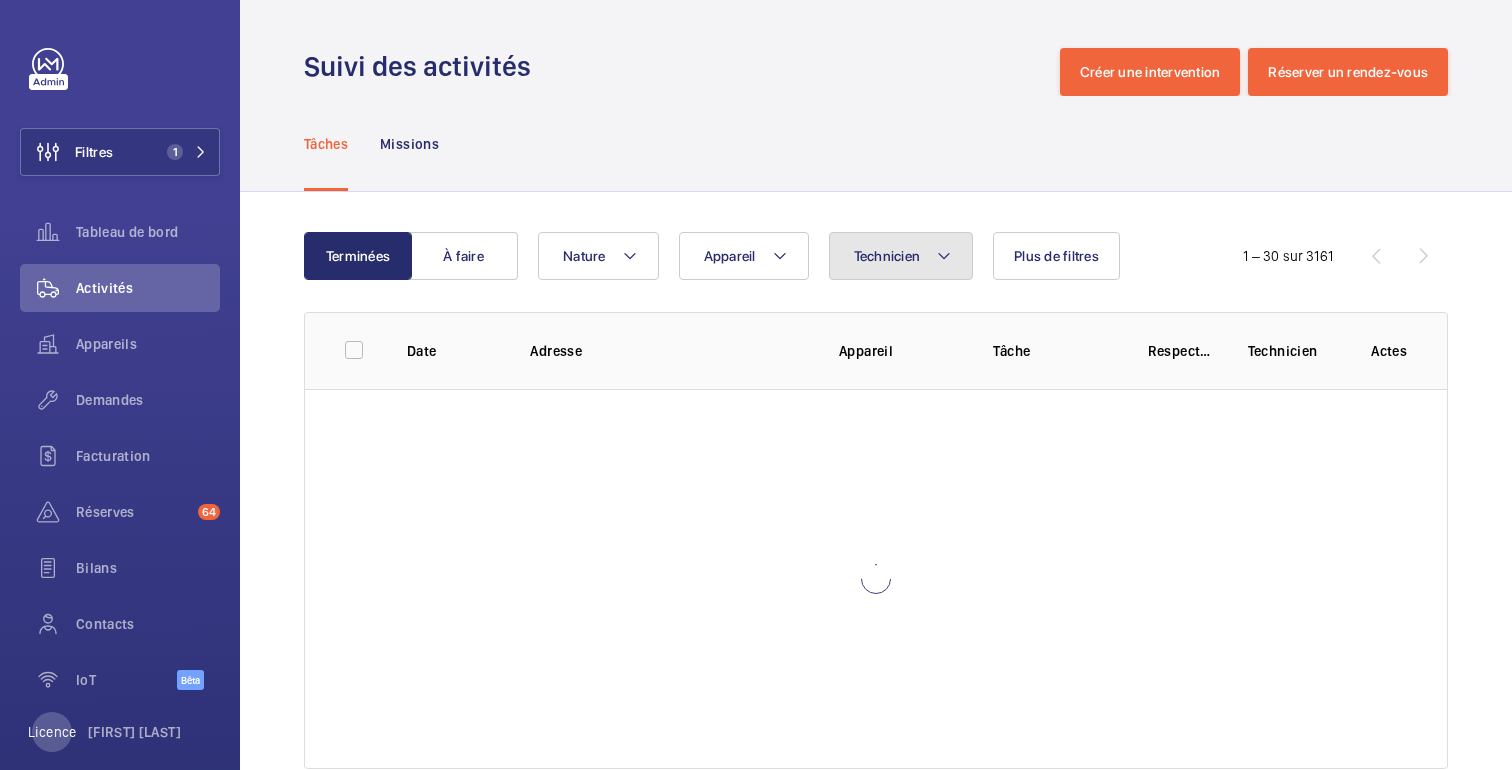 click on "Technicien" 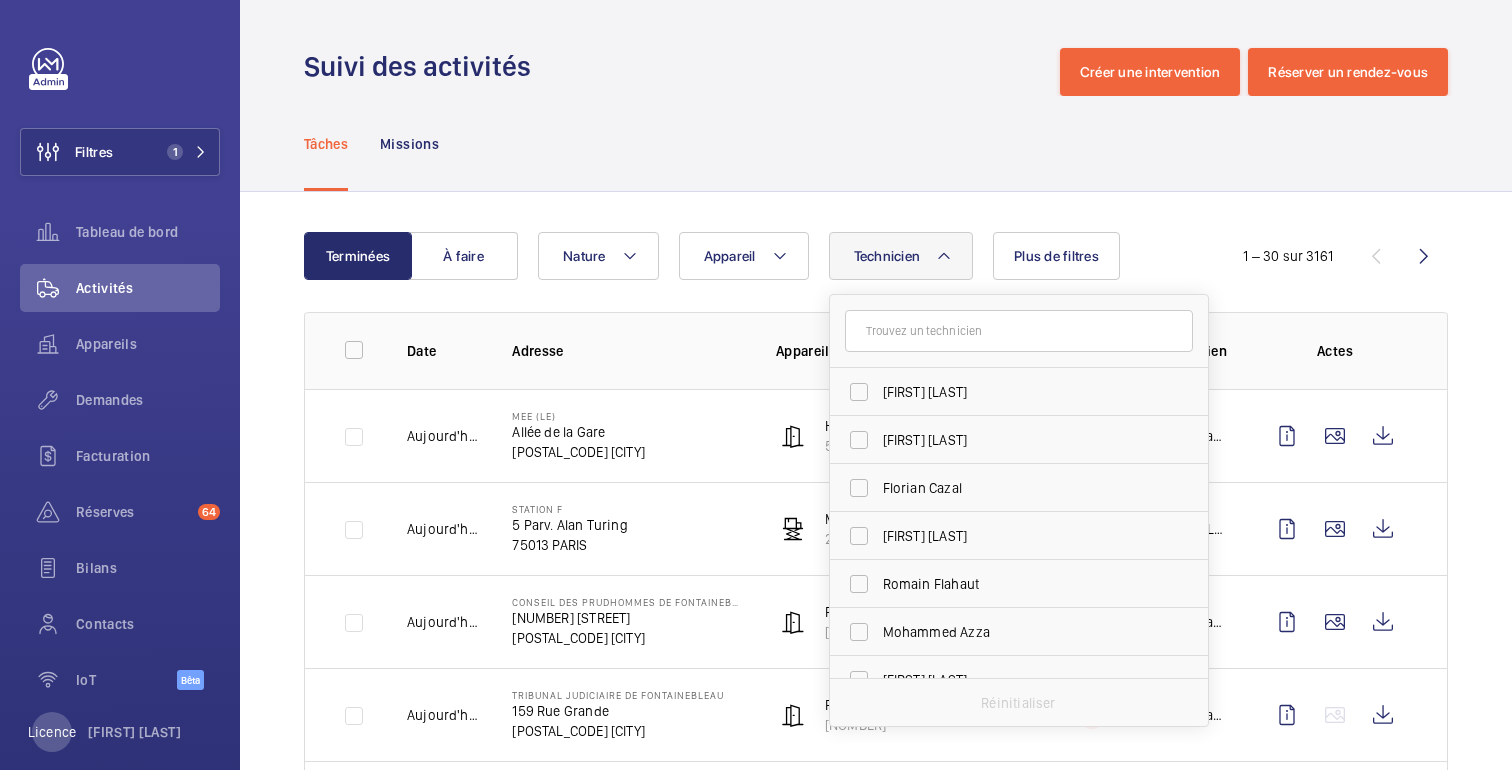 click 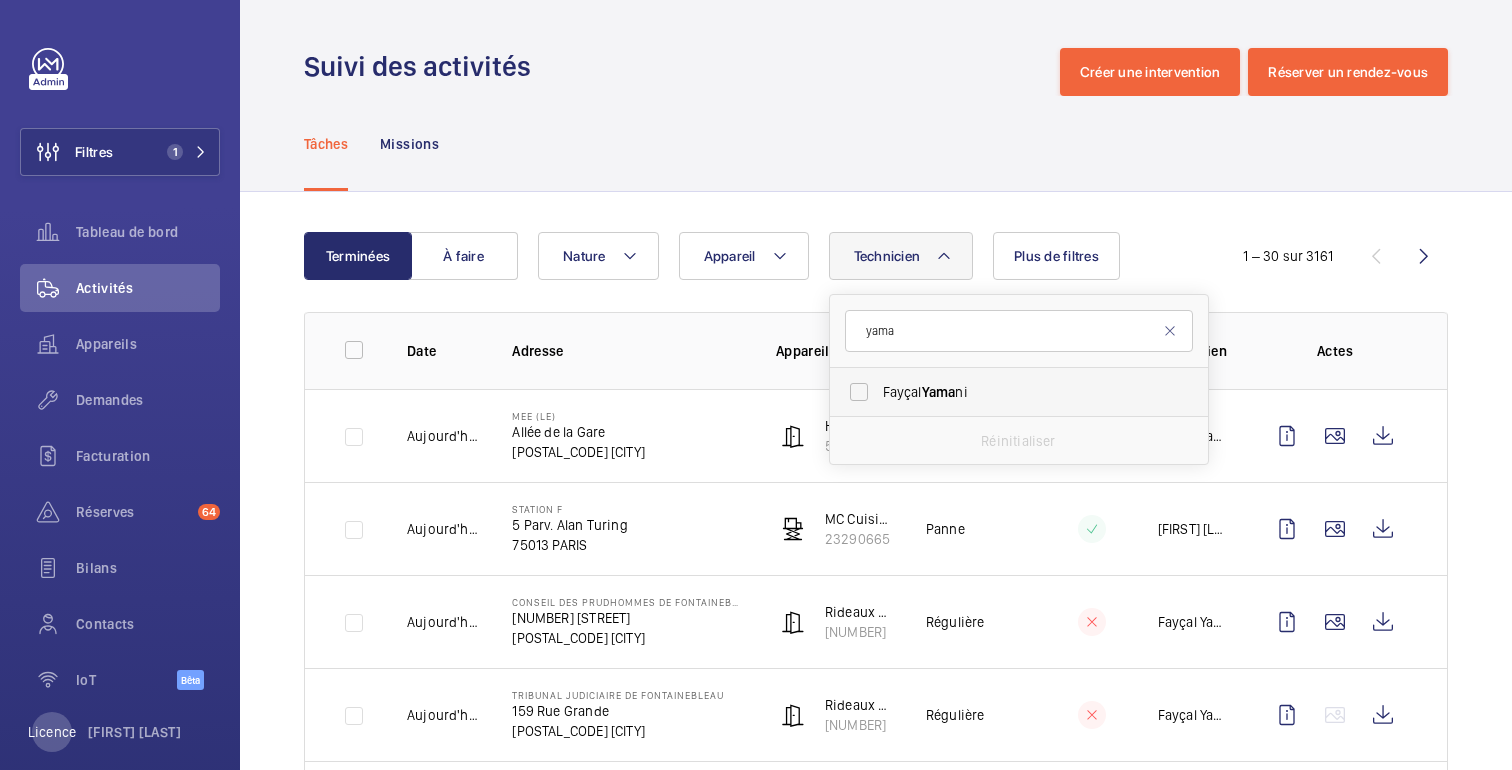 type on "yama" 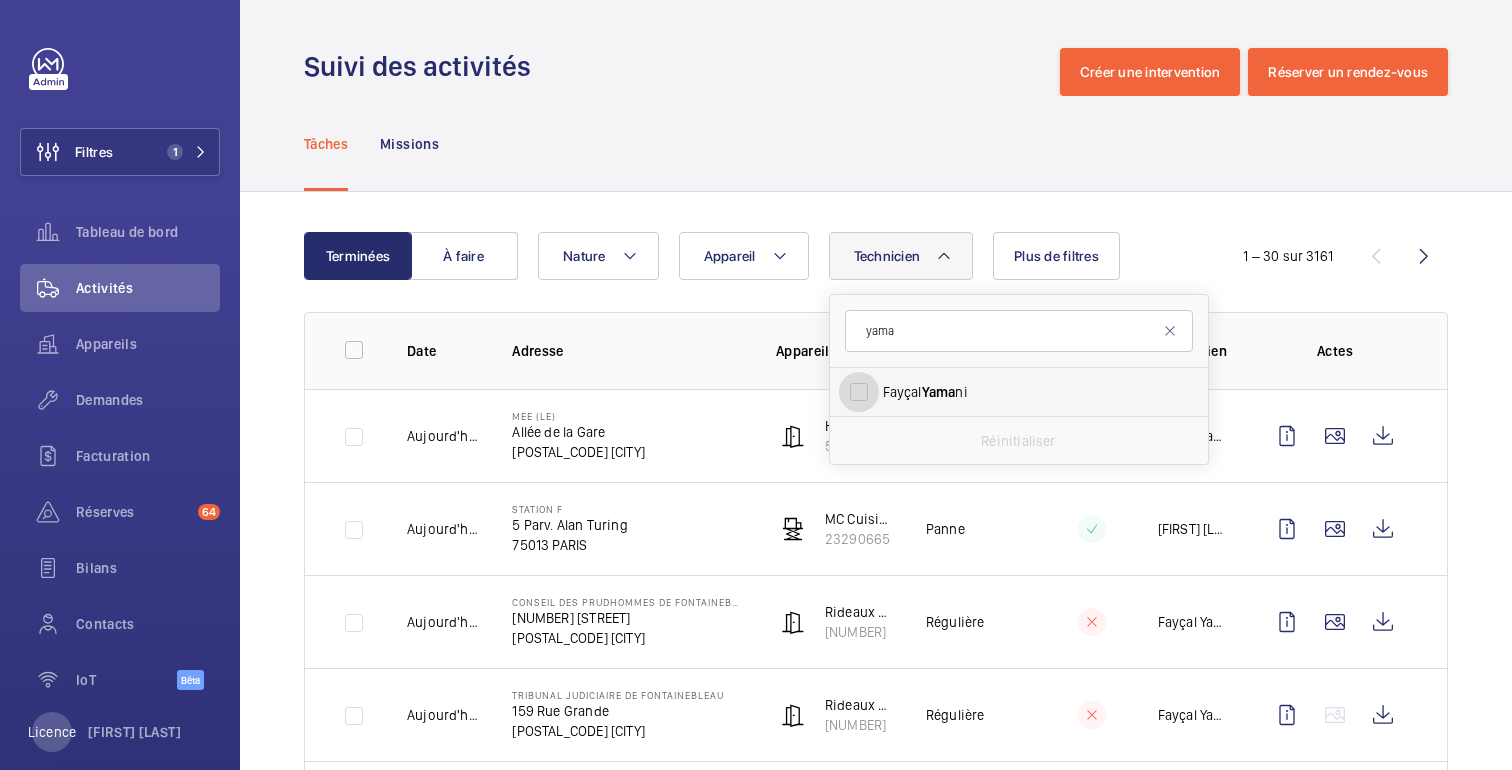 click on "[FIRST] [LAST]" at bounding box center (859, 392) 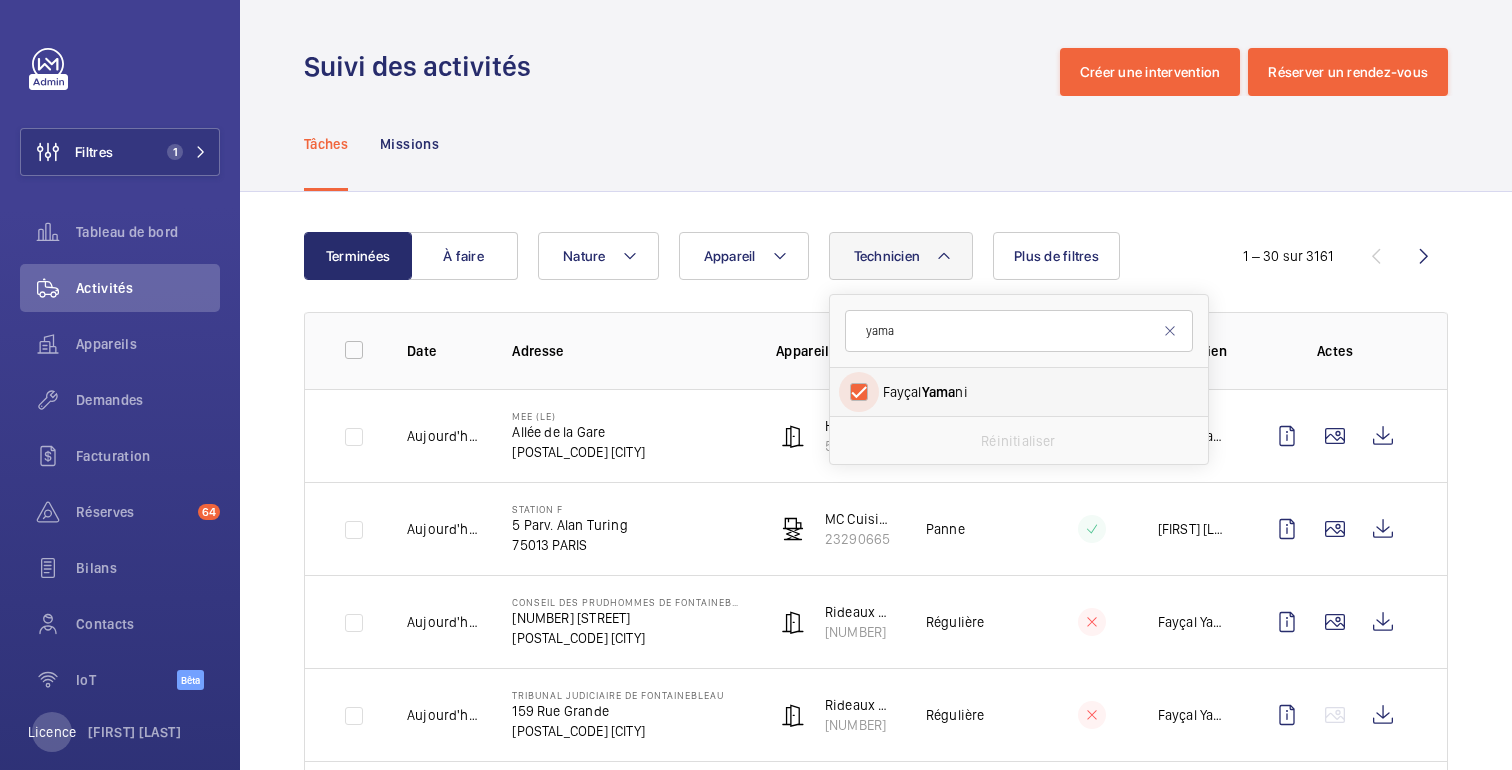 checkbox on "true" 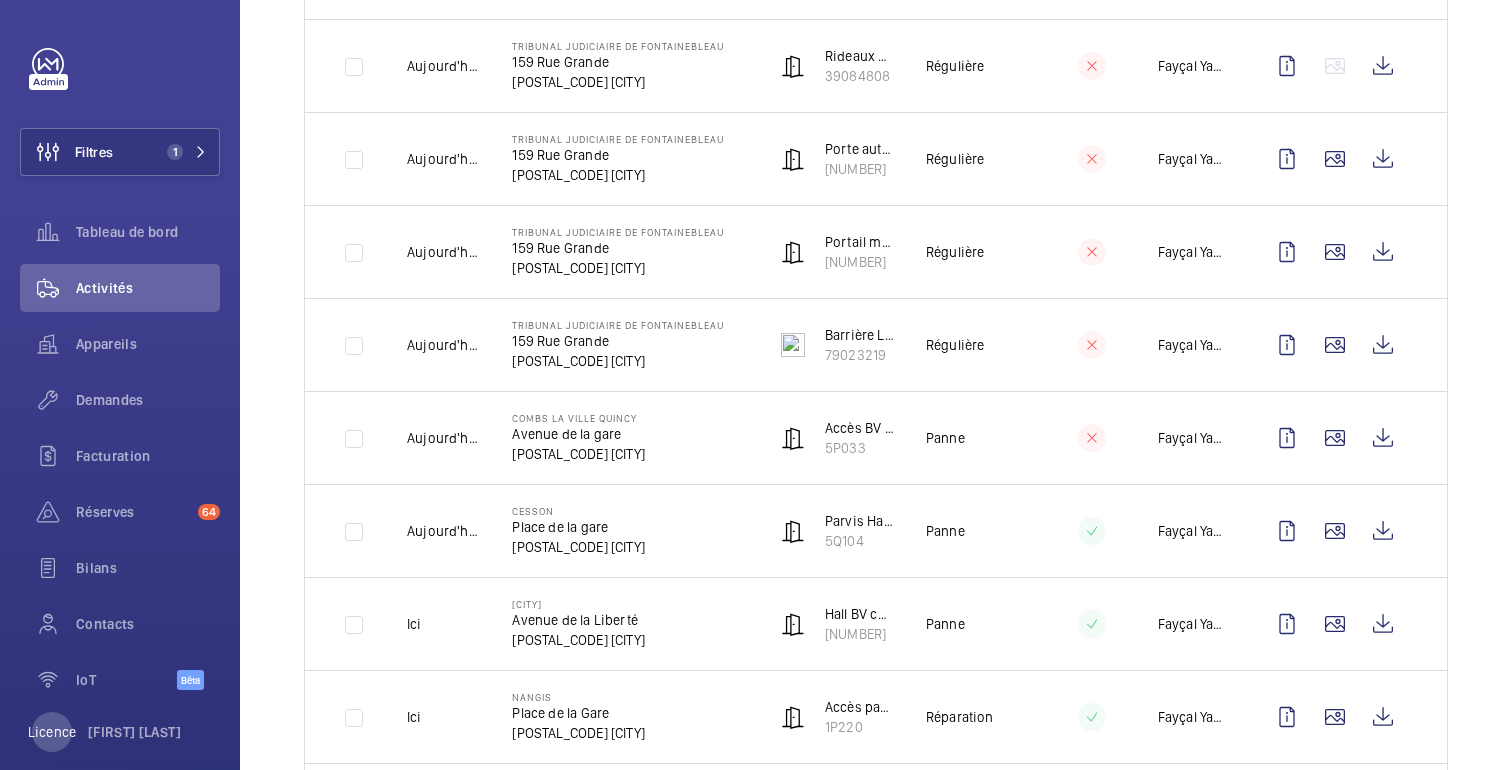 scroll, scrollTop: 0, scrollLeft: 0, axis: both 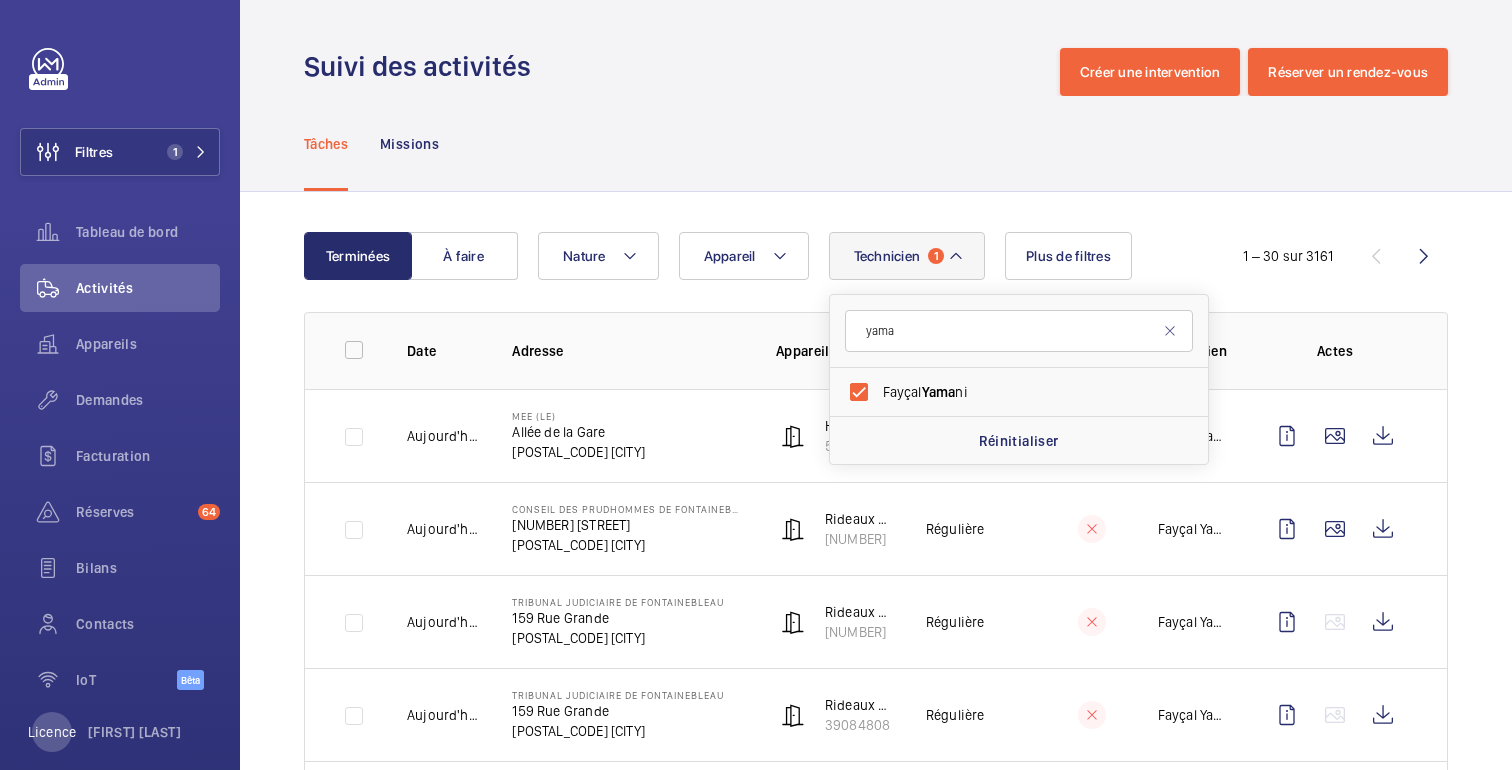 click on "Tâches Missions" 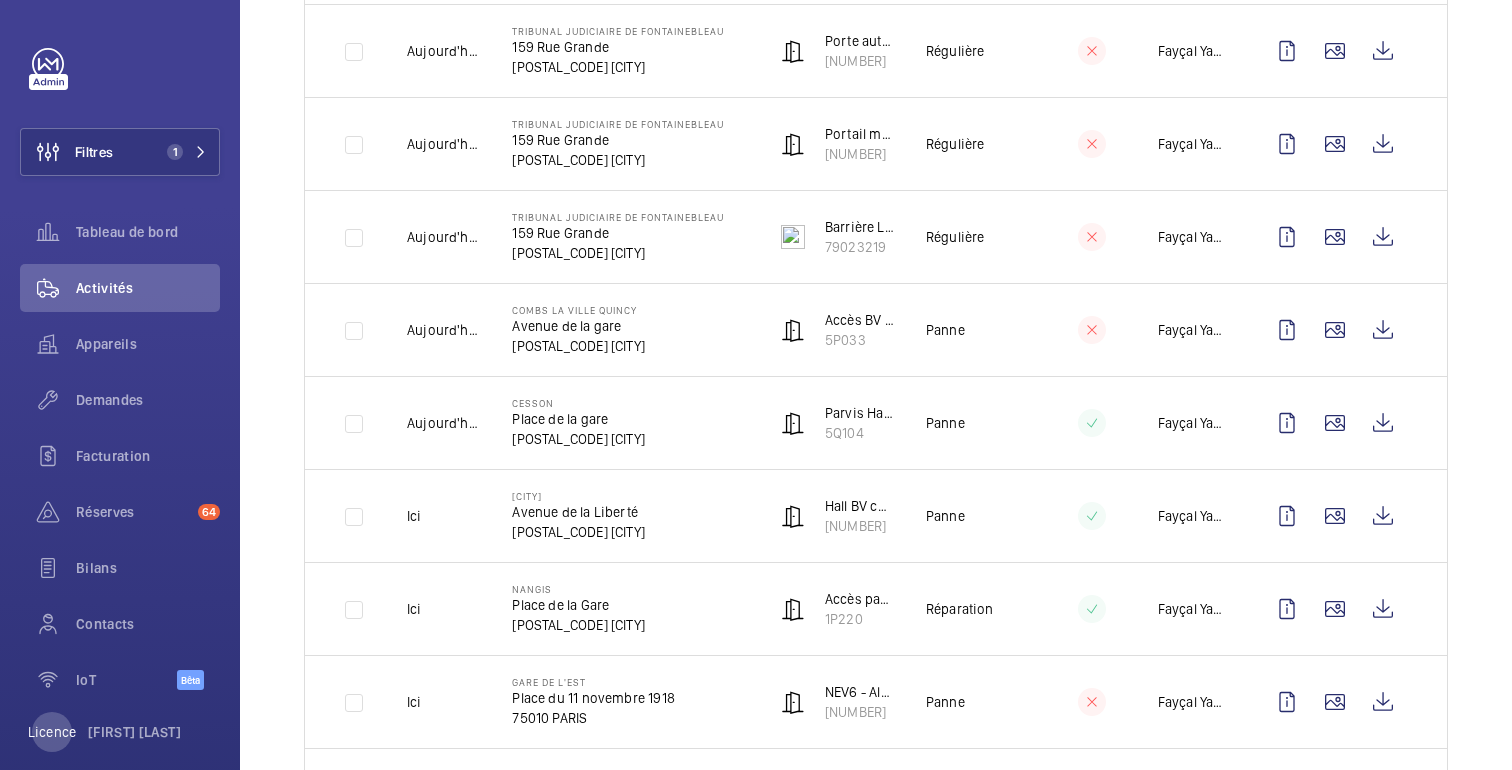 scroll, scrollTop: 780, scrollLeft: 0, axis: vertical 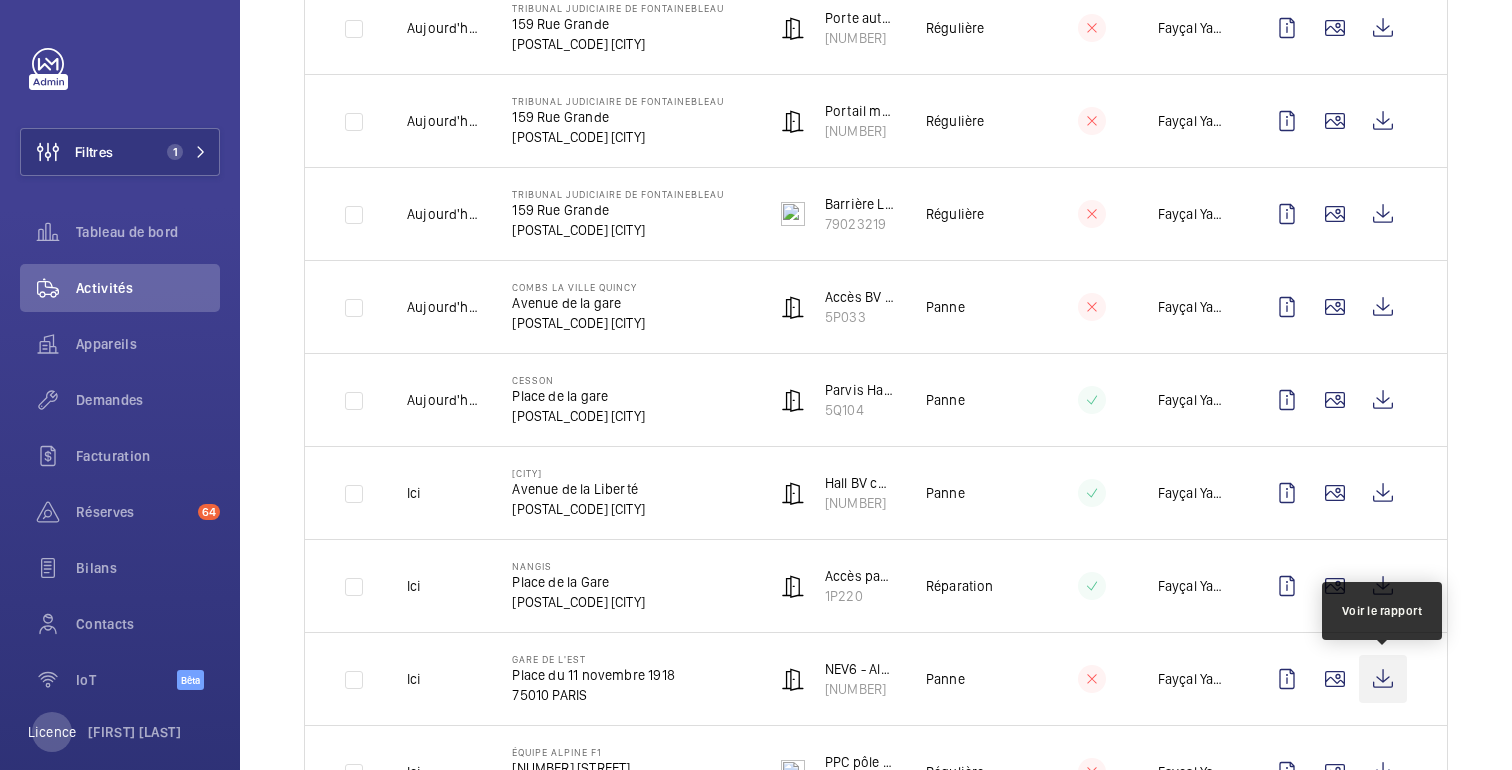 click 